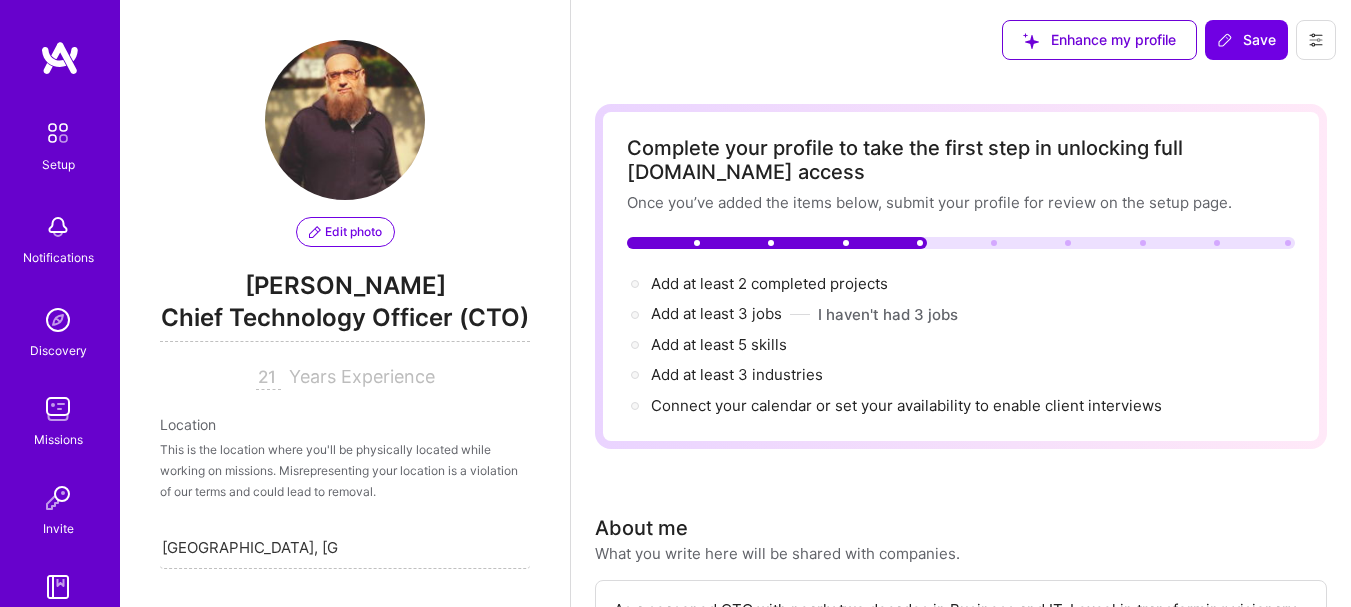 select on "US" 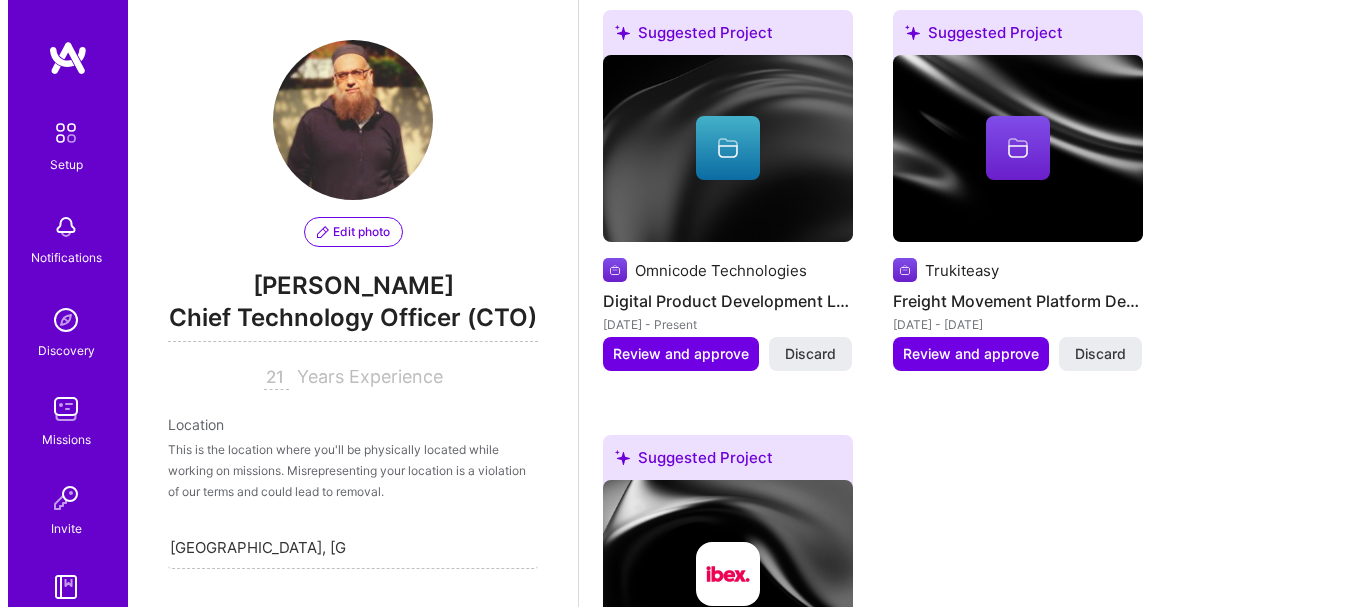 scroll, scrollTop: 1681, scrollLeft: 0, axis: vertical 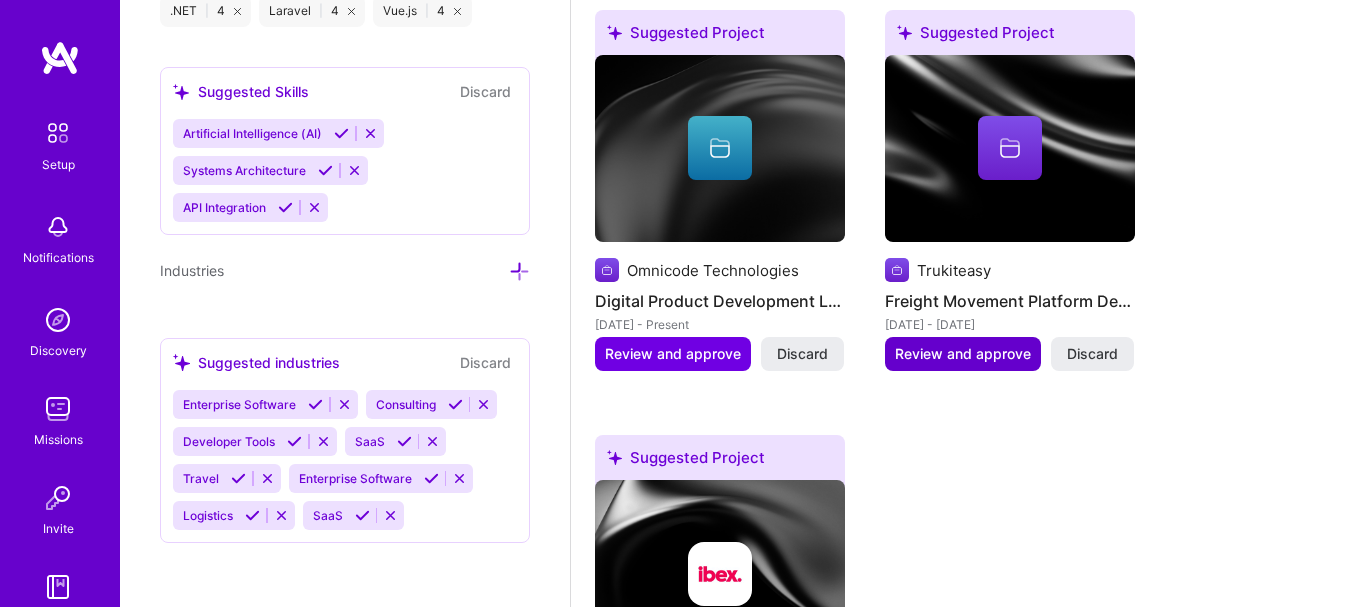 click on "Review and approve" at bounding box center (963, 354) 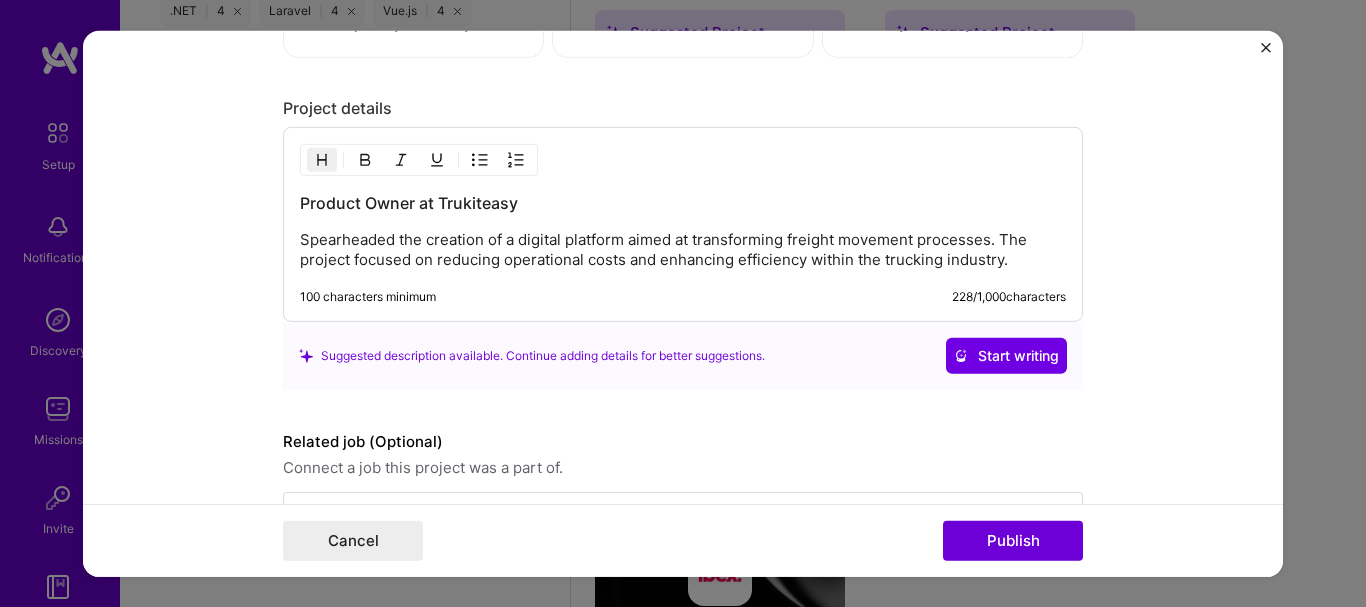 scroll, scrollTop: 1078, scrollLeft: 0, axis: vertical 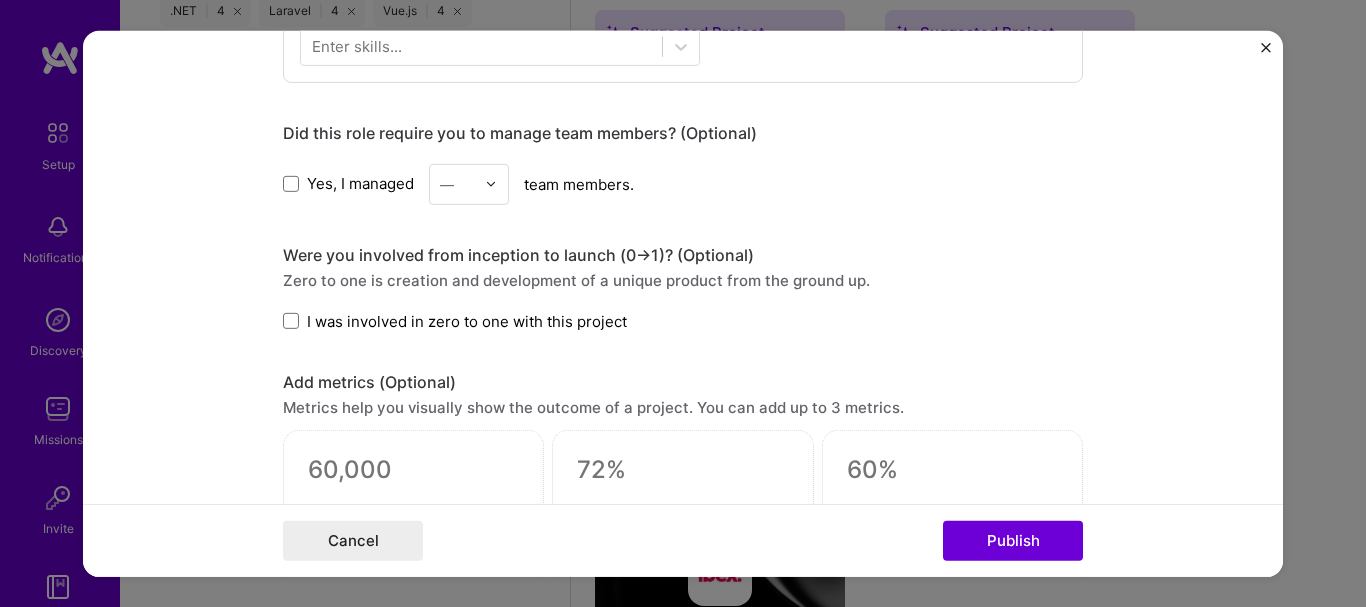 click at bounding box center [1266, 47] 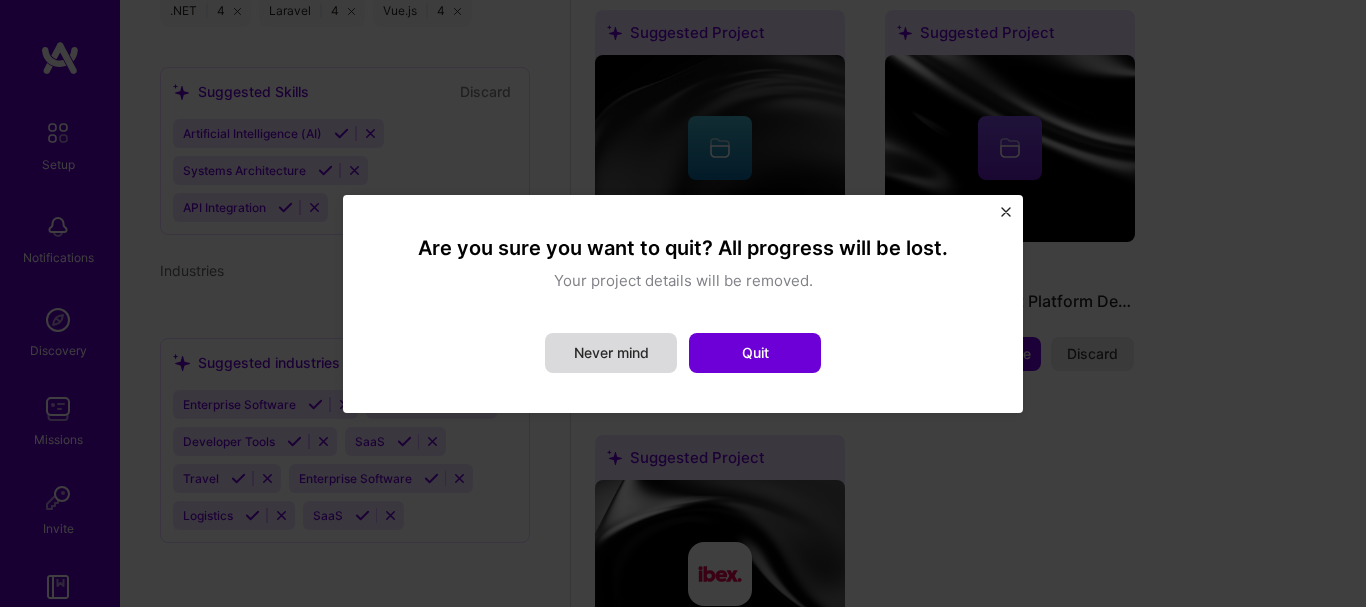 click on "Never mind" at bounding box center [611, 353] 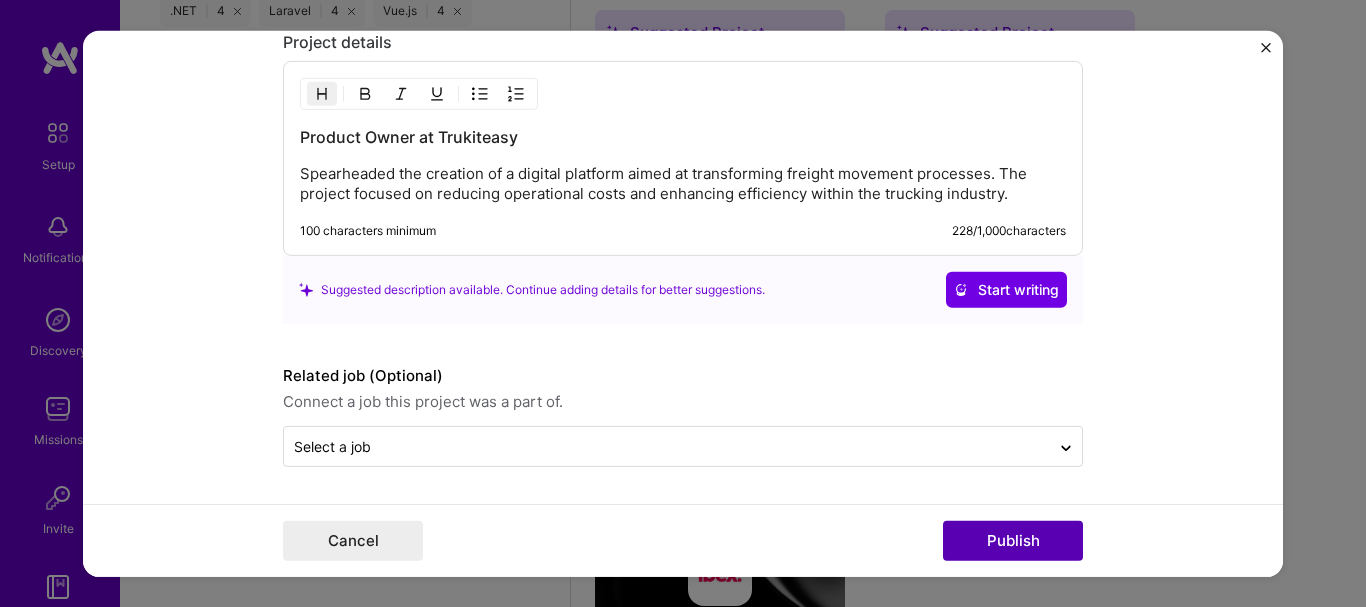 click on "Publish" at bounding box center [1013, 541] 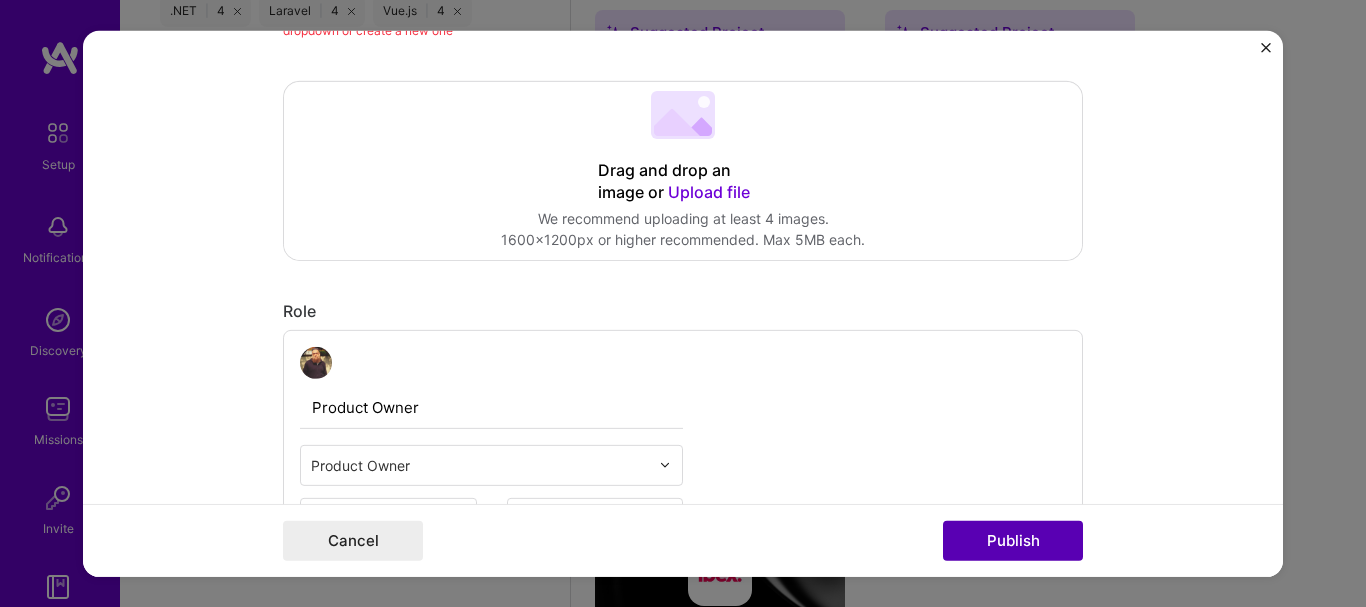 scroll, scrollTop: 131, scrollLeft: 0, axis: vertical 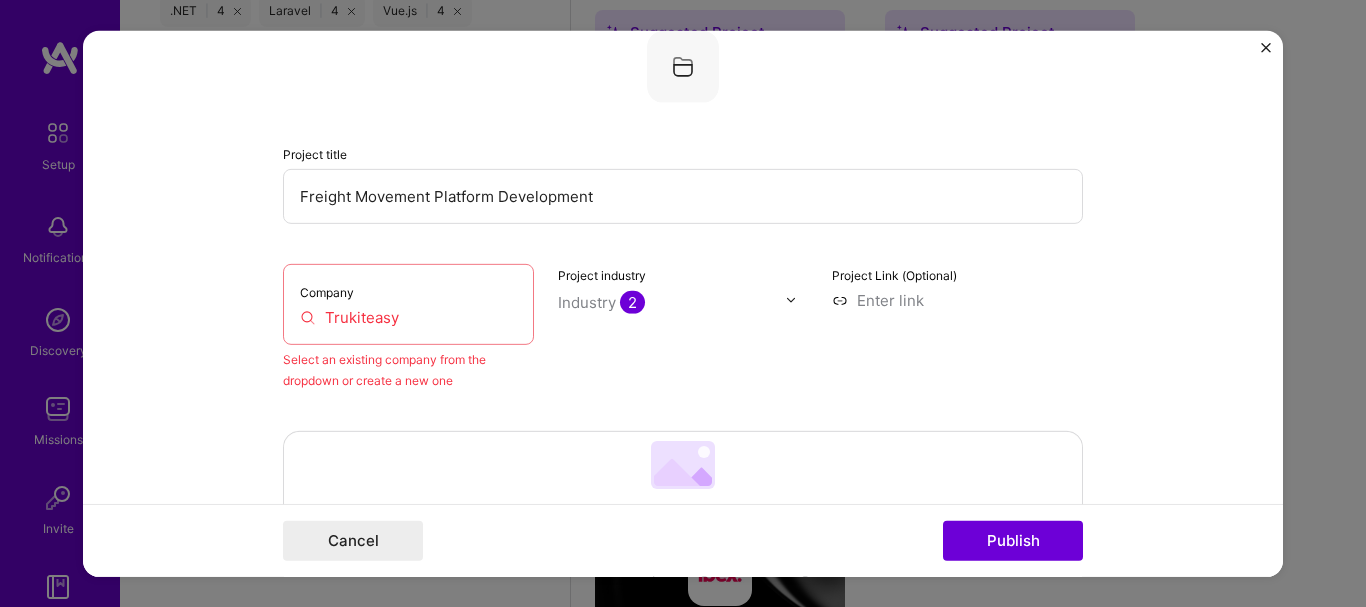 click on "Trukiteasy" at bounding box center [408, 316] 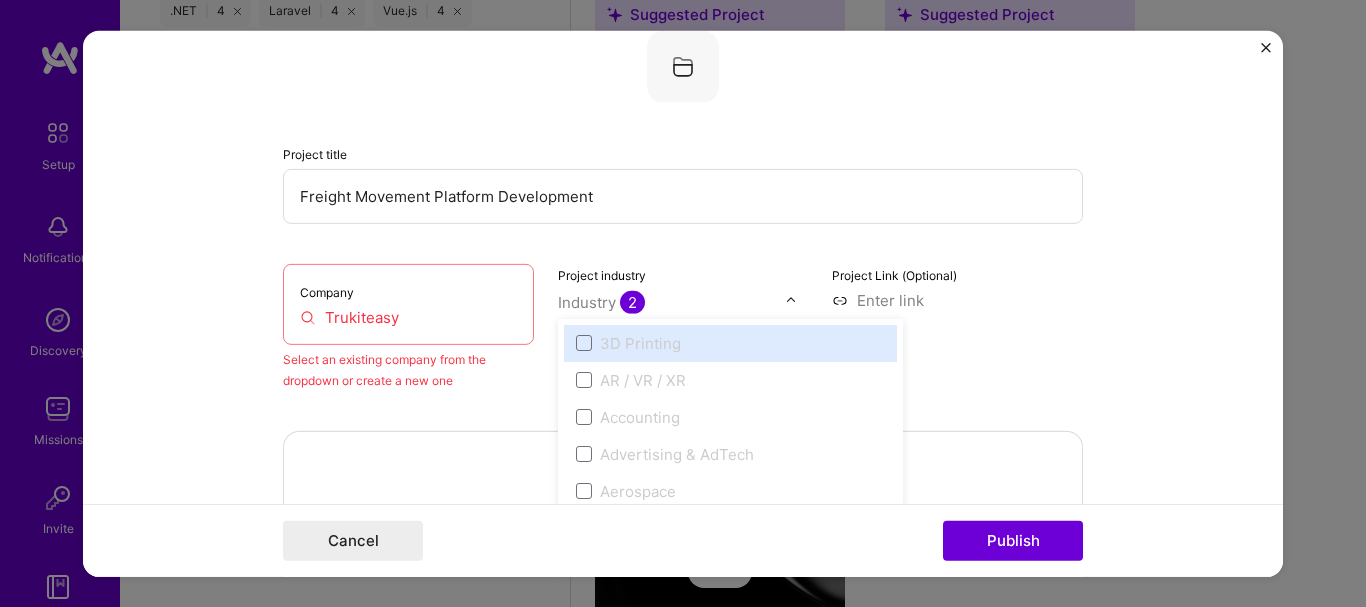 scroll, scrollTop: 1816, scrollLeft: 0, axis: vertical 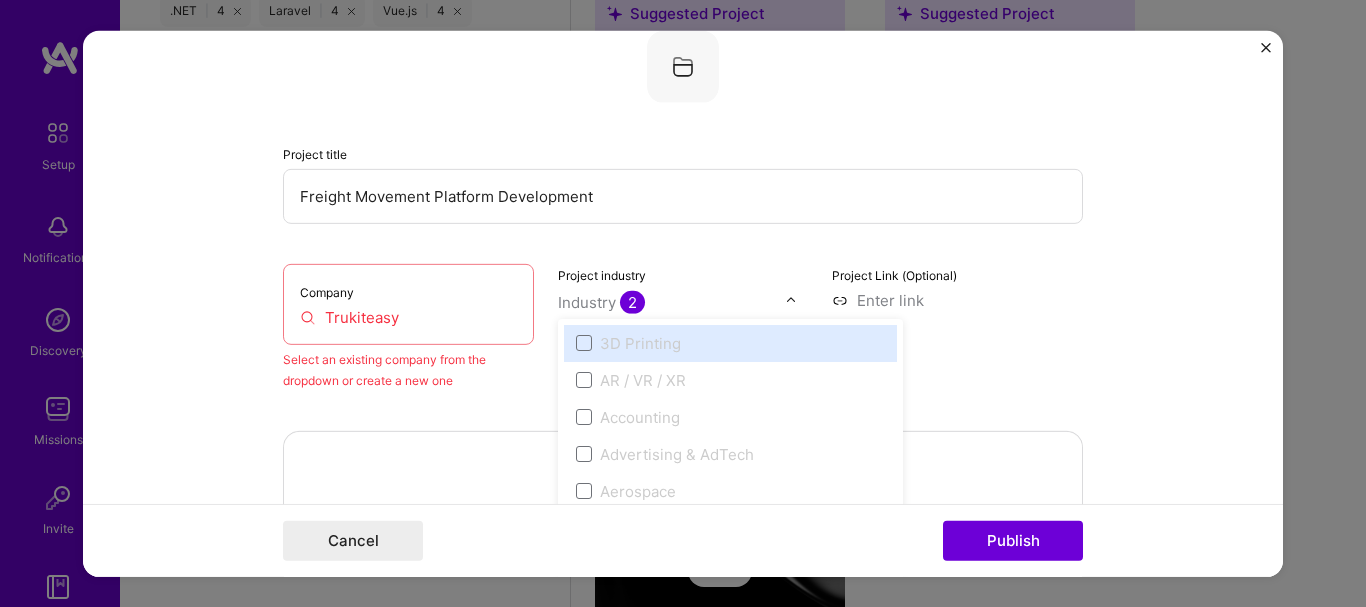 click on "Project Link (Optional)" at bounding box center [957, 326] 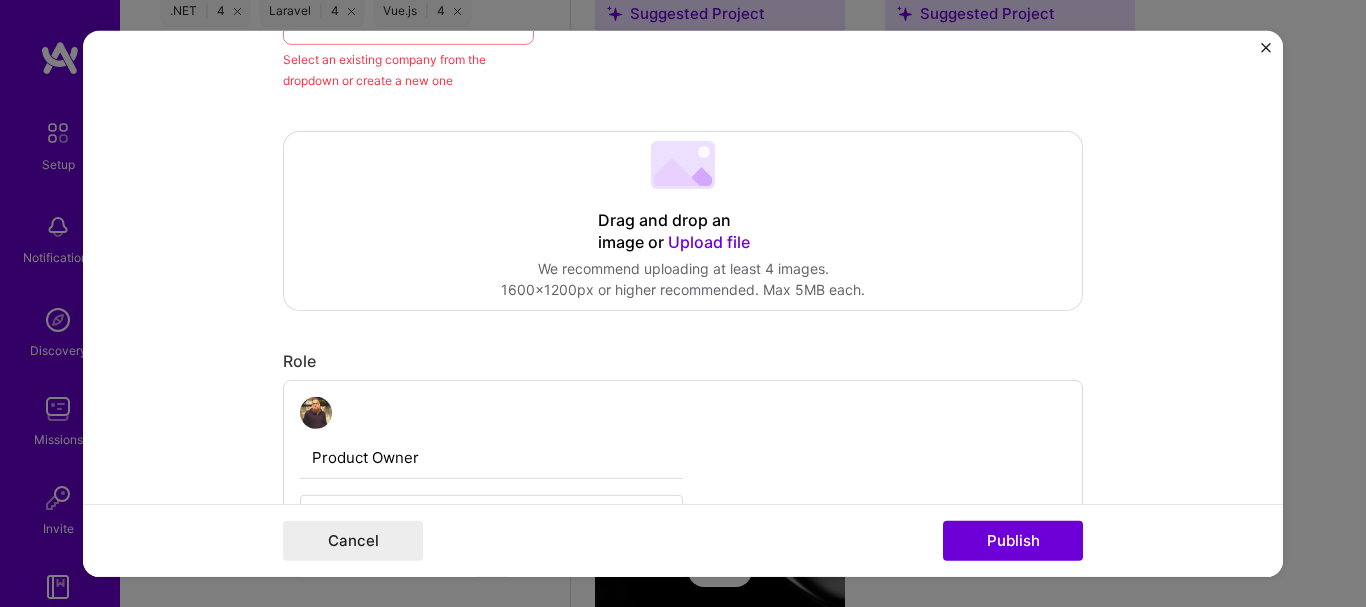 scroll, scrollTop: 831, scrollLeft: 0, axis: vertical 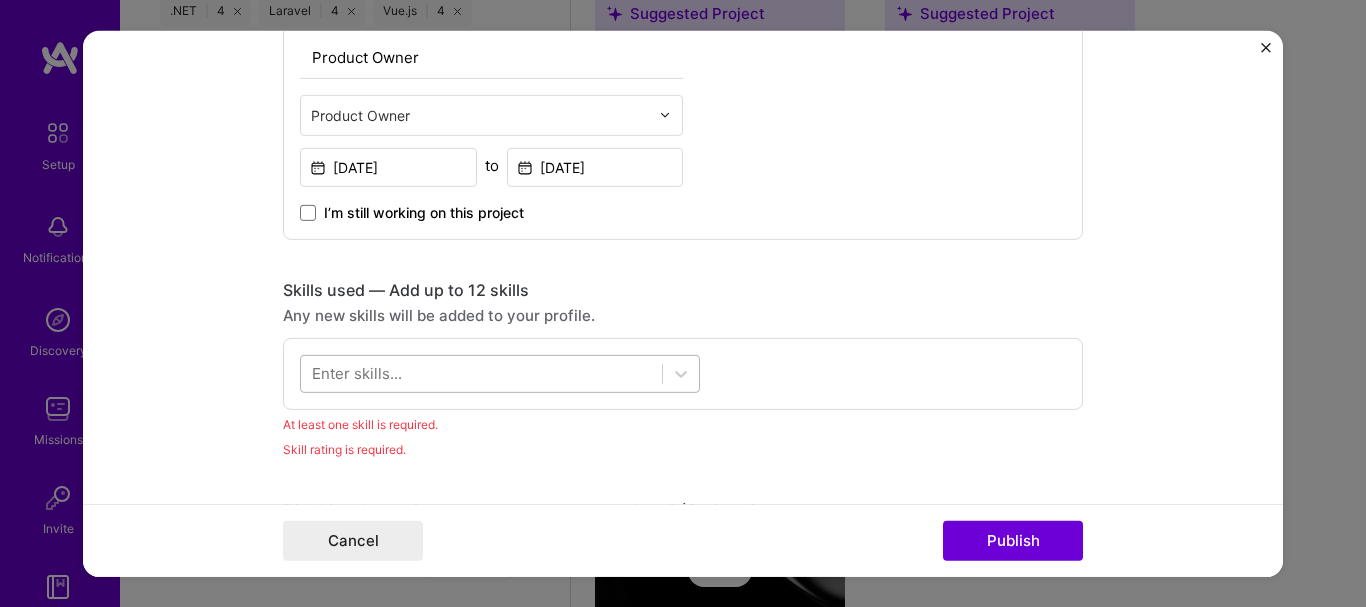 click at bounding box center (481, 373) 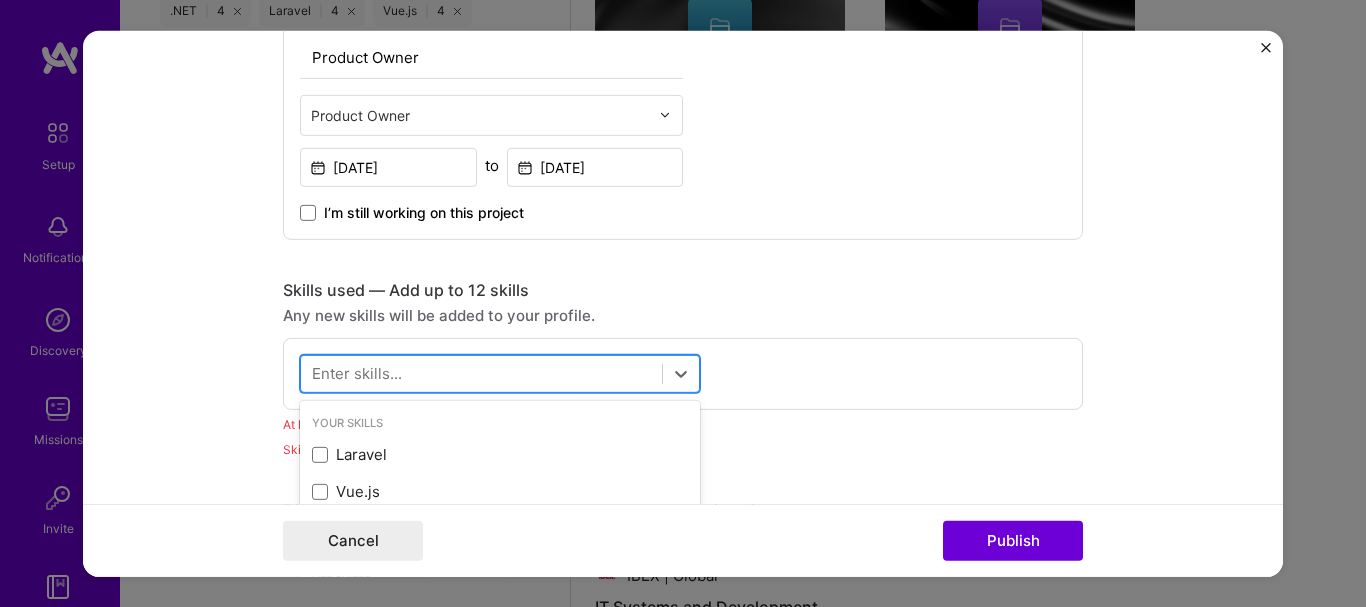 click at bounding box center [481, 373] 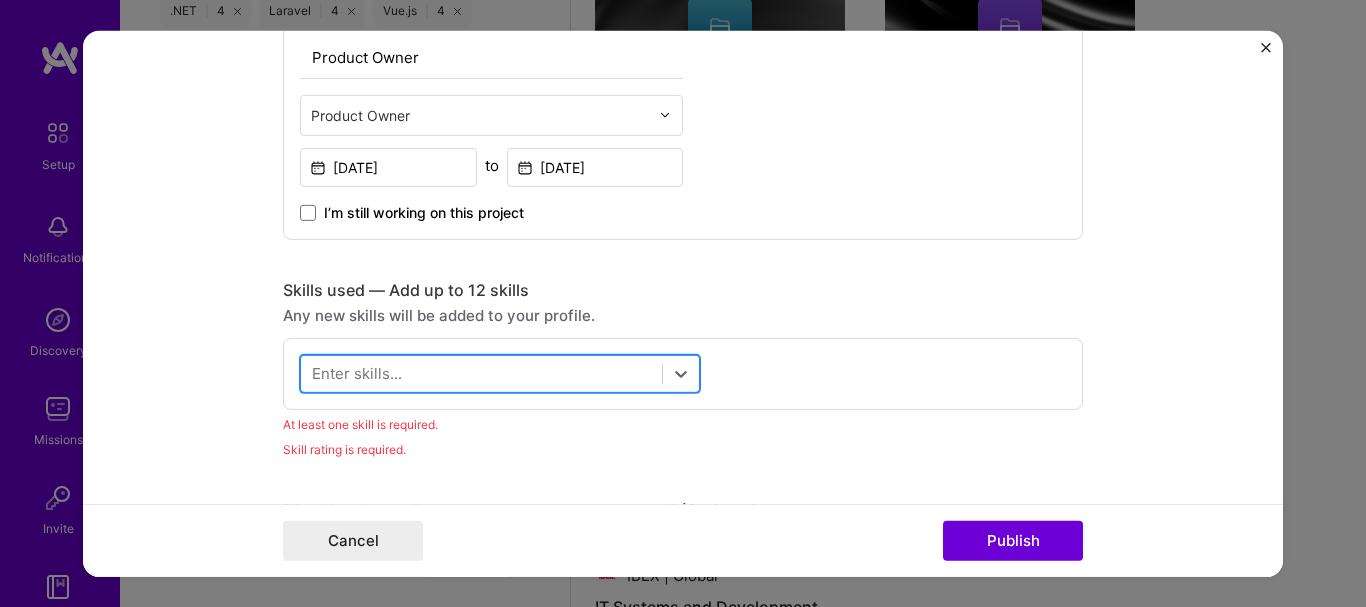 click at bounding box center [481, 373] 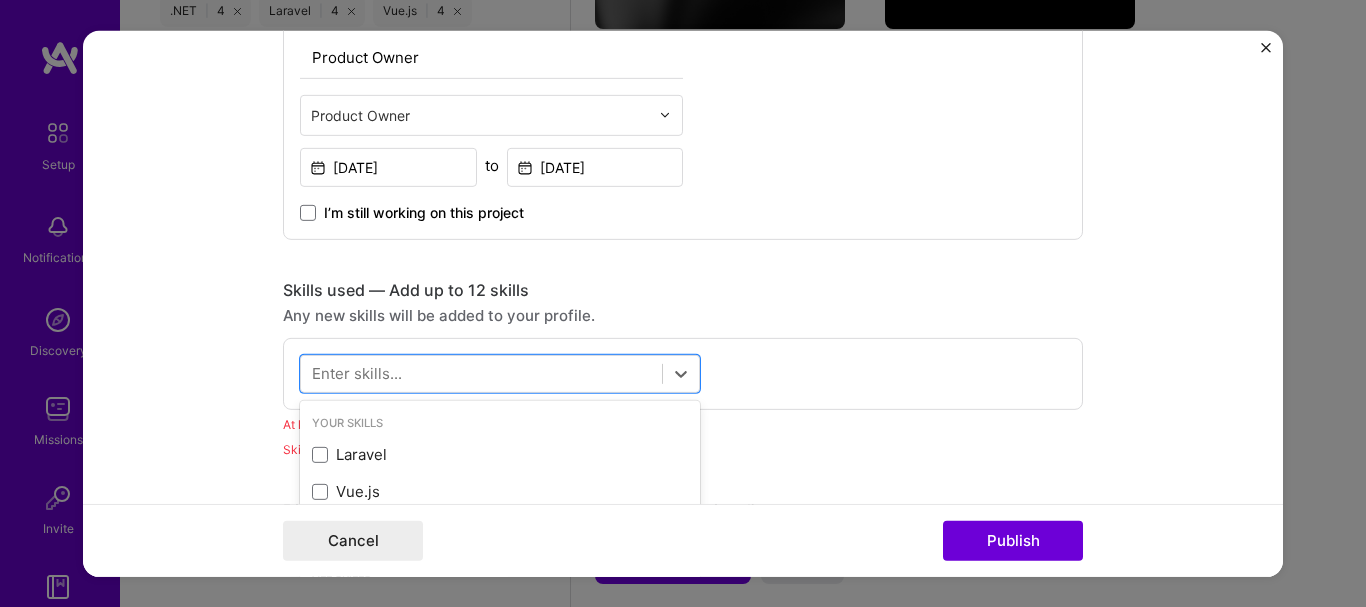 scroll, scrollTop: 2018, scrollLeft: 0, axis: vertical 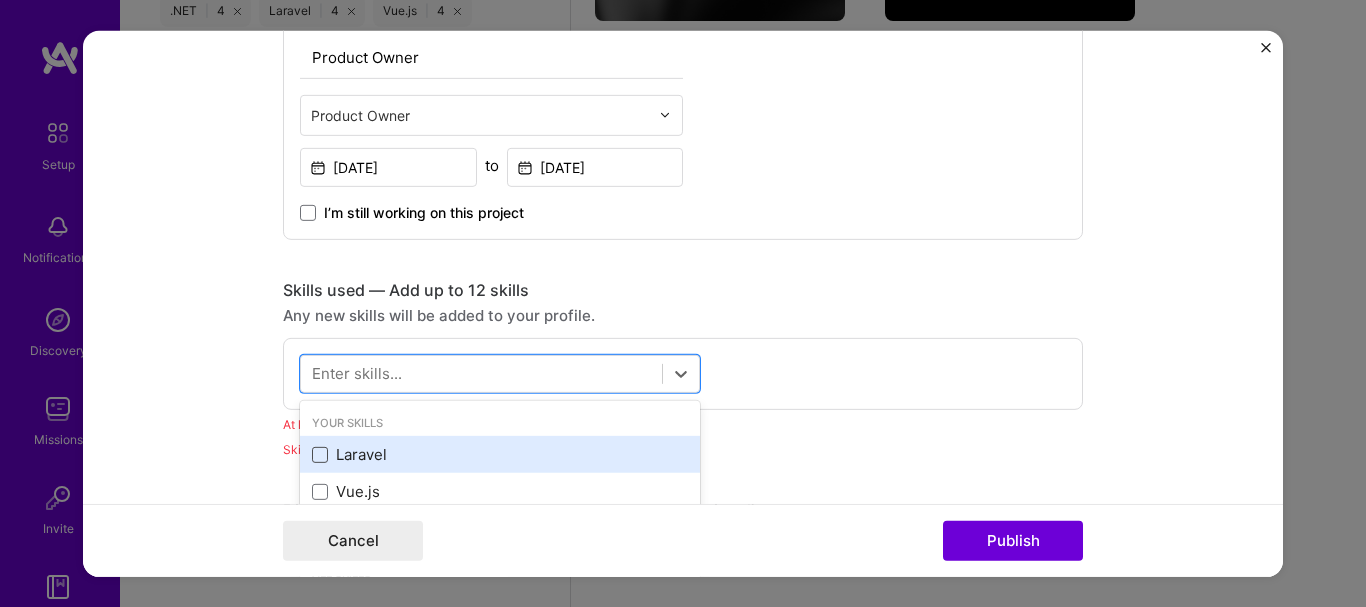 click at bounding box center [320, 455] 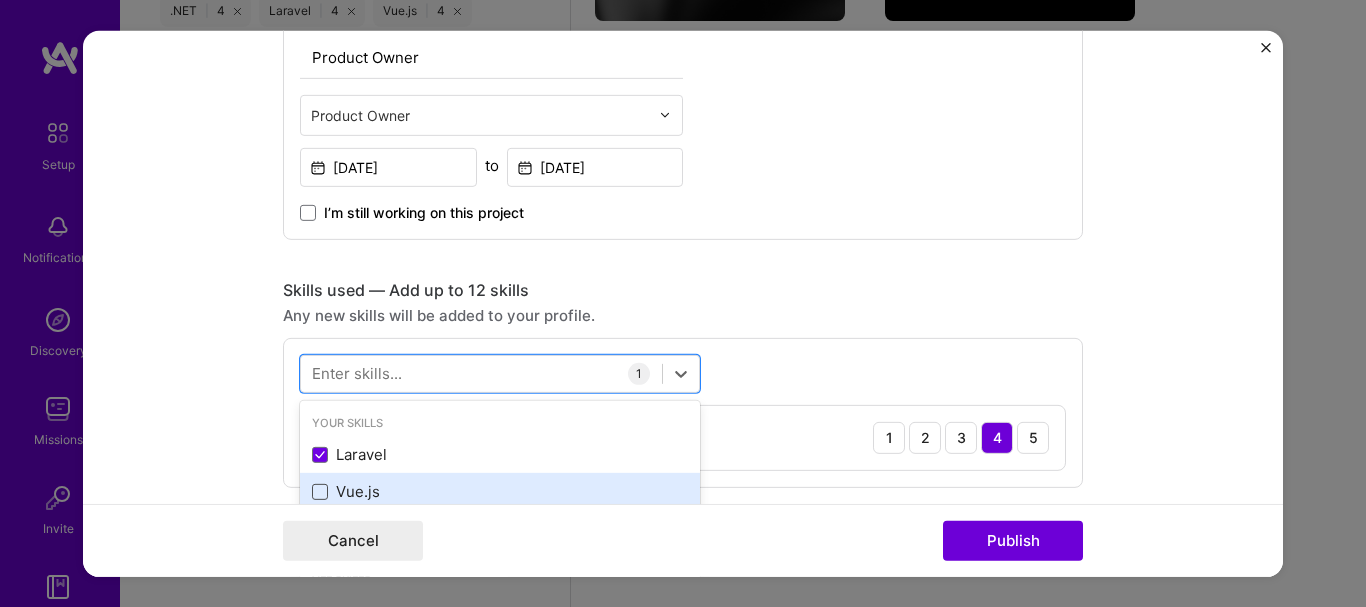 click at bounding box center [320, 492] 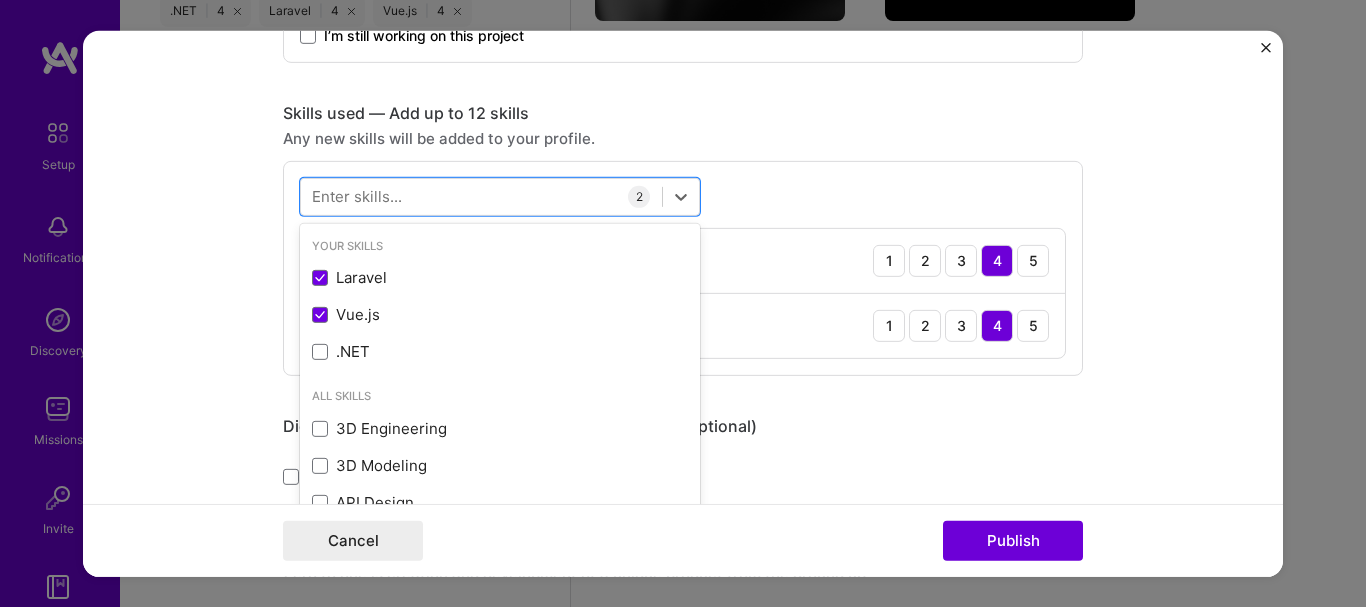 scroll, scrollTop: 1231, scrollLeft: 0, axis: vertical 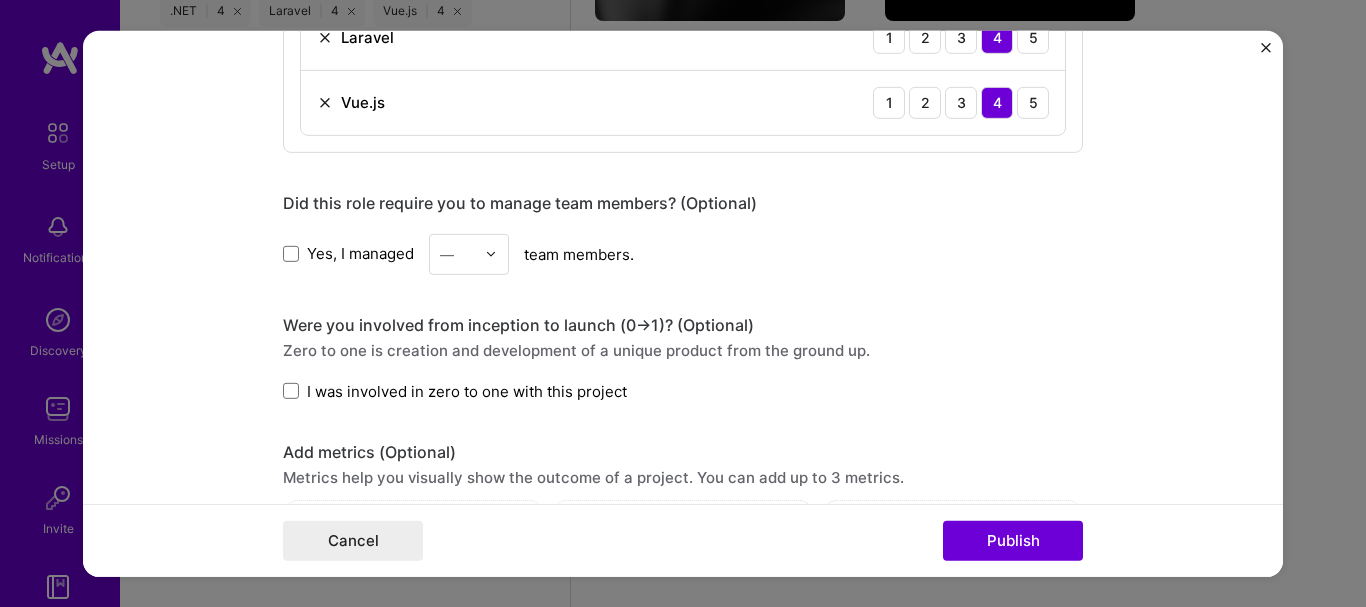 click on "Were you involved from inception to launch (0  ->  1)? (Optional)" at bounding box center [683, 324] 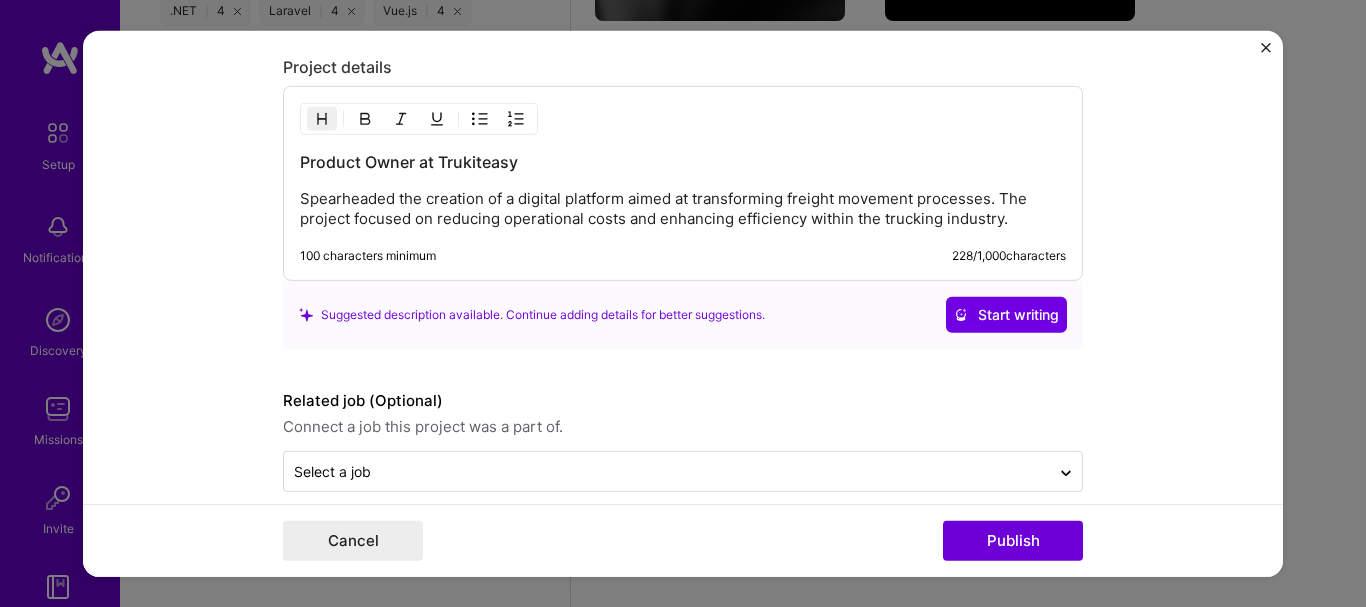 scroll, scrollTop: 1901, scrollLeft: 0, axis: vertical 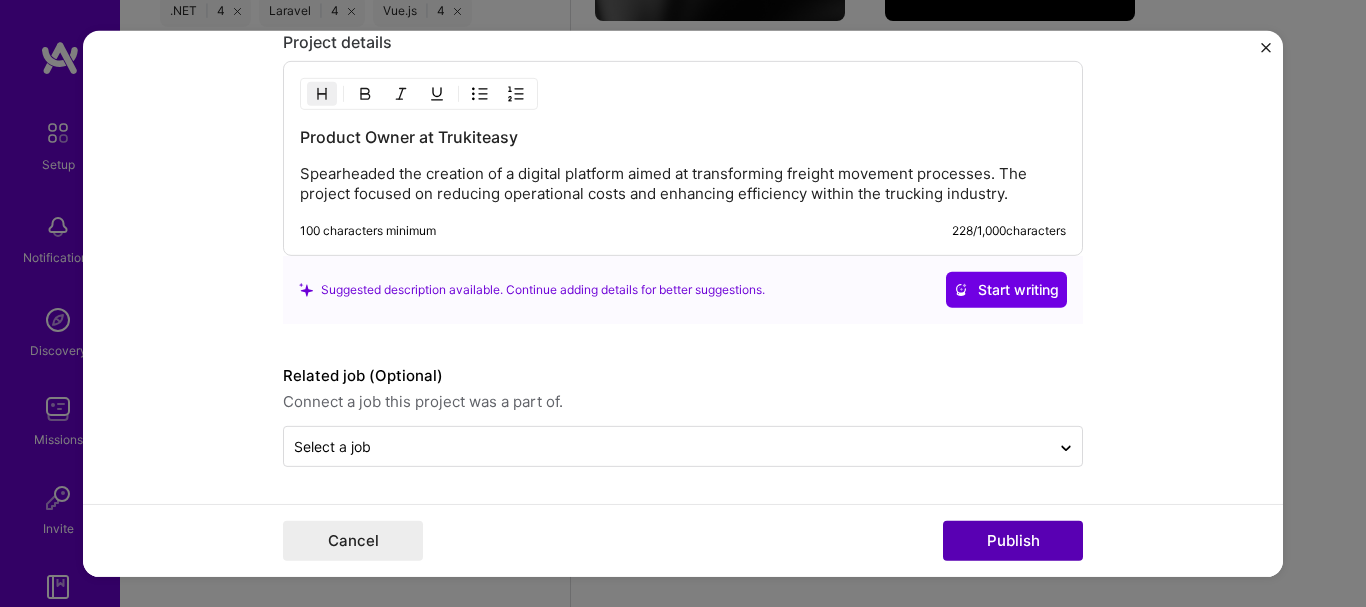 click on "Publish" at bounding box center (1013, 541) 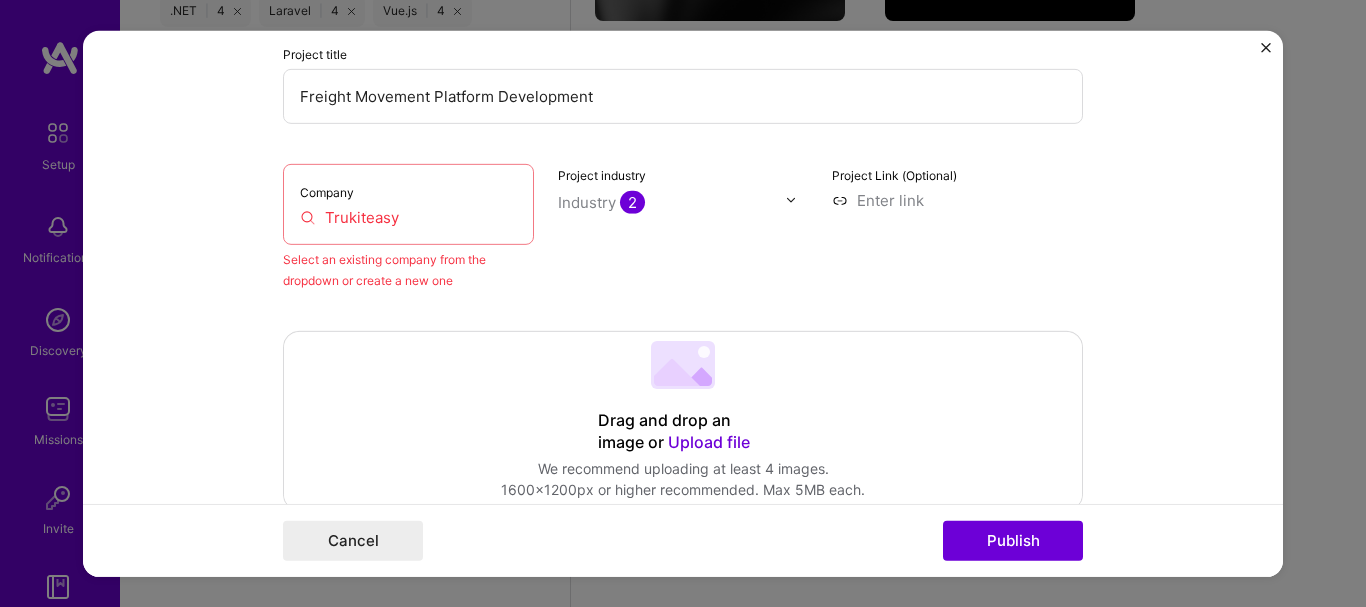 scroll, scrollTop: 131, scrollLeft: 0, axis: vertical 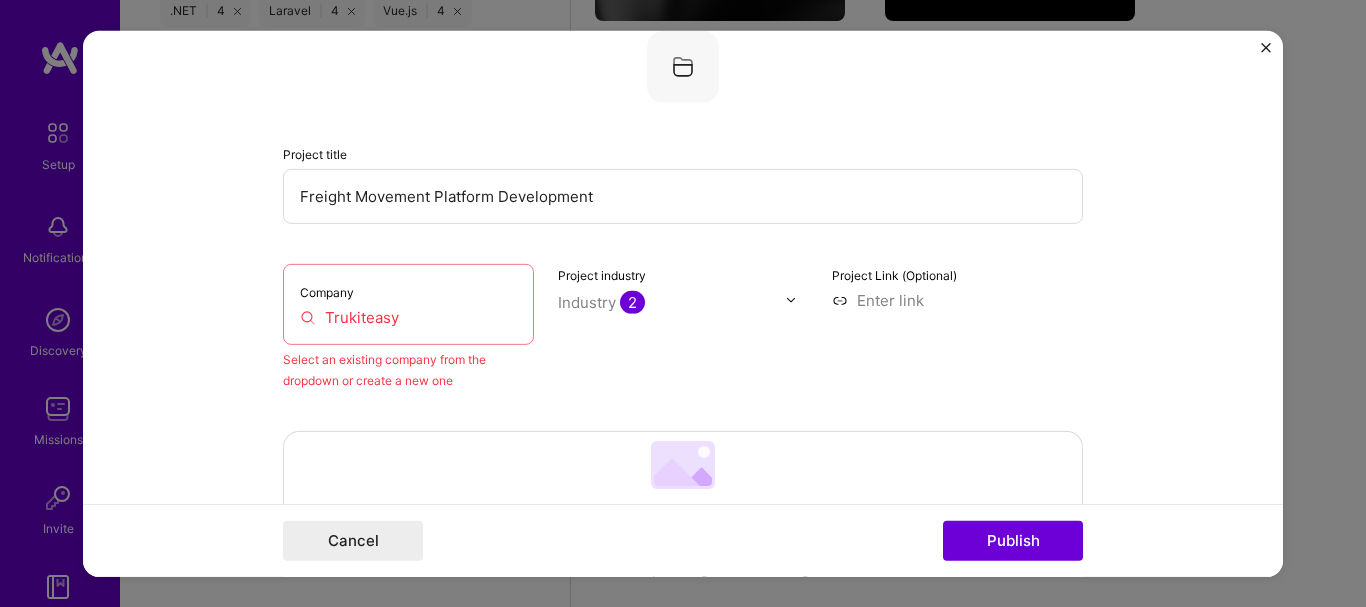 click on "Company Trukiteasy" at bounding box center [408, 303] 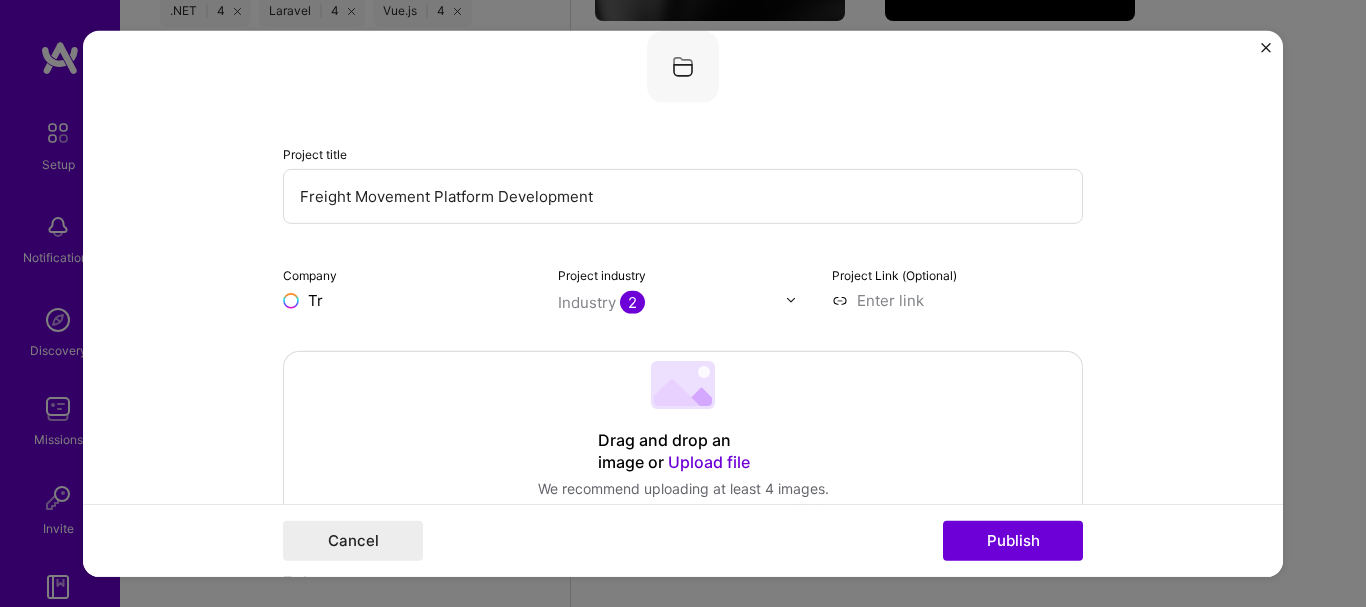type on "T" 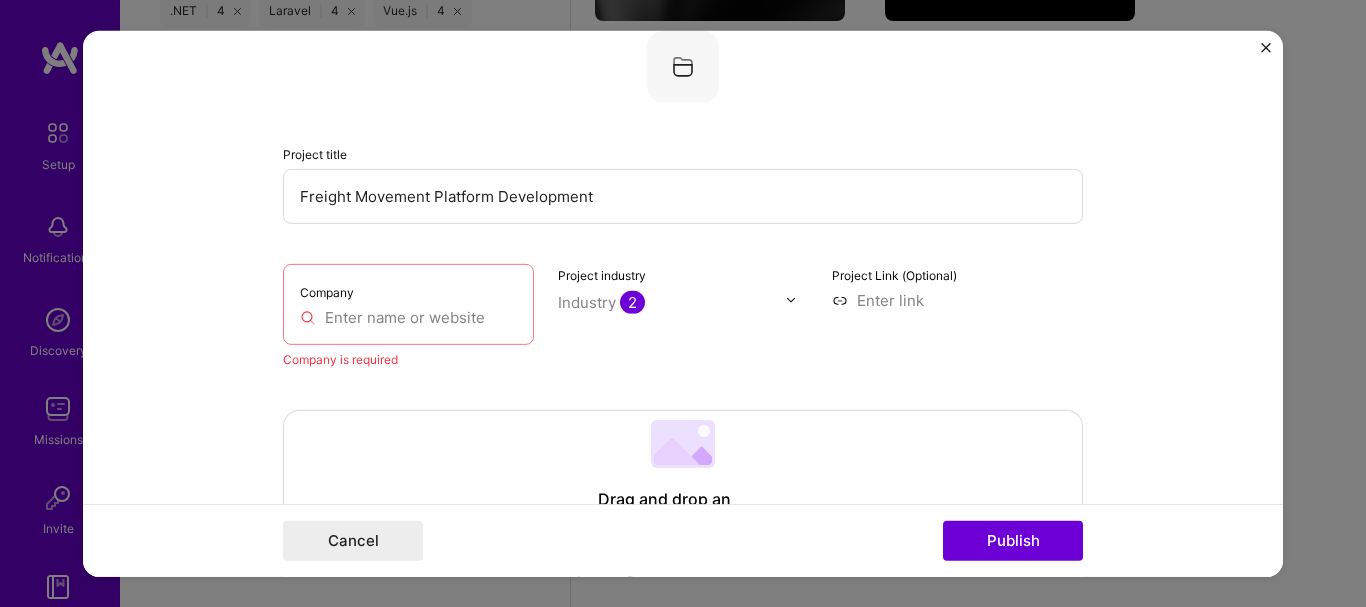 click at bounding box center [408, 316] 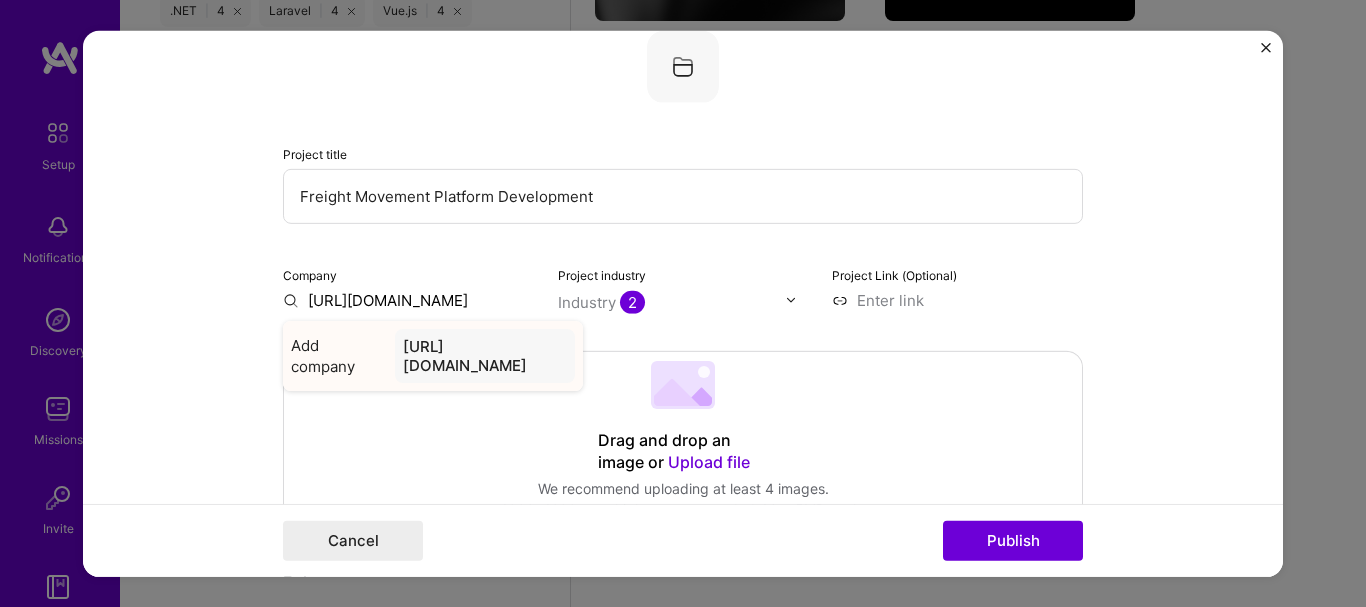 type on "[URL][DOMAIN_NAME]" 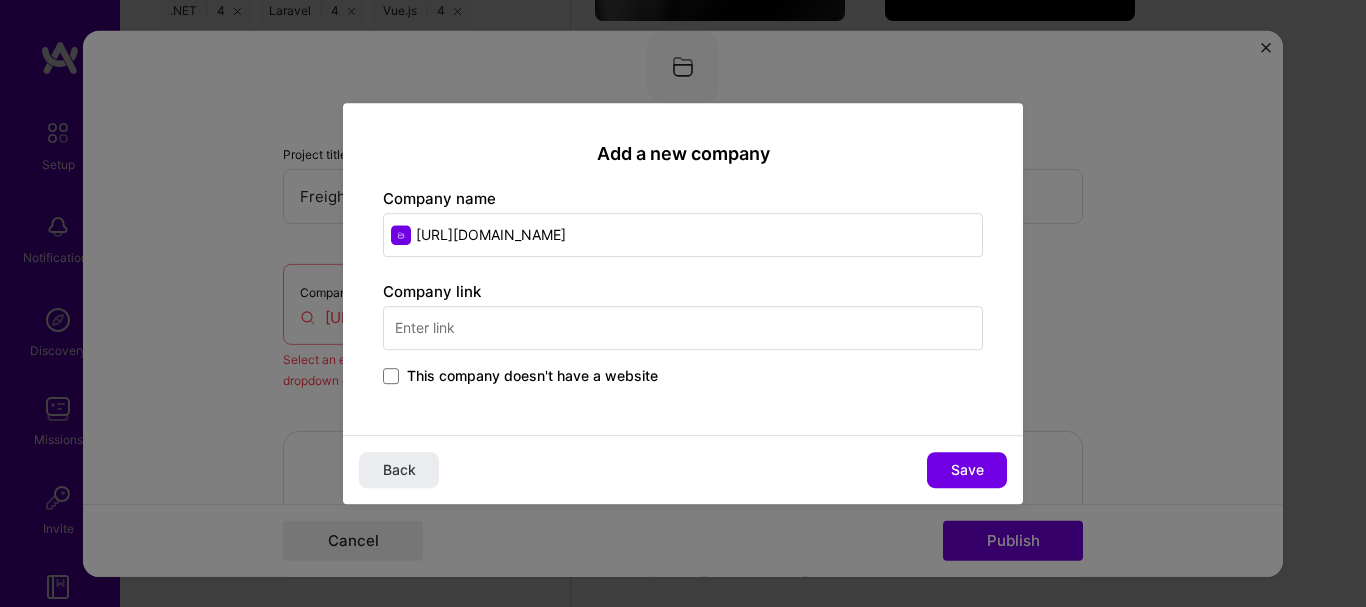 click at bounding box center [683, 328] 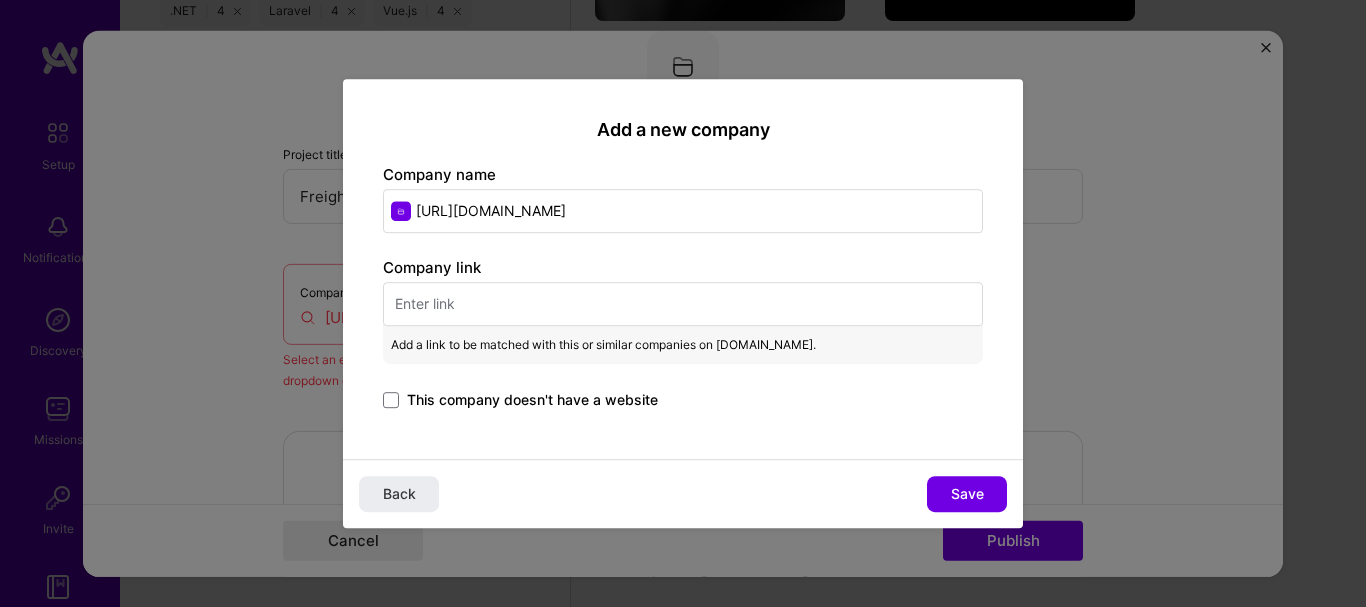 click at bounding box center [683, 304] 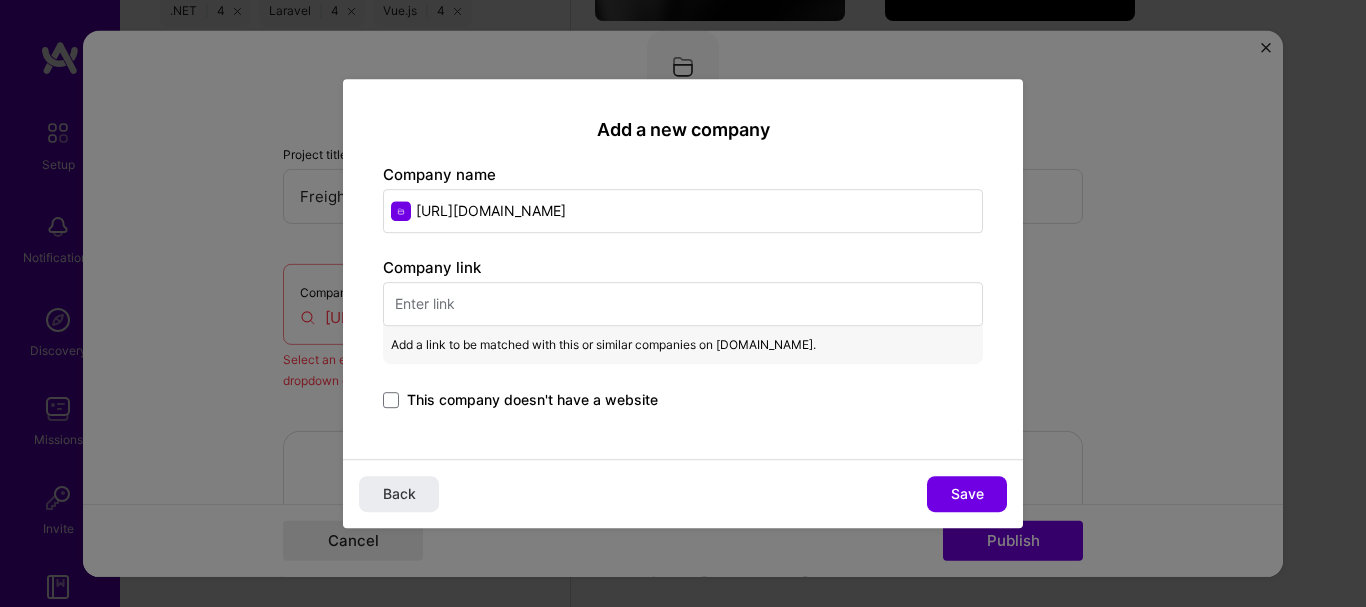 paste on "[URL][DOMAIN_NAME]" 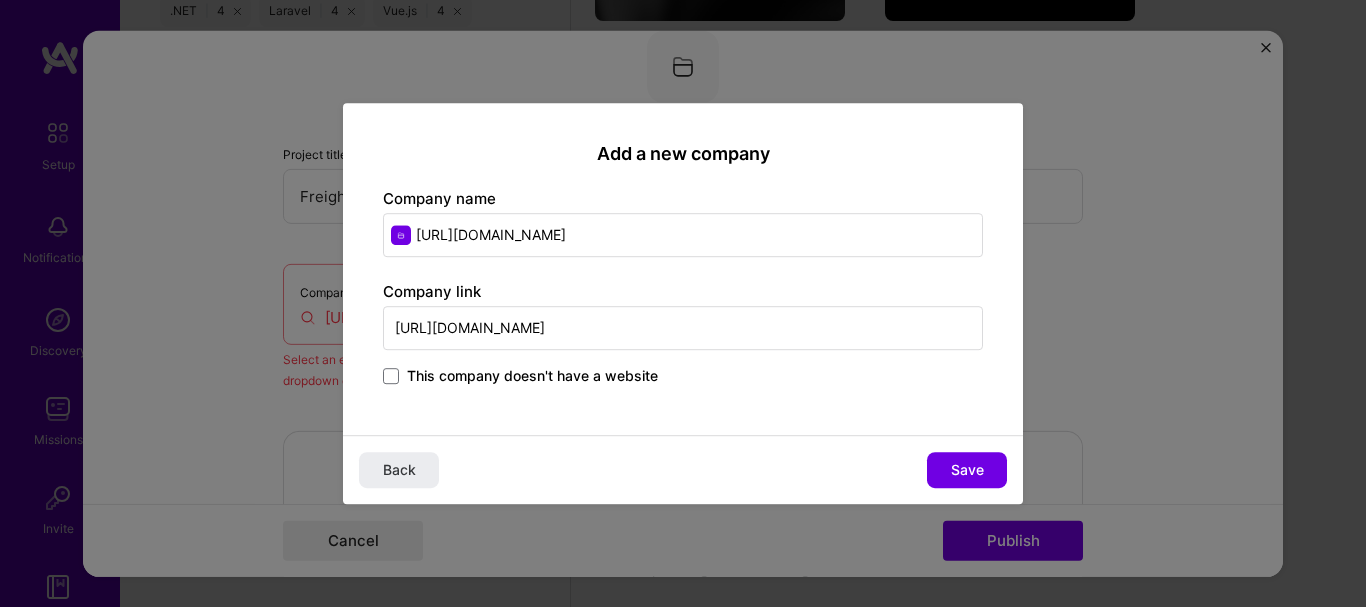 type on "[URL][DOMAIN_NAME]" 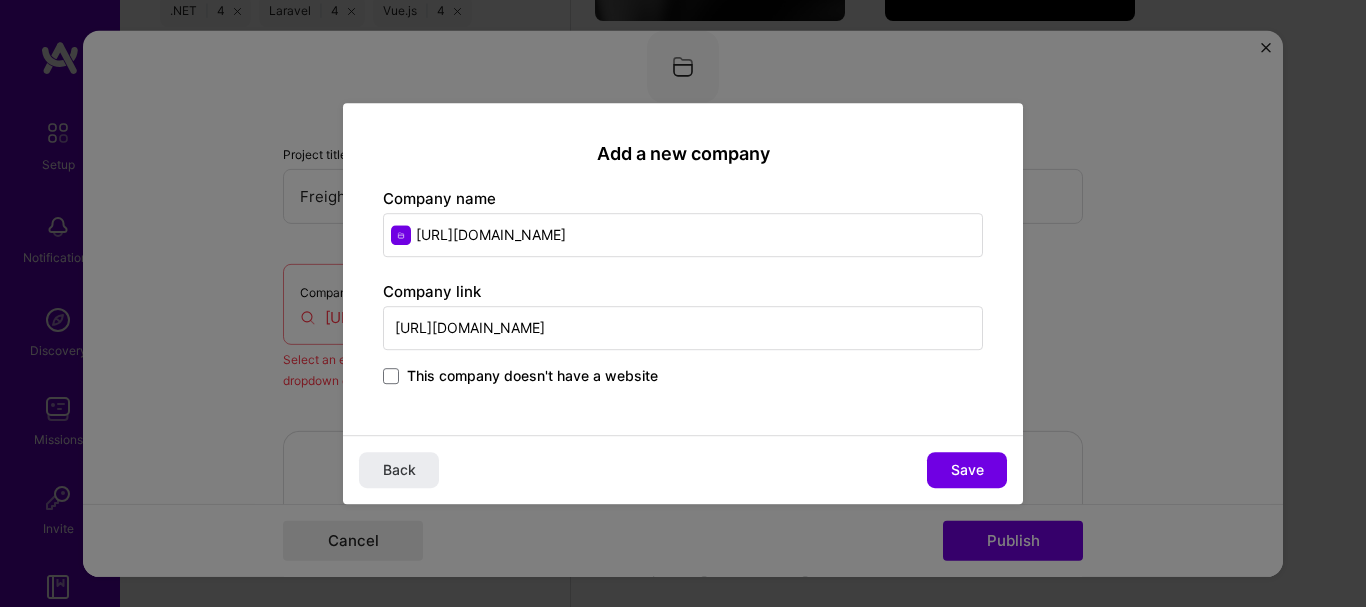drag, startPoint x: 600, startPoint y: 237, endPoint x: 176, endPoint y: 211, distance: 424.79642 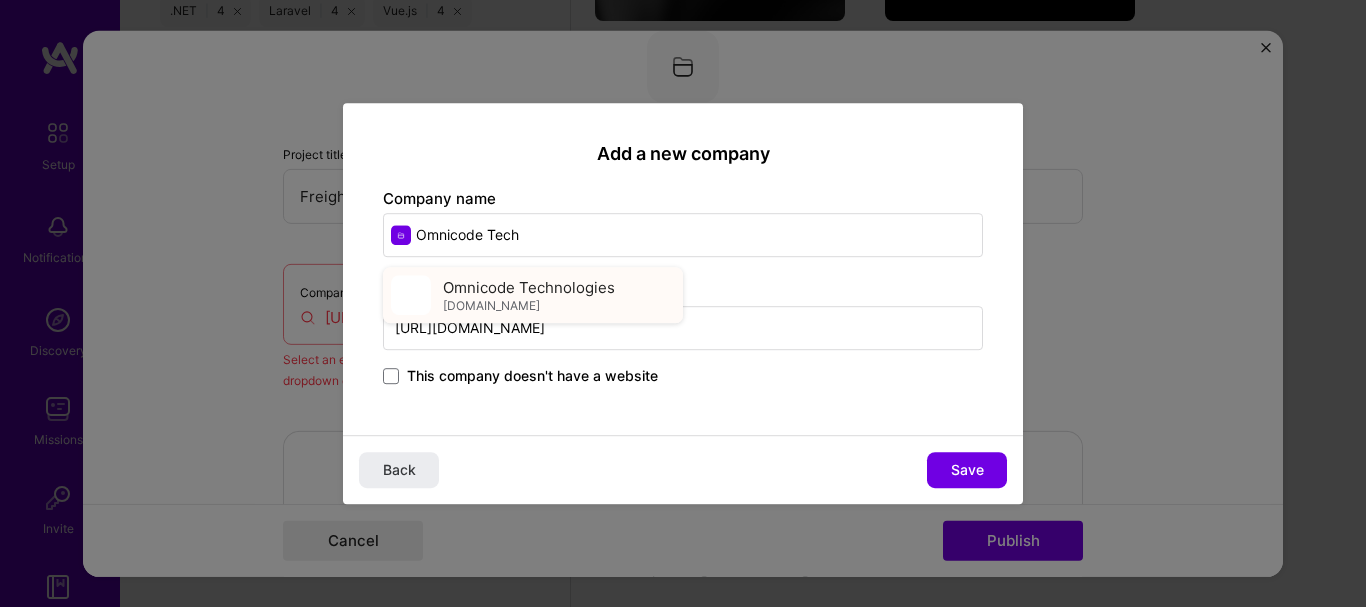 type on "Omnicode Tech" 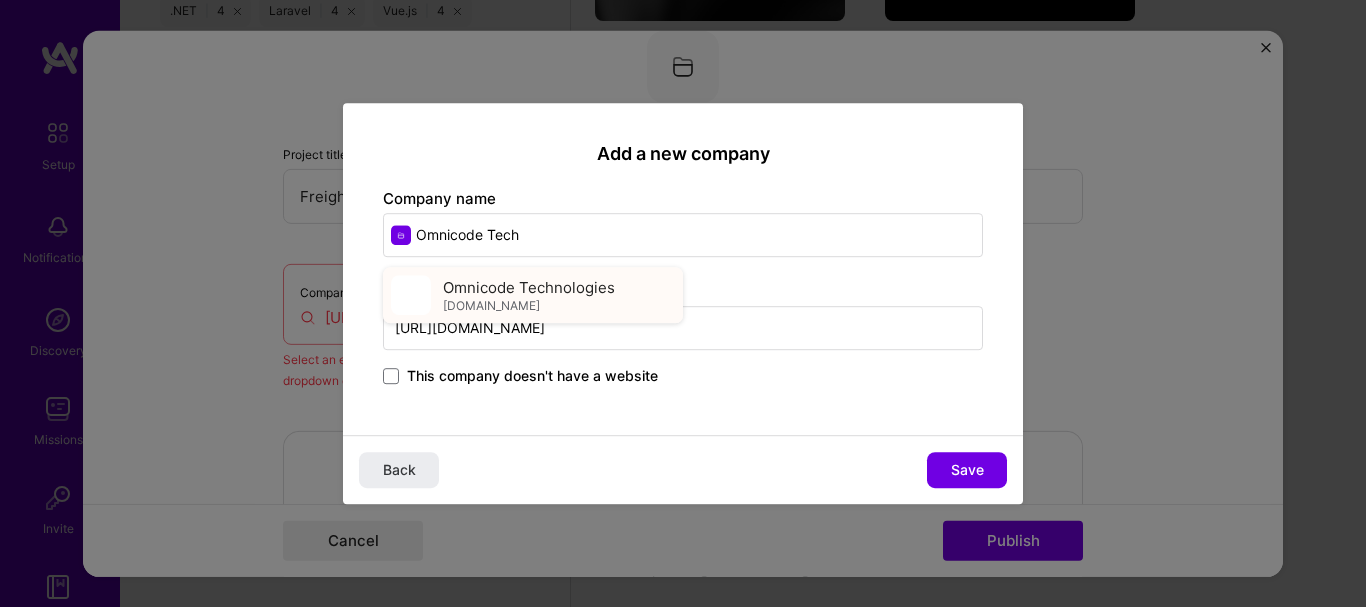 click on "Omnicode Technologies" at bounding box center [529, 287] 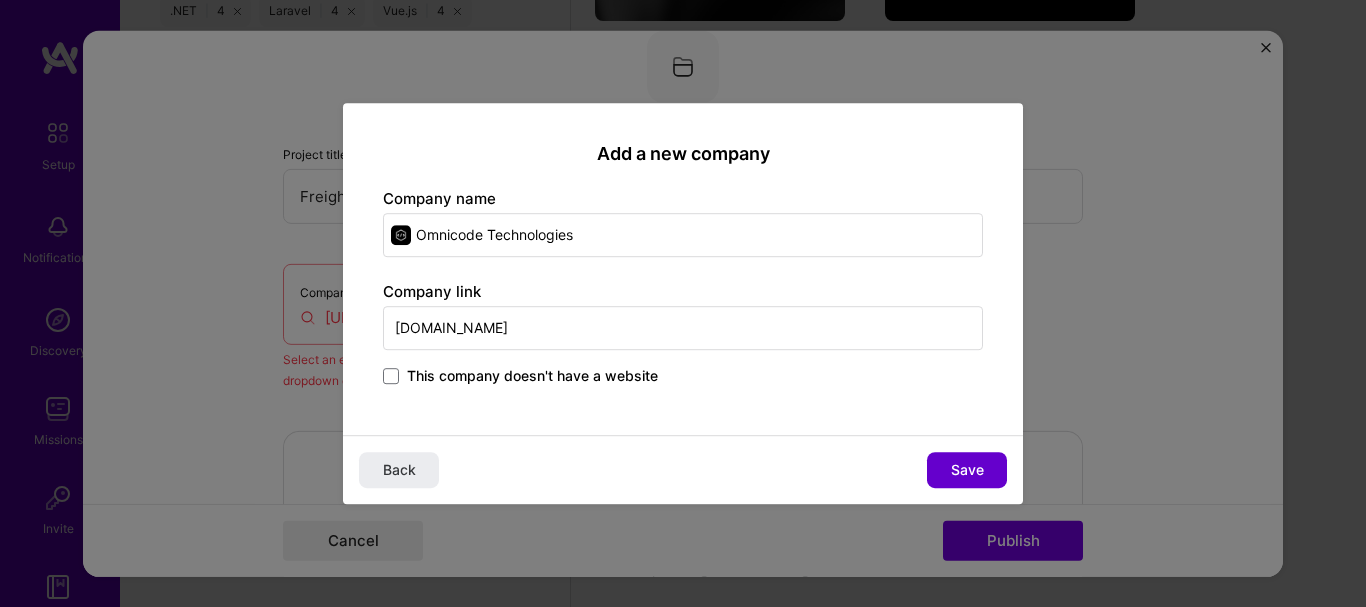 click on "Save" at bounding box center (967, 470) 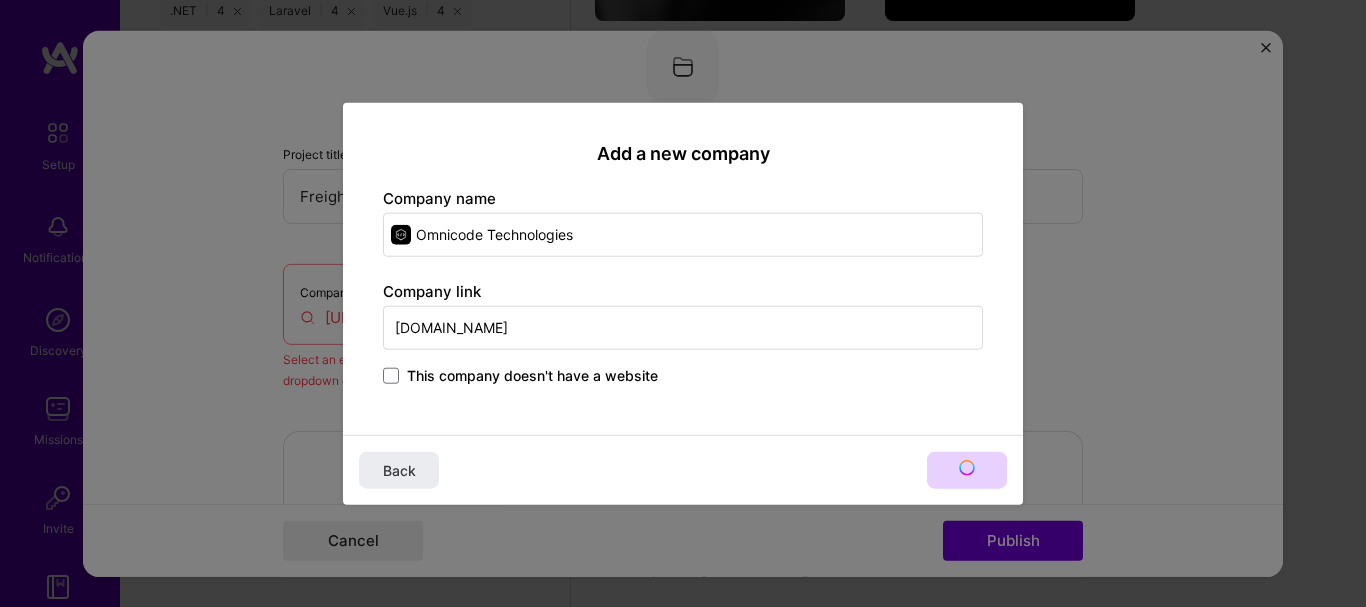 type on "Omnicode Technologies" 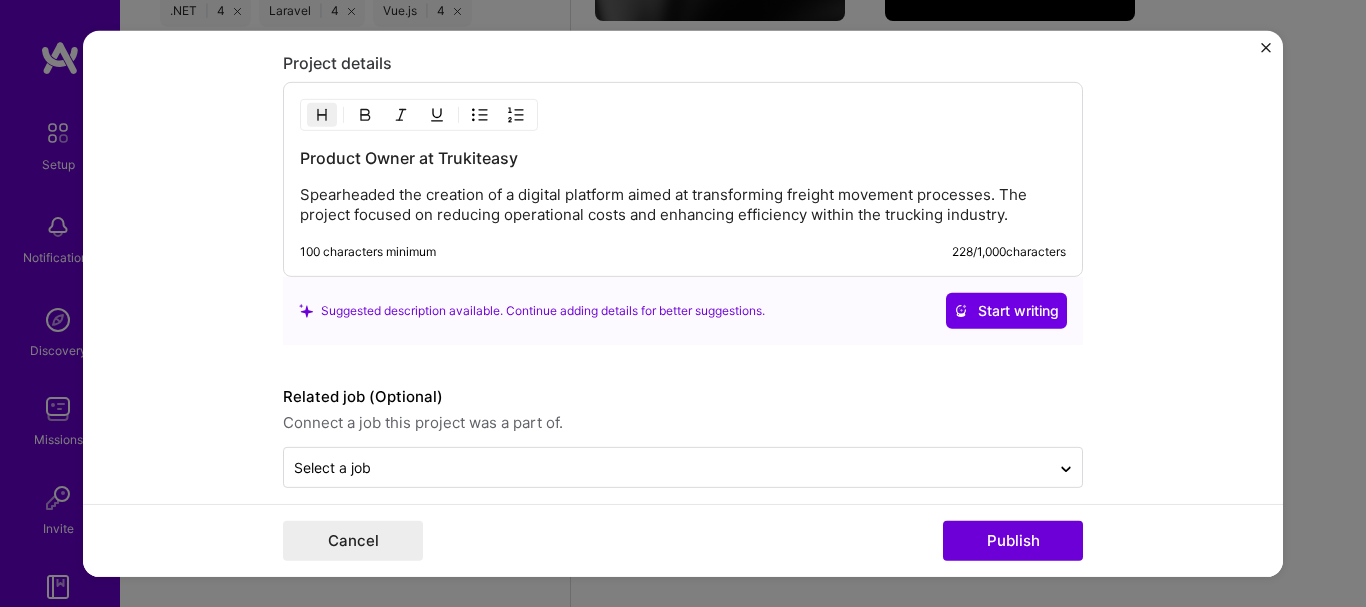scroll, scrollTop: 1821, scrollLeft: 0, axis: vertical 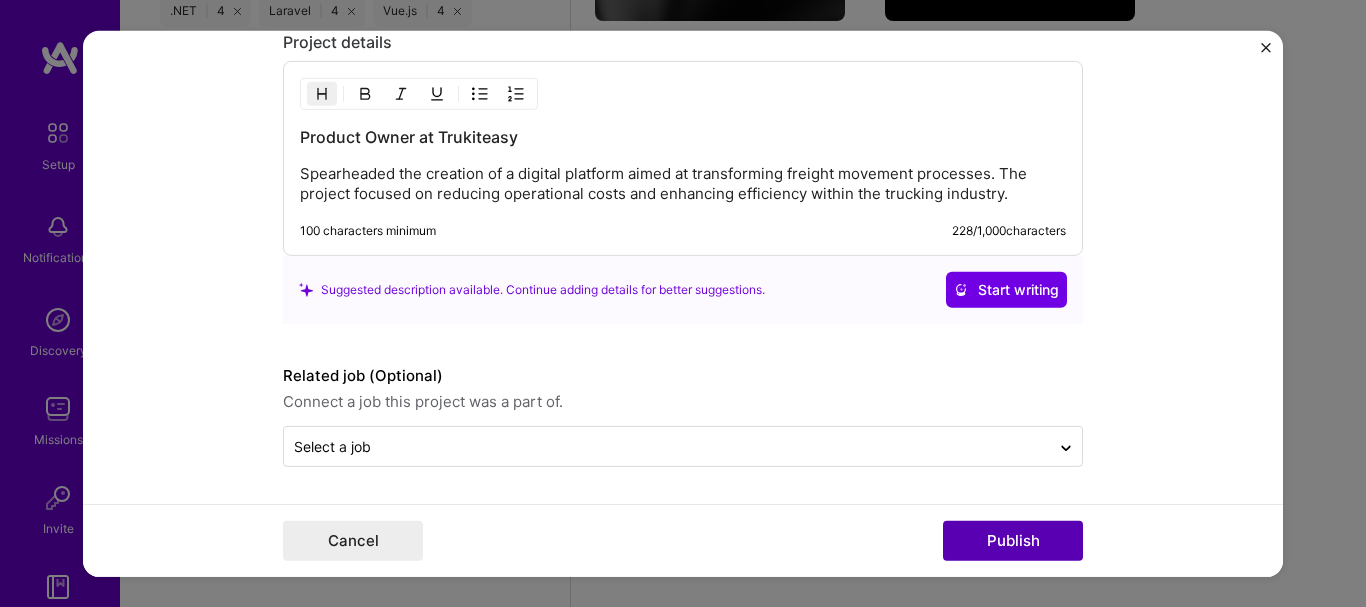 click on "Publish" at bounding box center (1013, 541) 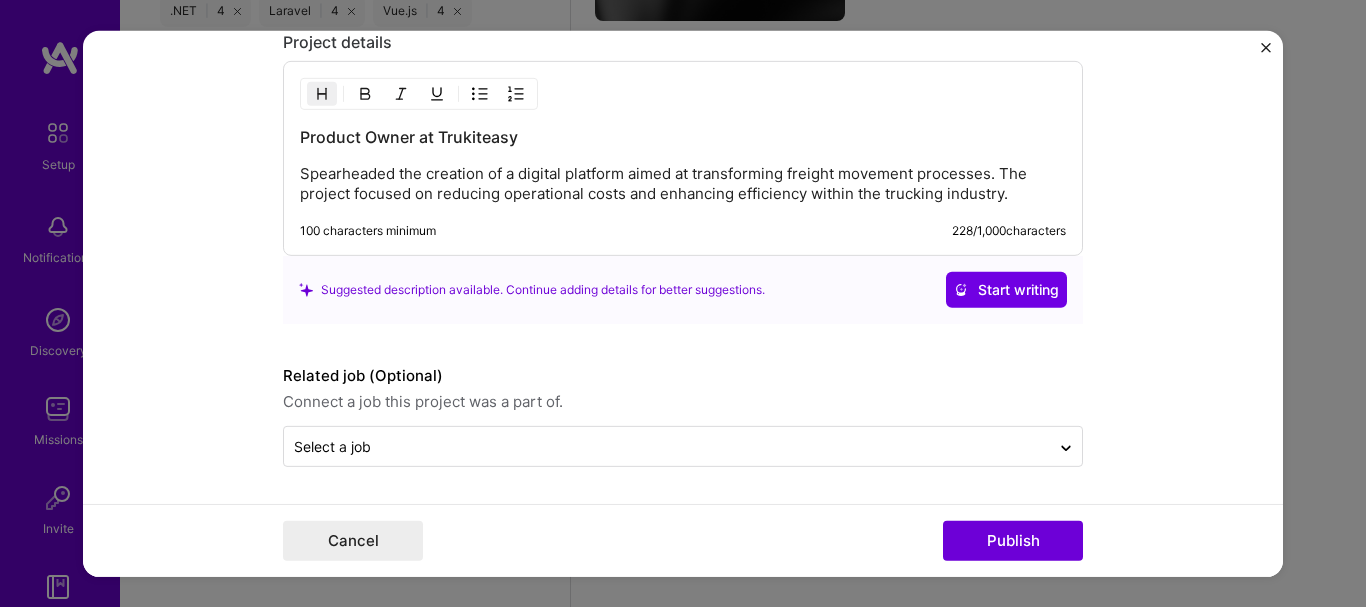 type 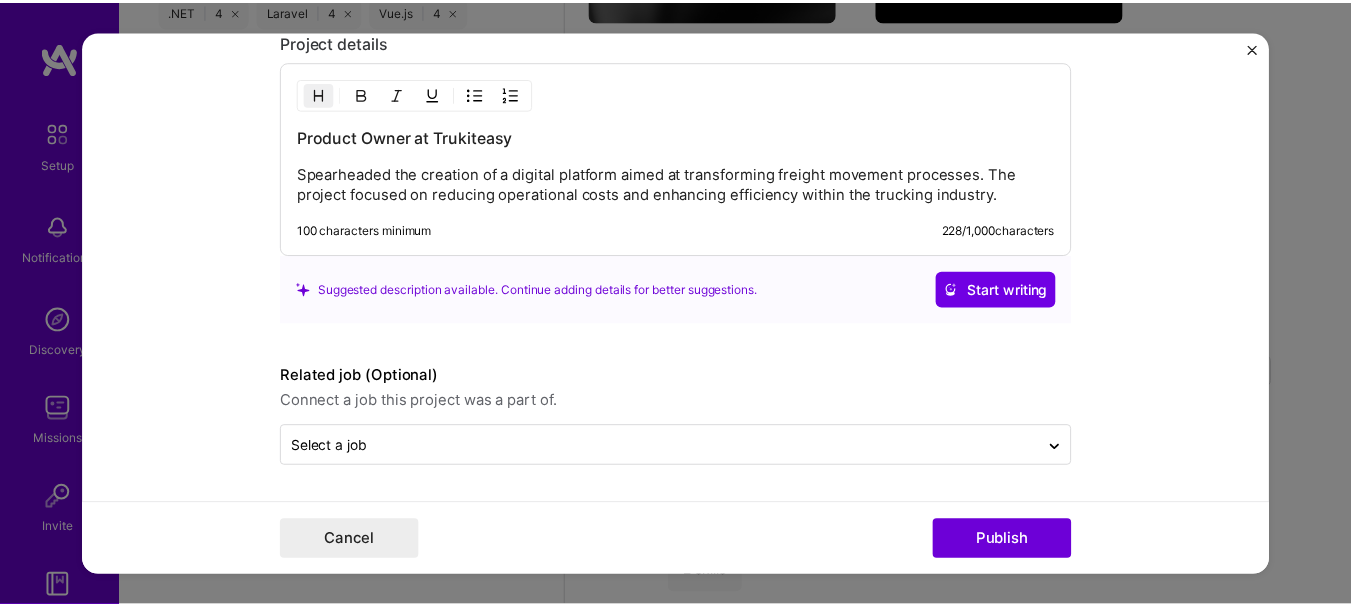 scroll, scrollTop: 1730, scrollLeft: 0, axis: vertical 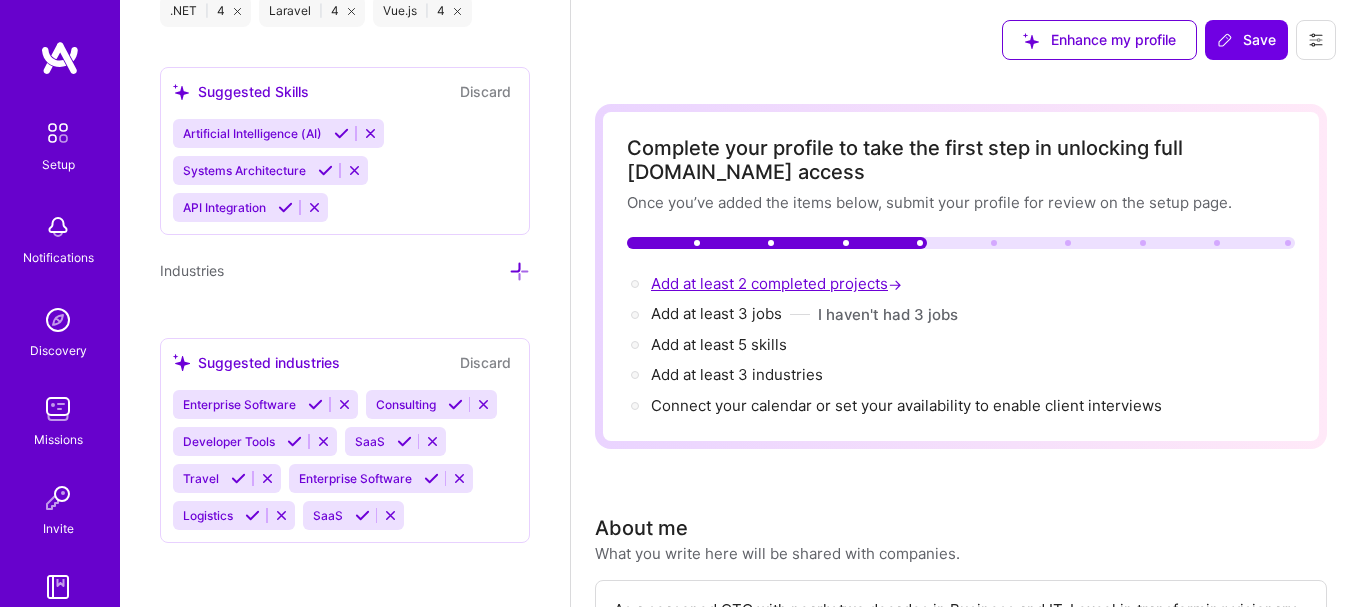 click on "Add at least 2 completed projects  →" at bounding box center (778, 283) 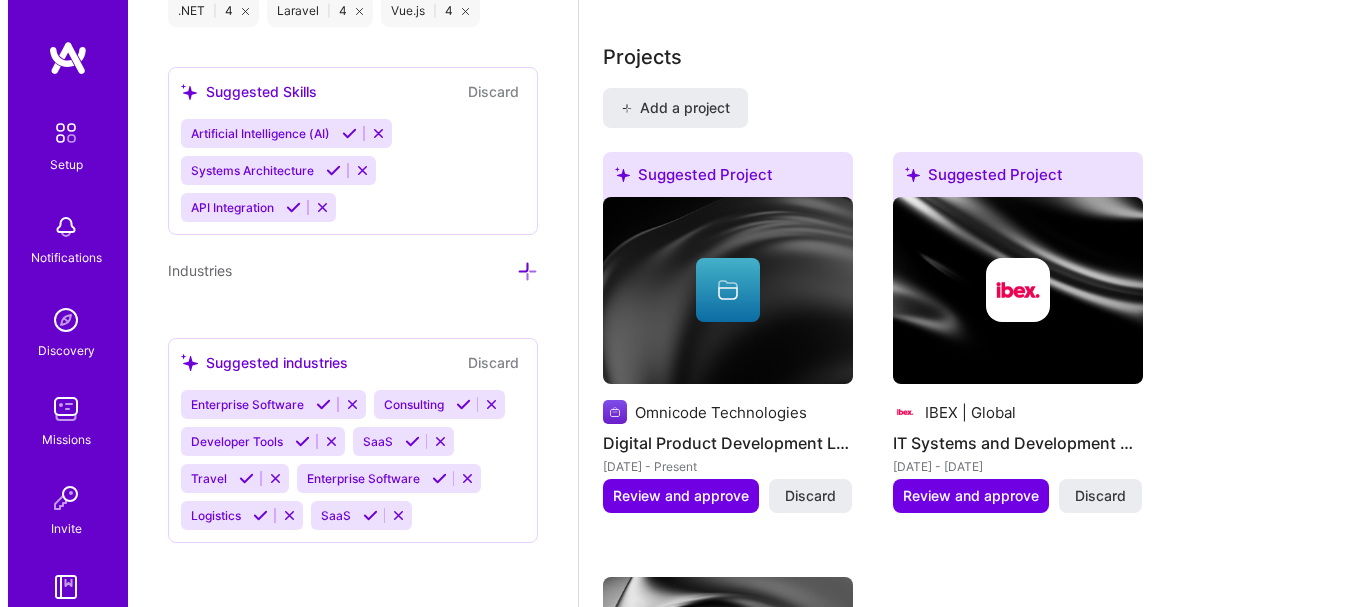 scroll, scrollTop: 1497, scrollLeft: 0, axis: vertical 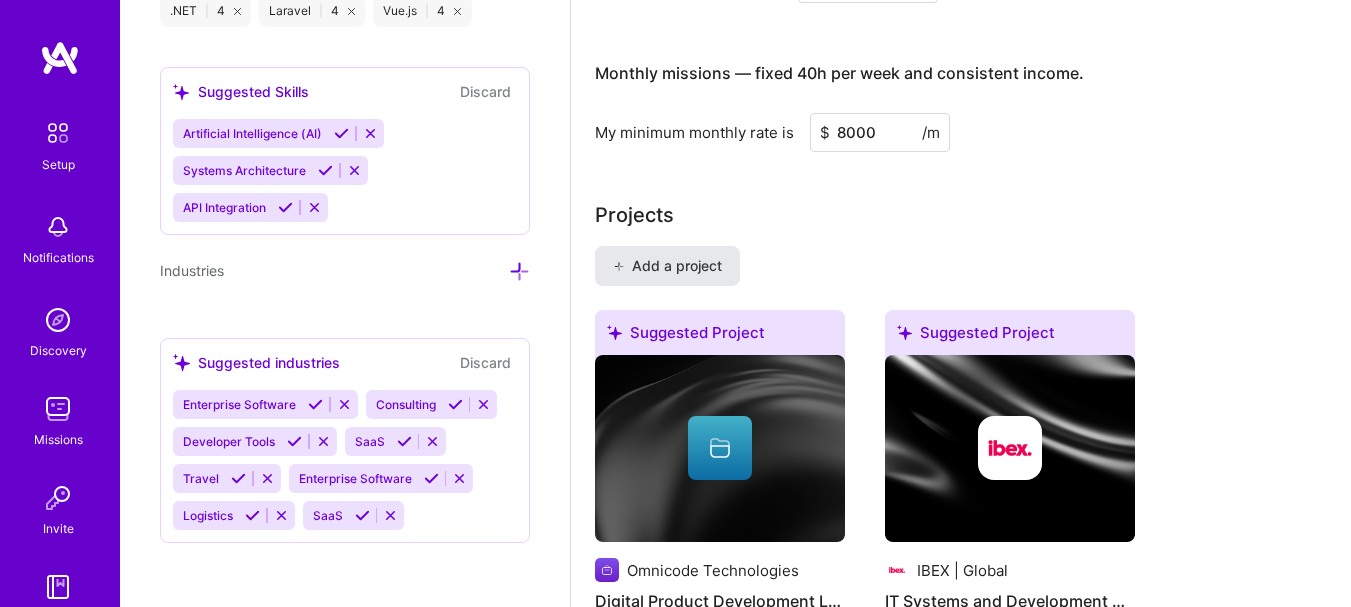 click on "Add a project" at bounding box center [667, 266] 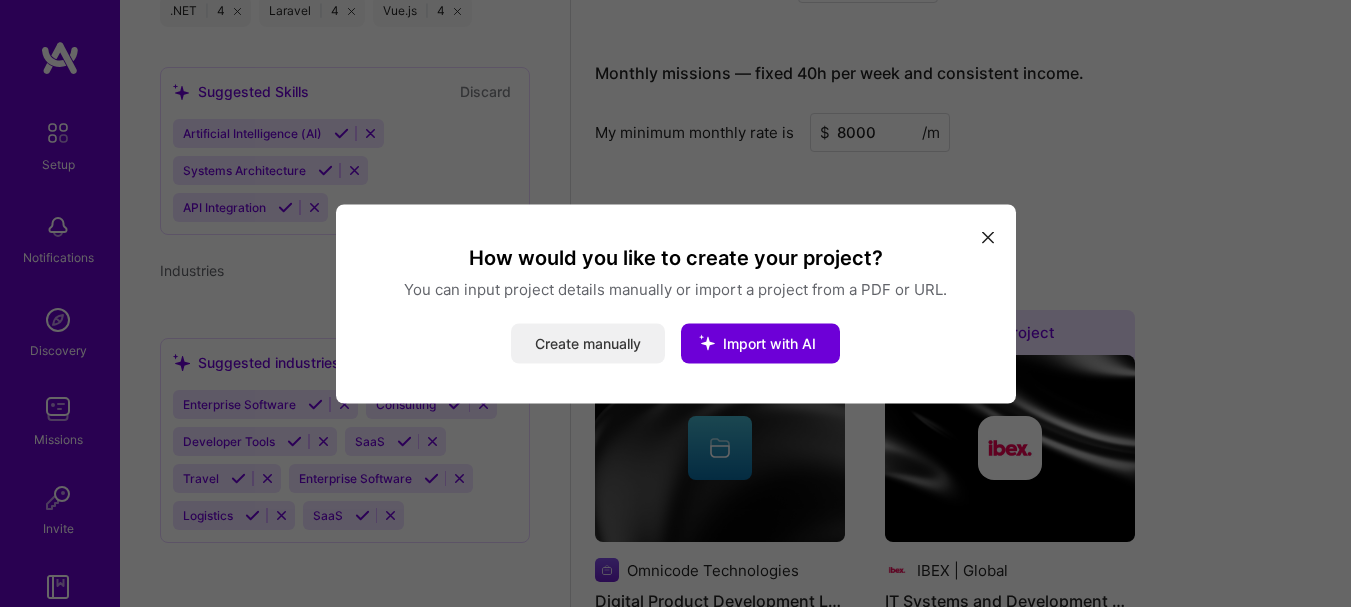 click on "Create manually" at bounding box center [588, 343] 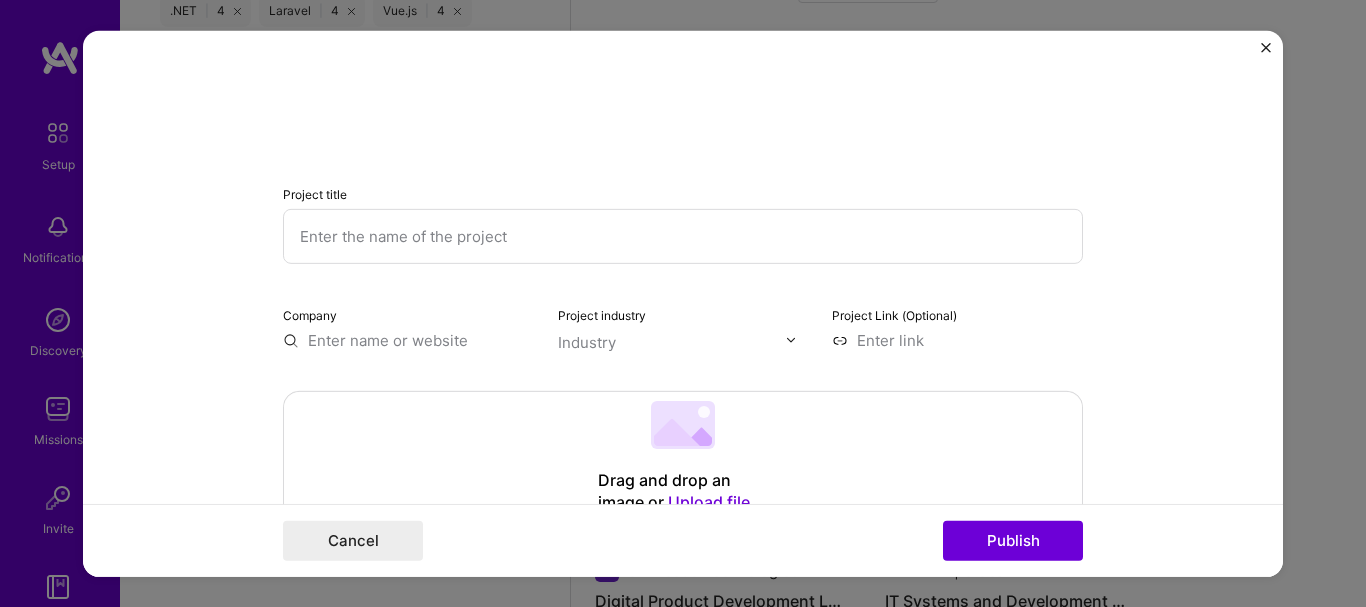 click at bounding box center [683, 235] 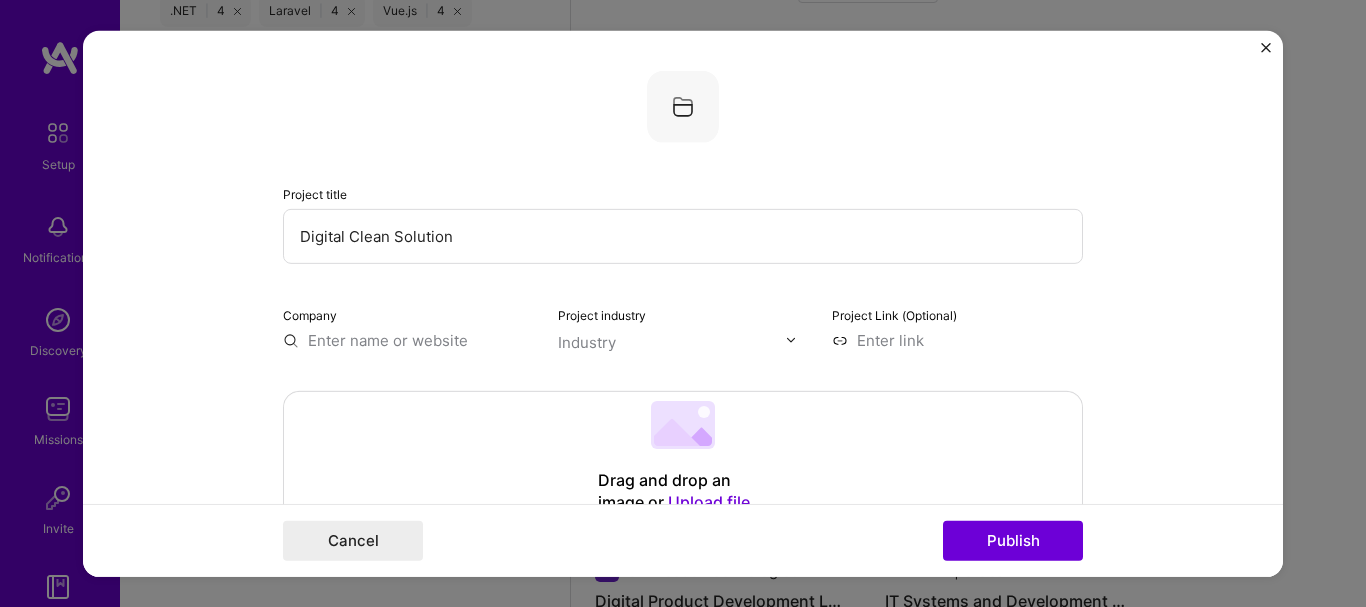 type on "Digital Clean Solution" 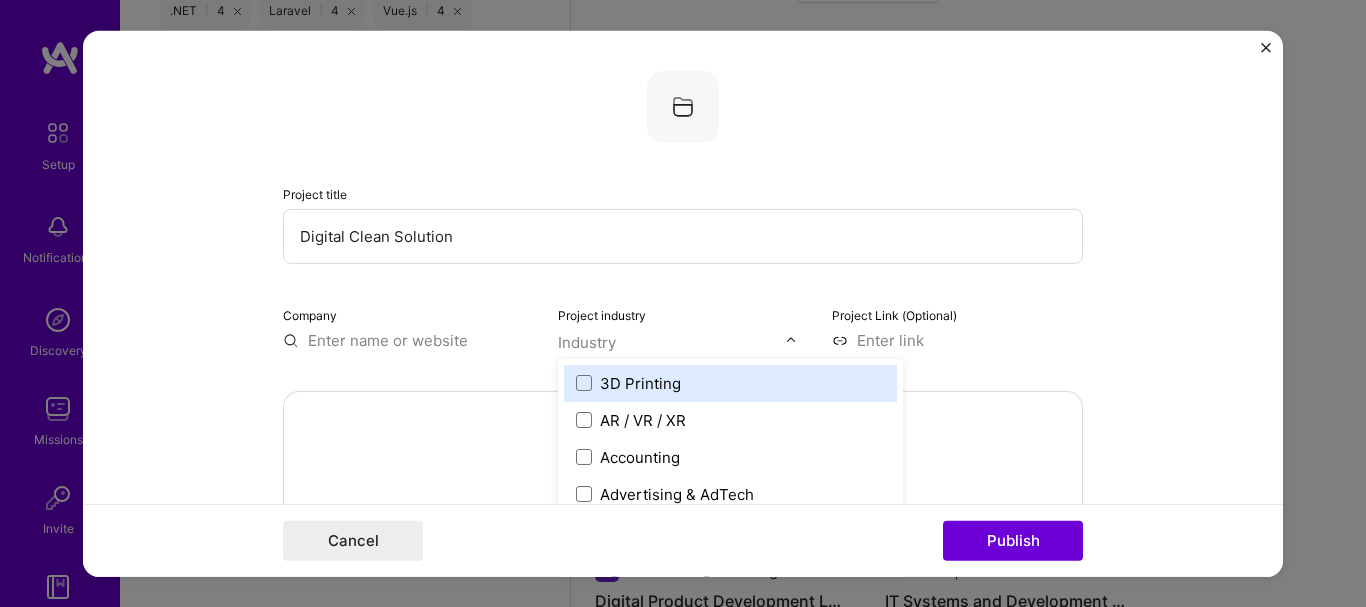 click at bounding box center (791, 340) 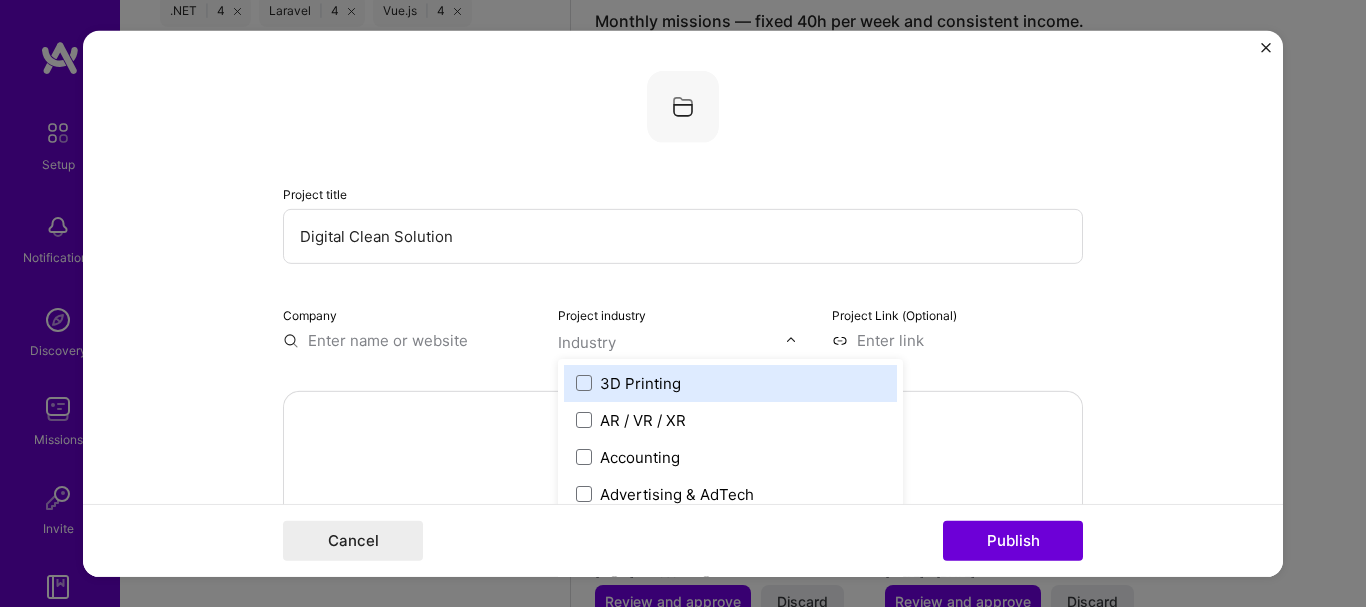 scroll, scrollTop: 1556, scrollLeft: 0, axis: vertical 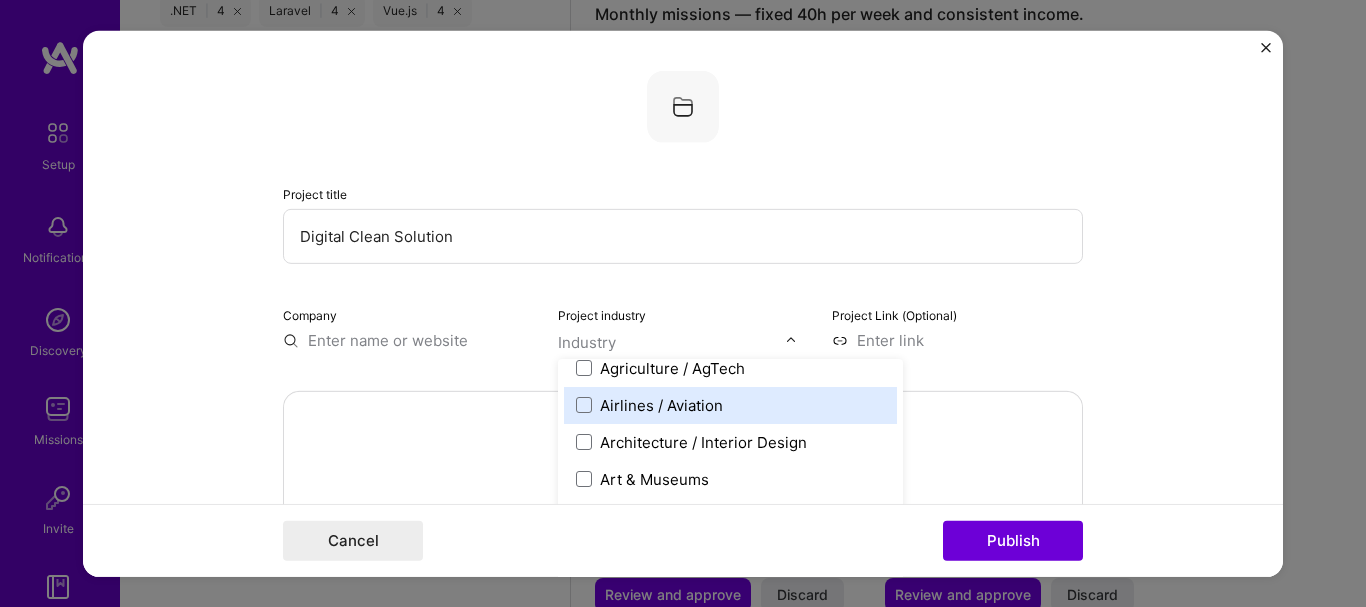 click on "Industry" at bounding box center (587, 341) 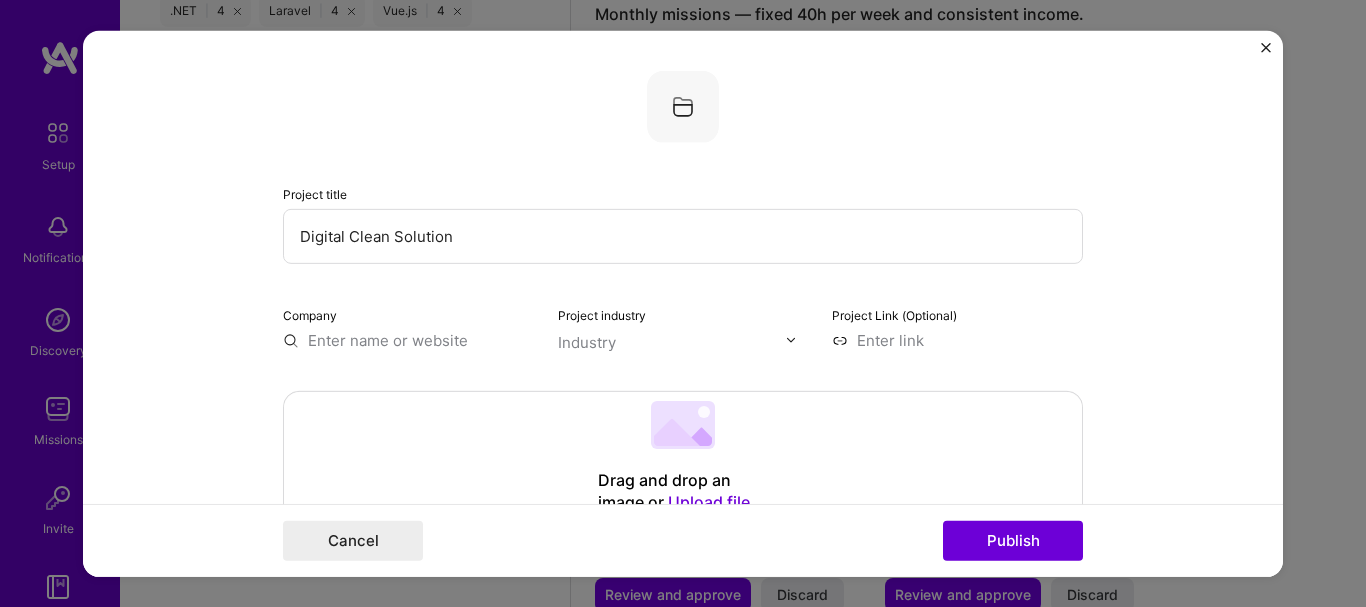click on "Industry" at bounding box center (587, 341) 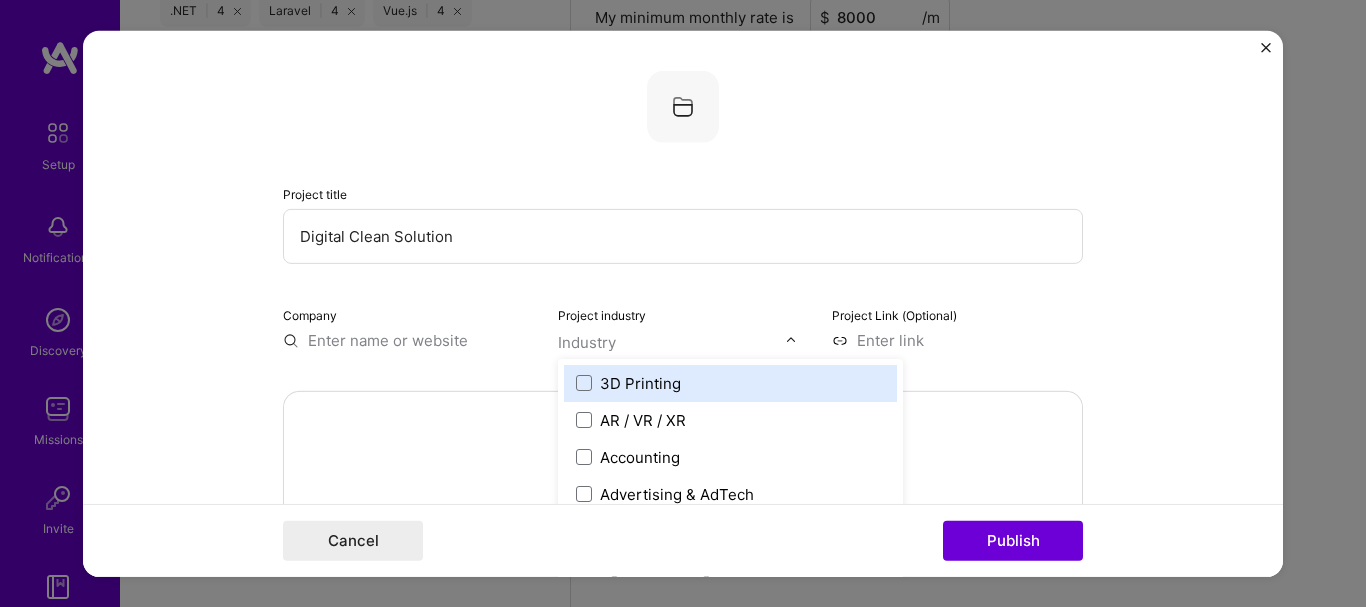 scroll, scrollTop: 1615, scrollLeft: 0, axis: vertical 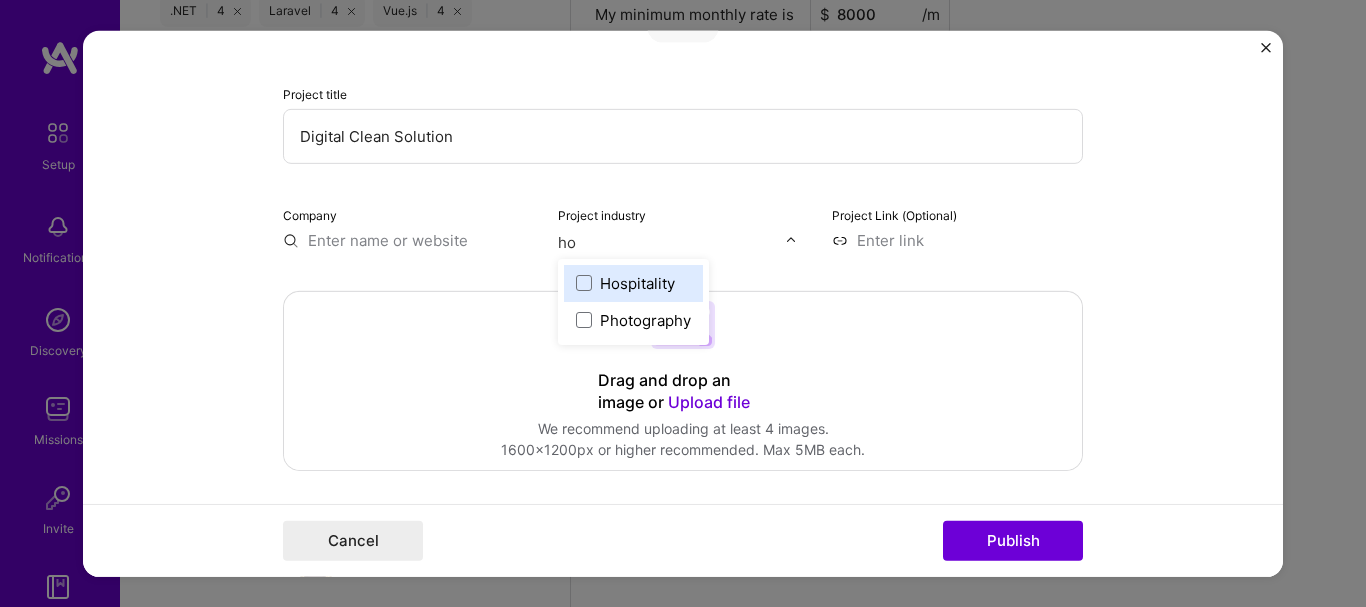 type on "h" 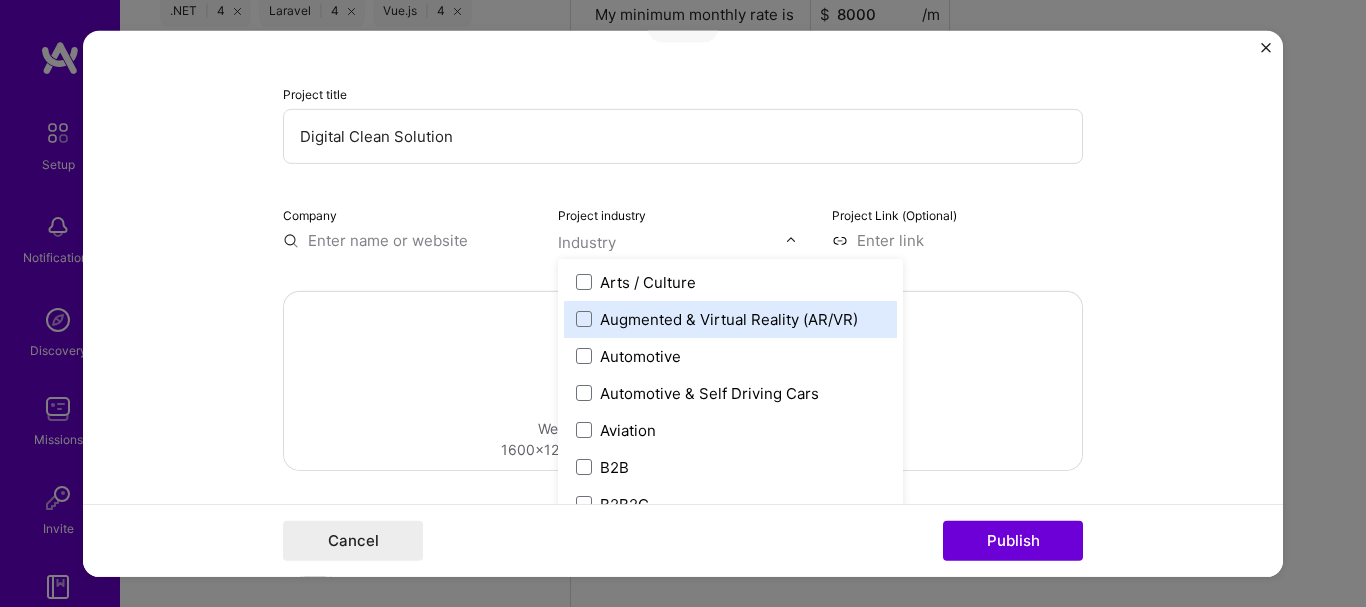 scroll, scrollTop: 400, scrollLeft: 0, axis: vertical 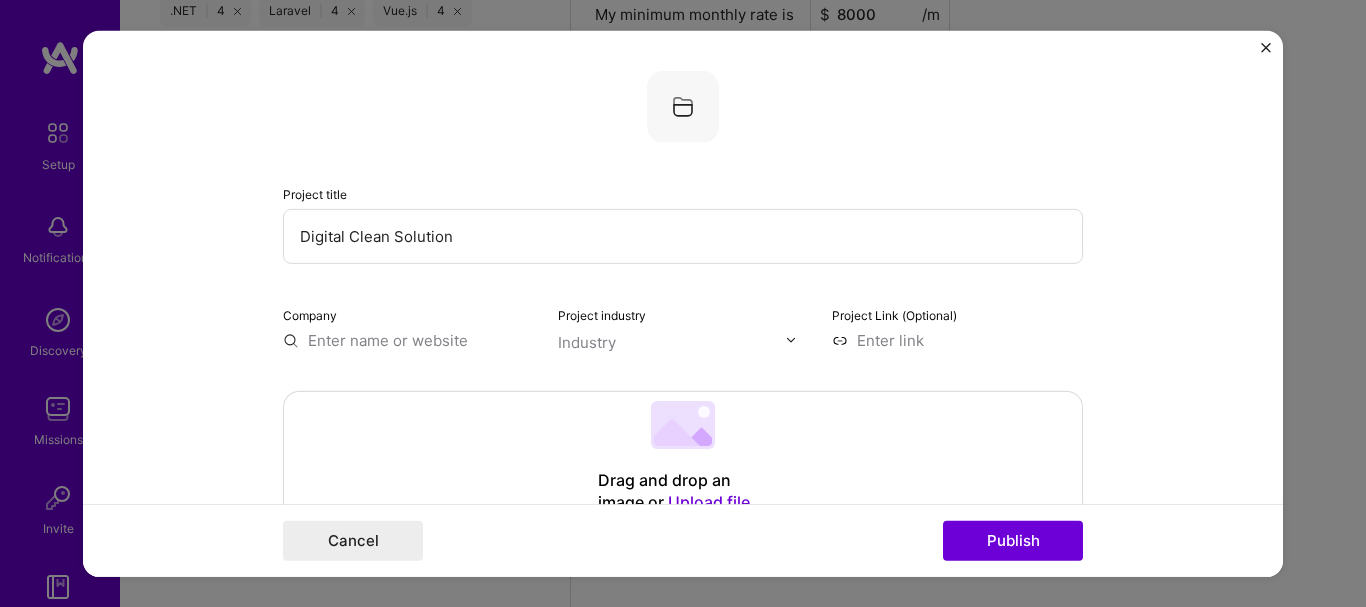 click at bounding box center [408, 339] 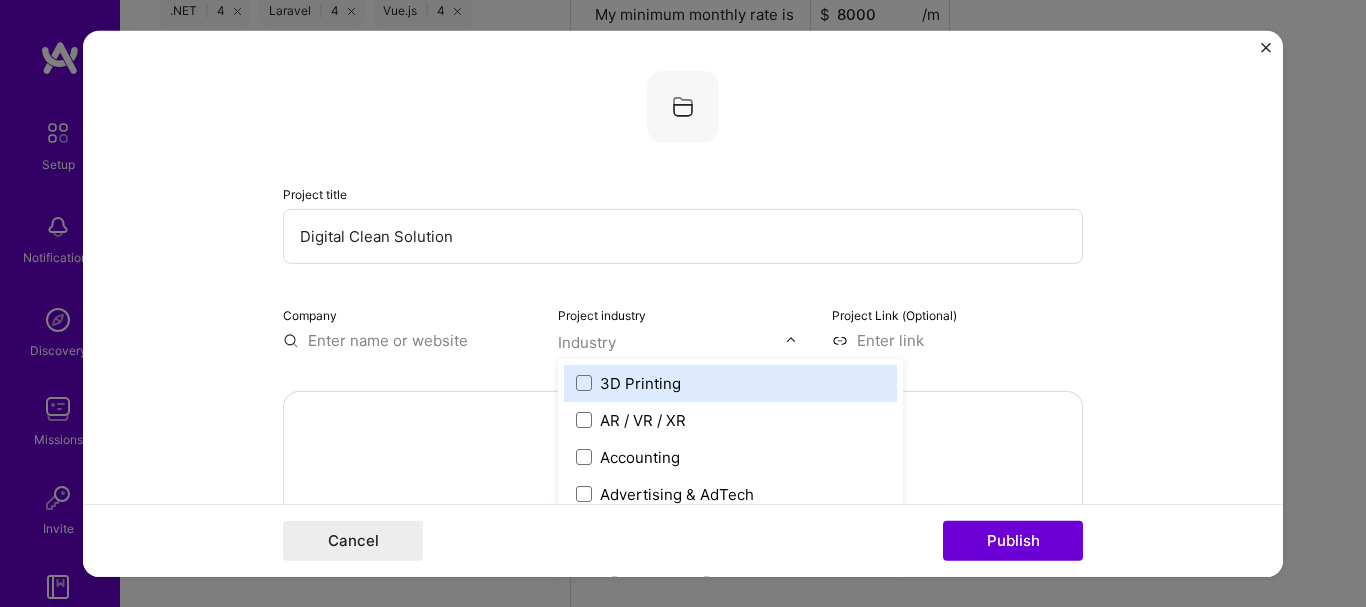click at bounding box center [672, 341] 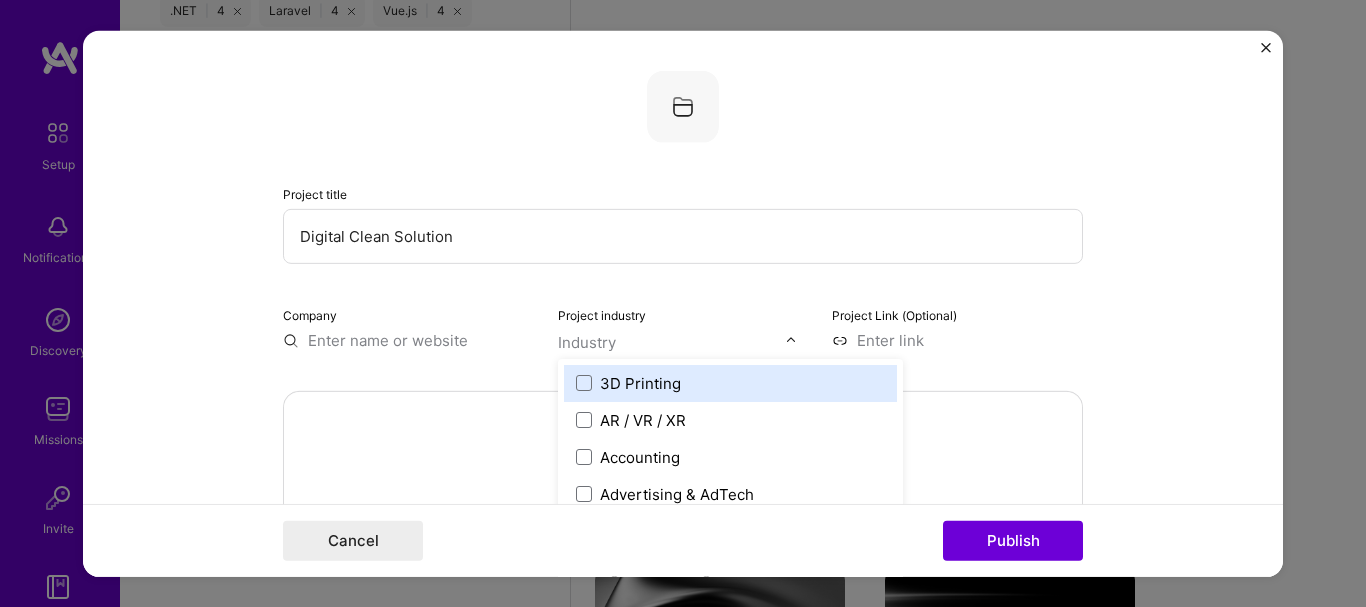 scroll, scrollTop: 1674, scrollLeft: 0, axis: vertical 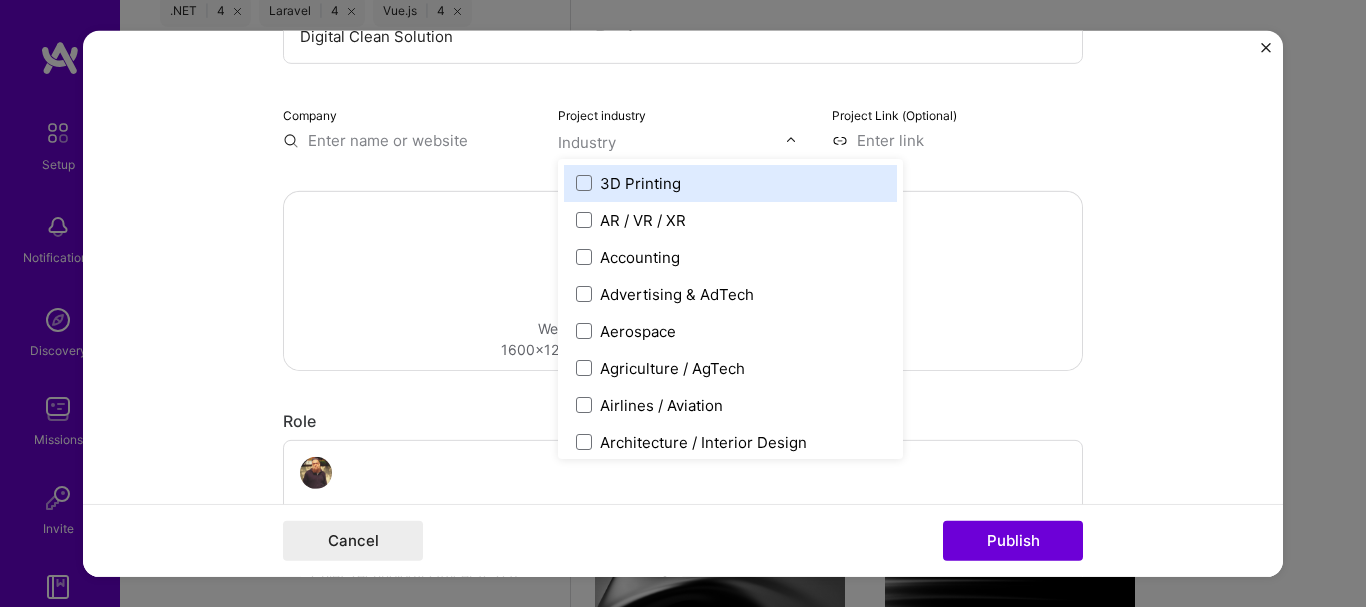 click at bounding box center [791, 140] 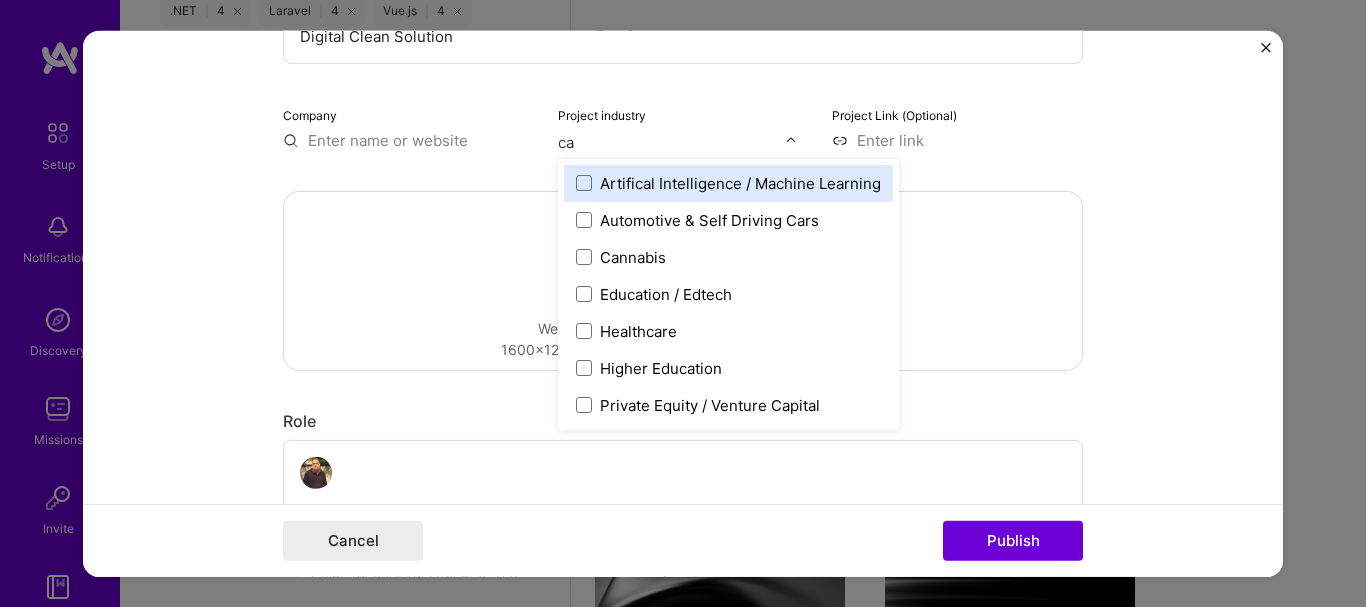 scroll, scrollTop: 0, scrollLeft: 0, axis: both 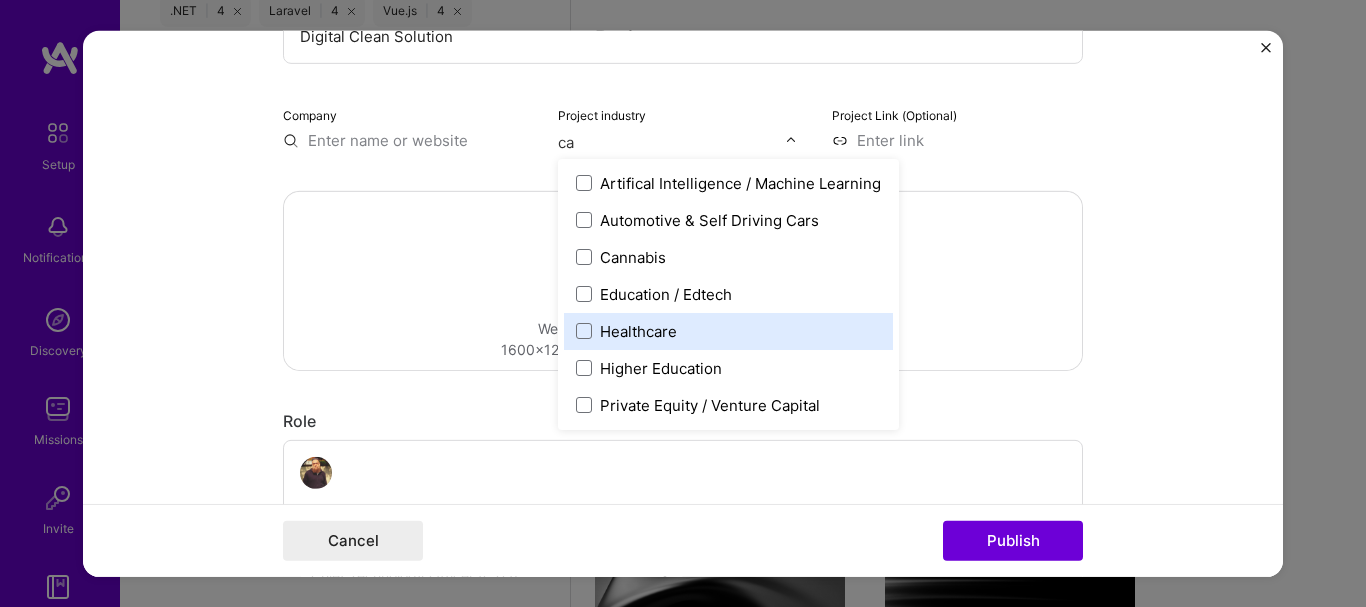 type on "c" 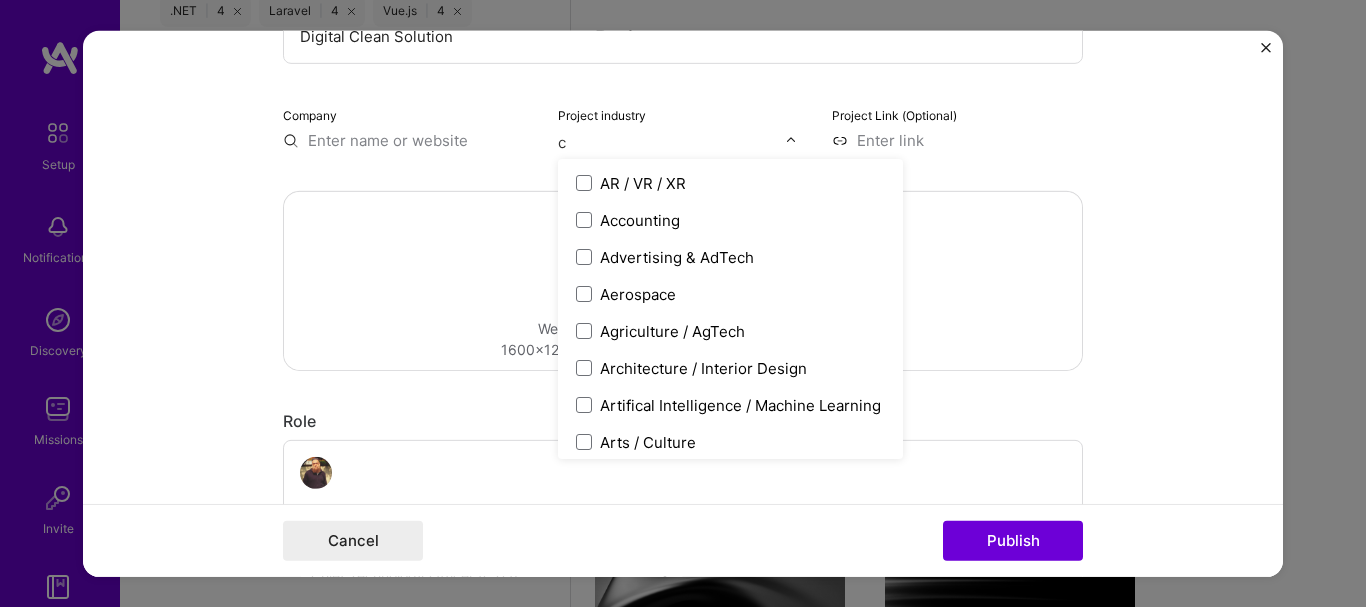 type 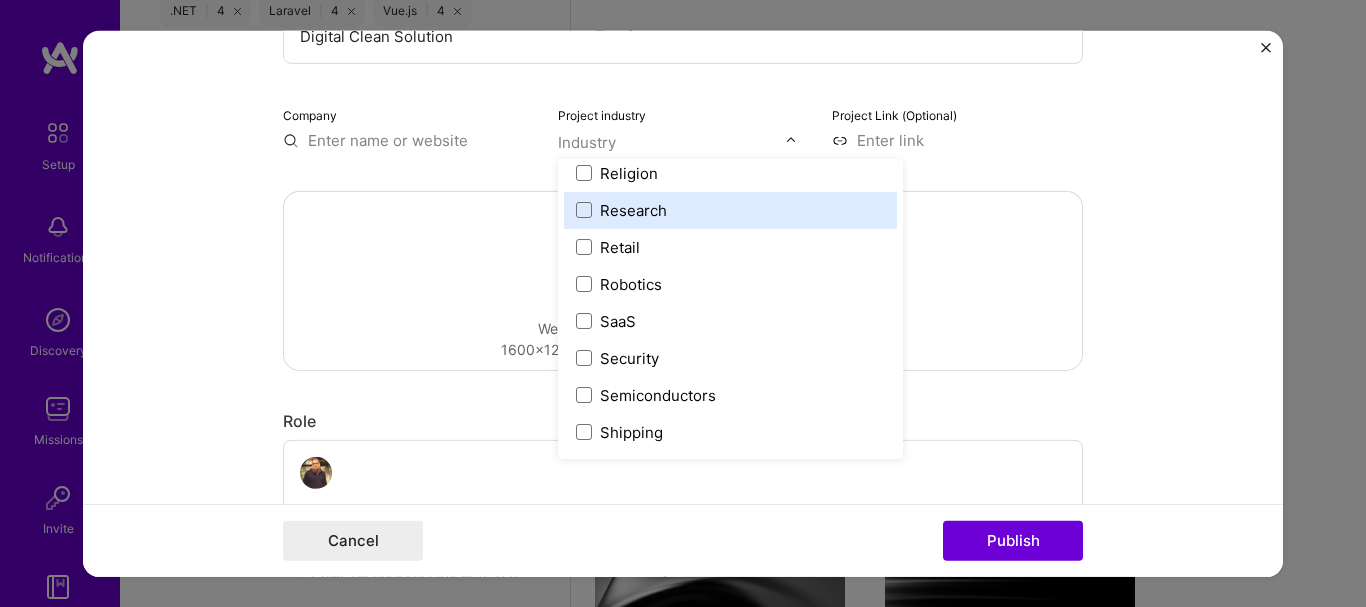 scroll, scrollTop: 3900, scrollLeft: 0, axis: vertical 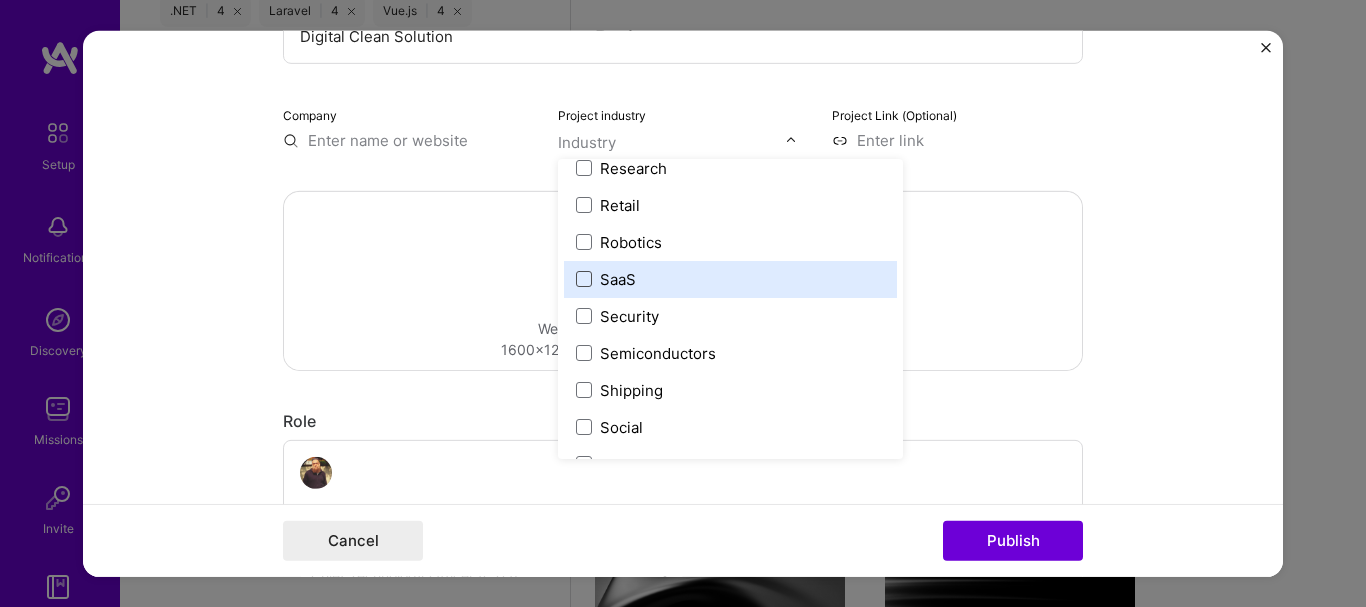 click at bounding box center (584, 279) 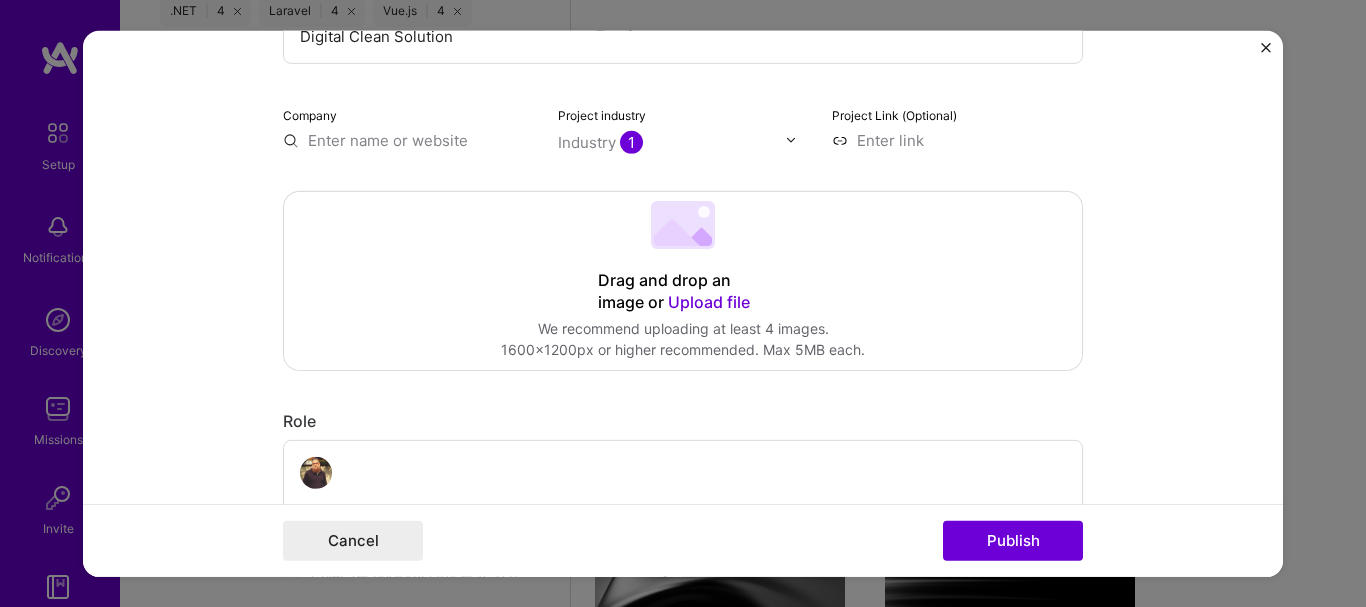 click at bounding box center (957, 139) 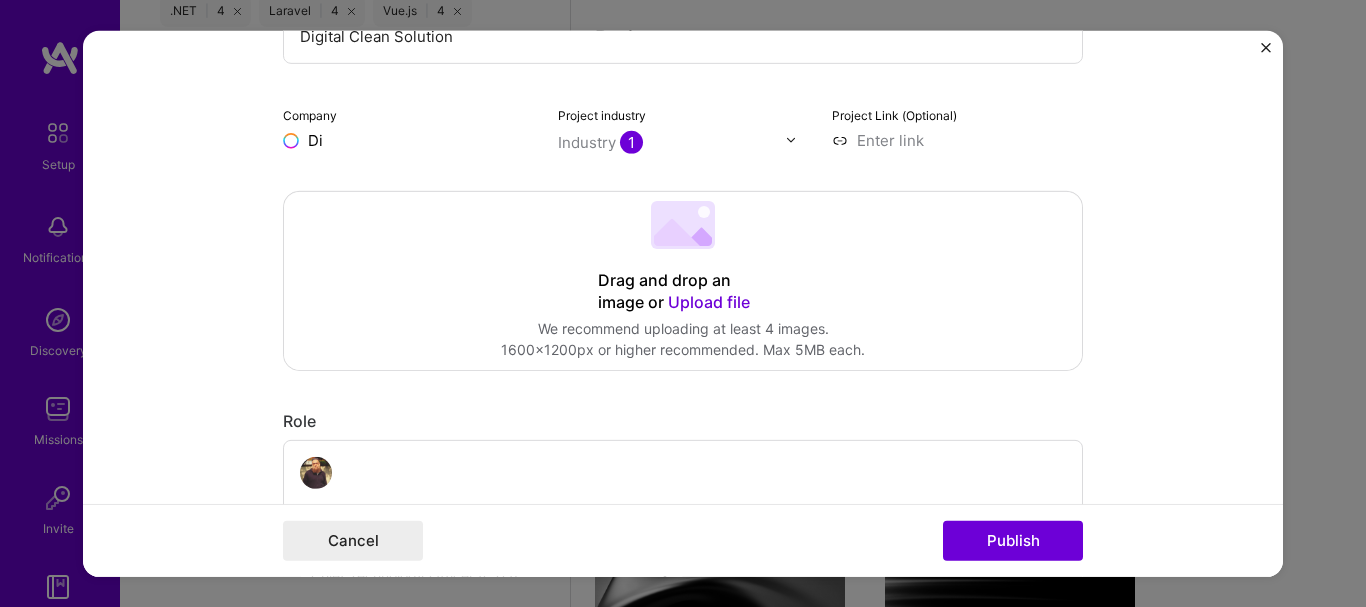 type on "D" 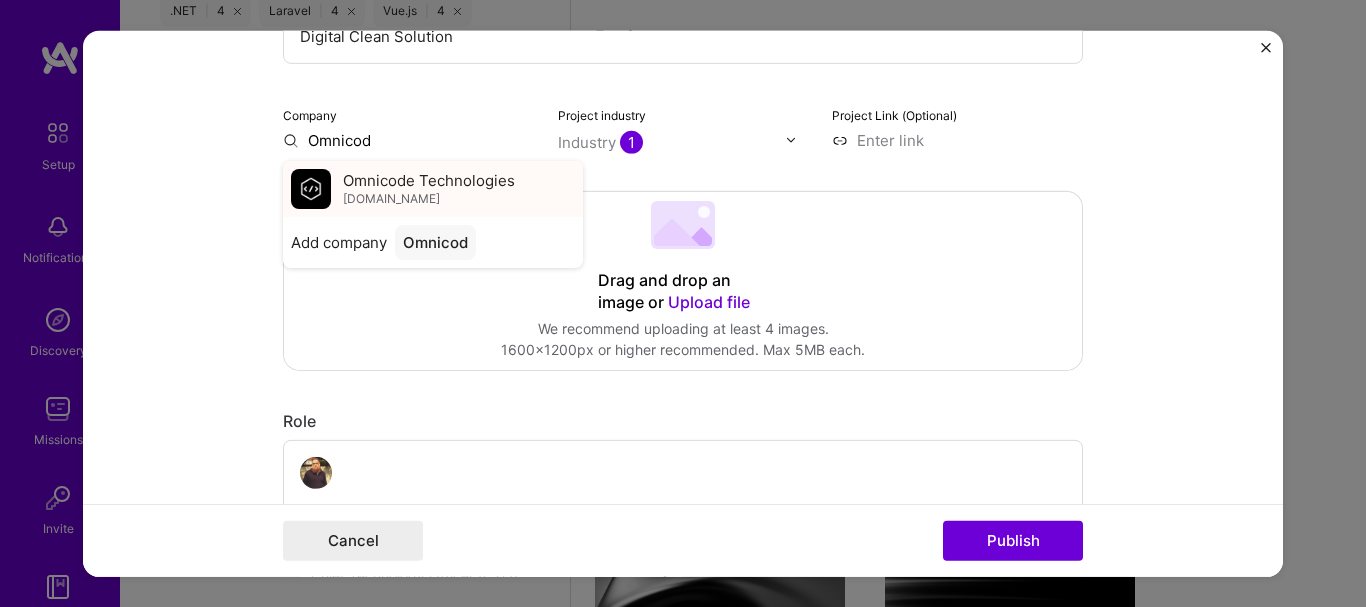 click on "Omnicode Technologies" at bounding box center [429, 180] 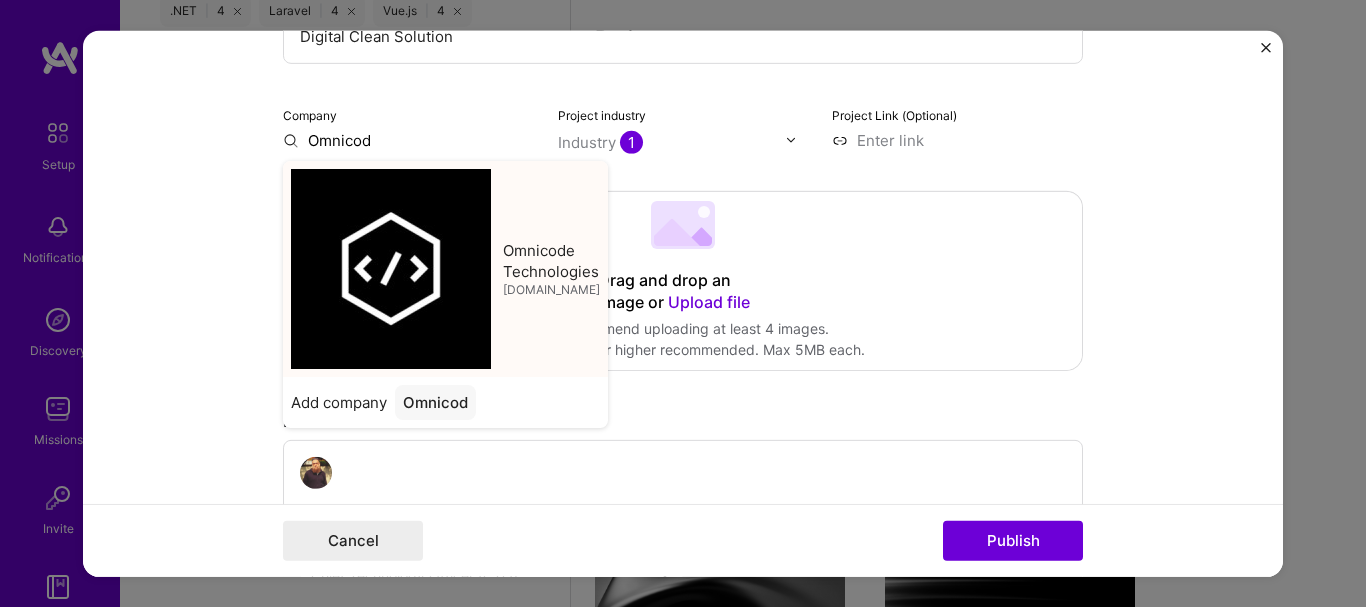 type on "Omnicode Technologies" 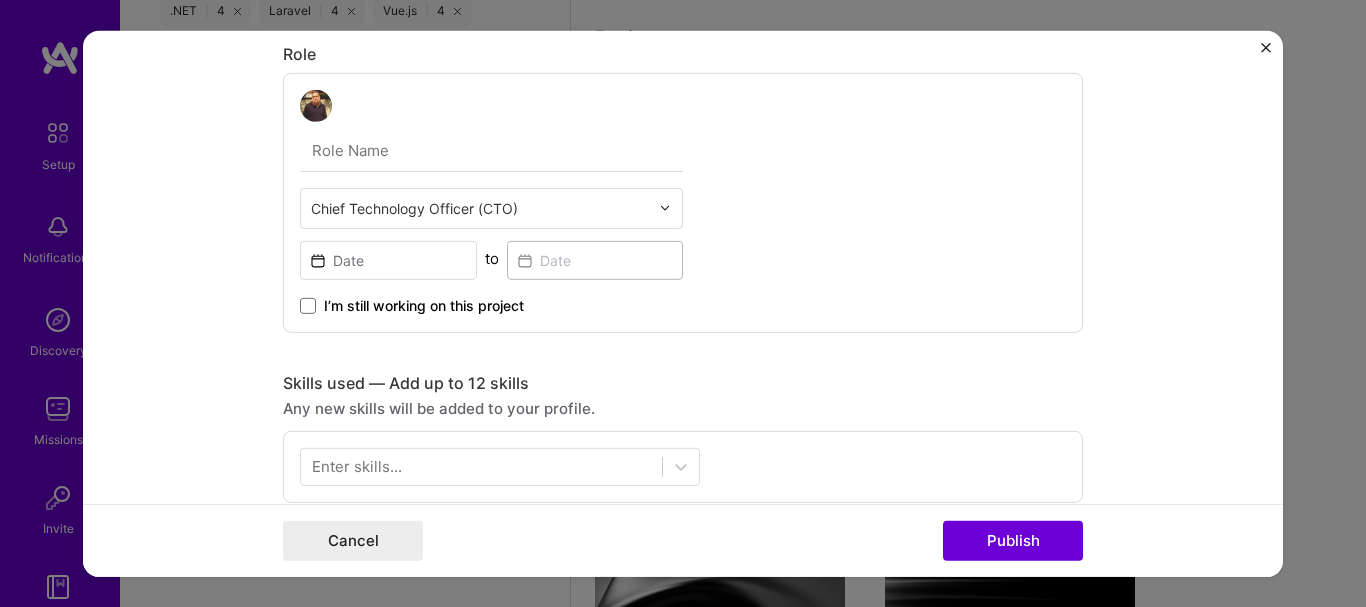 scroll, scrollTop: 600, scrollLeft: 0, axis: vertical 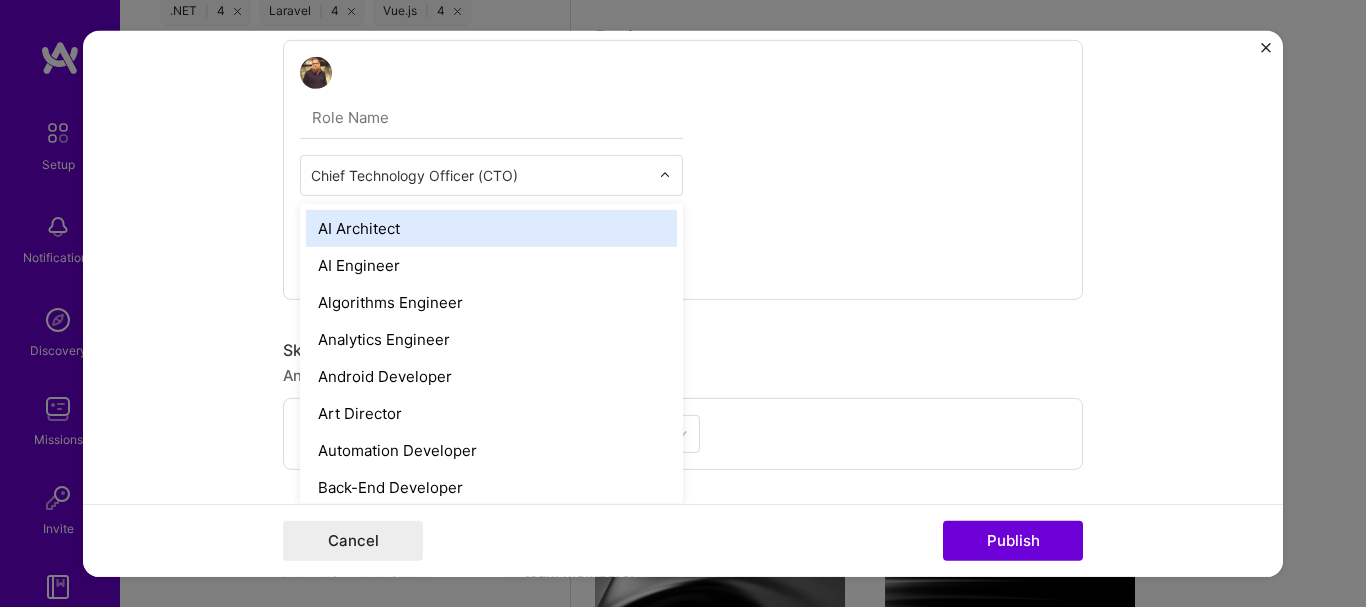 click at bounding box center [480, 174] 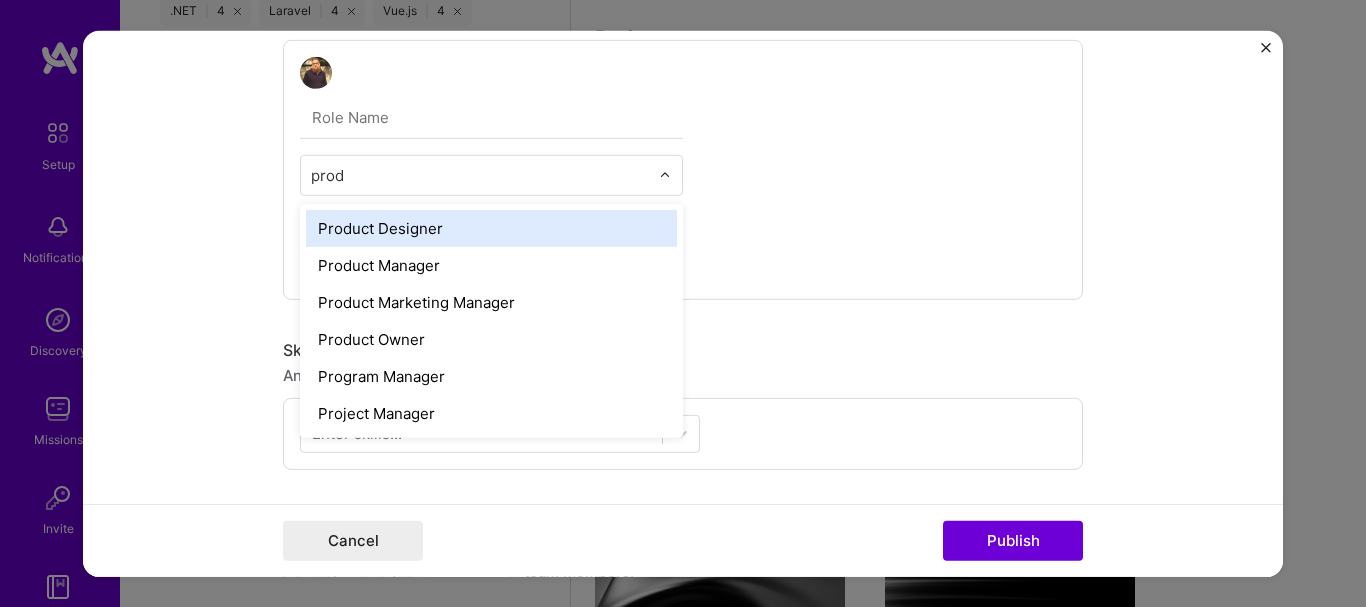 type on "produ" 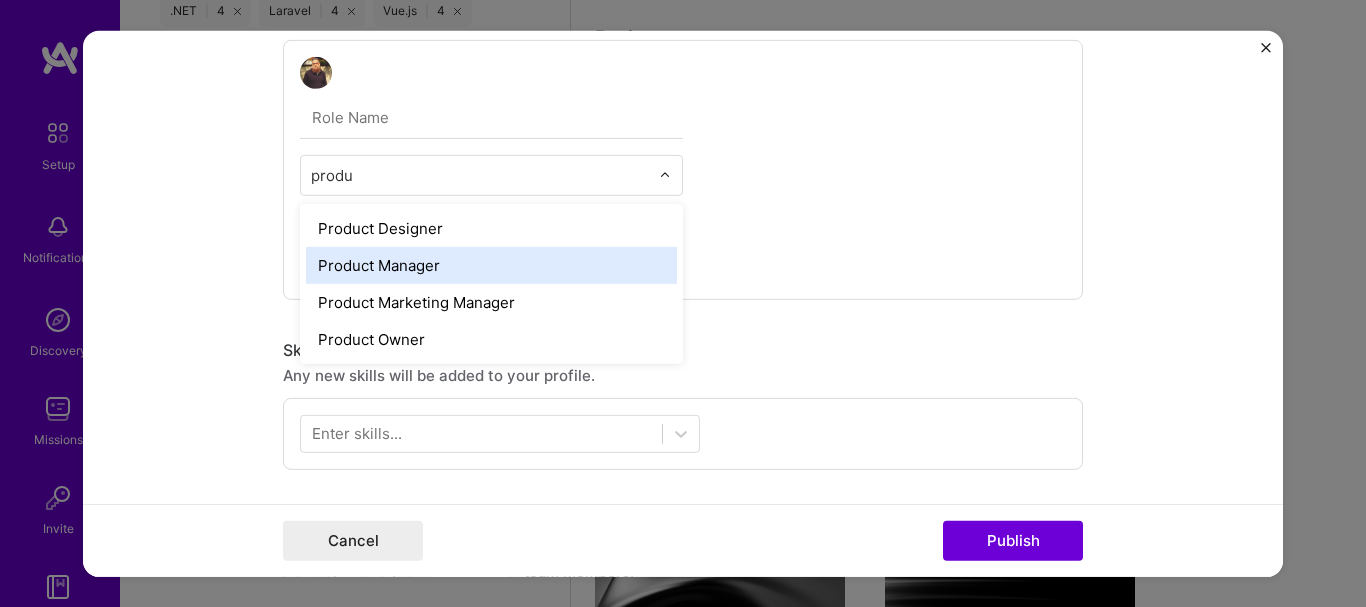 click on "Product Manager" at bounding box center [491, 264] 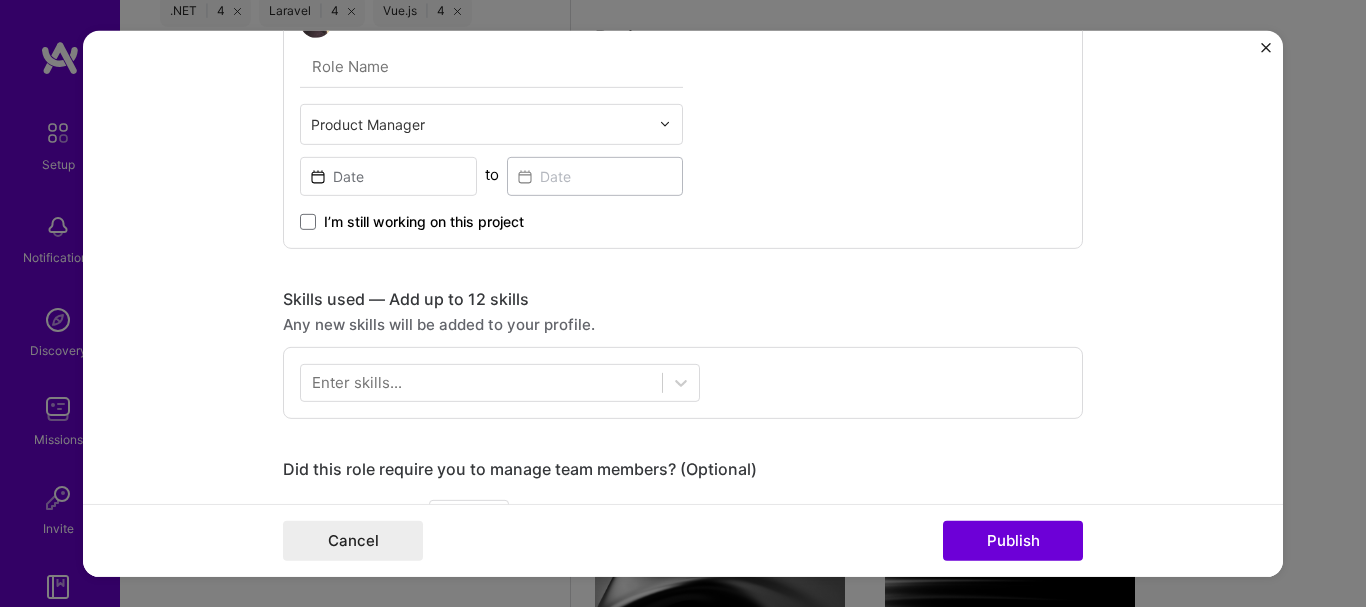 scroll, scrollTop: 700, scrollLeft: 0, axis: vertical 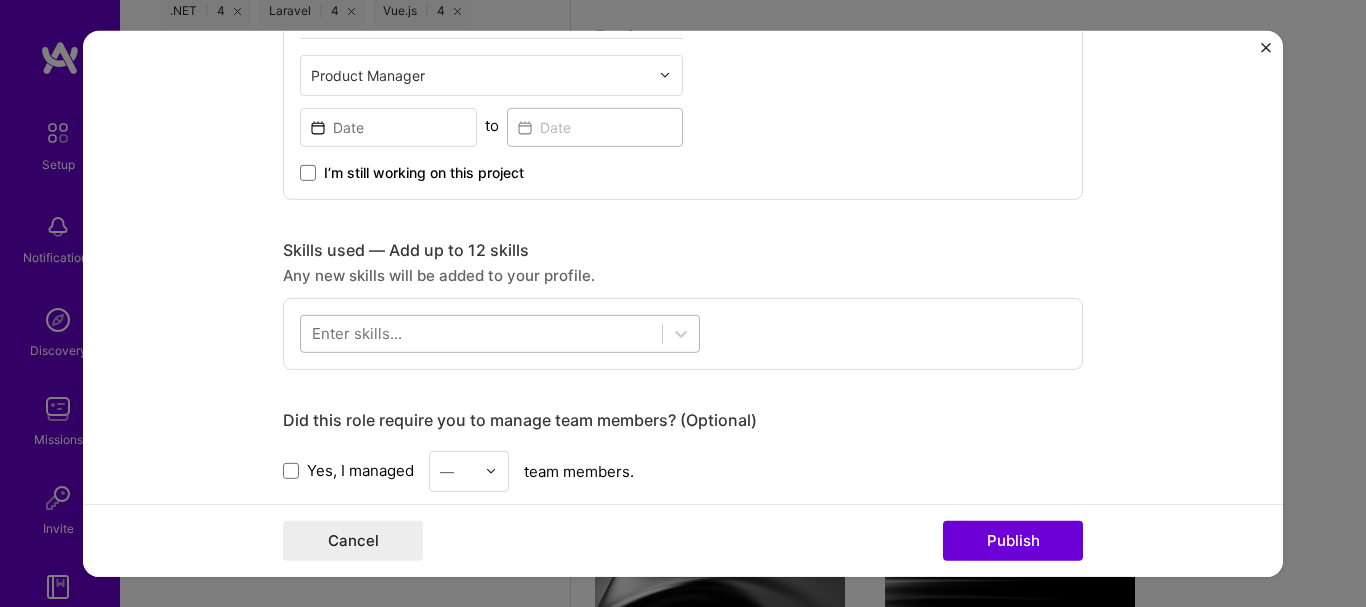 click at bounding box center (481, 333) 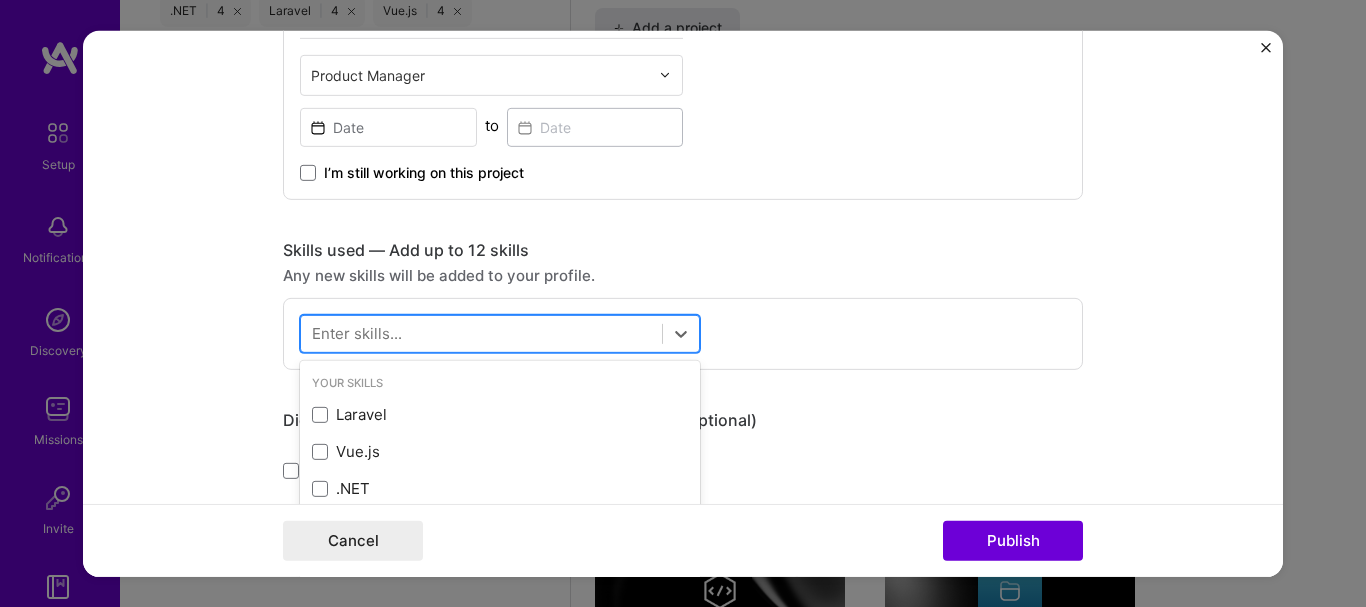 click at bounding box center (481, 333) 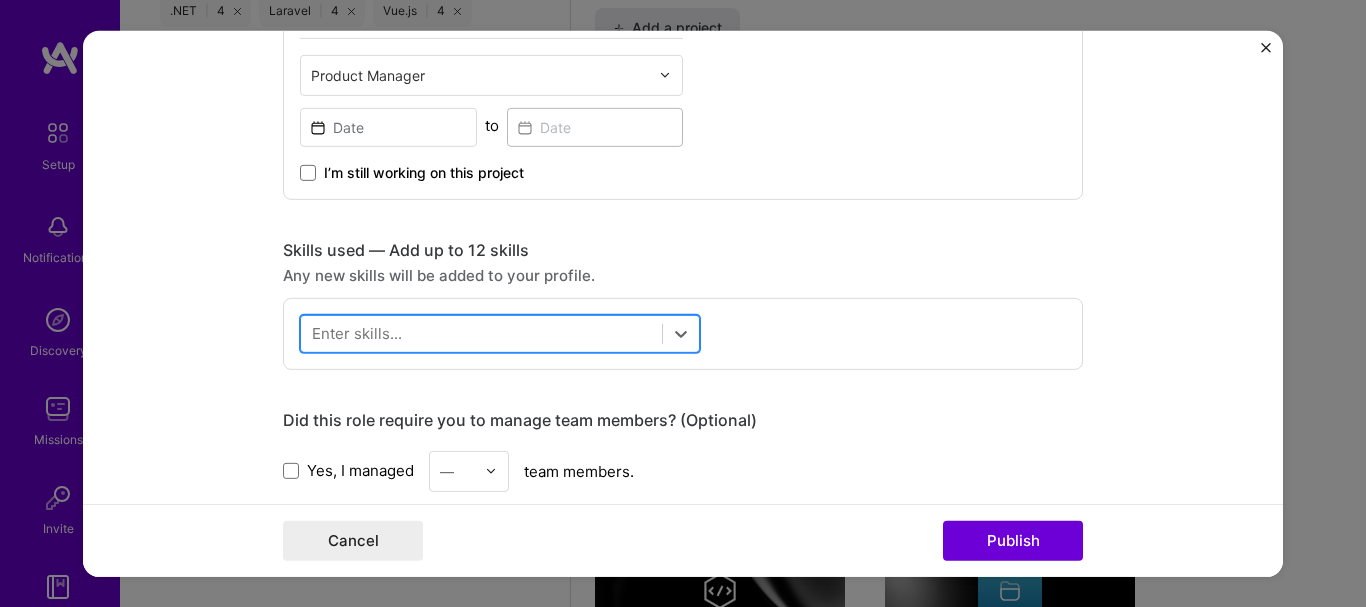 click at bounding box center (481, 333) 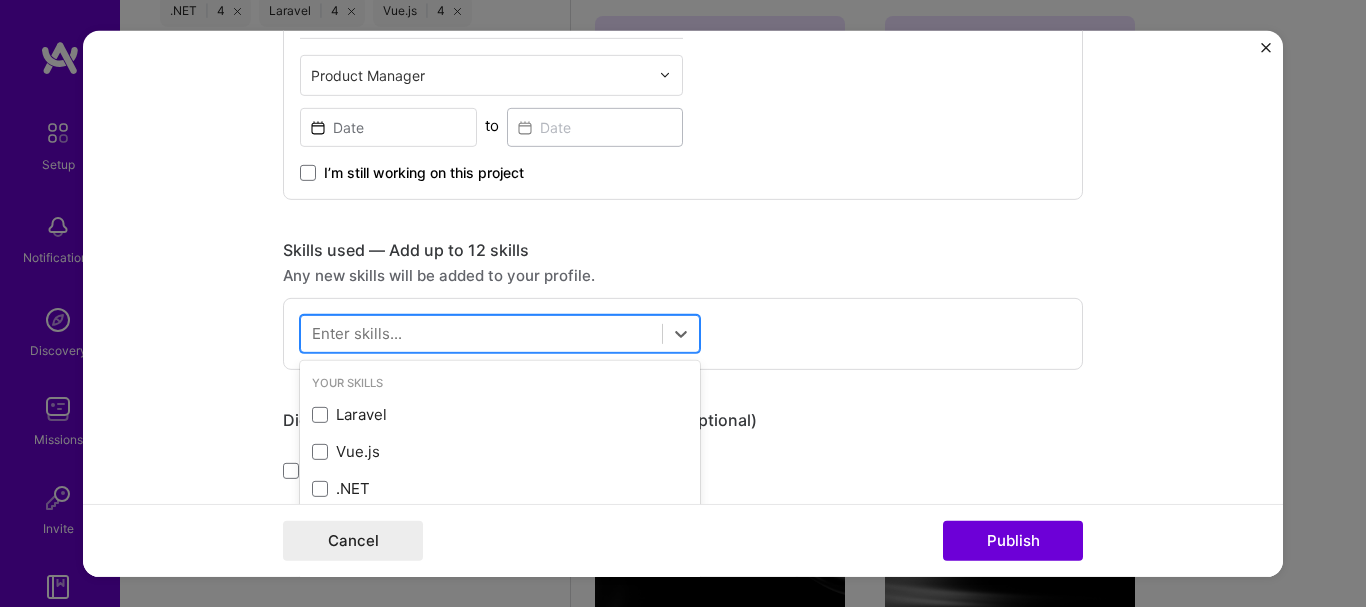 scroll, scrollTop: 1796, scrollLeft: 0, axis: vertical 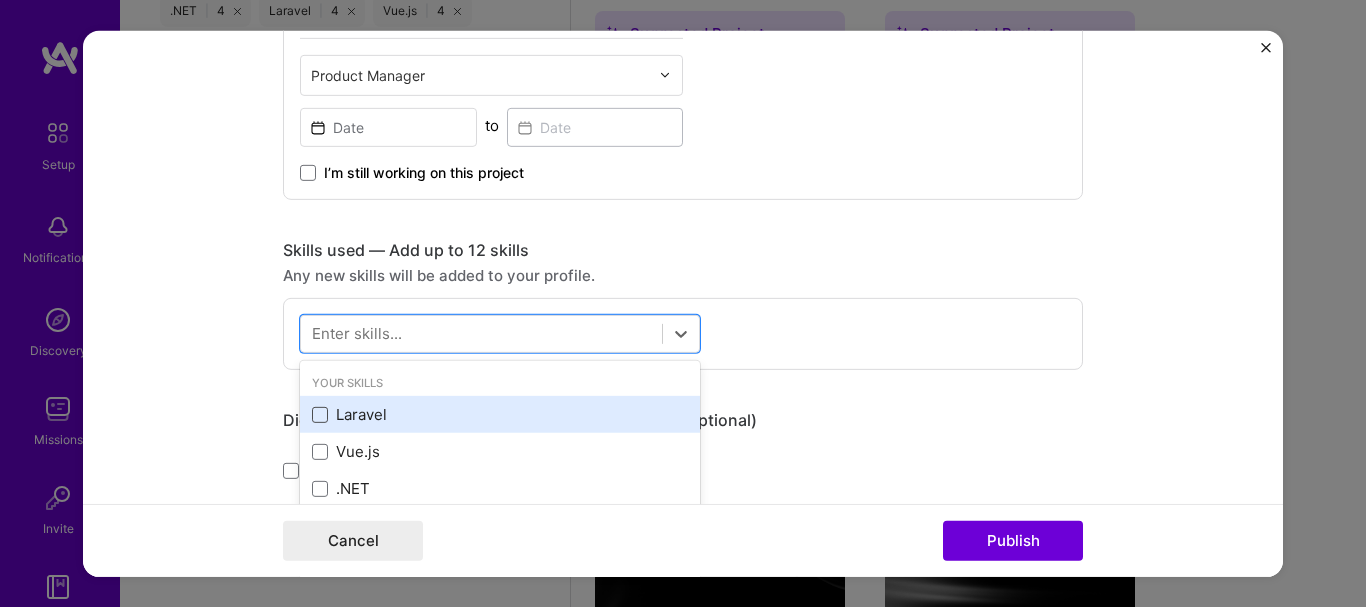 click at bounding box center (320, 415) 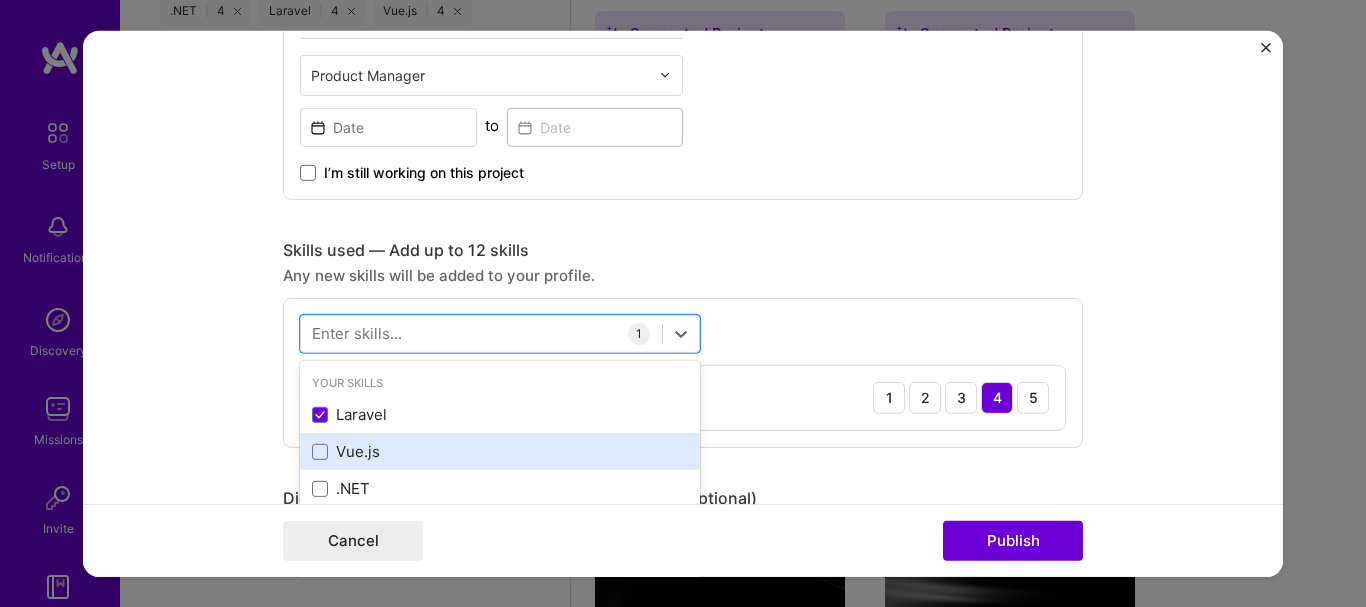 click on "Vue.js" at bounding box center [500, 451] 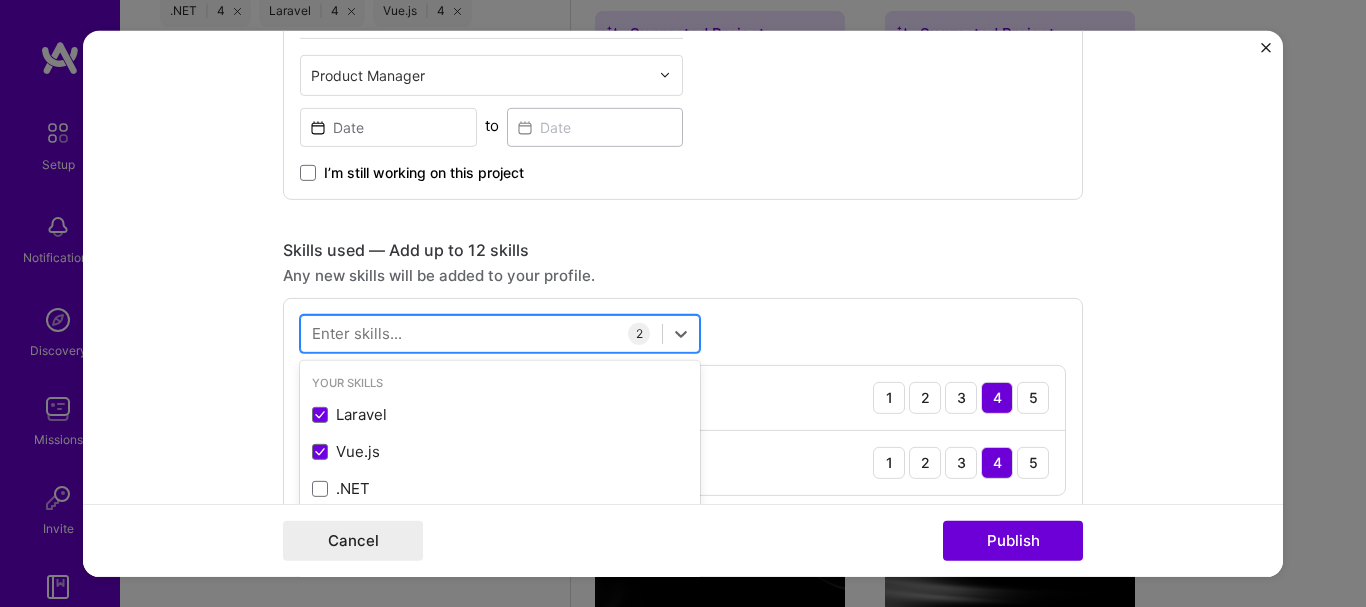 click at bounding box center [481, 333] 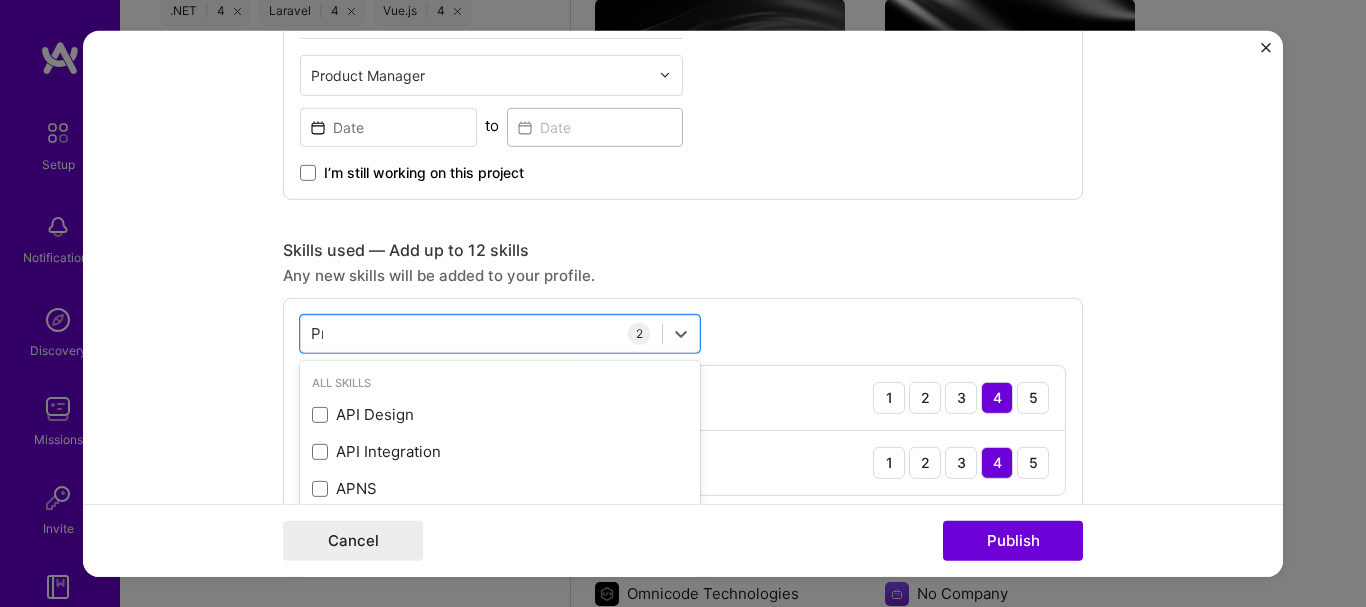 scroll, scrollTop: 1857, scrollLeft: 0, axis: vertical 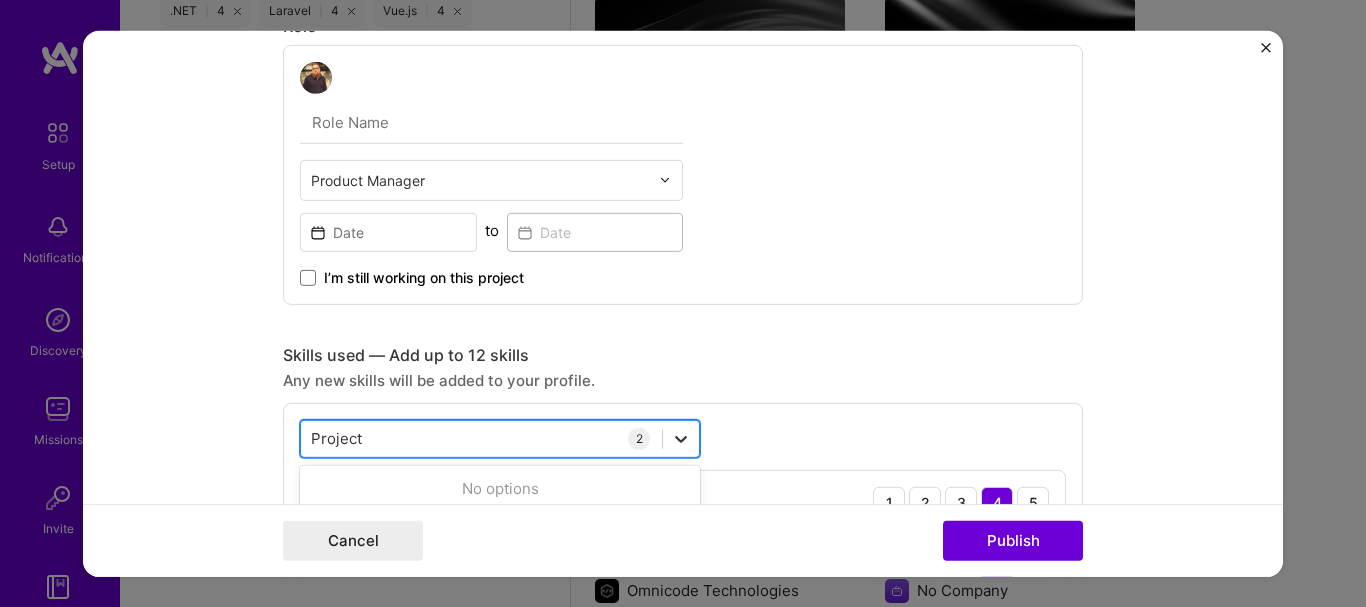 click 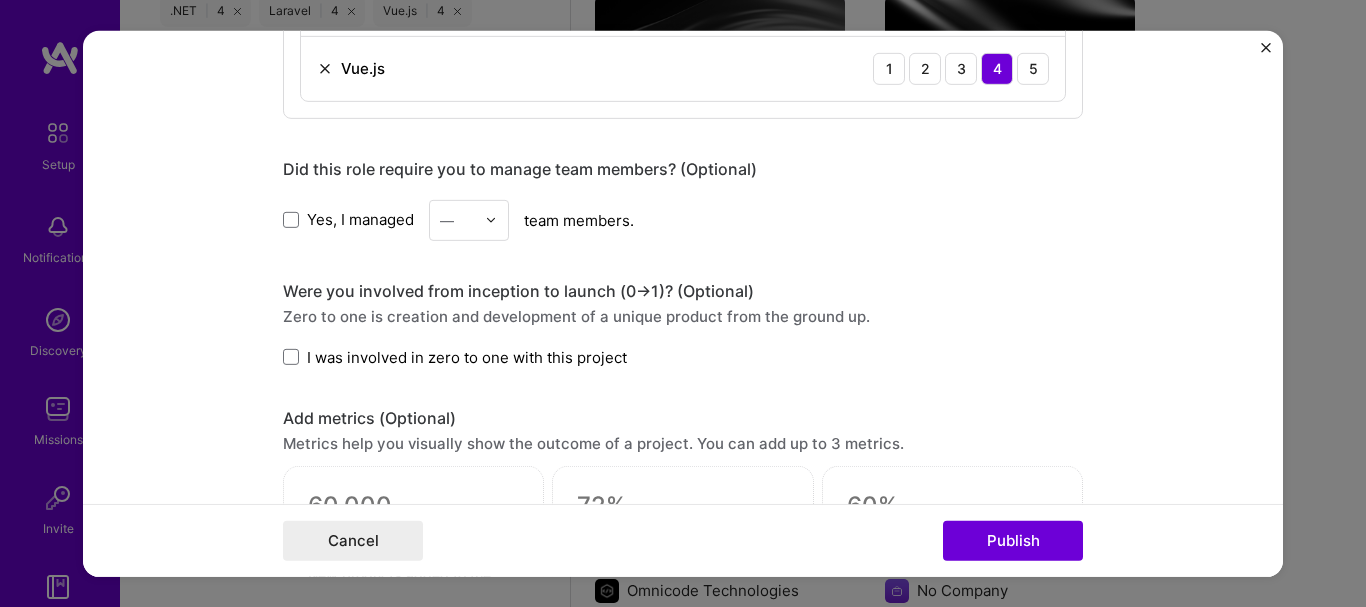 scroll, scrollTop: 1095, scrollLeft: 0, axis: vertical 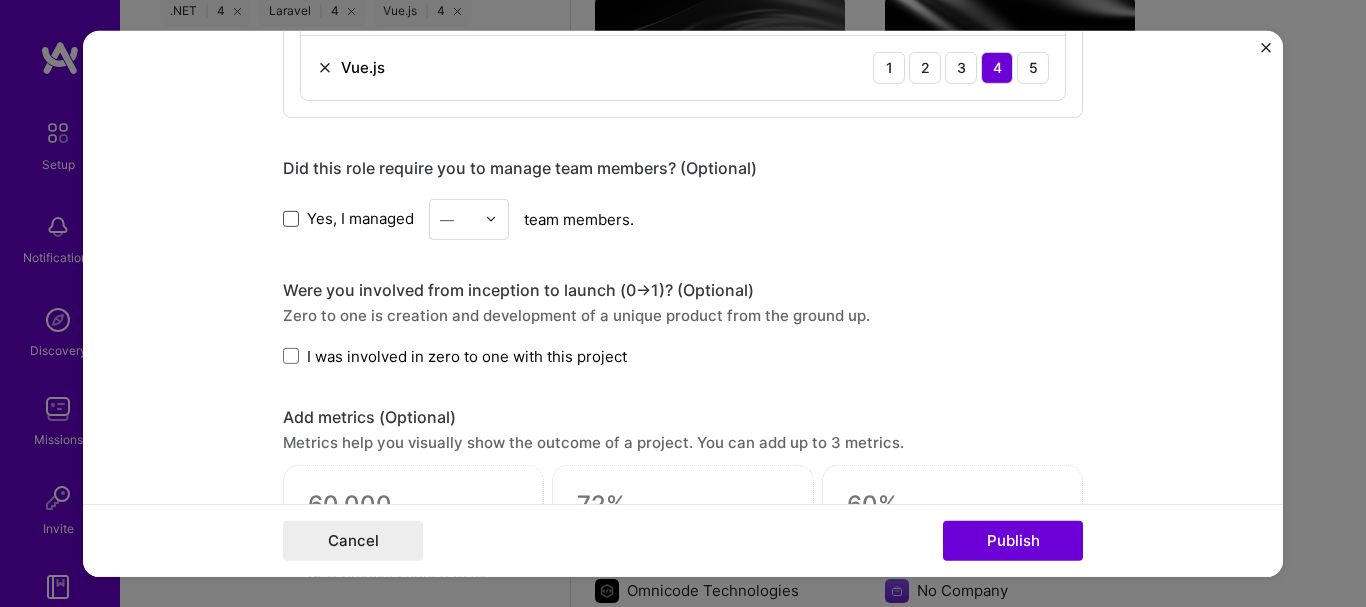 type on "Project" 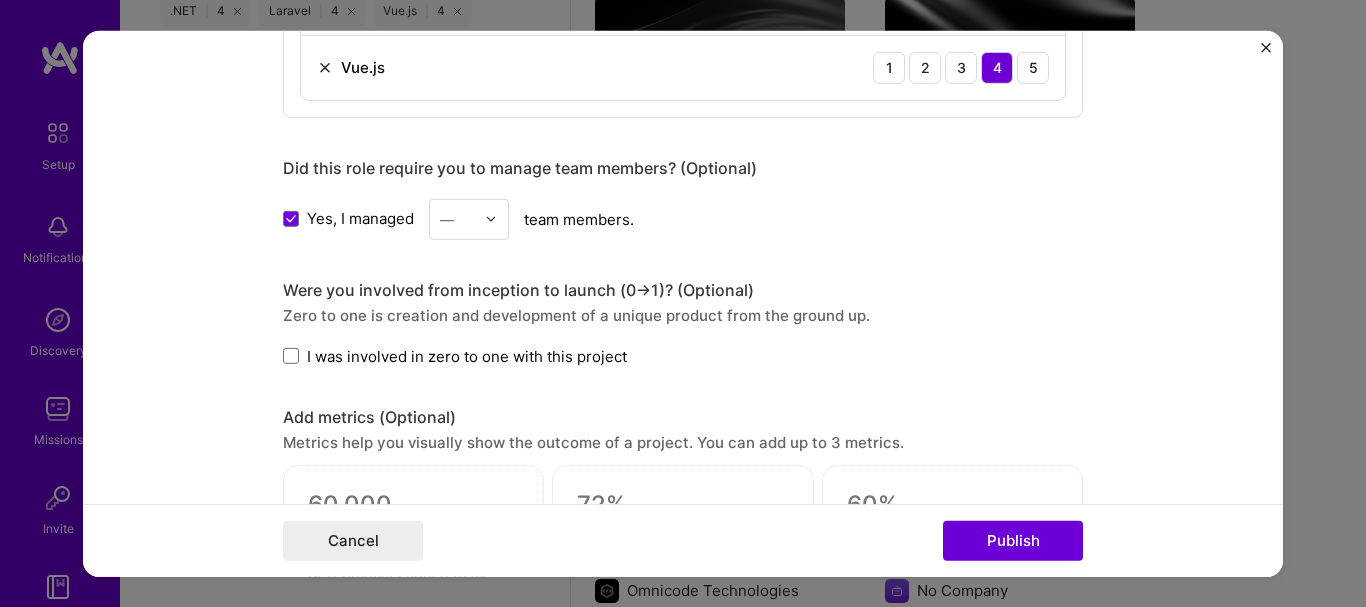 click at bounding box center [496, 218] 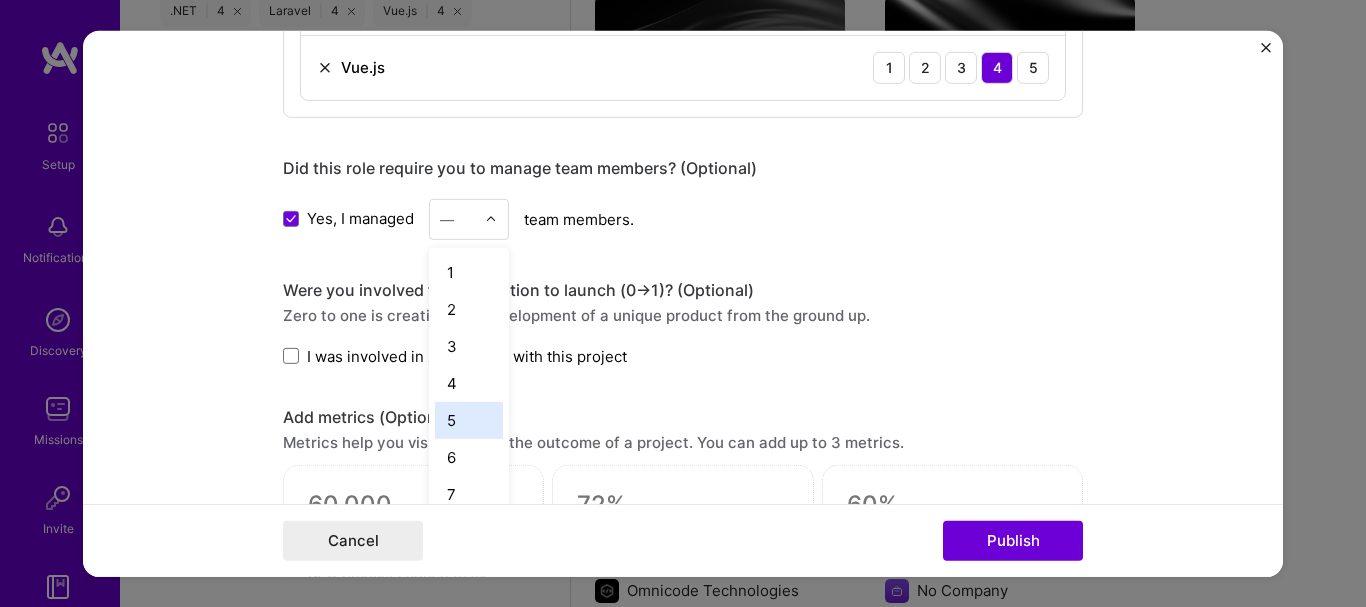 click on "5" at bounding box center (469, 419) 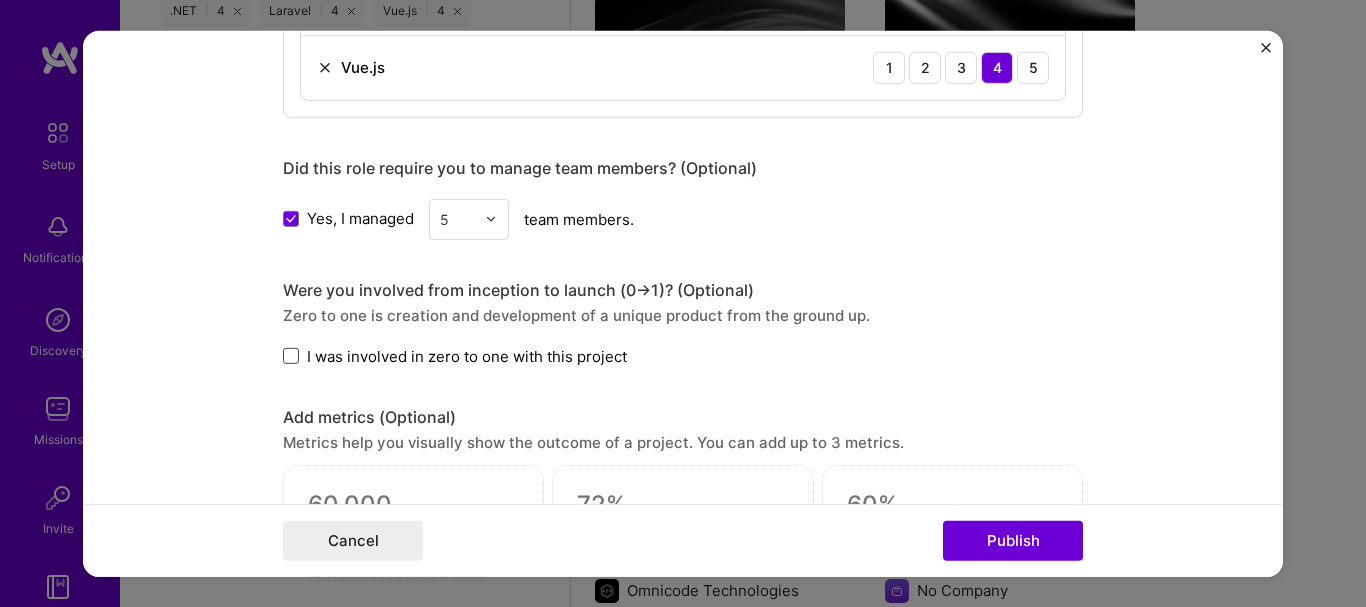 click at bounding box center [291, 356] 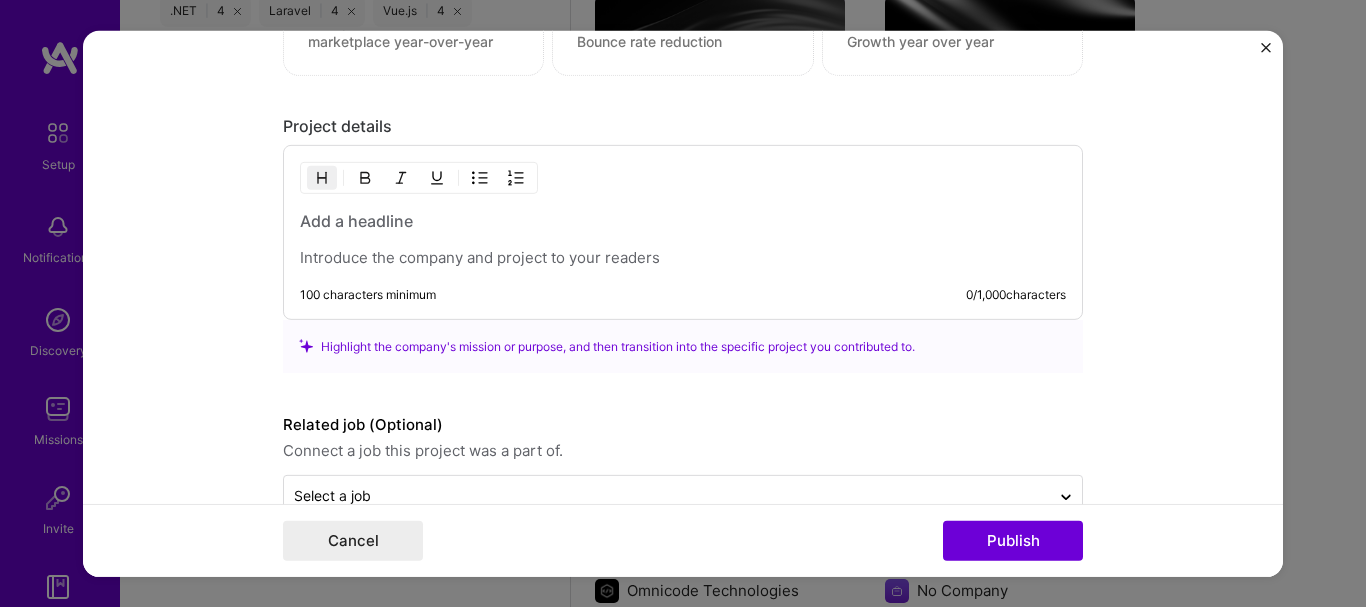 scroll, scrollTop: 1695, scrollLeft: 0, axis: vertical 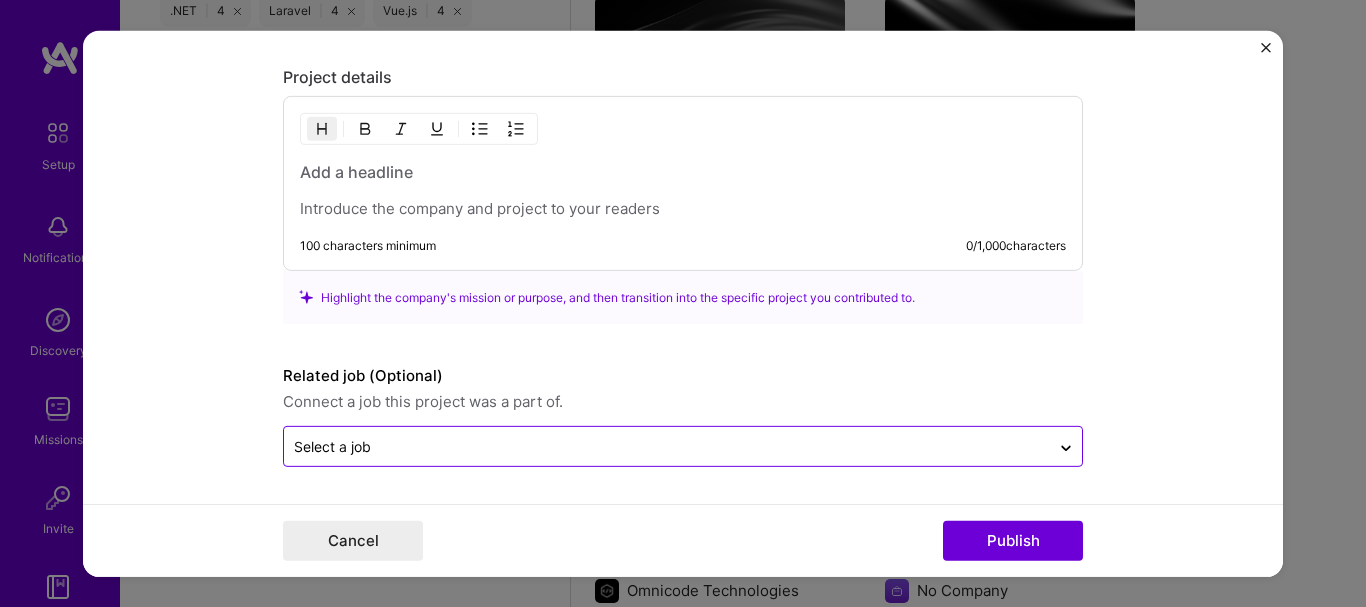 click at bounding box center (667, 446) 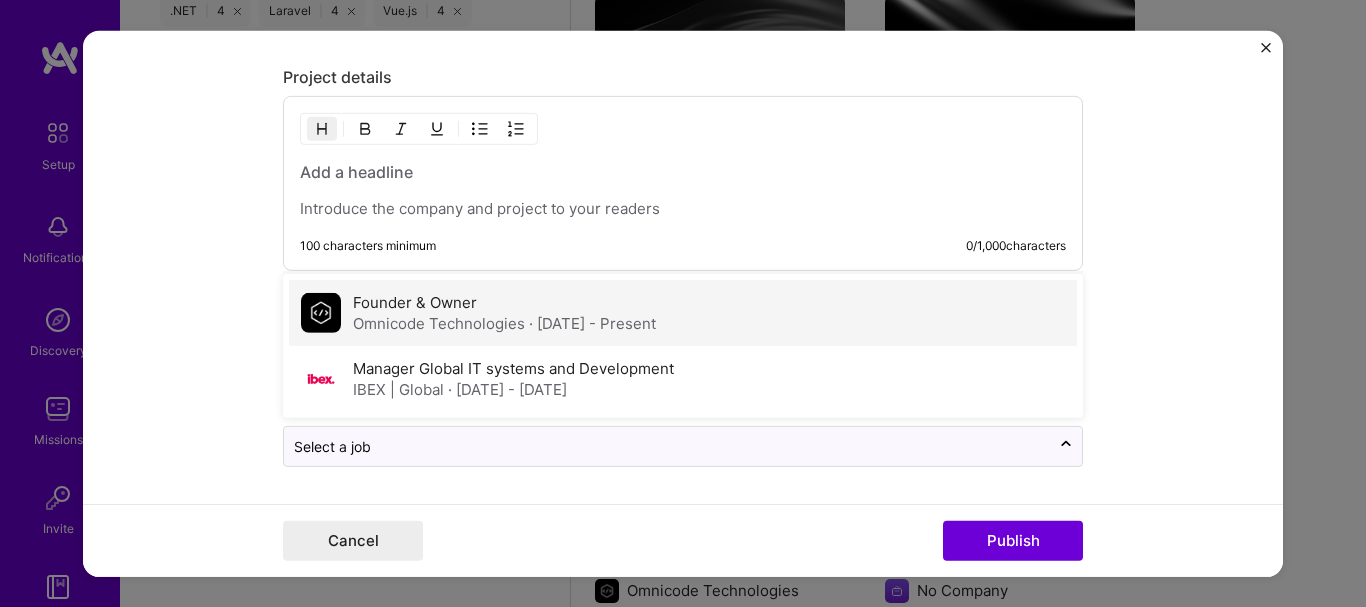click on "Founder & Owner" at bounding box center [415, 302] 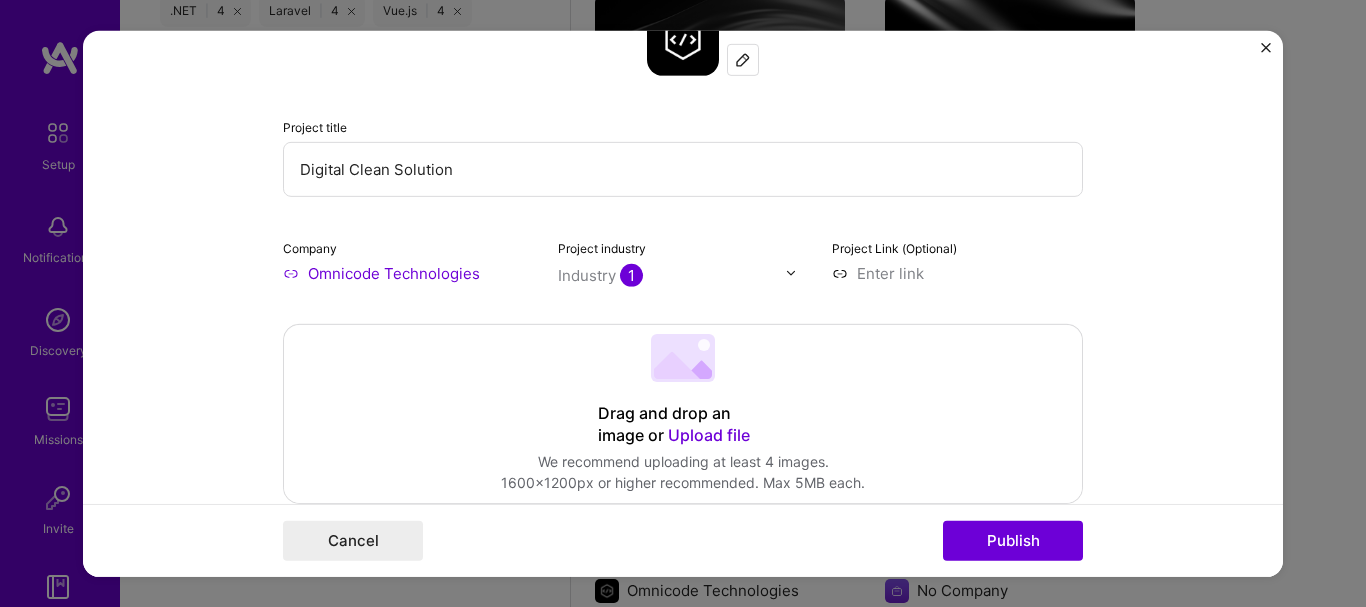 scroll, scrollTop: 0, scrollLeft: 0, axis: both 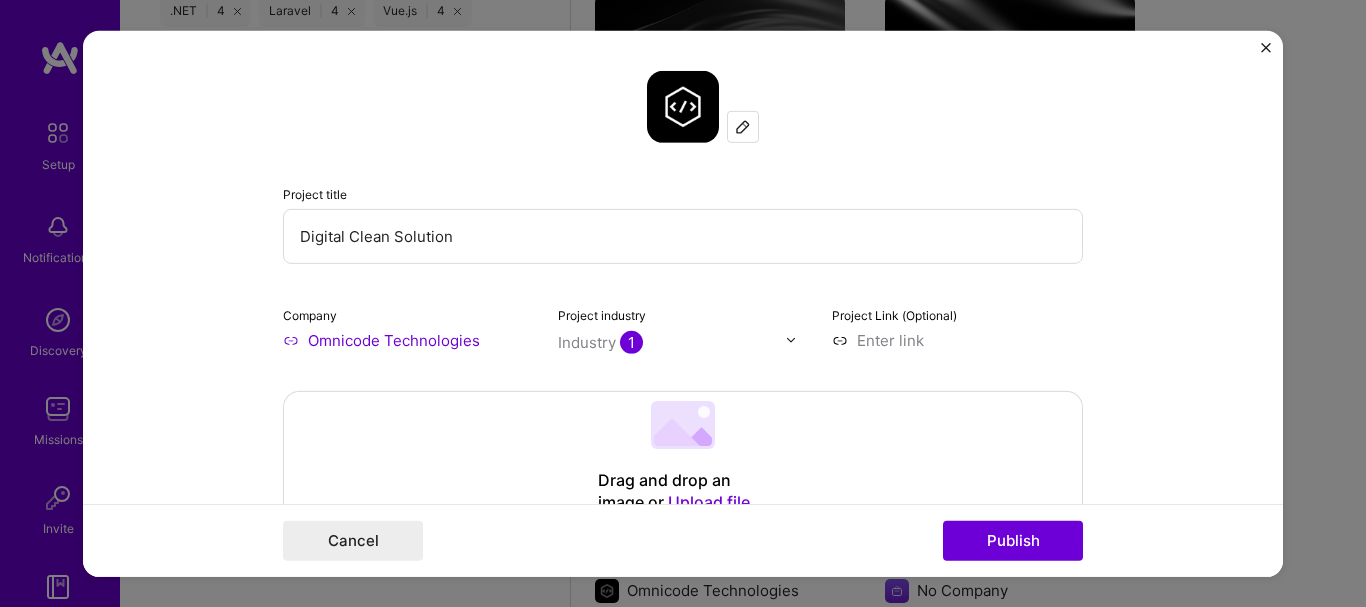 click at bounding box center [957, 339] 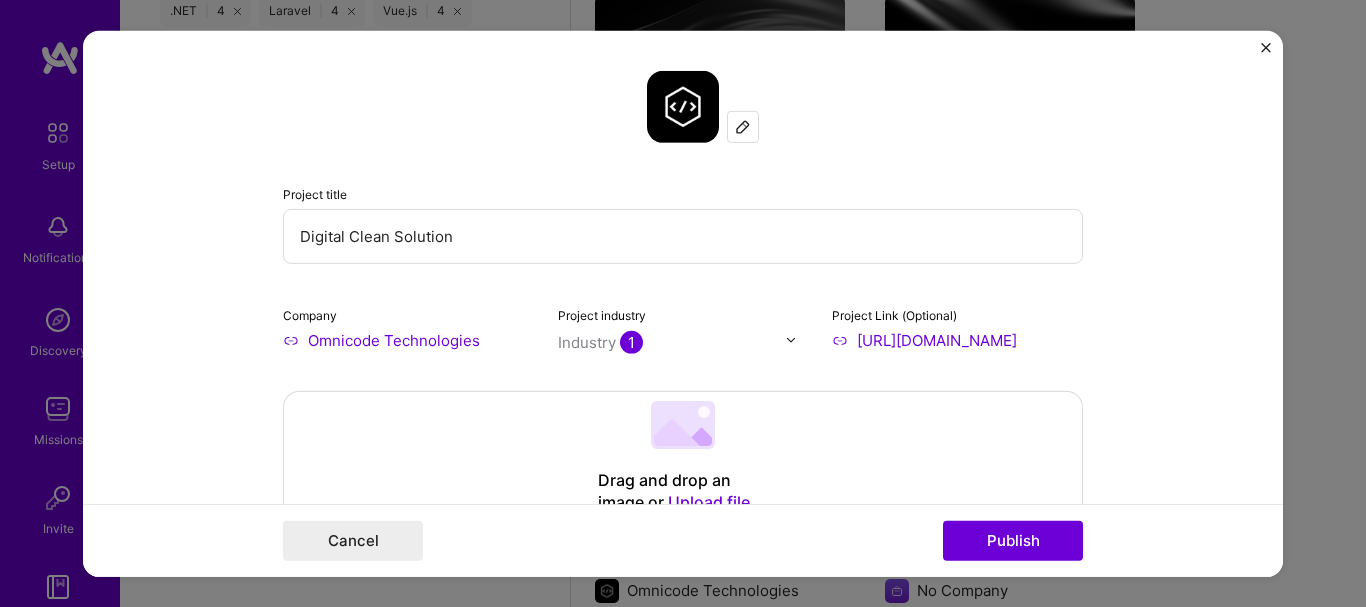 scroll, scrollTop: 0, scrollLeft: 0, axis: both 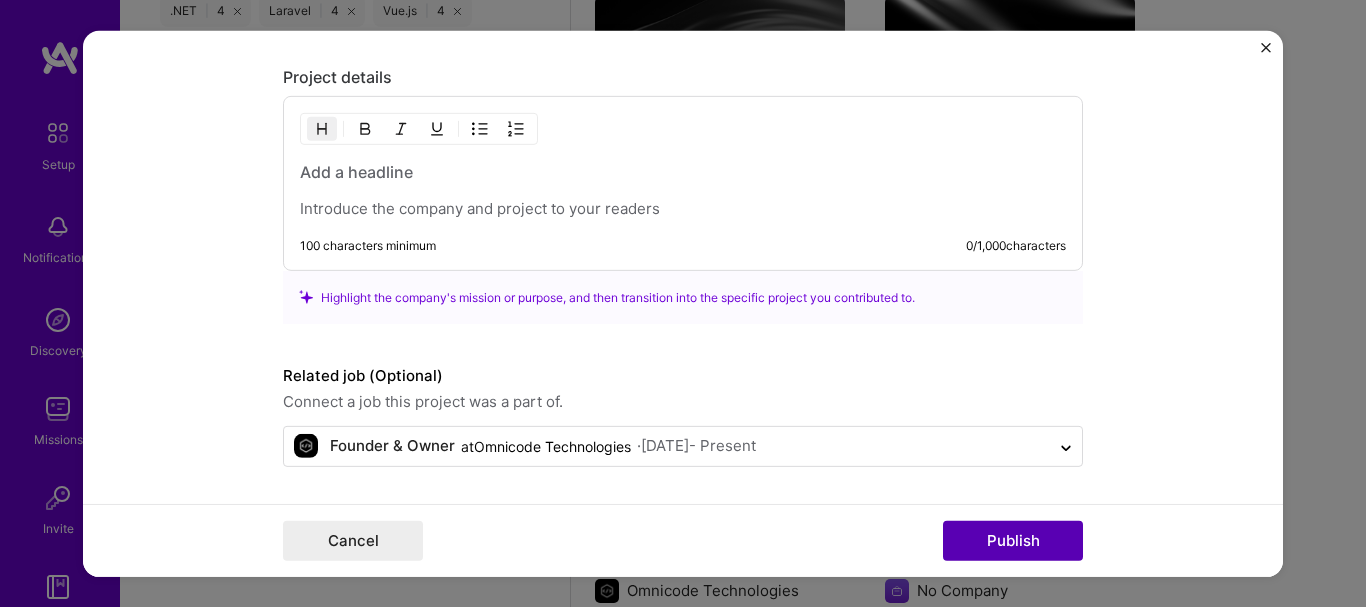 click on "Publish" at bounding box center [1013, 541] 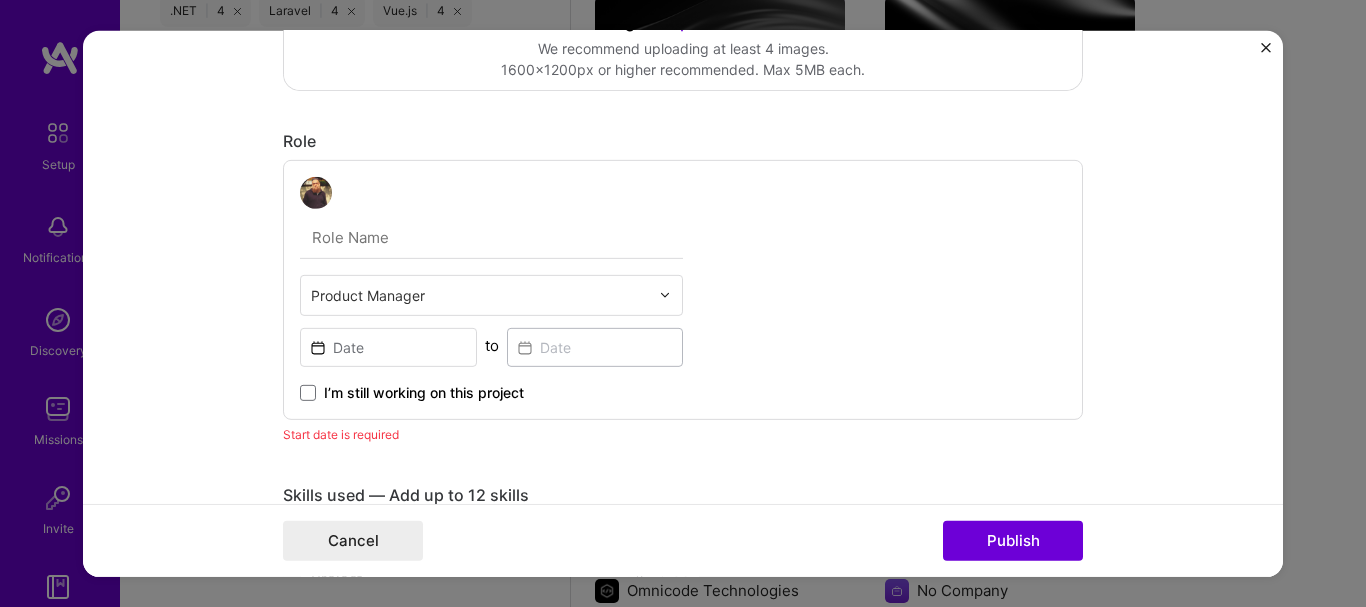 scroll, scrollTop: 380, scrollLeft: 0, axis: vertical 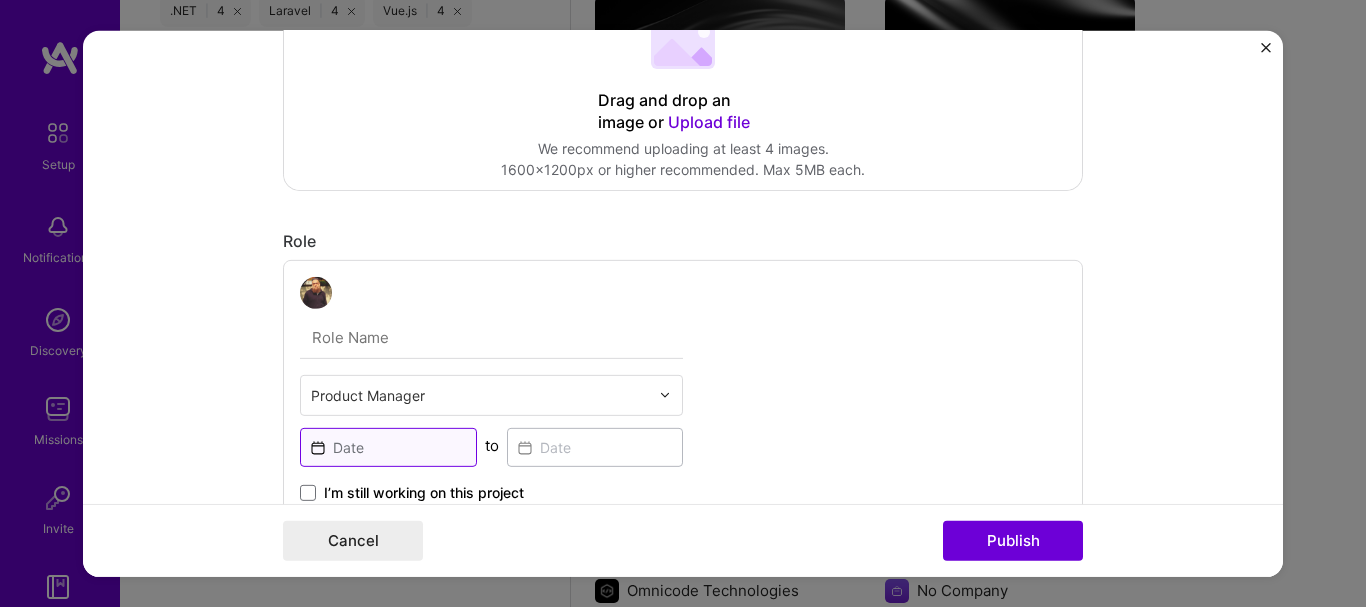click at bounding box center [388, 446] 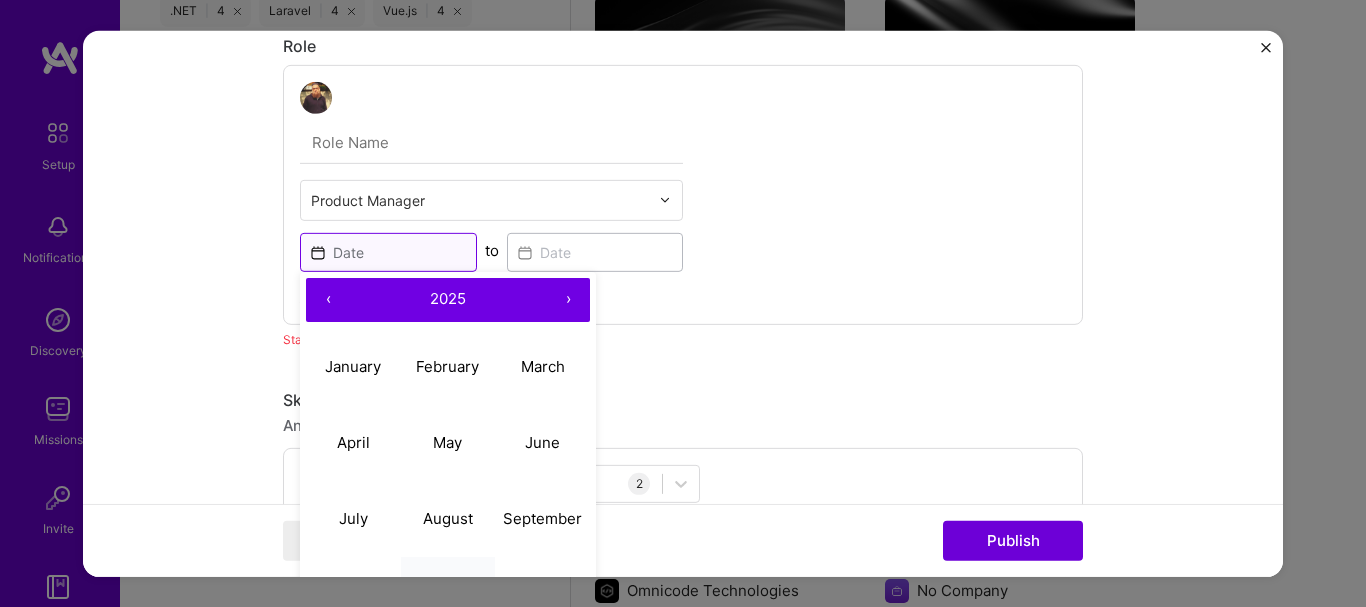scroll, scrollTop: 680, scrollLeft: 0, axis: vertical 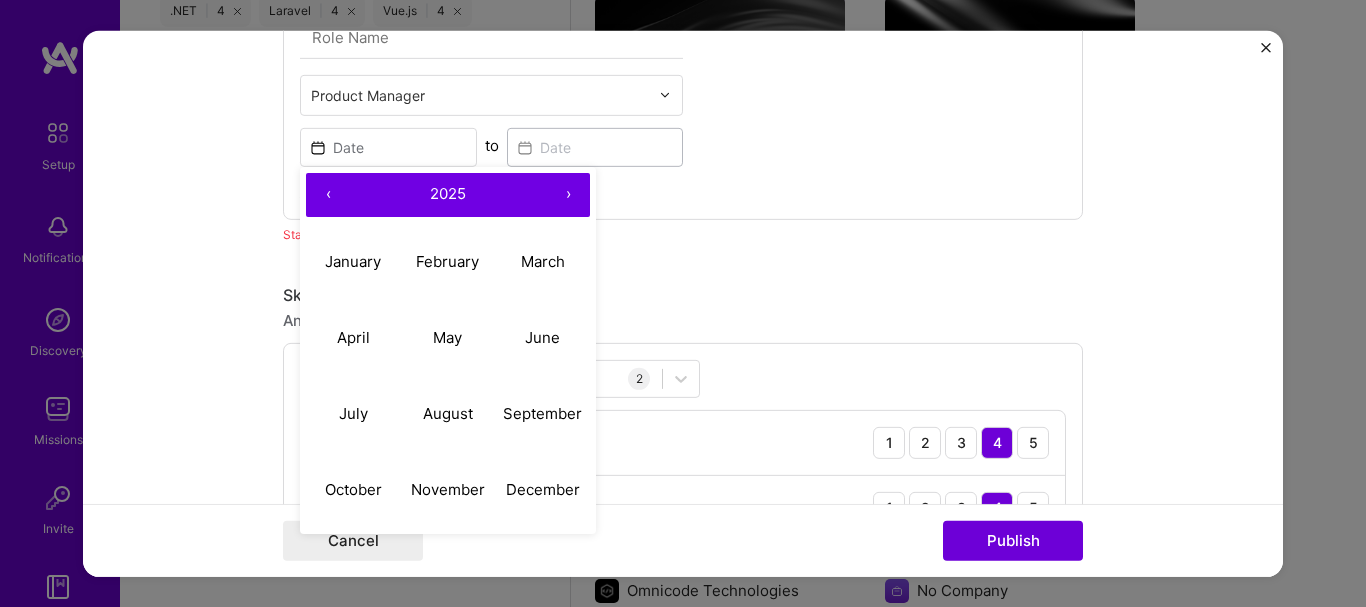 click on "‹" at bounding box center [328, 194] 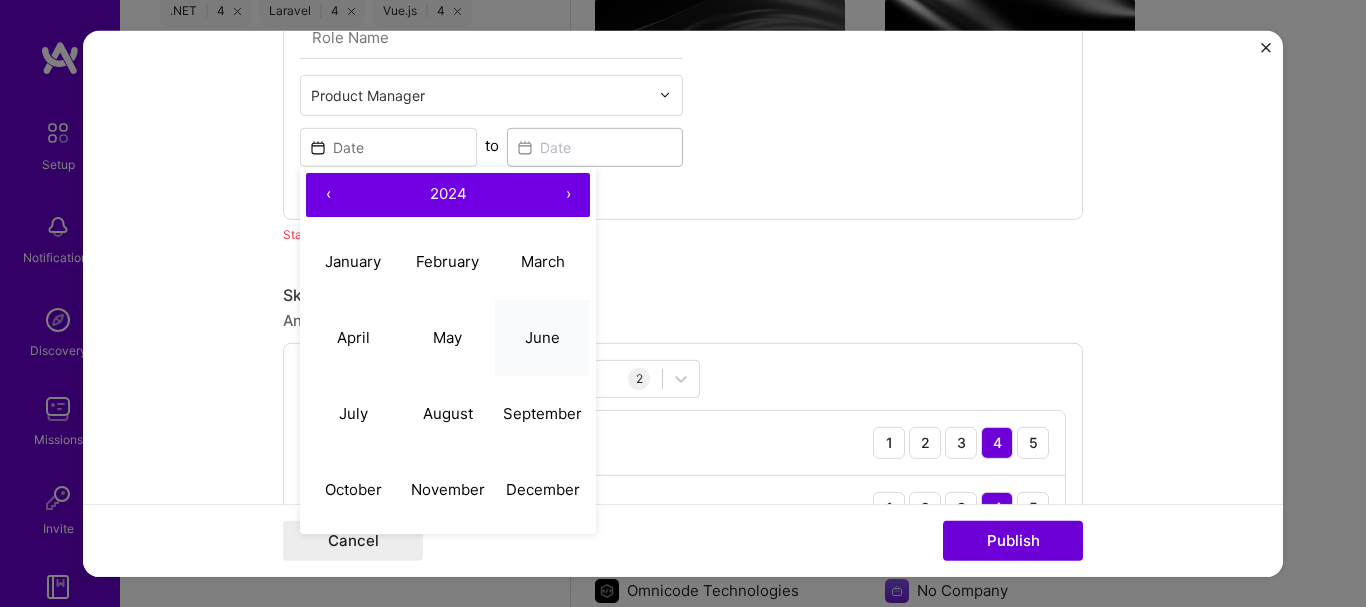 click on "June" at bounding box center (542, 337) 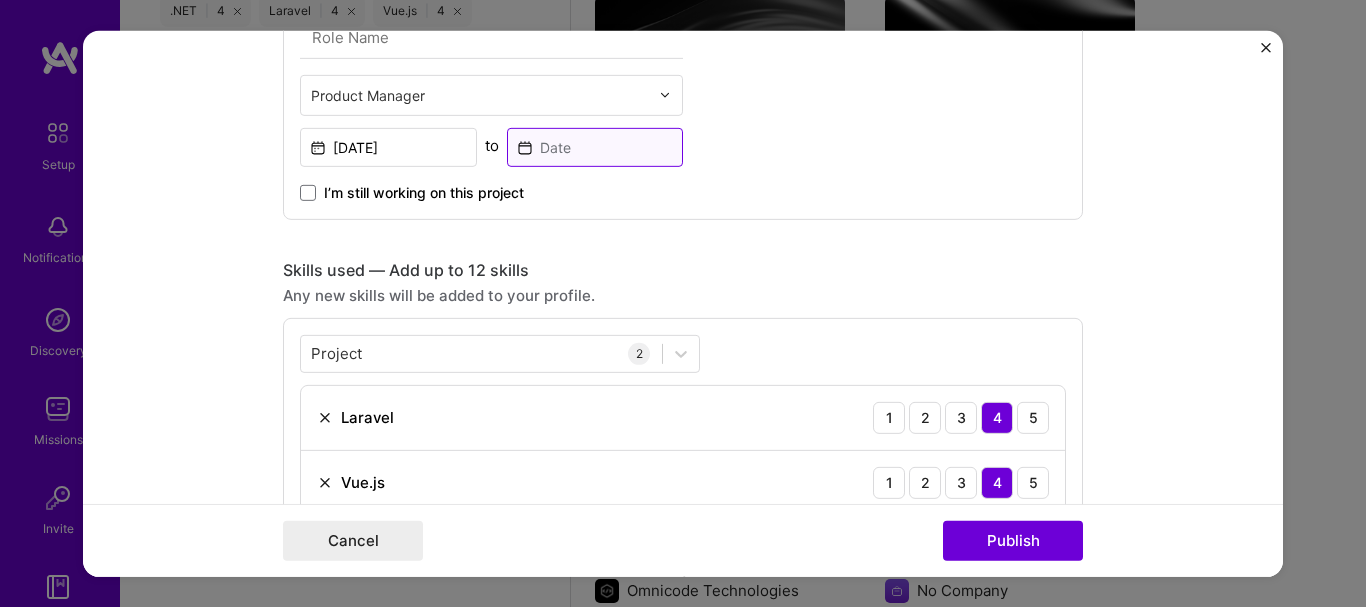 click at bounding box center (595, 146) 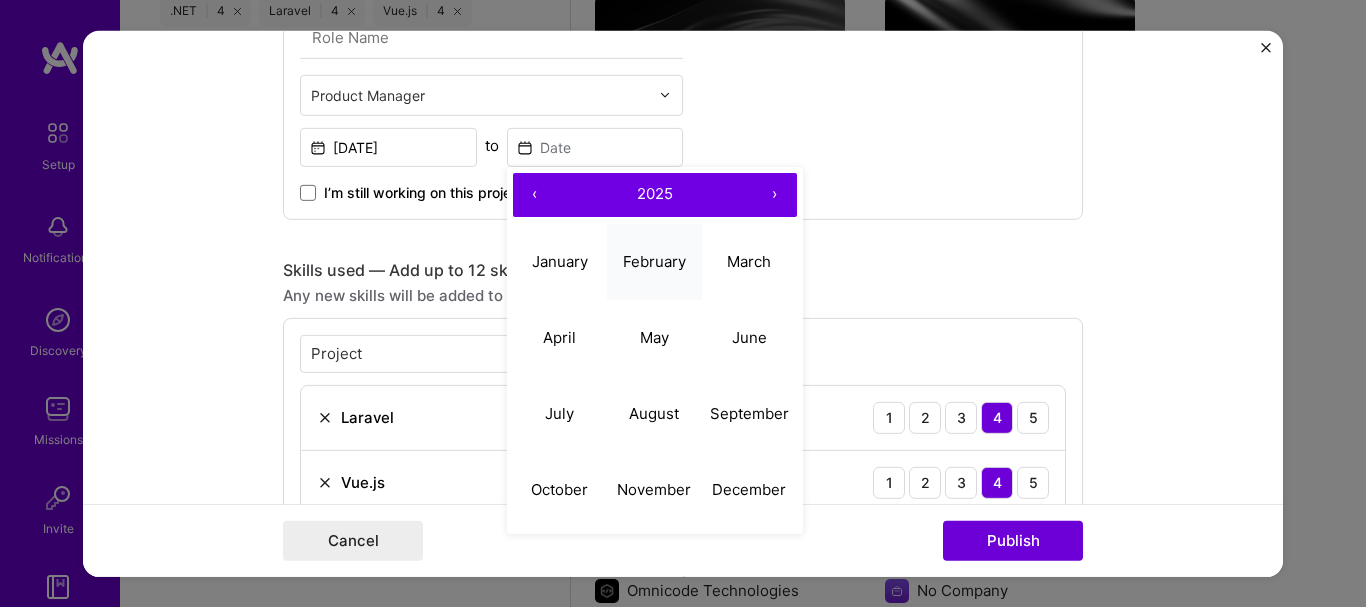 click on "February" at bounding box center [654, 261] 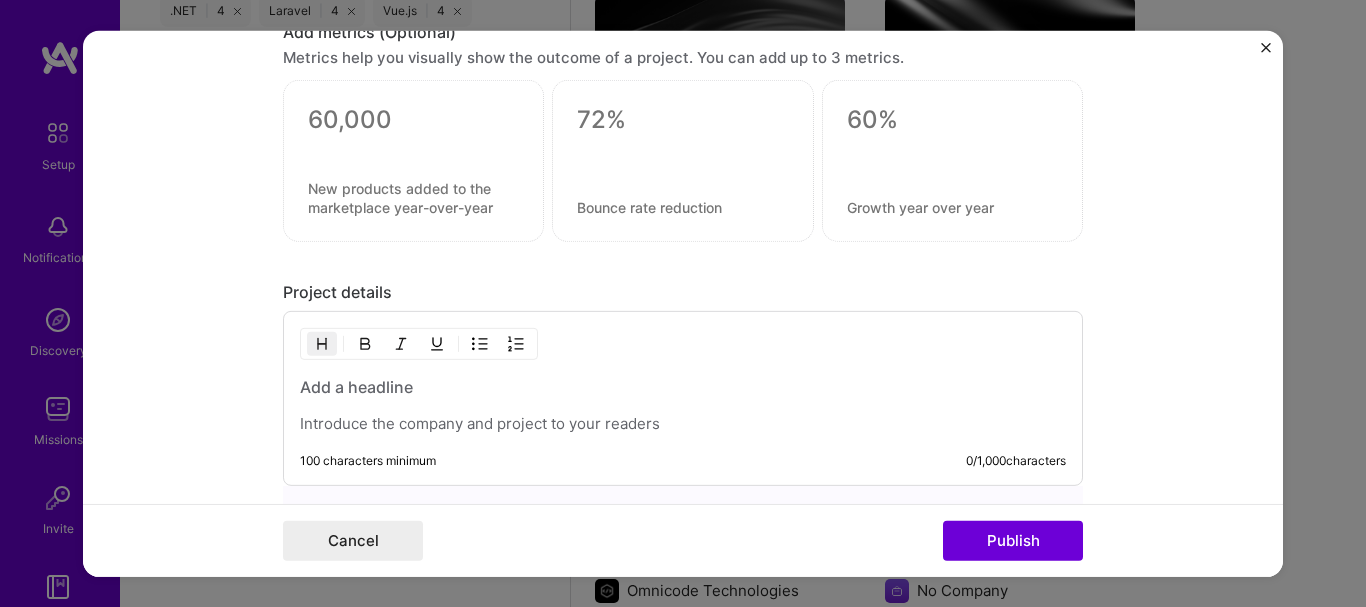 scroll, scrollTop: 1720, scrollLeft: 0, axis: vertical 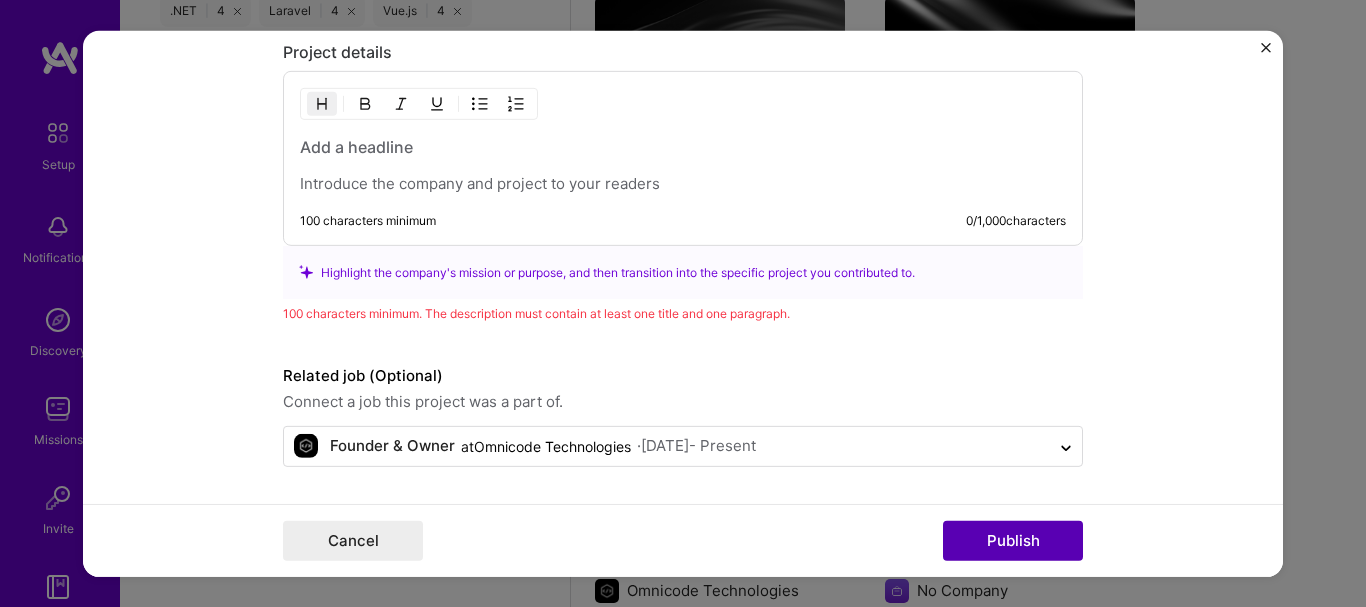 click on "Publish" at bounding box center [1013, 541] 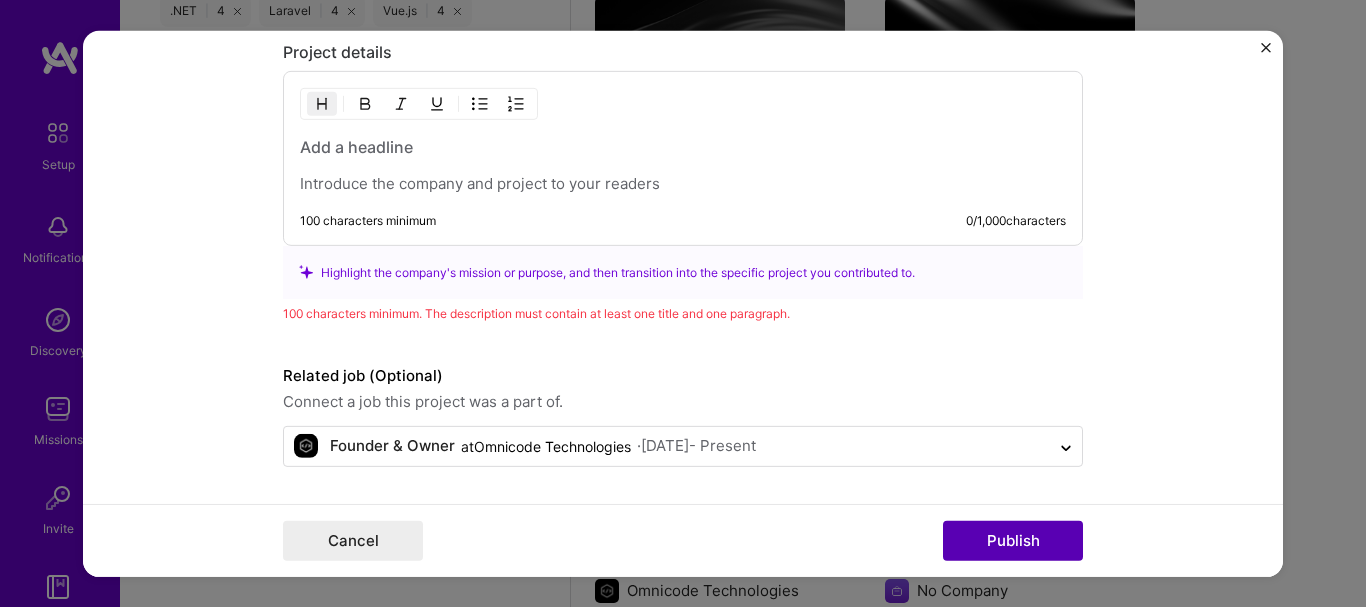click on "Publish" at bounding box center [1013, 541] 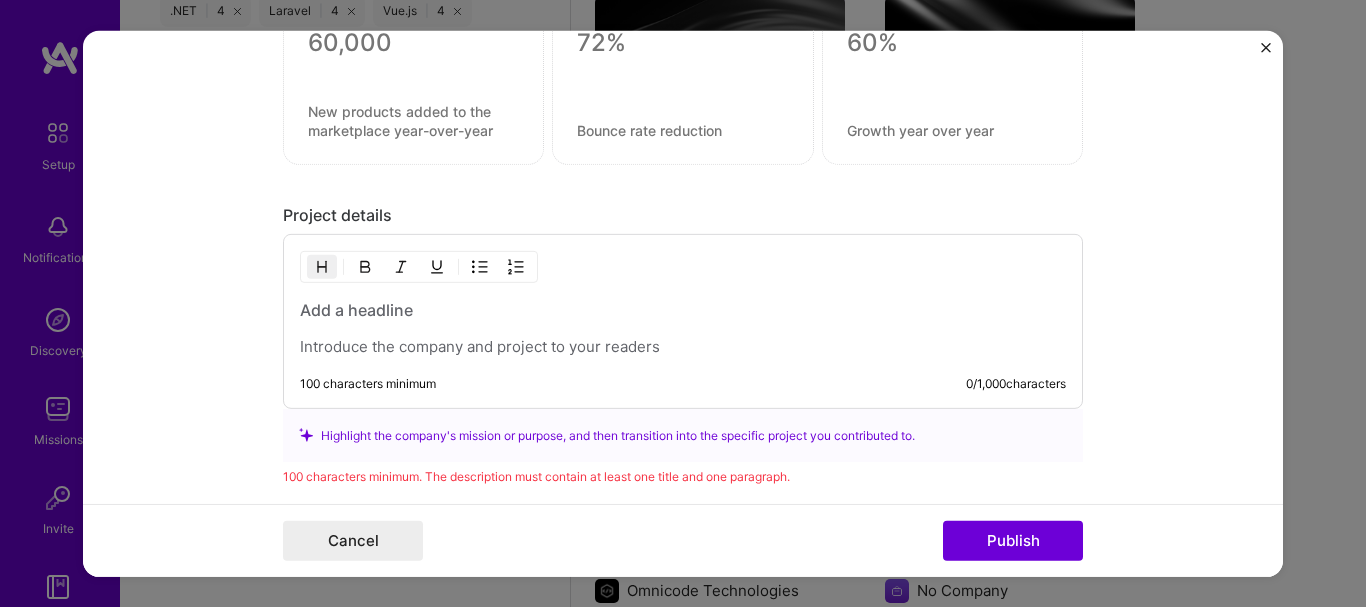 scroll, scrollTop: 1520, scrollLeft: 0, axis: vertical 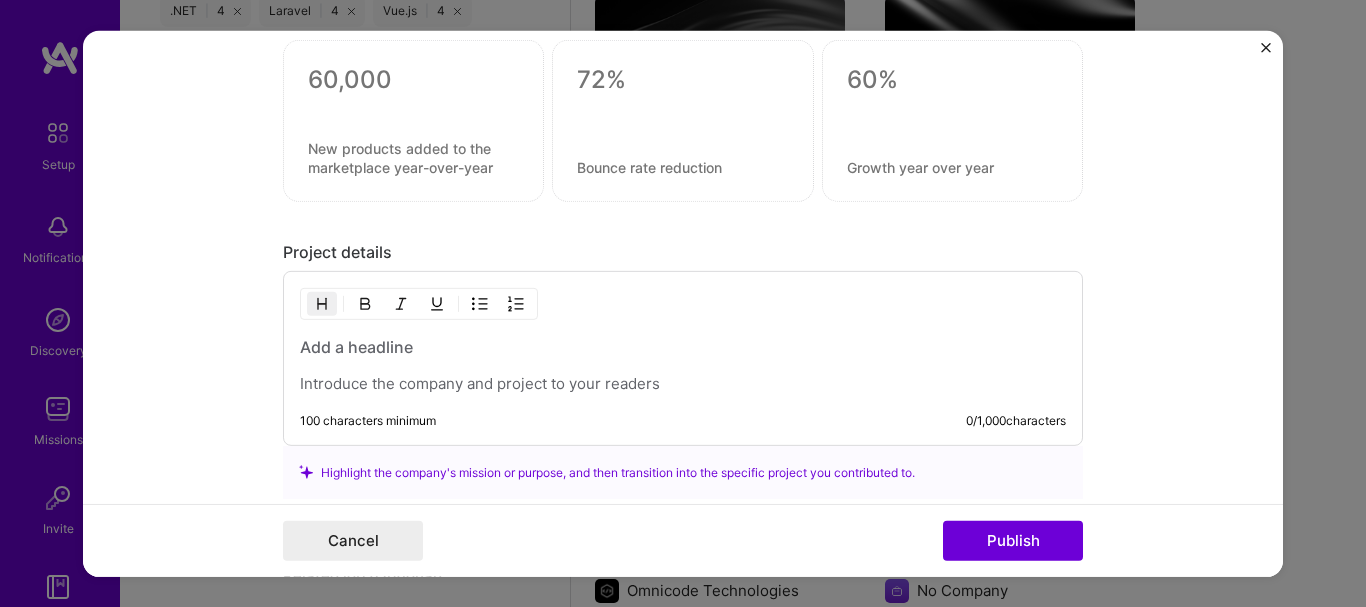 click at bounding box center (683, 347) 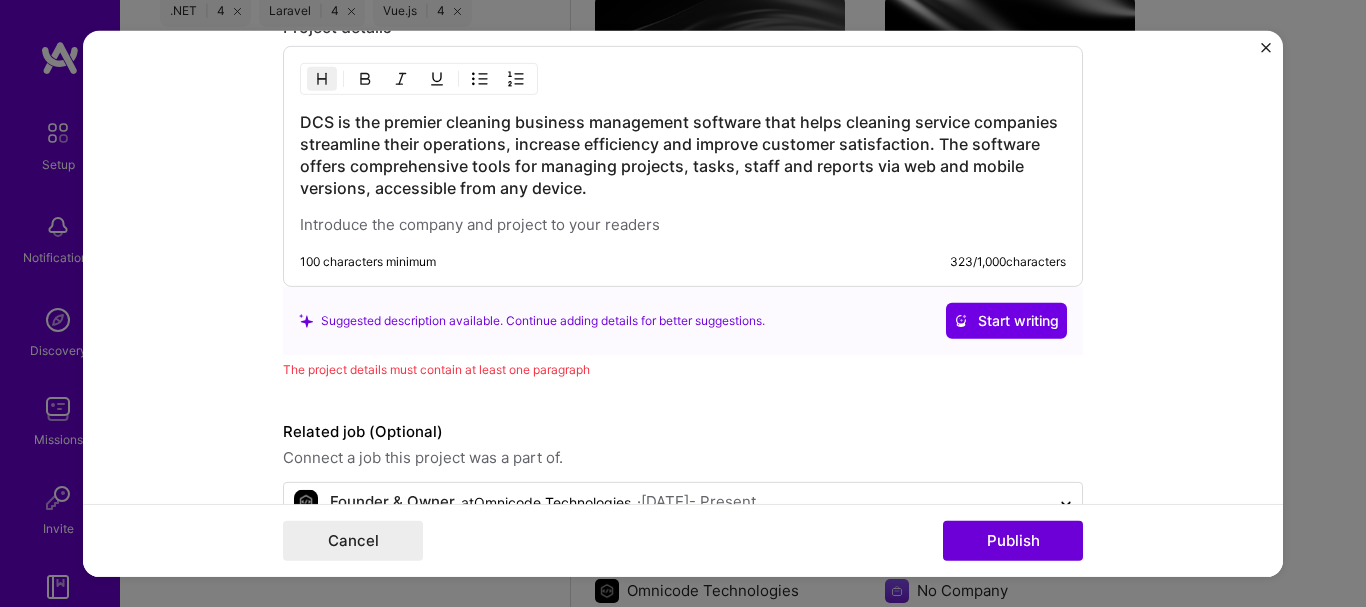 scroll, scrollTop: 1801, scrollLeft: 0, axis: vertical 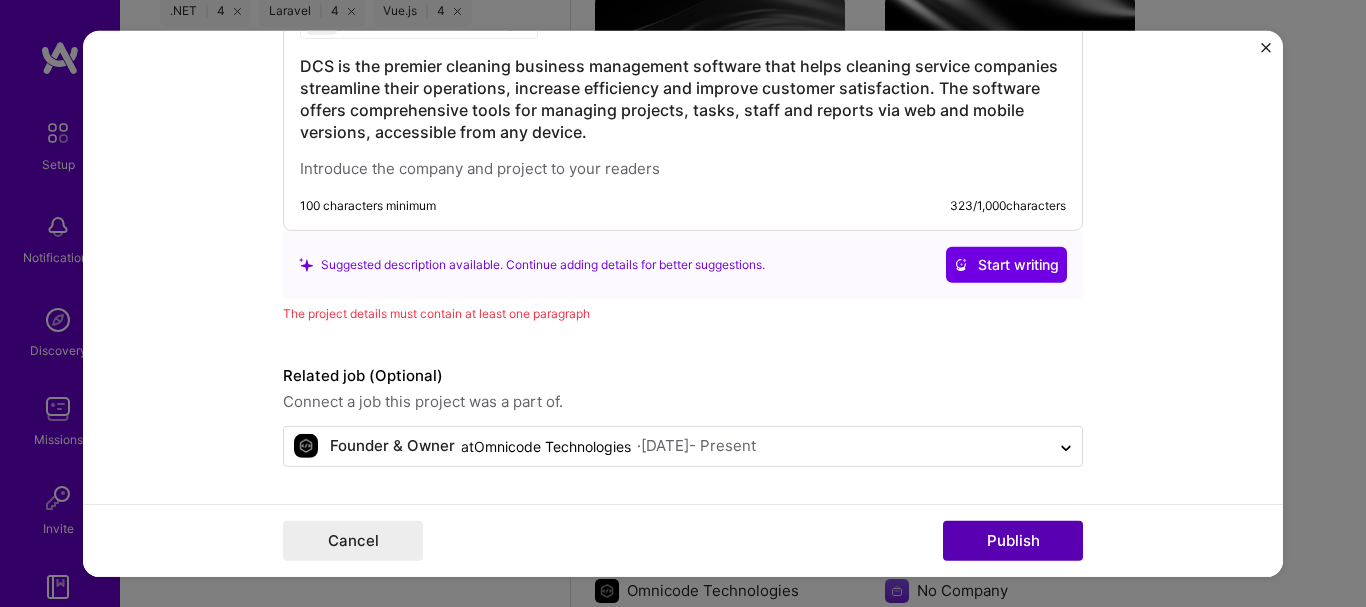 click on "Publish" at bounding box center (1013, 541) 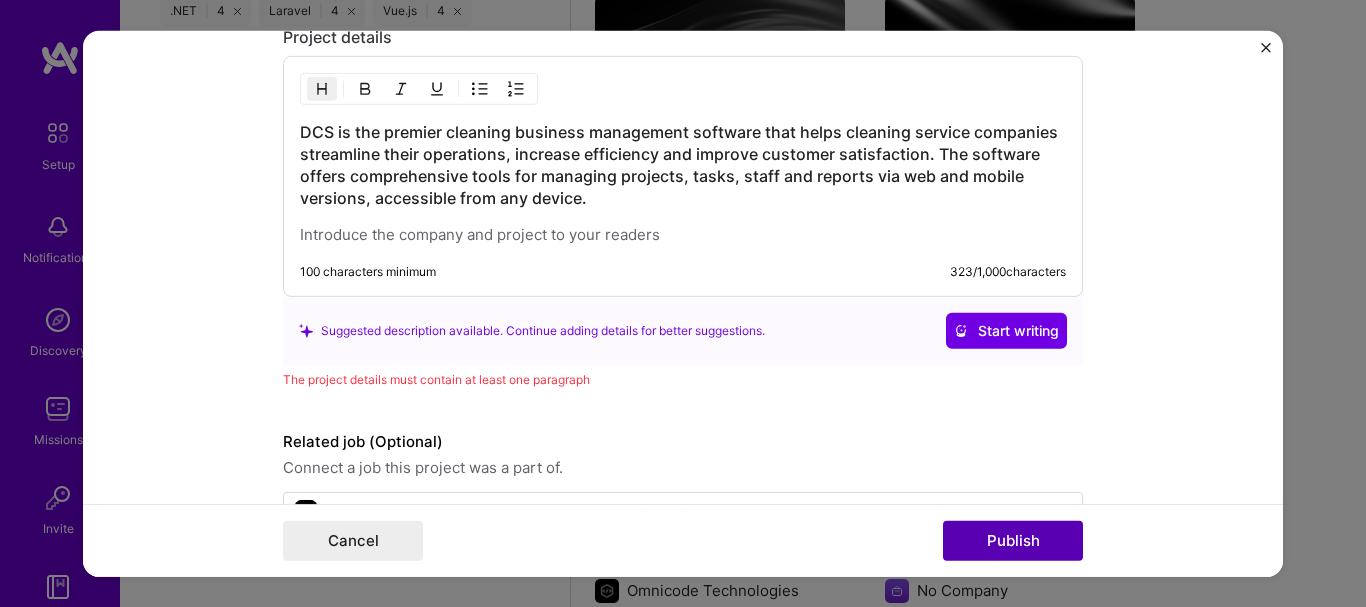 scroll, scrollTop: 1731, scrollLeft: 0, axis: vertical 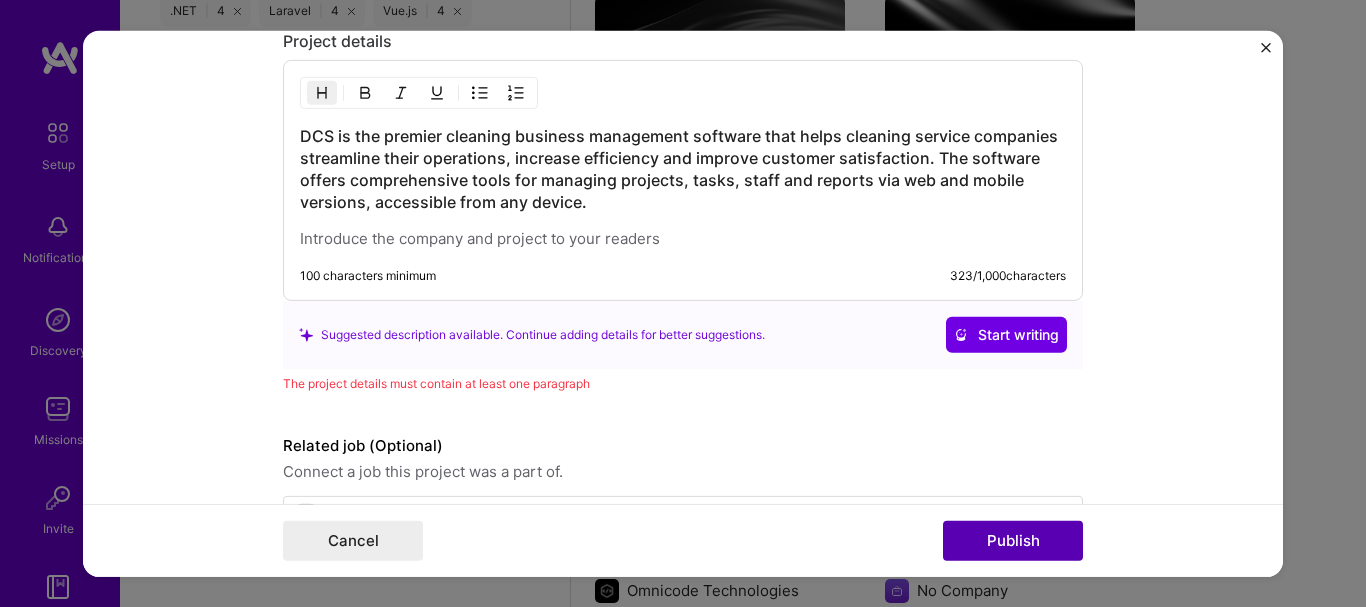 click on "Publish" at bounding box center (1013, 541) 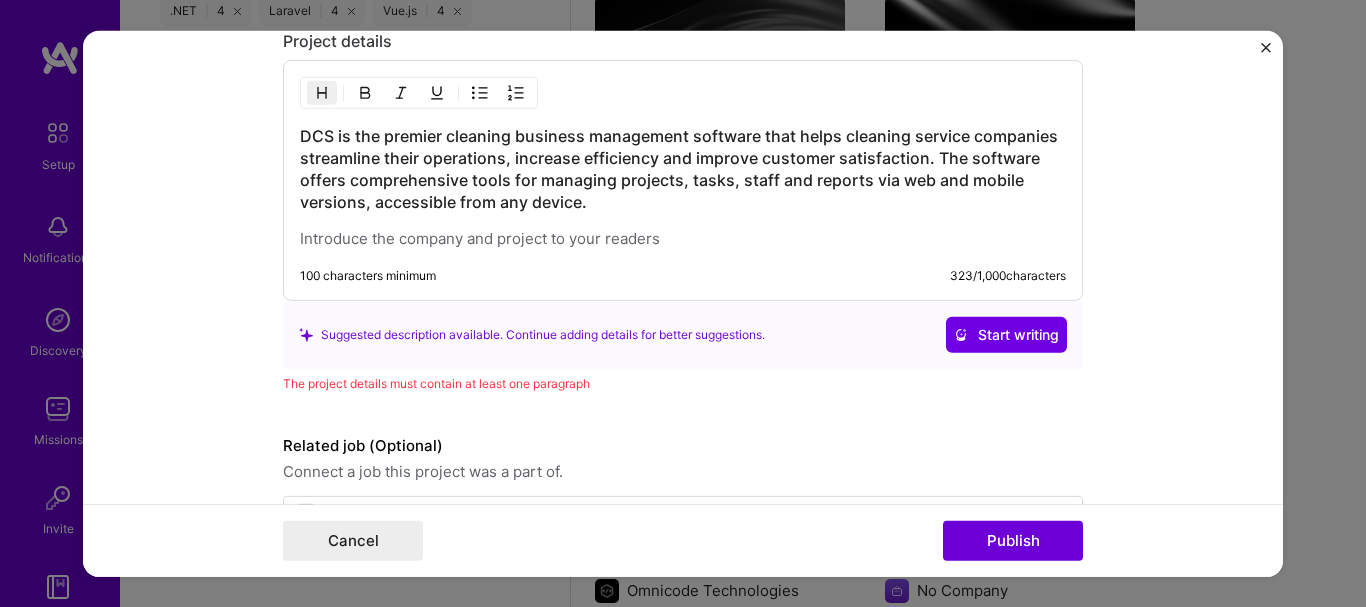 click on "DCS is the premier cleaning business management software that helps cleaning service companies streamline their operations, increase efficiency and improve customer satisfaction. The software offers comprehensive tools for managing projects, tasks, staff and reports via web and mobile versions, accessible from any device." at bounding box center (683, 169) 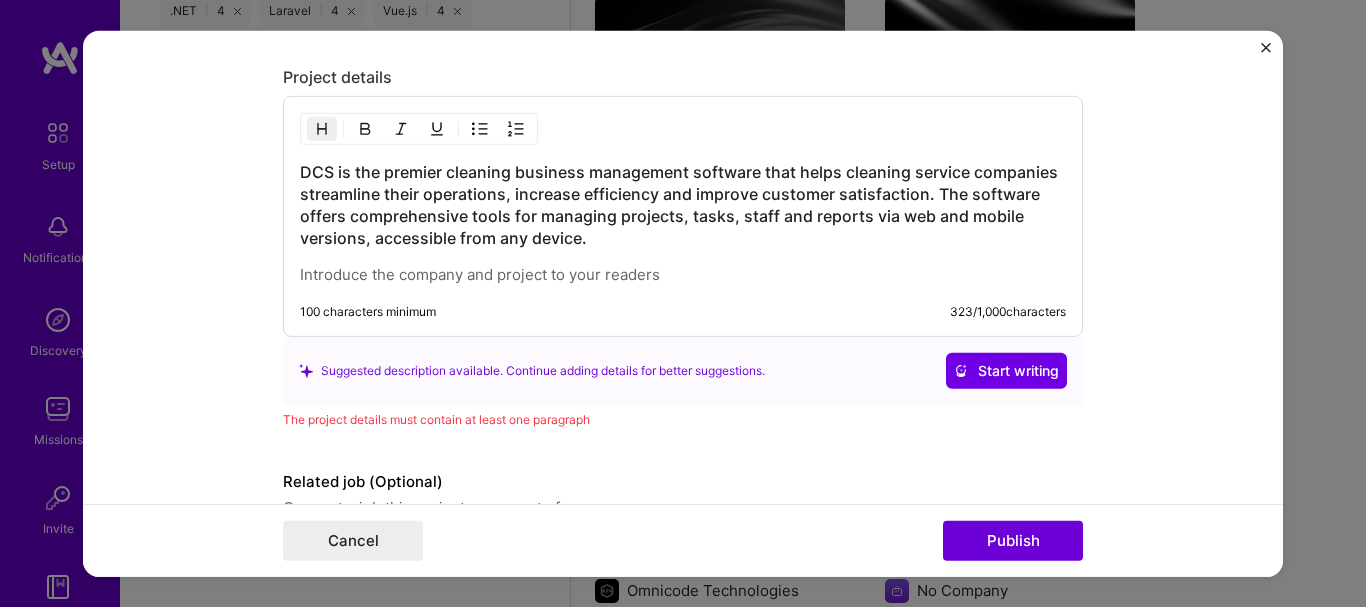 scroll, scrollTop: 1801, scrollLeft: 0, axis: vertical 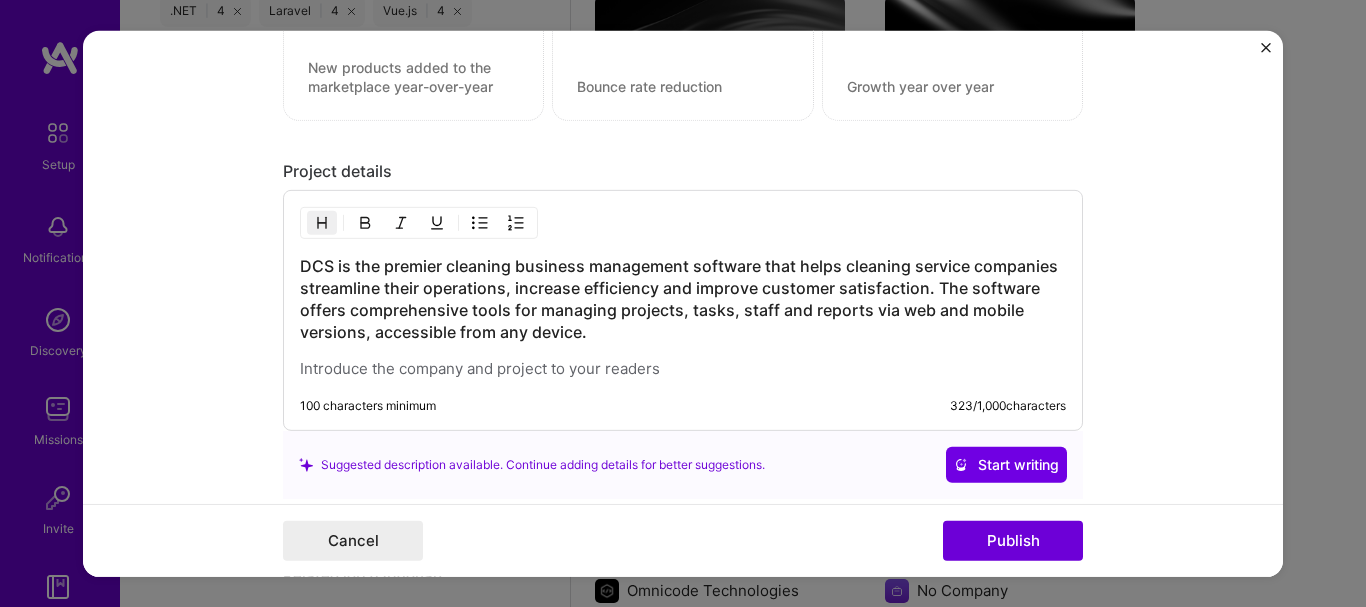 click on "DCS is the premier cleaning business management software that helps cleaning service companies streamline their operations, increase efficiency and improve customer satisfaction. The software offers comprehensive tools for managing projects, tasks, staff and reports via web and mobile versions, accessible from any device." at bounding box center (683, 299) 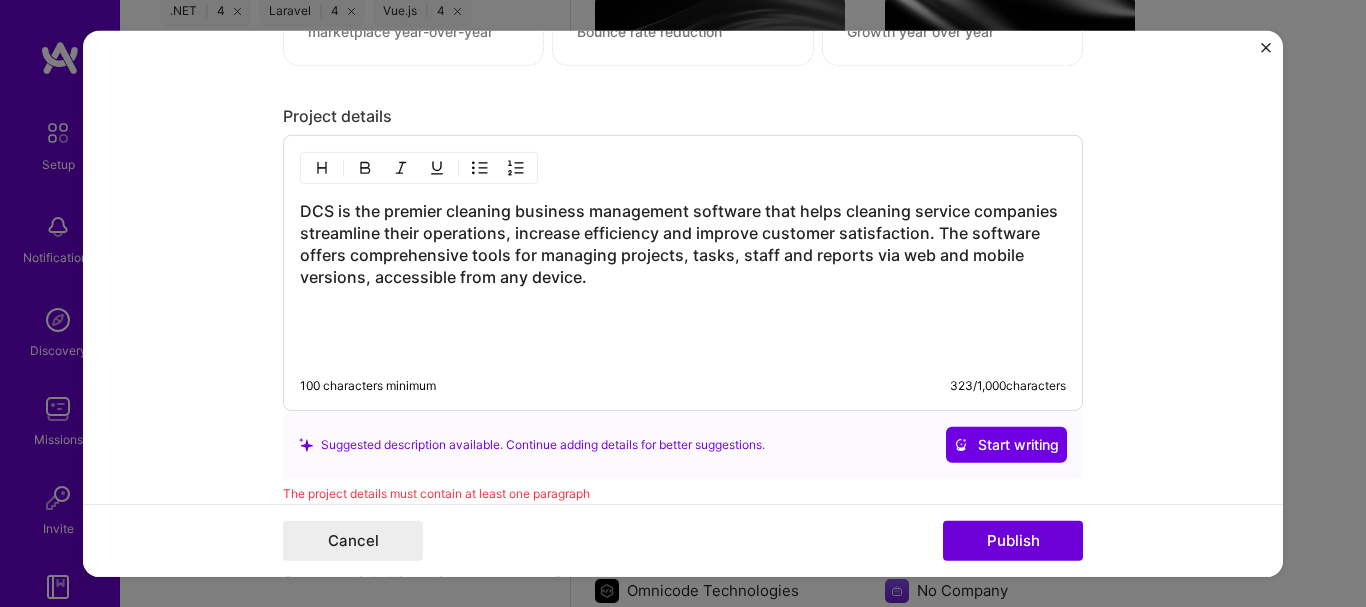 scroll, scrollTop: 1701, scrollLeft: 0, axis: vertical 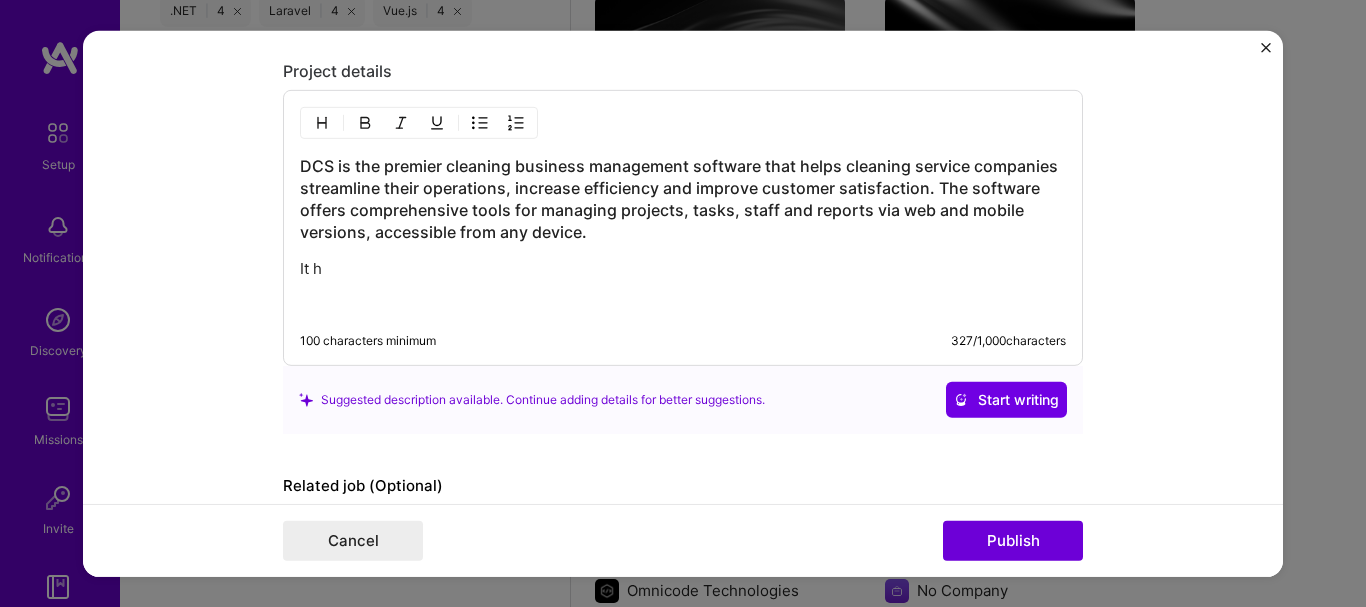 type 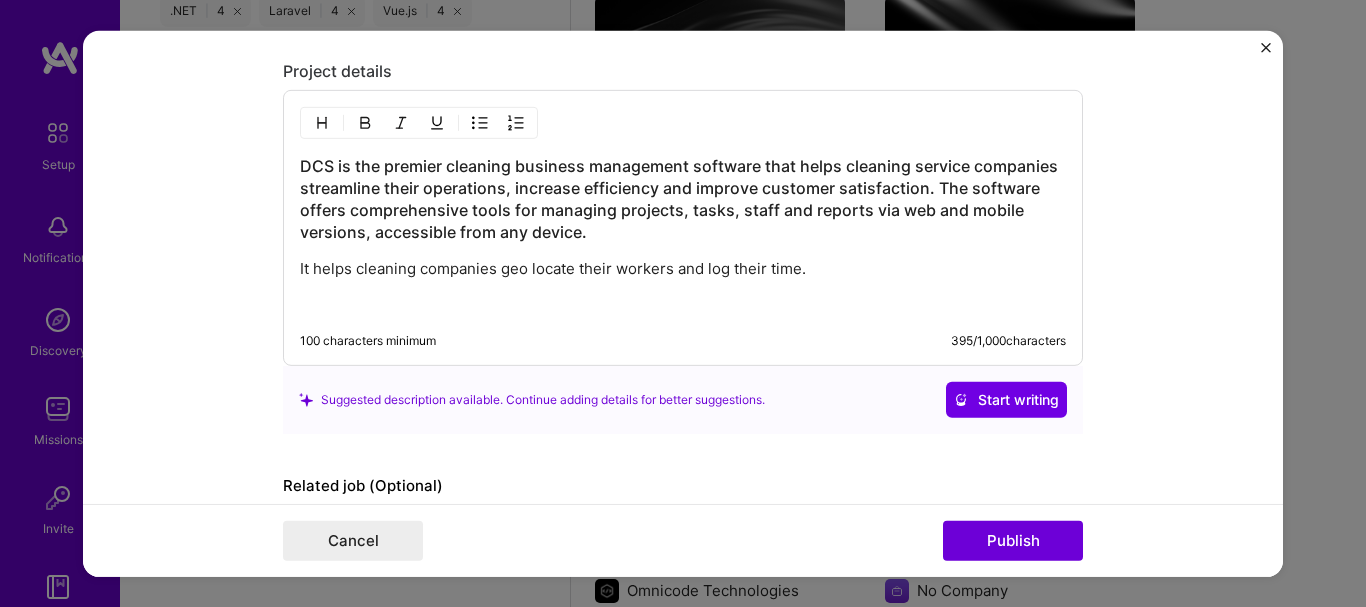click on "It helps cleaning companies geo locate their workers and log their time." at bounding box center (683, 269) 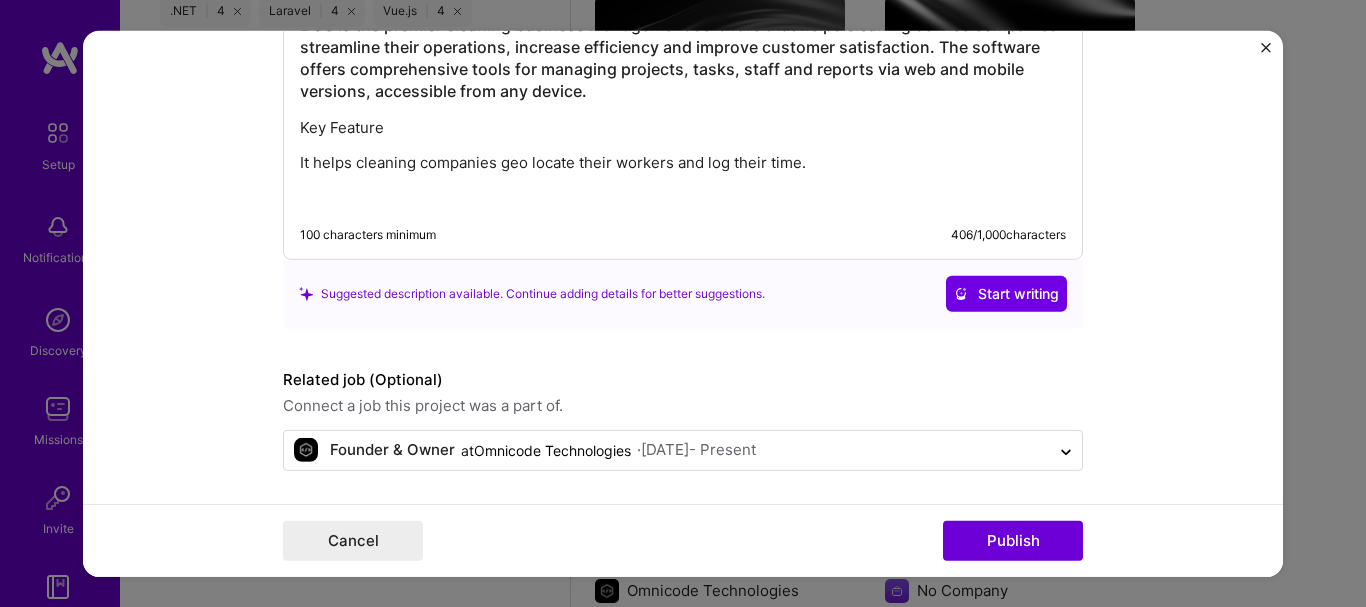 scroll, scrollTop: 1846, scrollLeft: 0, axis: vertical 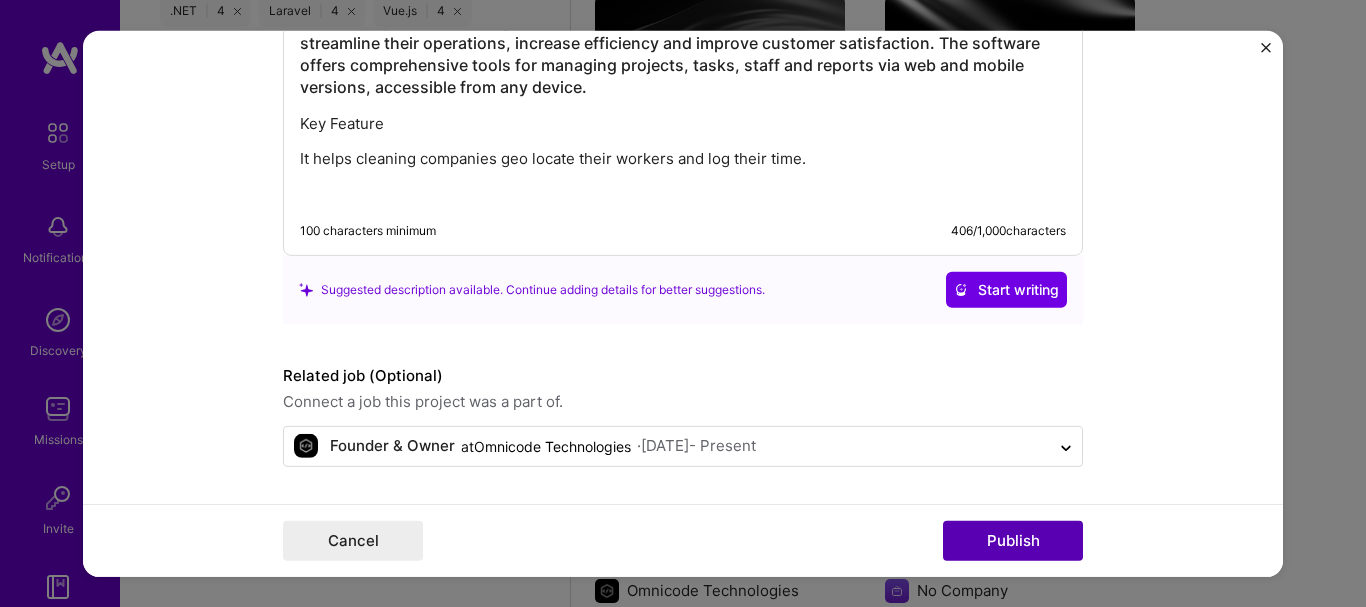 click on "Publish" at bounding box center (1013, 541) 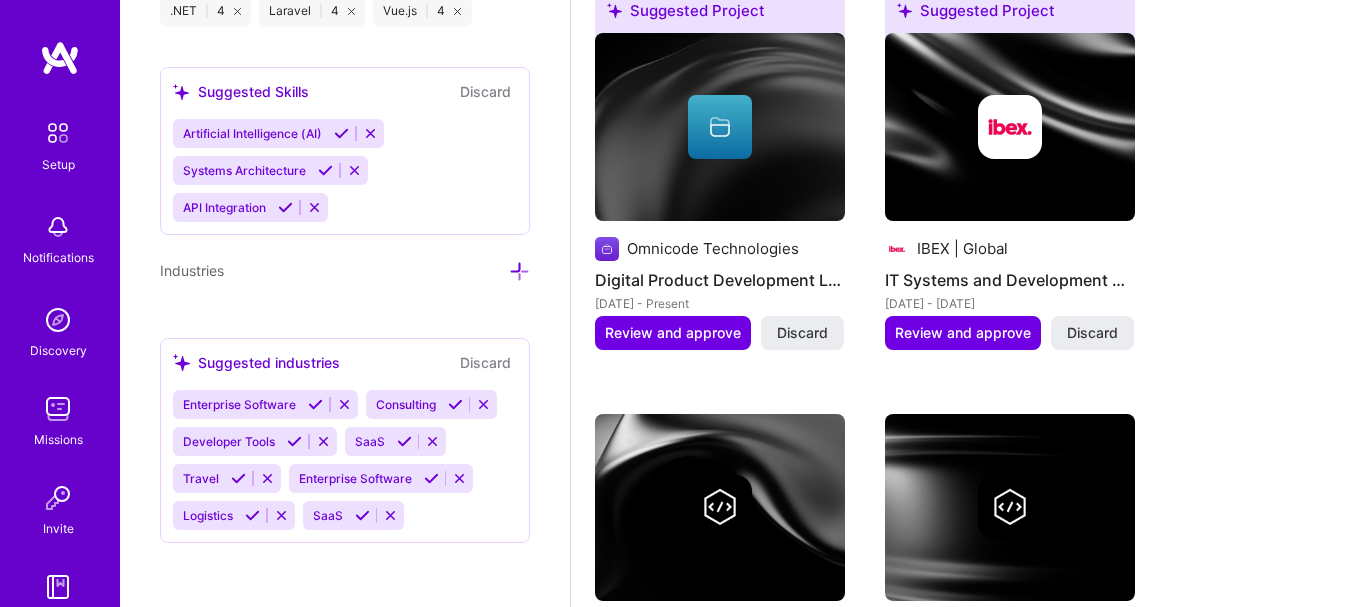 scroll, scrollTop: 1959, scrollLeft: 0, axis: vertical 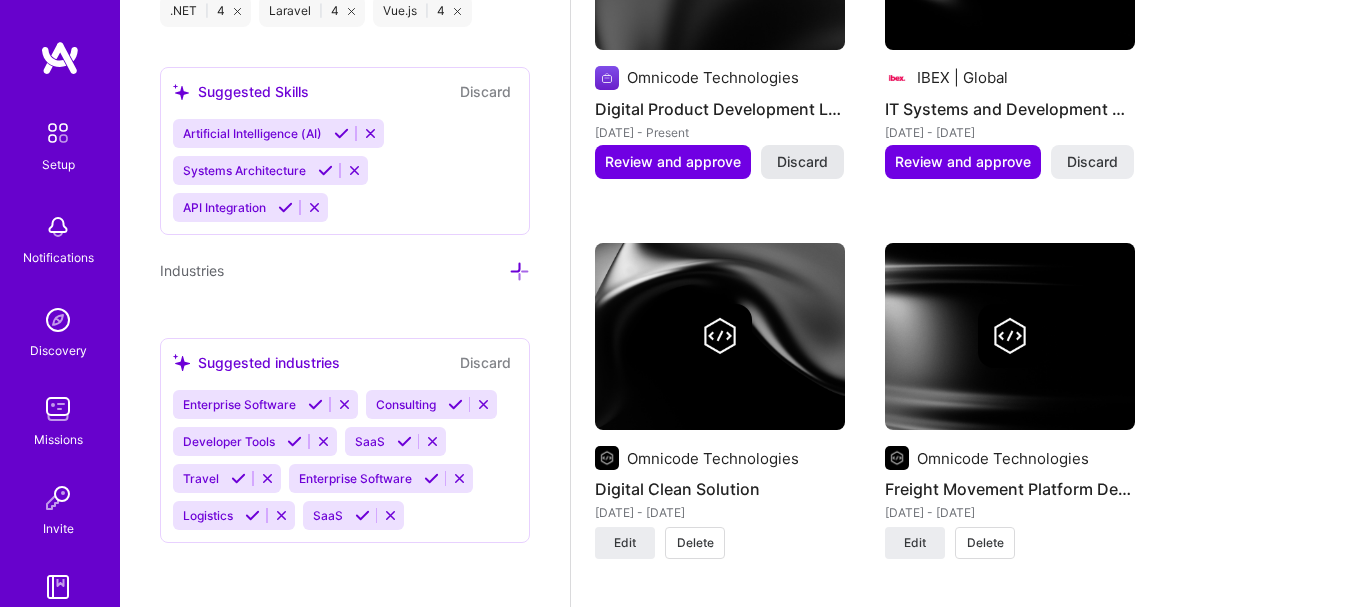 click on "Discard" at bounding box center (802, 162) 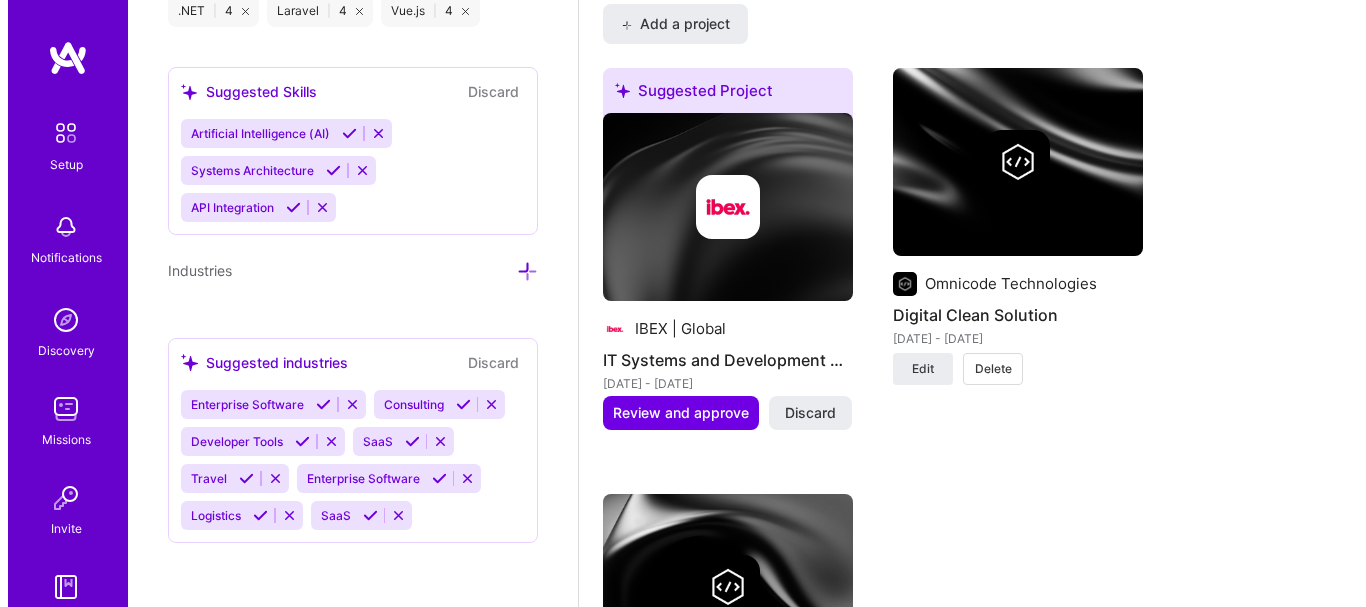 scroll, scrollTop: 1659, scrollLeft: 0, axis: vertical 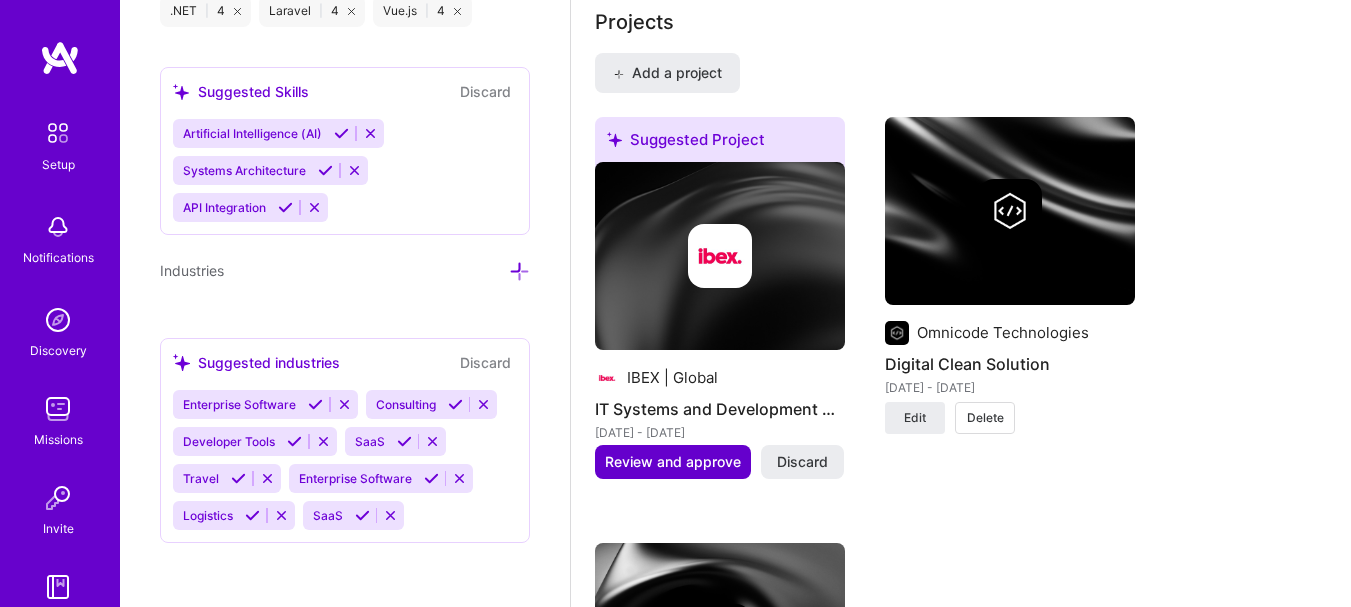 click on "Review and approve" at bounding box center [673, 462] 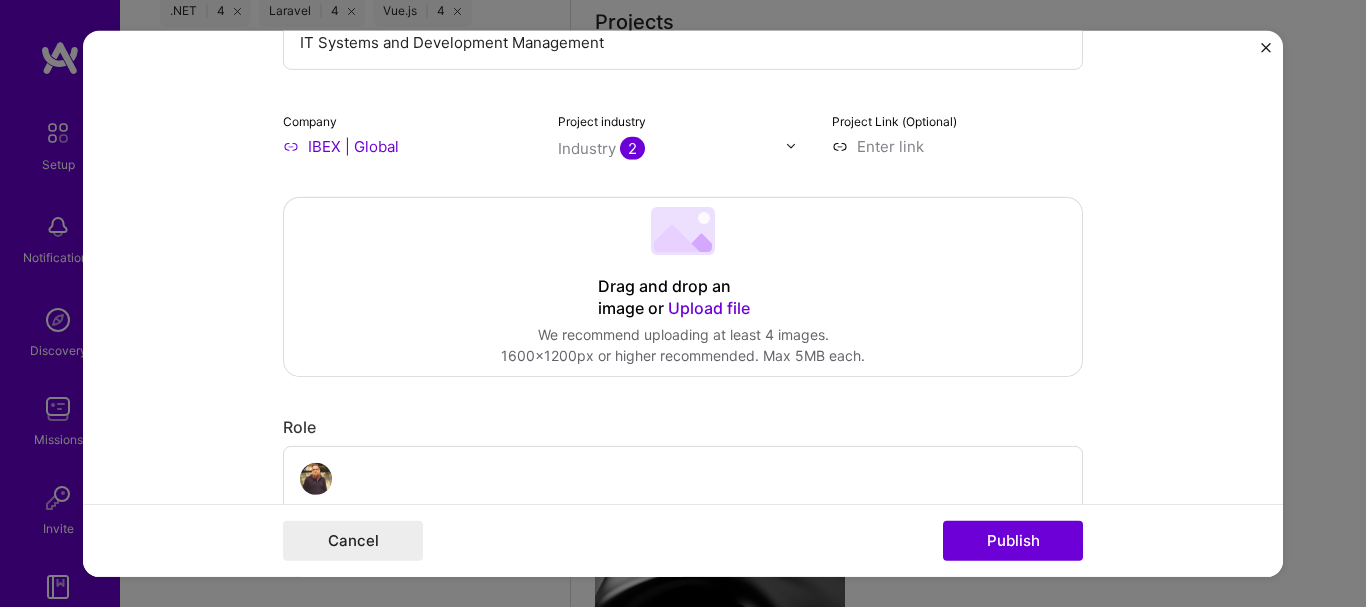 scroll, scrollTop: 200, scrollLeft: 0, axis: vertical 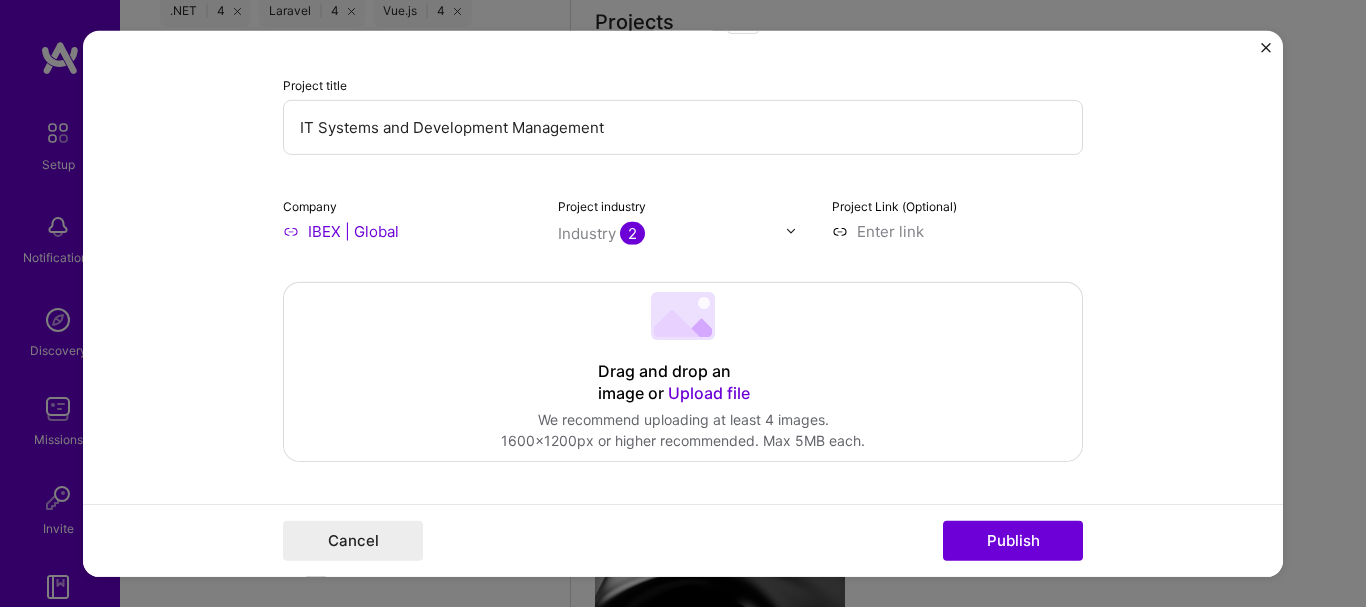 click at bounding box center [796, 230] 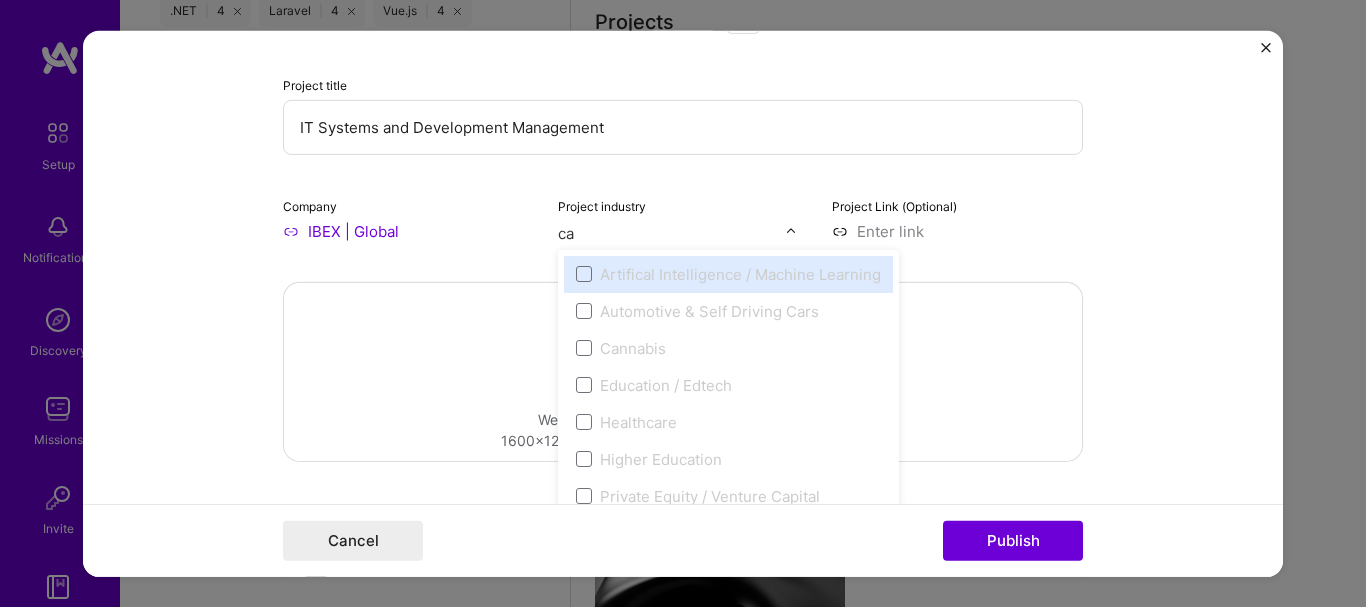 type on "c" 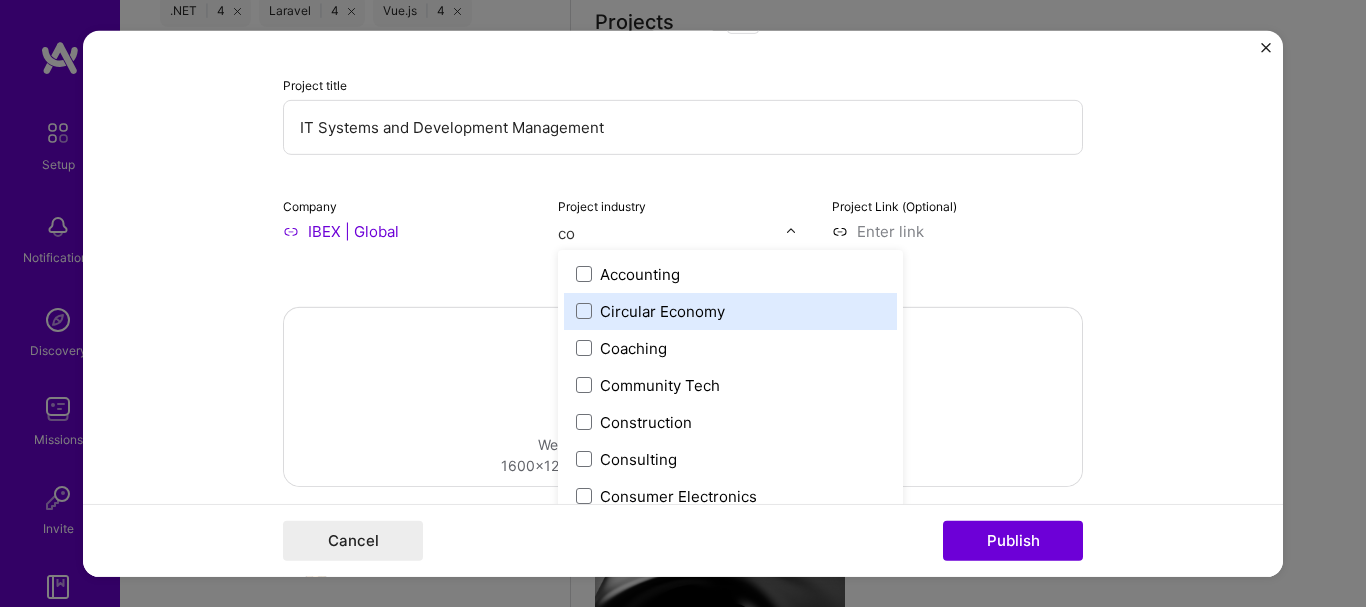 type on "c" 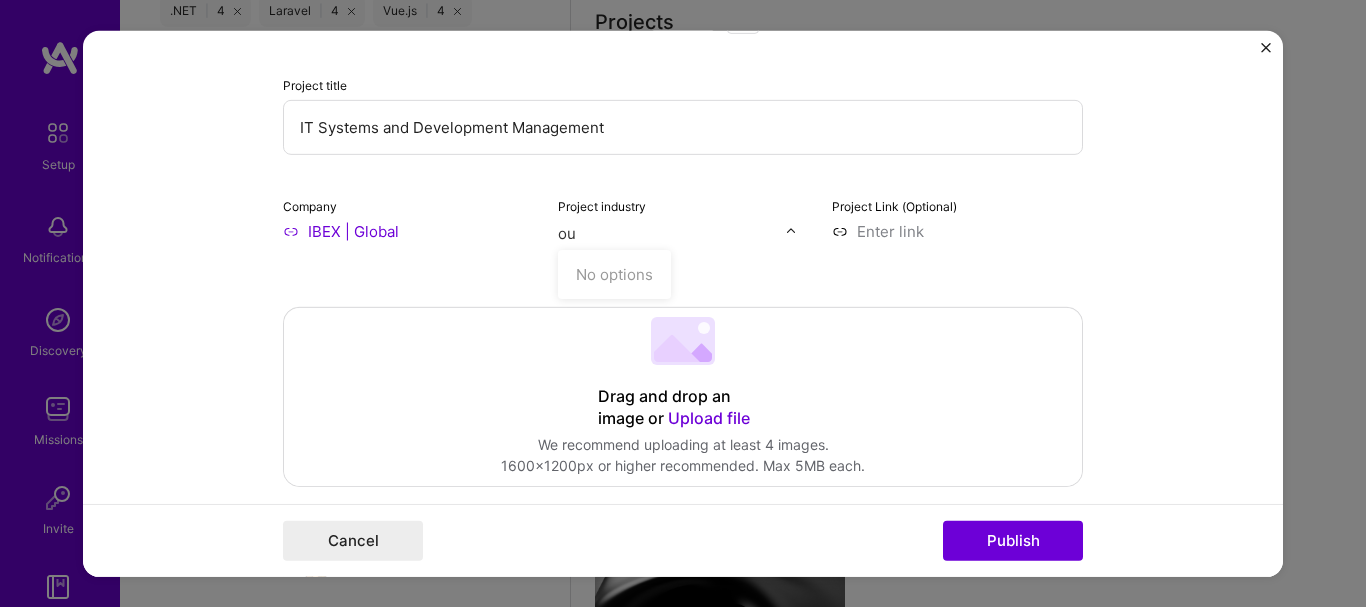 type on "o" 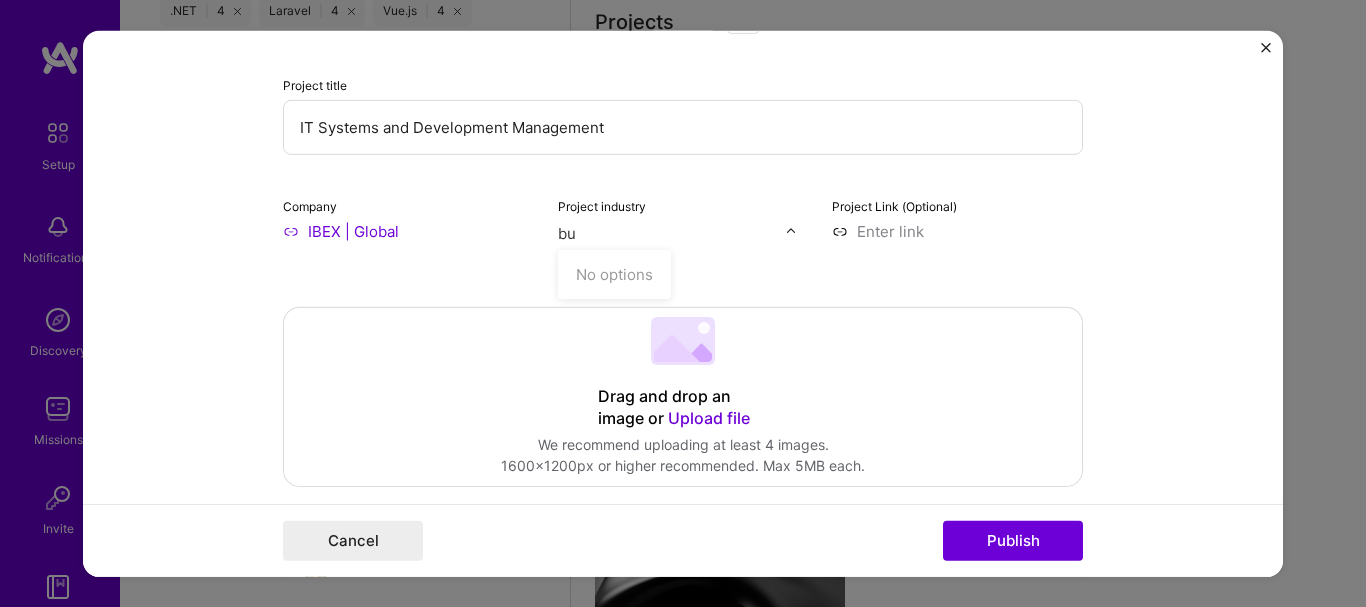 type on "b" 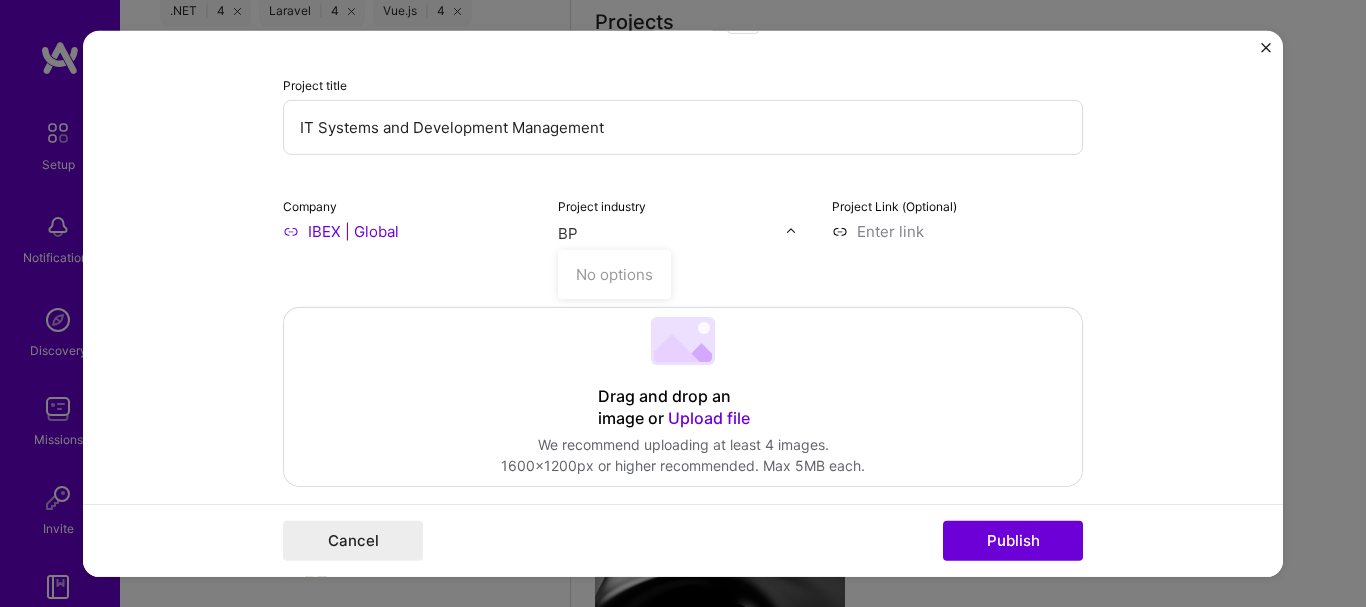 type on "B" 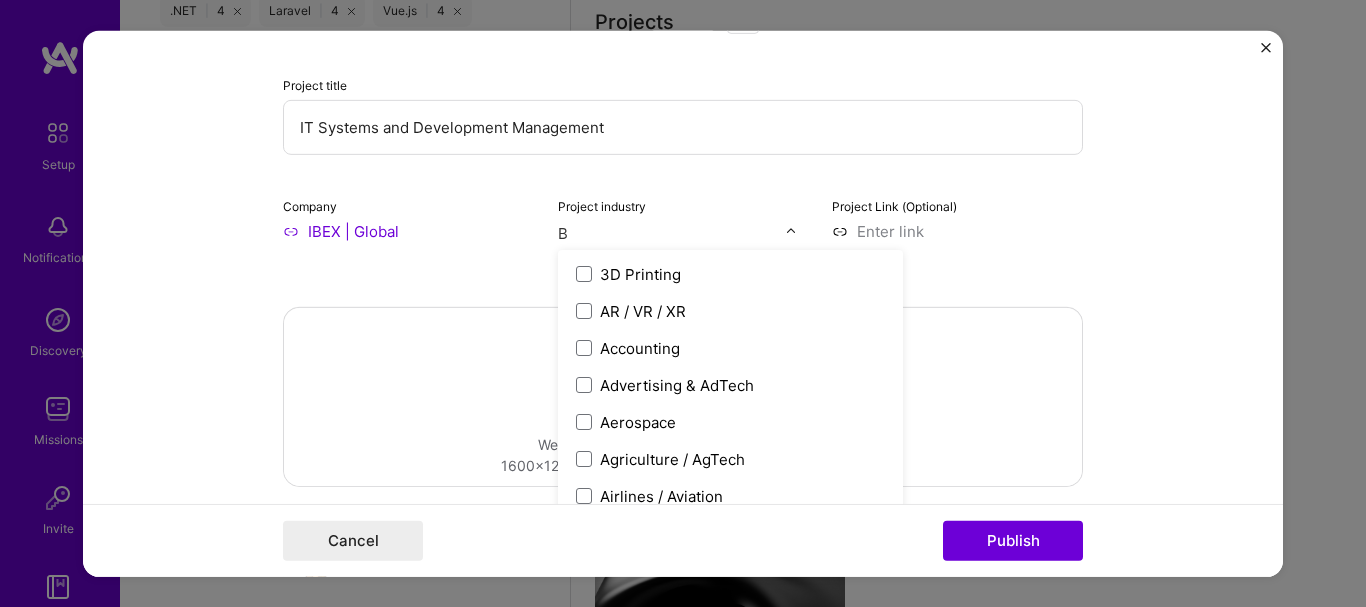 type 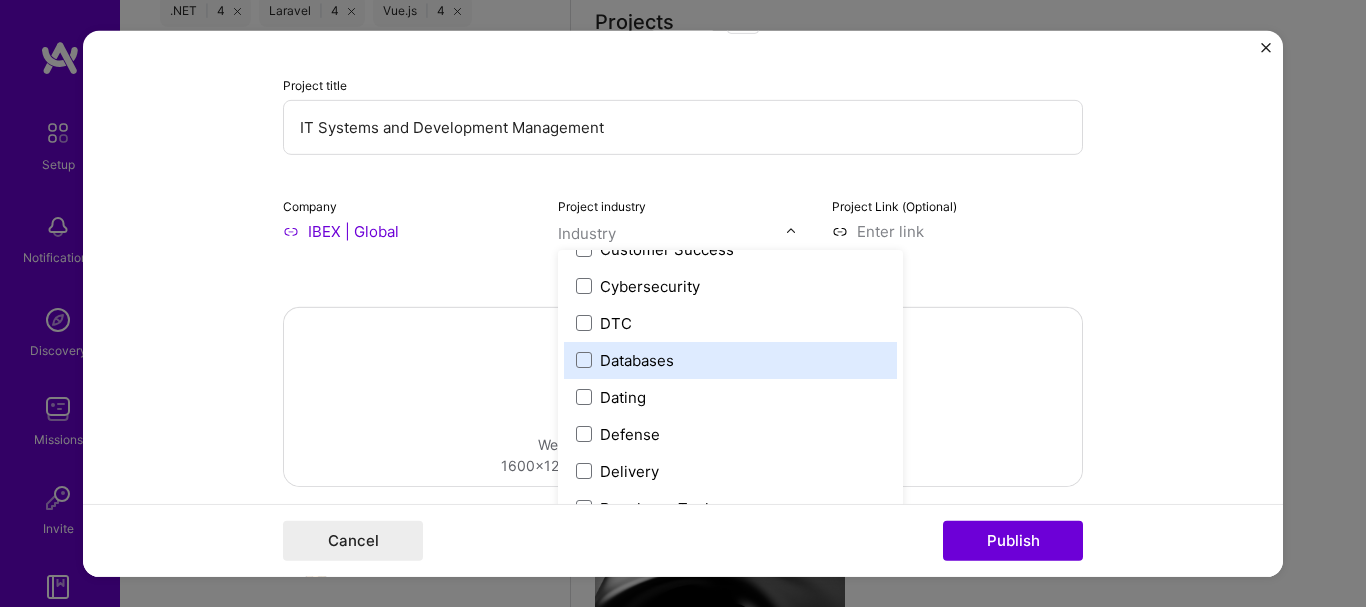 scroll, scrollTop: 1552, scrollLeft: 0, axis: vertical 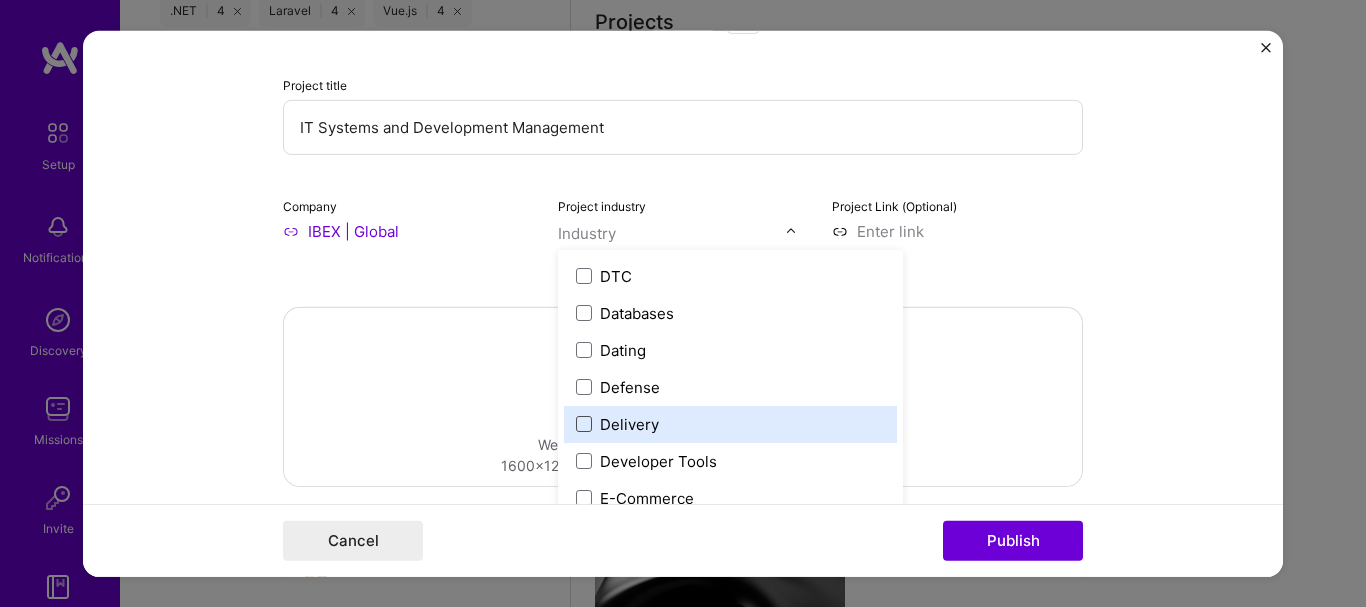 click at bounding box center (584, 424) 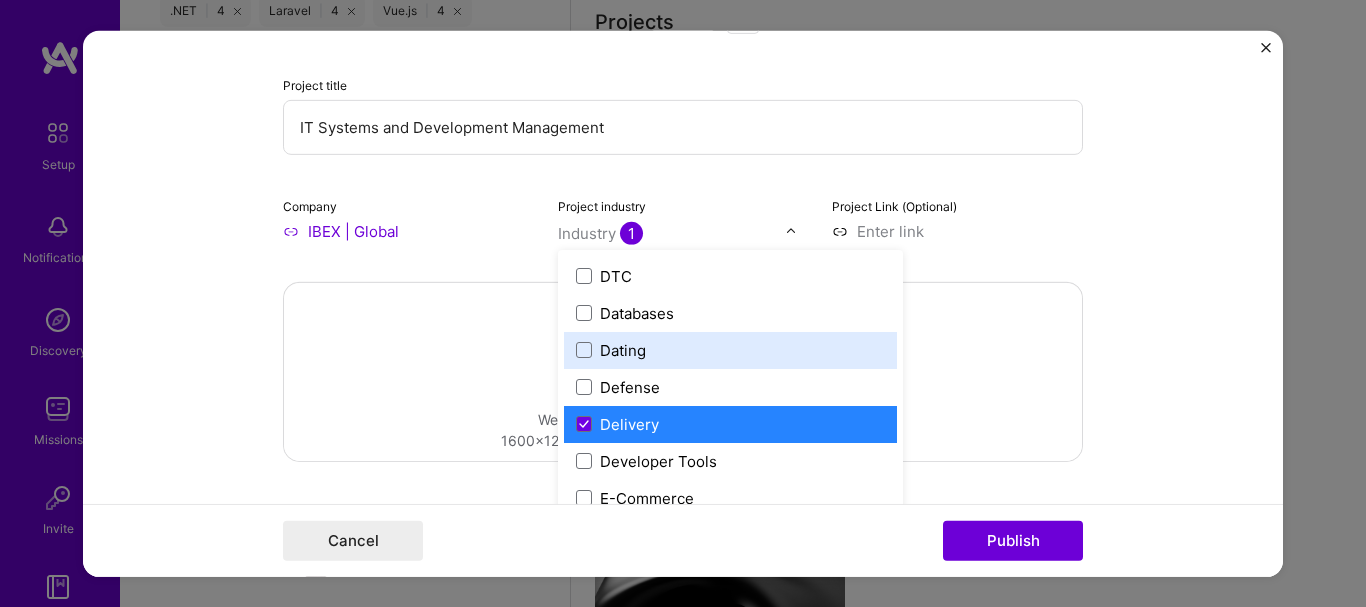 click on "Drag and drop an image or   Upload file Upload file We recommend uploading at least 4 images. 1600x1200px or higher recommended. Max 5MB each." at bounding box center [683, 371] 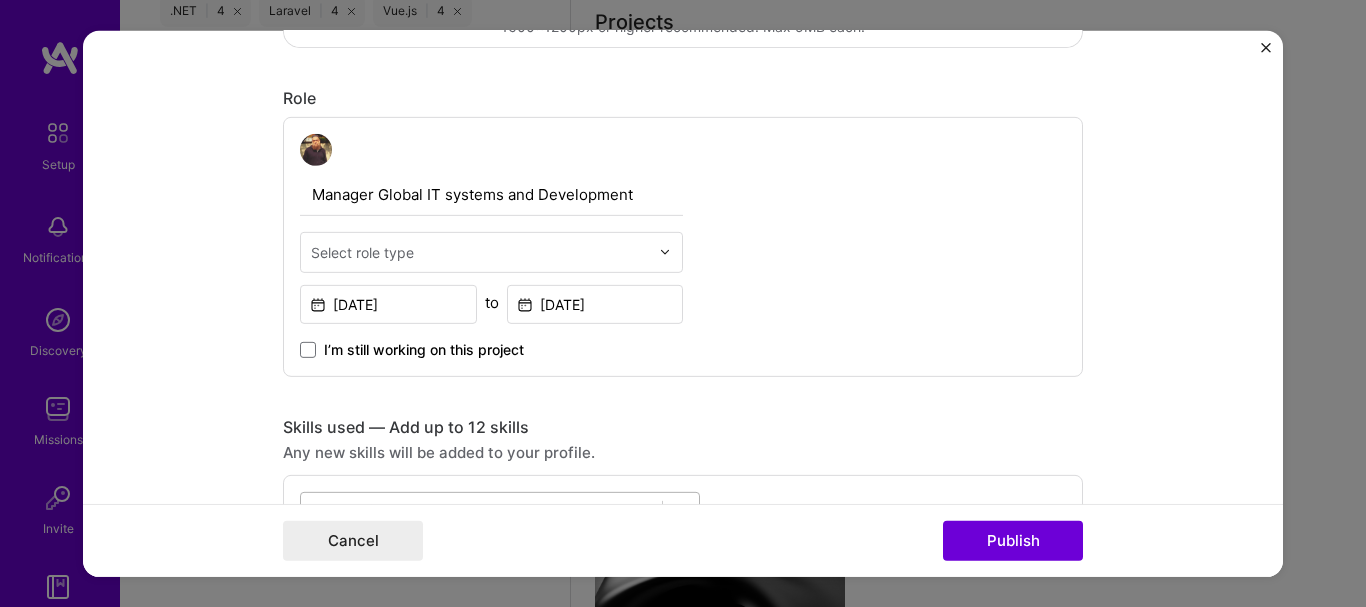 scroll, scrollTop: 600, scrollLeft: 0, axis: vertical 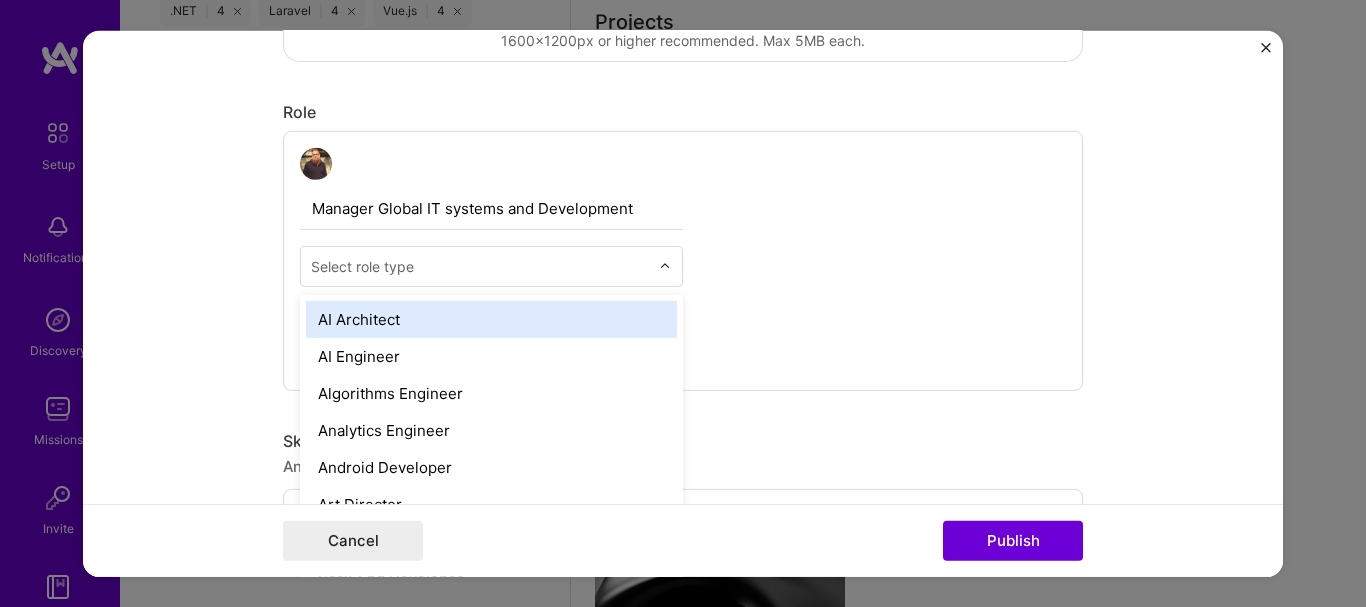 click on "Select role type" at bounding box center (362, 265) 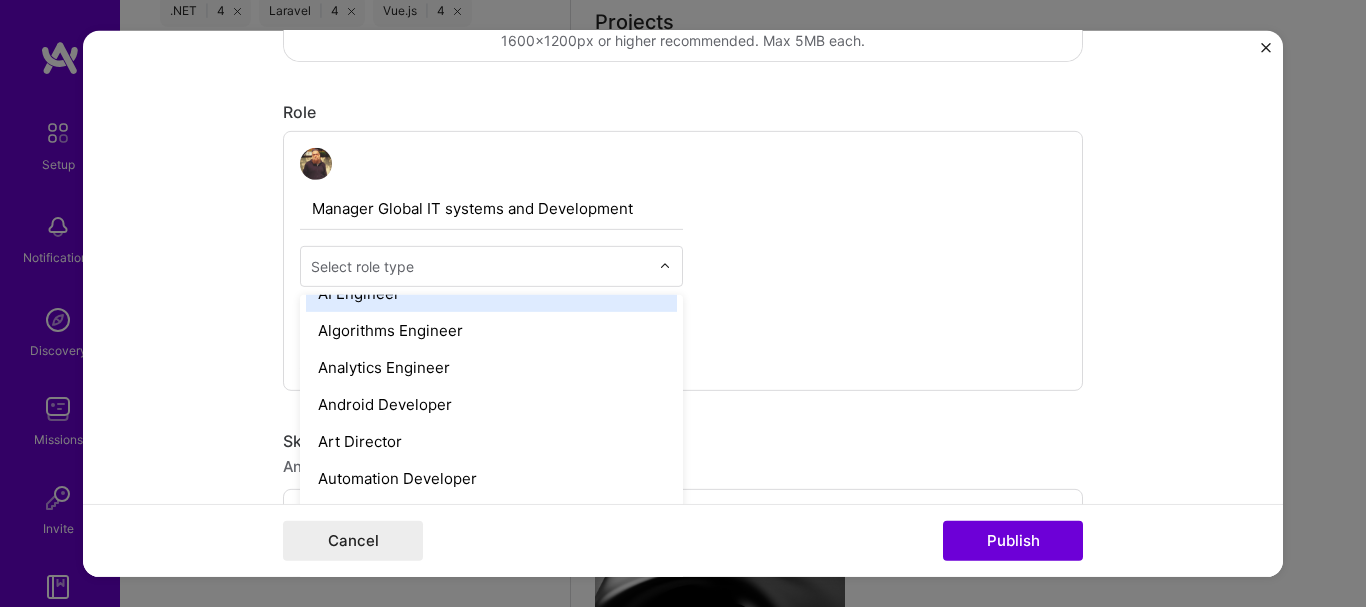 scroll, scrollTop: 200, scrollLeft: 0, axis: vertical 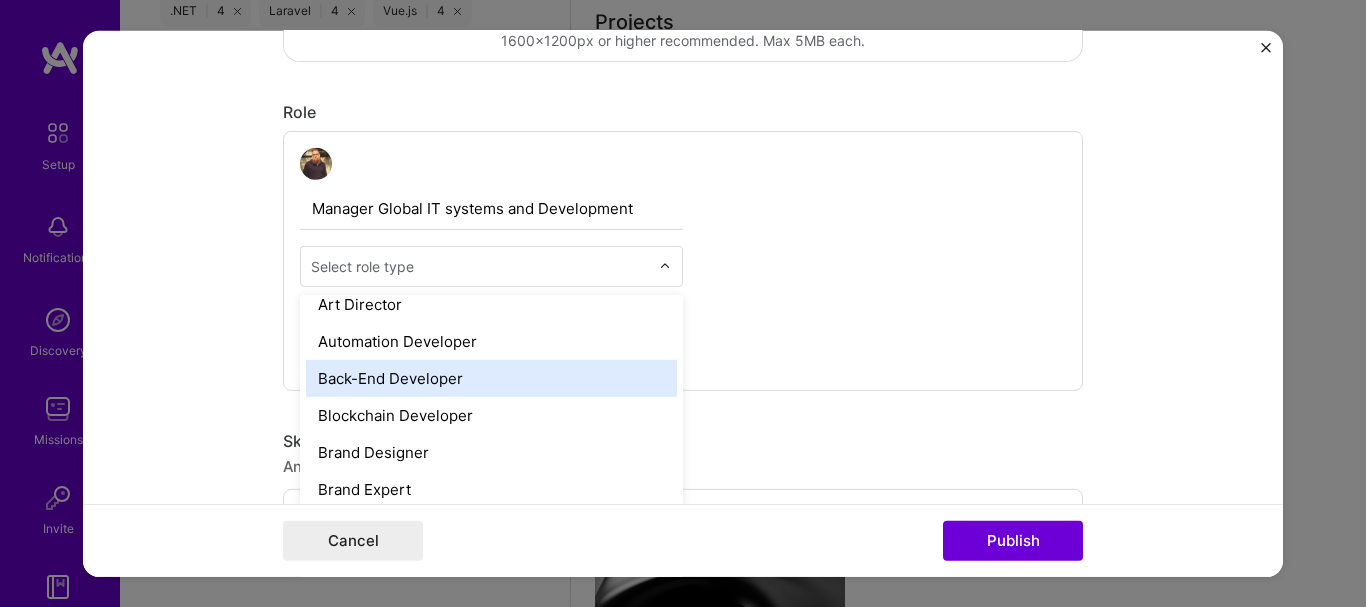 click on "Back-End Developer" at bounding box center [491, 377] 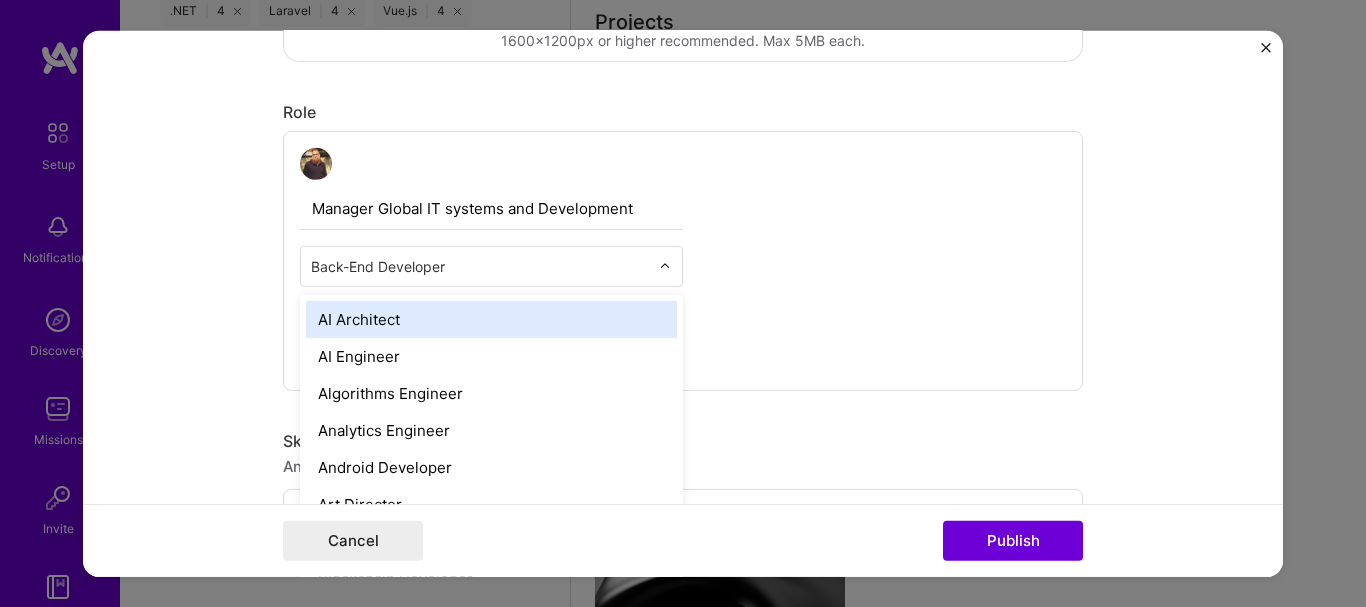 click at bounding box center (480, 265) 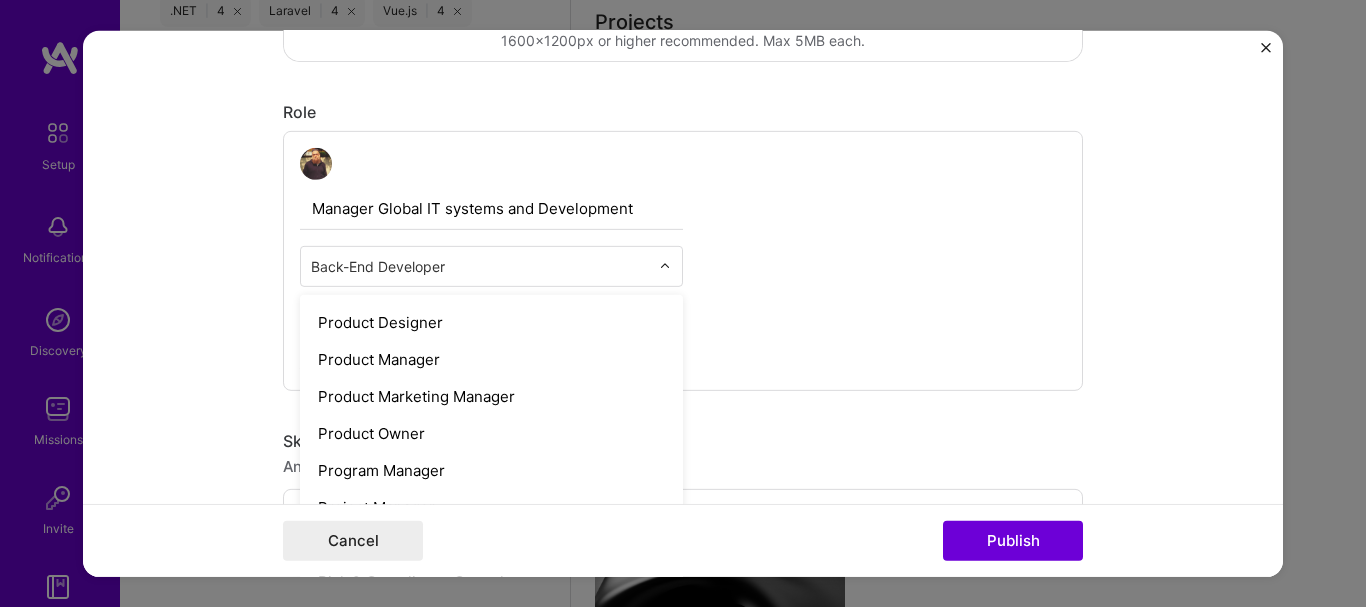 scroll, scrollTop: 1700, scrollLeft: 0, axis: vertical 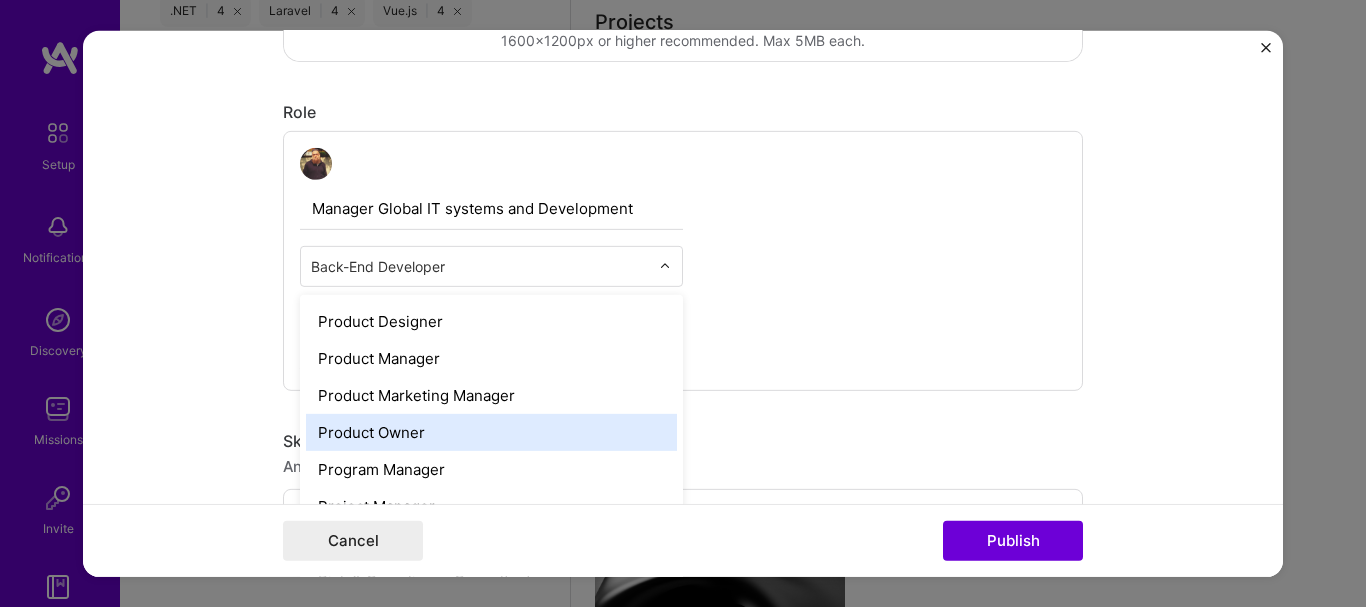 click on "Product Owner" at bounding box center (491, 431) 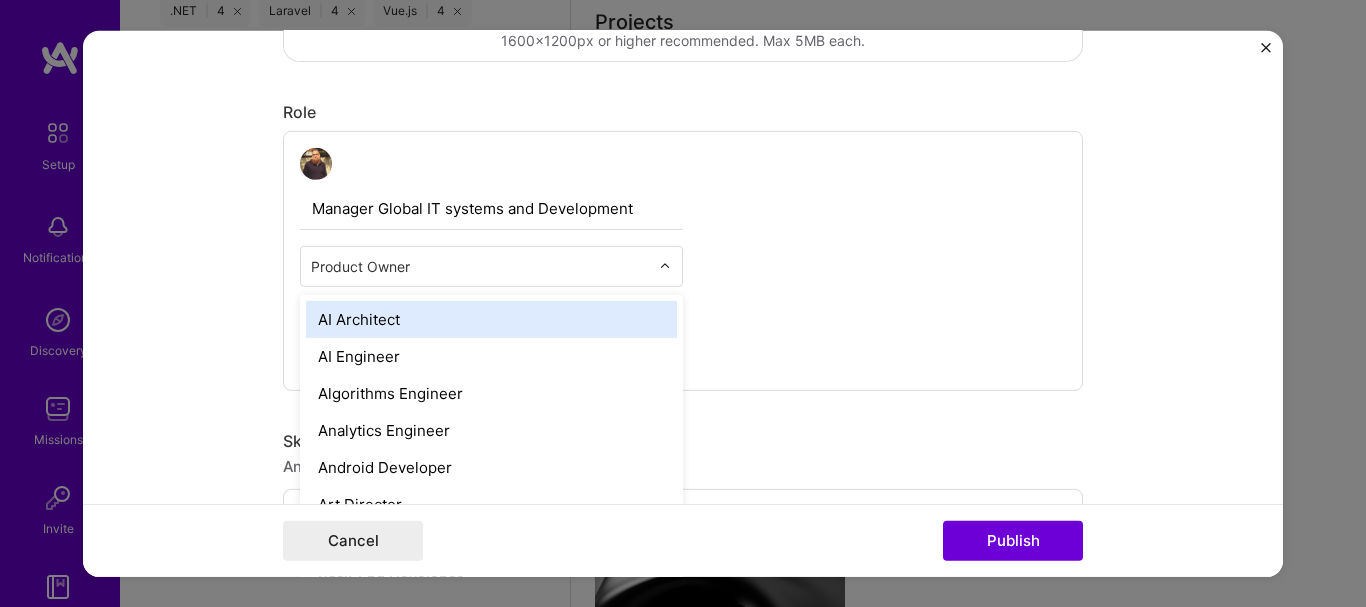 click on "Product Owner" at bounding box center (480, 265) 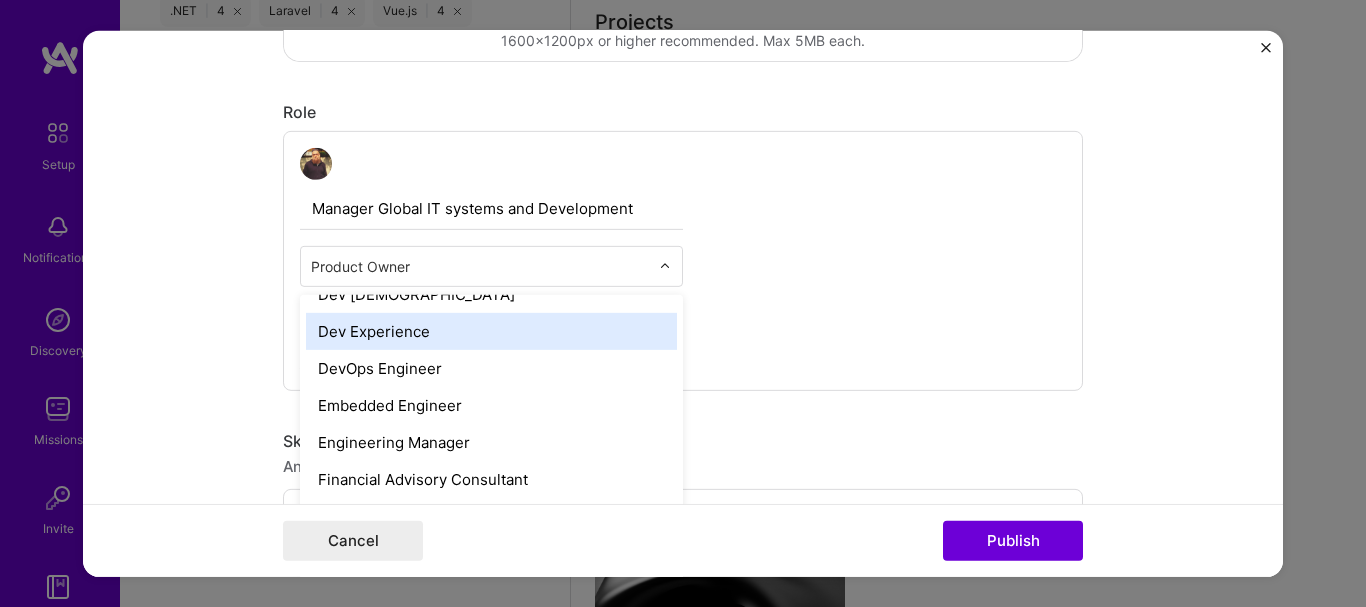 scroll, scrollTop: 900, scrollLeft: 0, axis: vertical 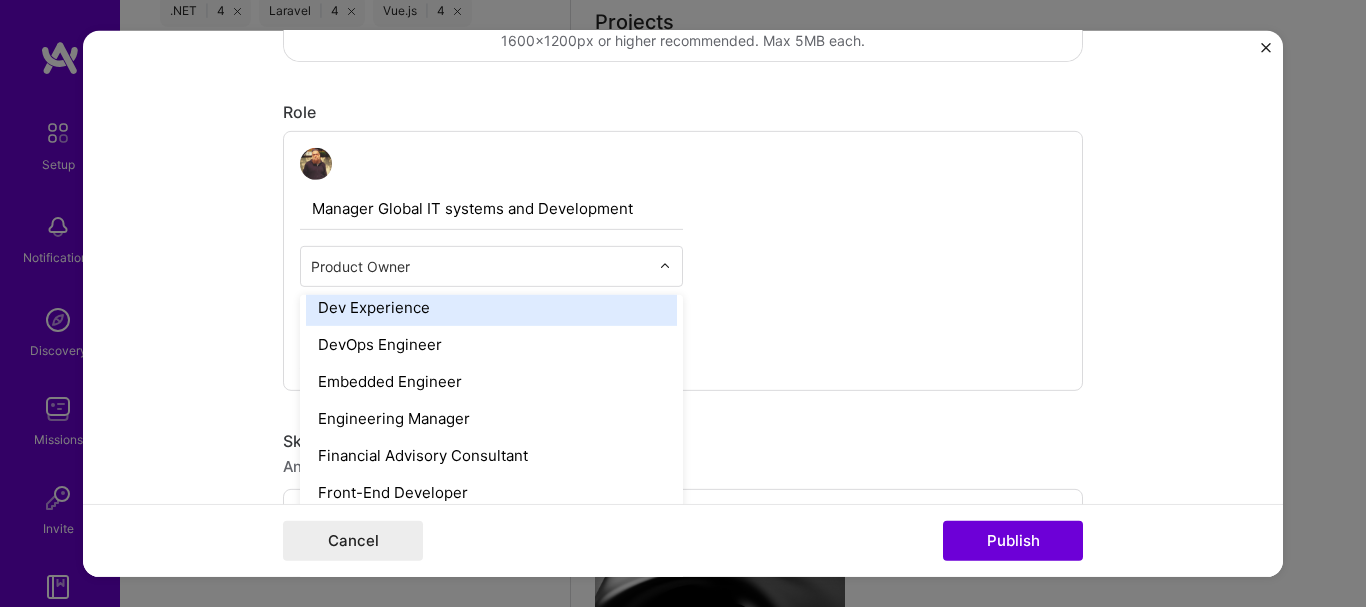 click at bounding box center [480, 265] 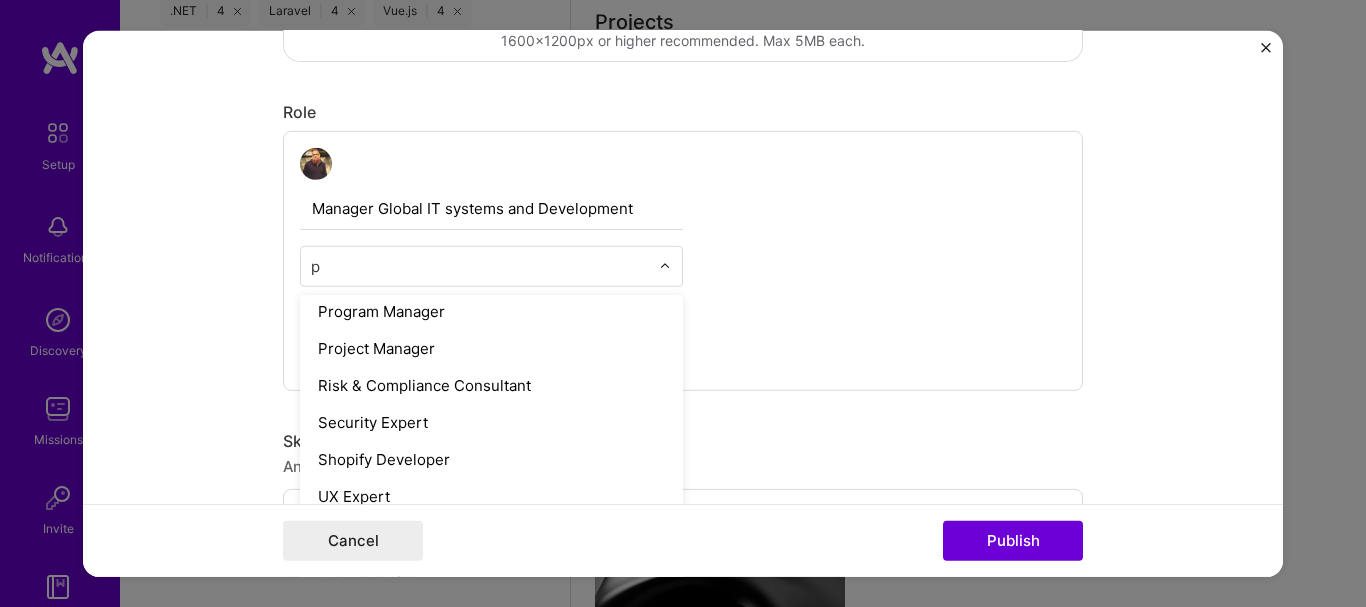 scroll, scrollTop: 0, scrollLeft: 0, axis: both 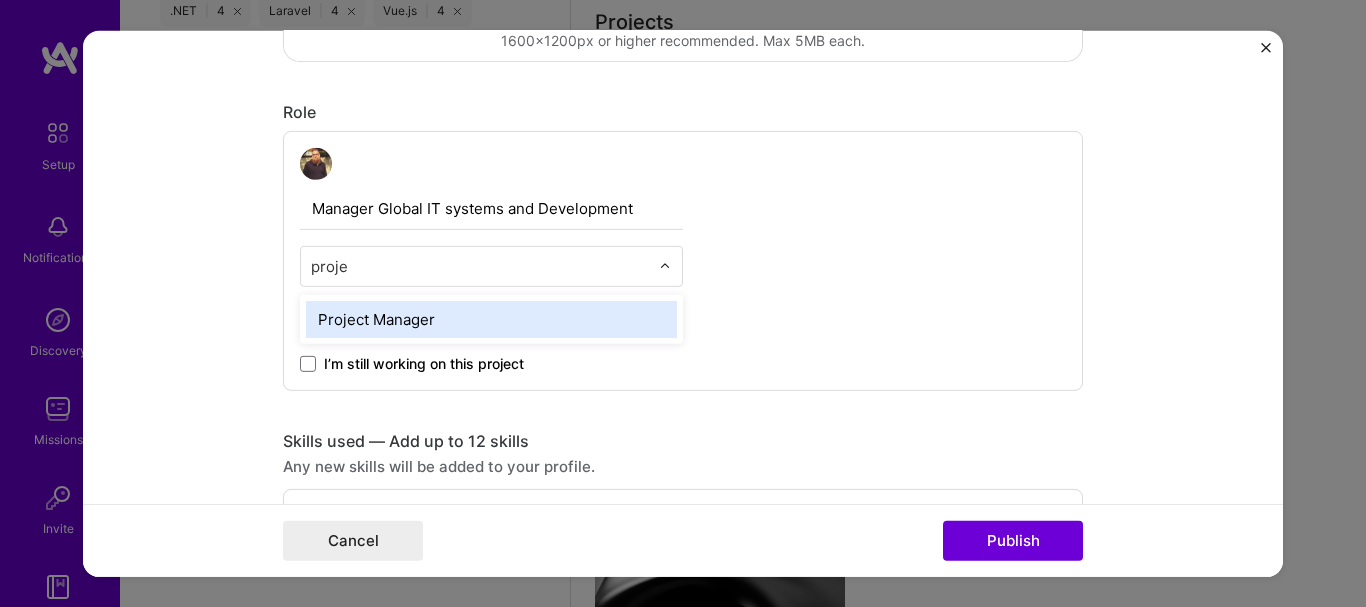type on "projec" 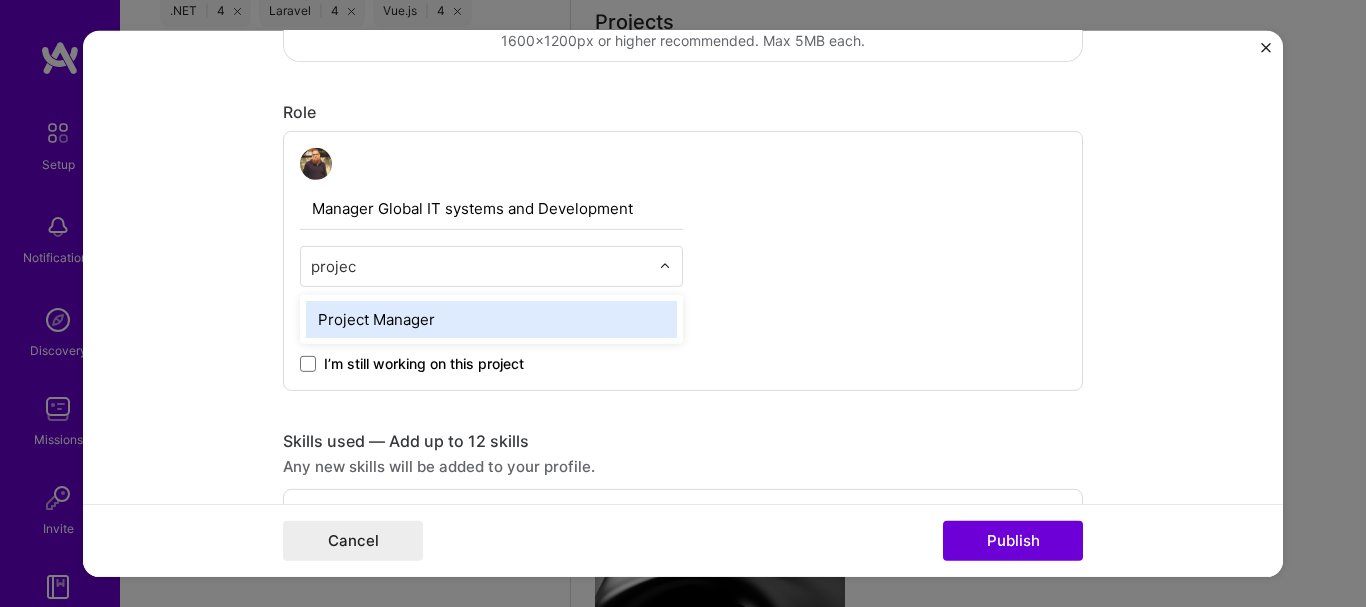 click on "Project Manager" at bounding box center [491, 318] 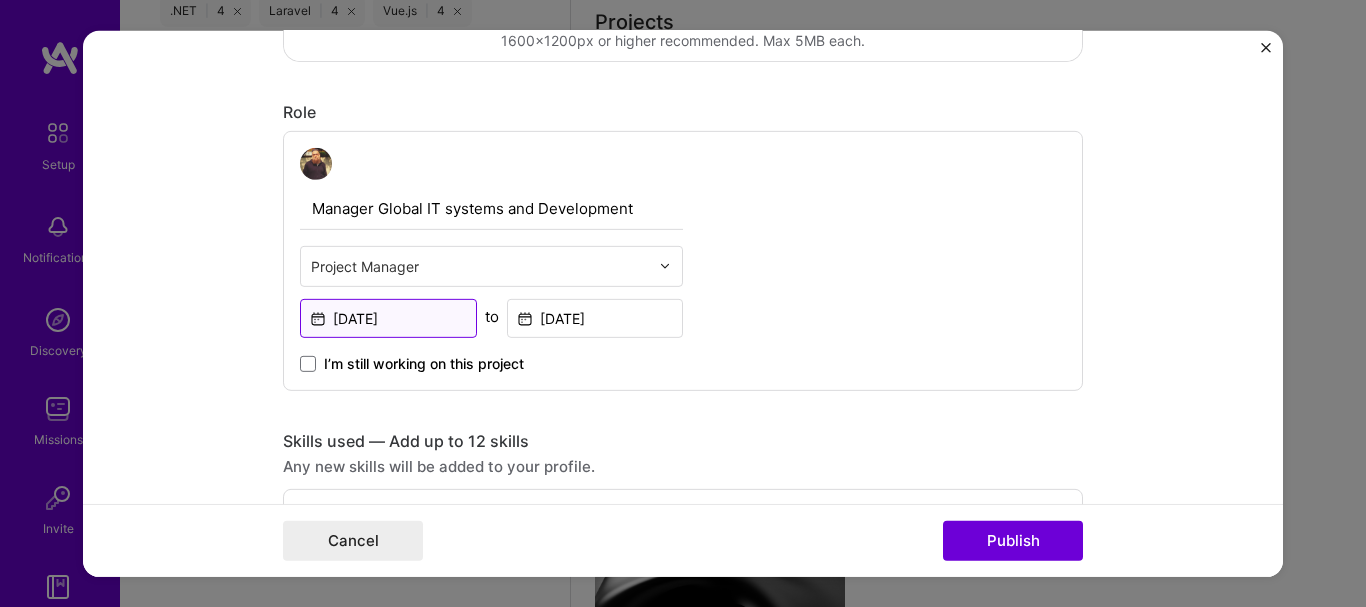 click on "[DATE]" at bounding box center [388, 317] 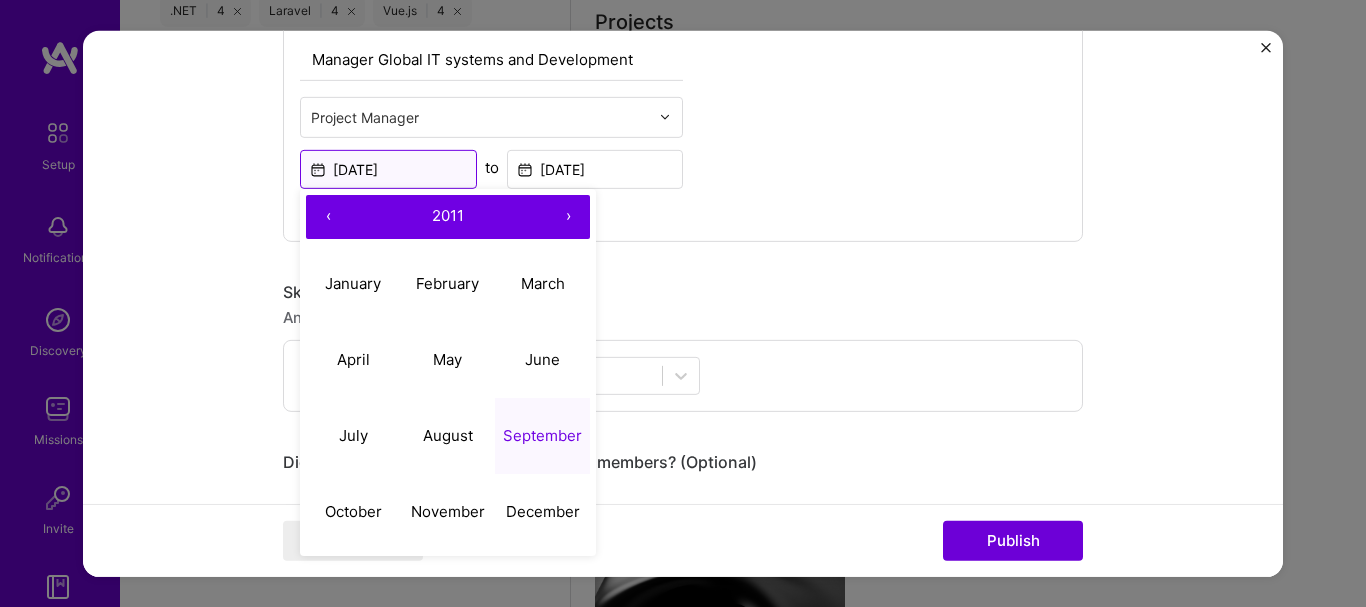 scroll, scrollTop: 800, scrollLeft: 0, axis: vertical 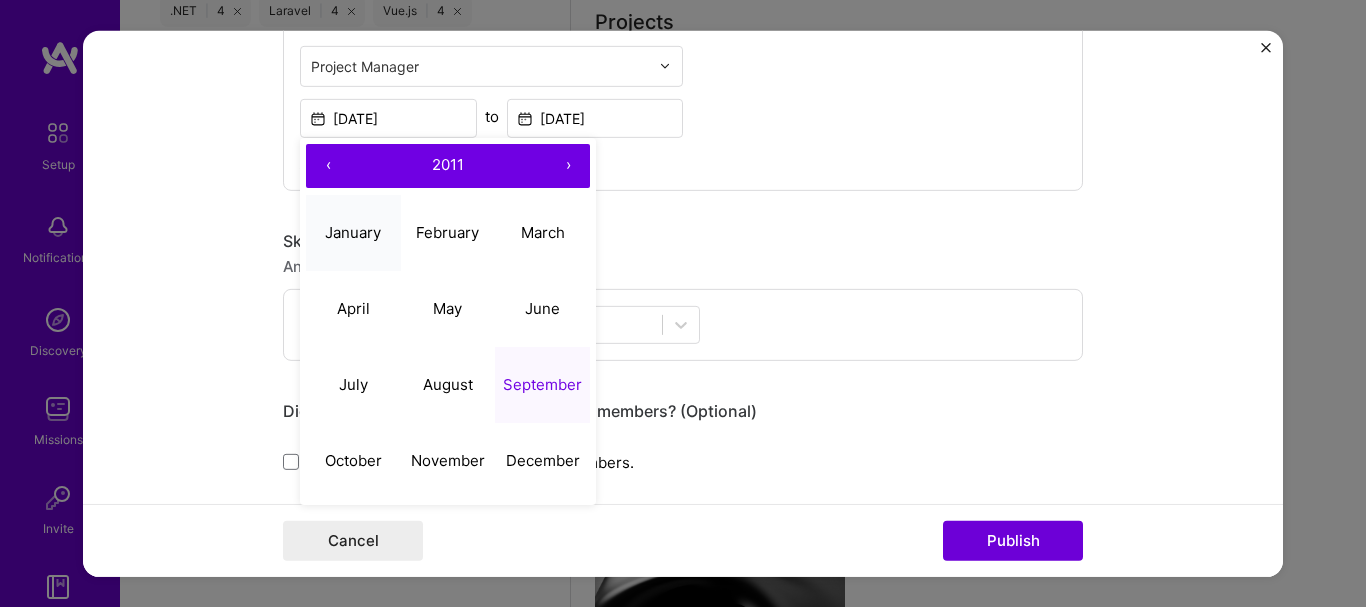 click on "January" at bounding box center (353, 232) 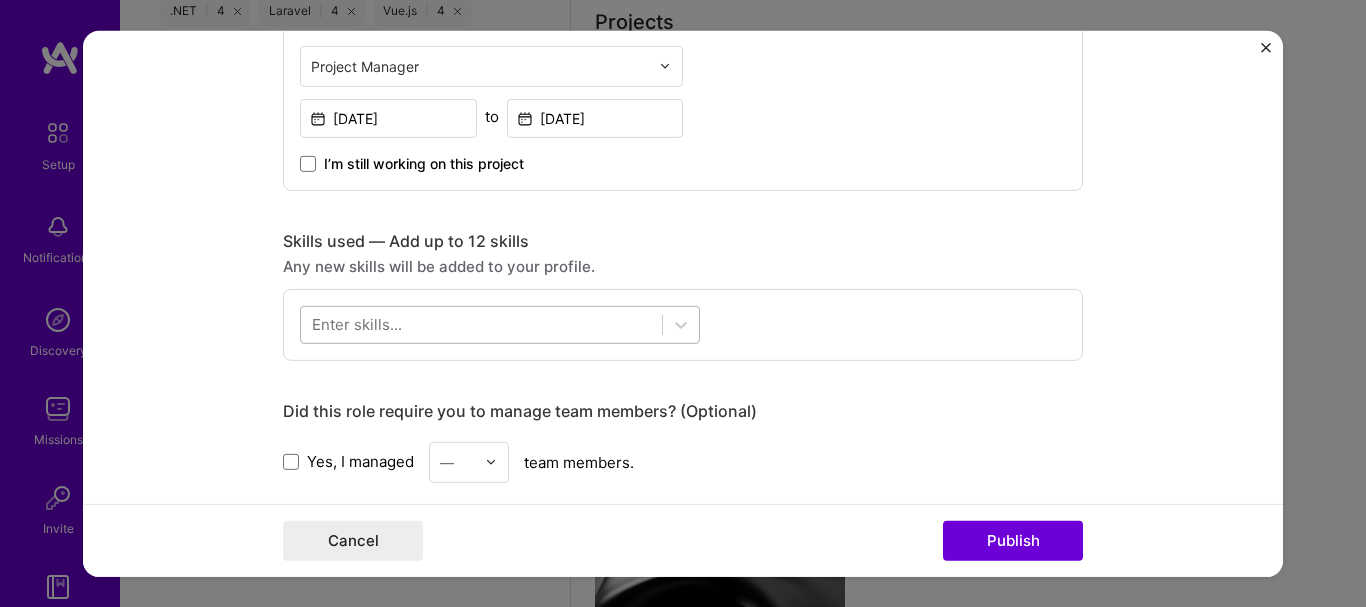 click at bounding box center (481, 324) 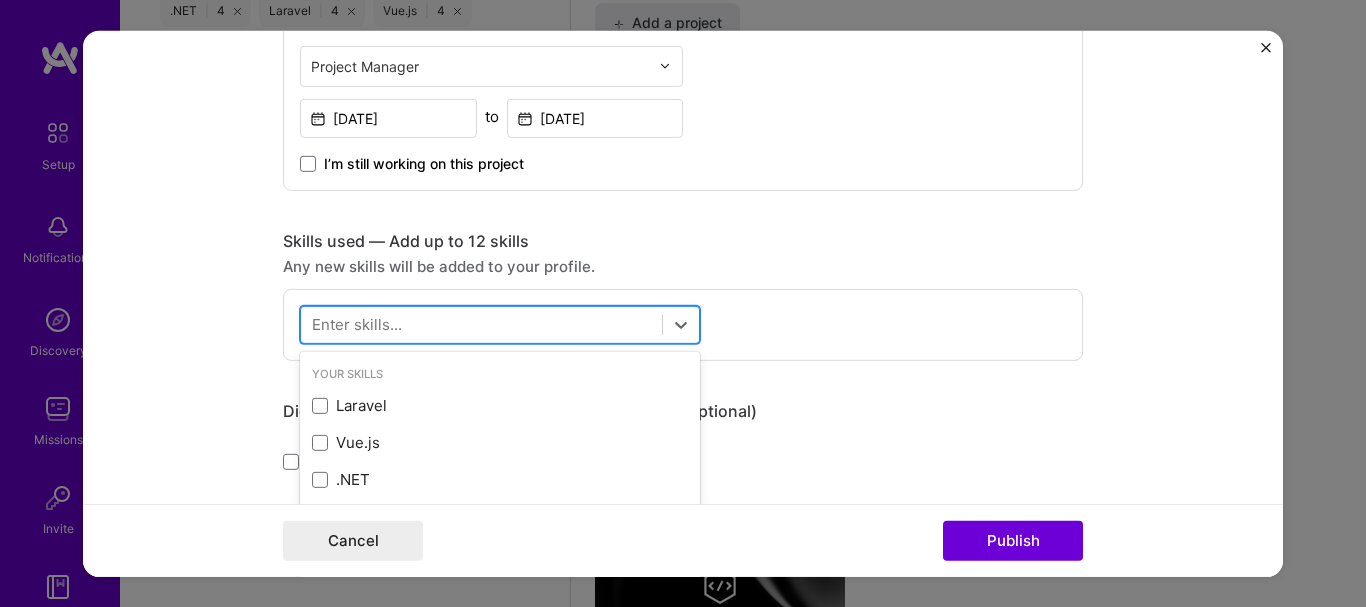 scroll, scrollTop: 1711, scrollLeft: 0, axis: vertical 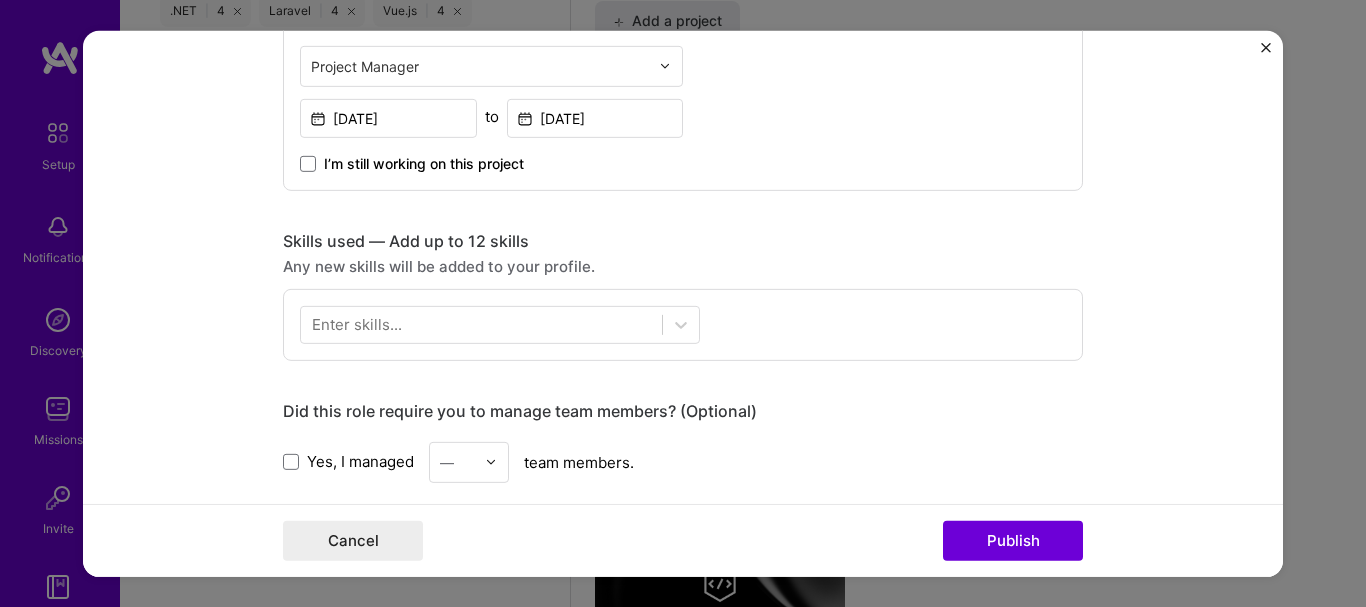 click on "Enter skills..." at bounding box center (357, 324) 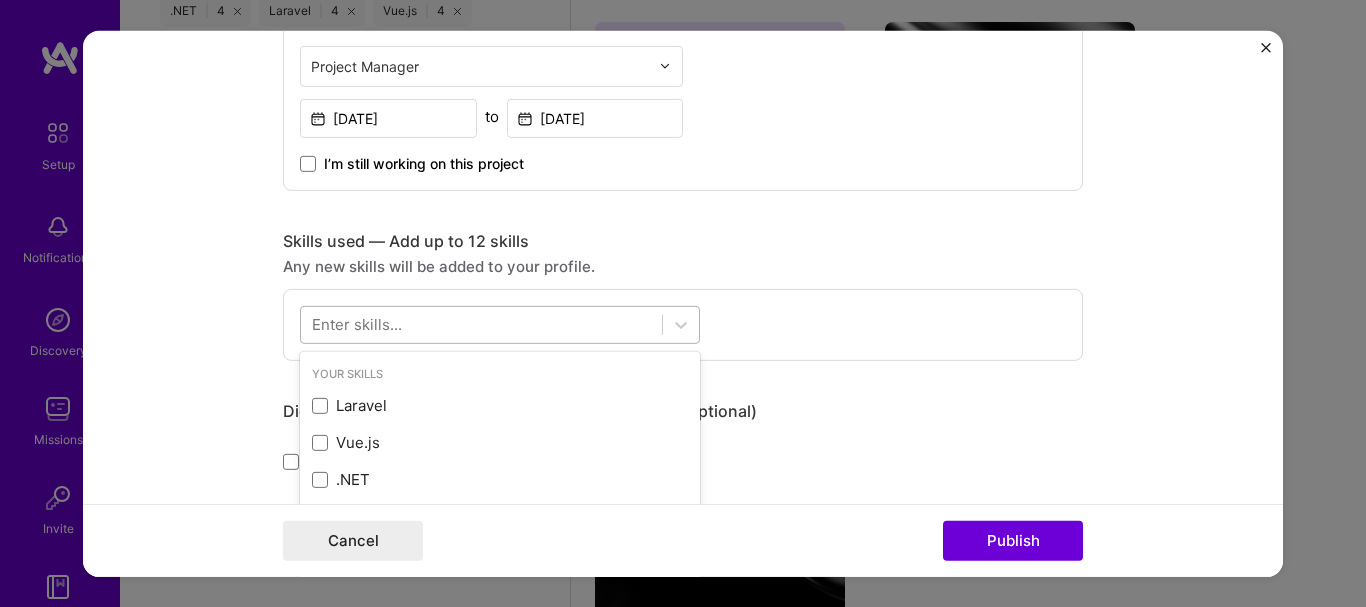 scroll, scrollTop: 1763, scrollLeft: 0, axis: vertical 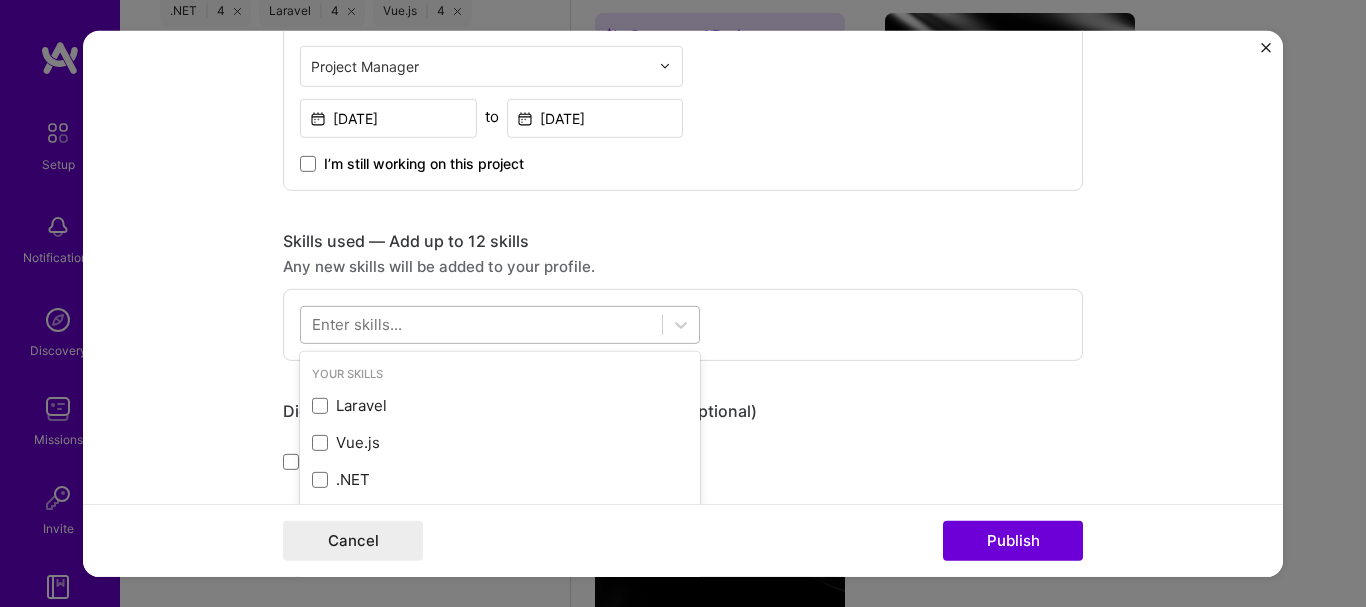 click at bounding box center (481, 324) 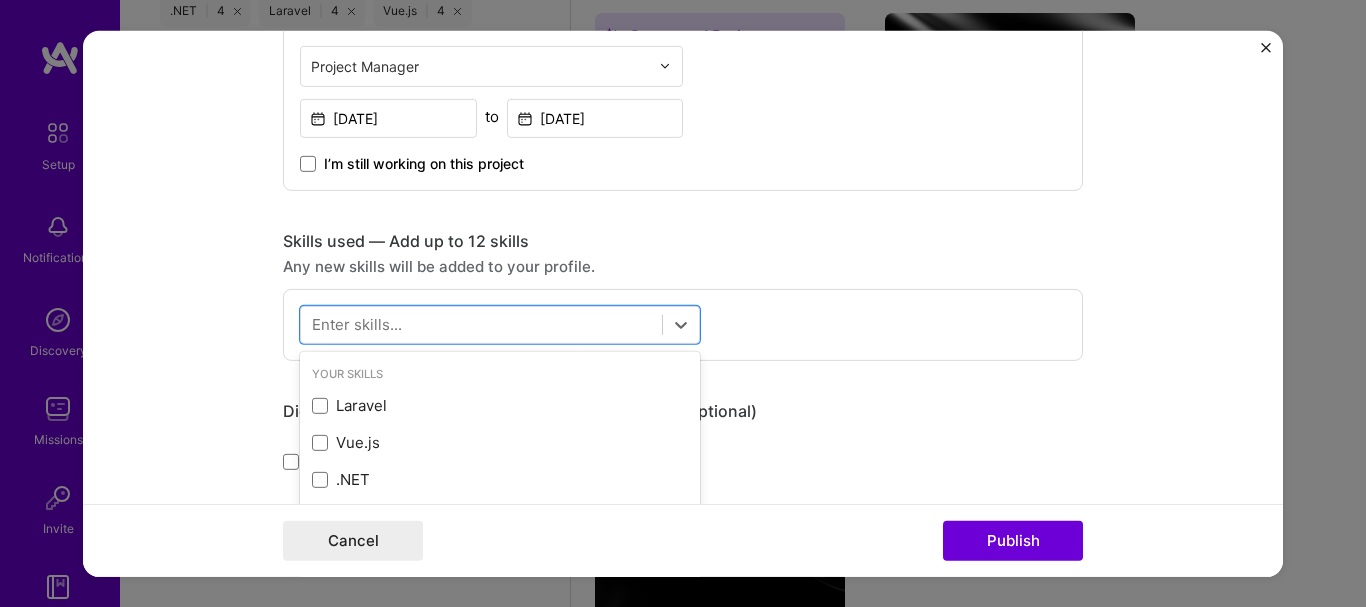 click on "Your Skills Laravel Vue.js .NET All Skills 3D Engineering 3D Modeling API Design API Integration APNS ARM [DOMAIN_NAME] AWS AWS Aurora AWS BETA AWS CDK AWS CloudFormation AWS Lambda AWS Neptune AWS RDS Ada Adobe Creative Cloud Adobe Experience Manager Affiliate Marketing Agile Agora Airflow Airtable Algorithm Design Amazon Athena Amplitude Analytics Android Angular Angular.js Ansible Apache [PERSON_NAME] Apex (Salesforce) Apollo App Clip (iOS) ArangoDB Artifactory Artificial Intelligence (AI) Assembly [DOMAIN_NAME] [PERSON_NAME] Authentication Automated Testing Azure BLE (Bluetooth) Babylon.js Backbone.js Backlog Prioritization BigQuery Blockchain / Crypto Blog Bloomreach Bootstrap JS Boto3 Brand Strategy C C# C++ CI/CD CMS COBOL CSS CUDA Capacitor [PERSON_NAME] CircleCl Clojure Coaching Coffeescript Combine Framework (Swift) Computer Vision Concurrent programming Content Development Contentful Contently Copywriting [PERSON_NAME] Cryptography Customer Acquisition Cypress D3.[PERSON_NAME] (engineering) DMX Protocol Dart Data Analysis Data Architecture" at bounding box center [500, 501] 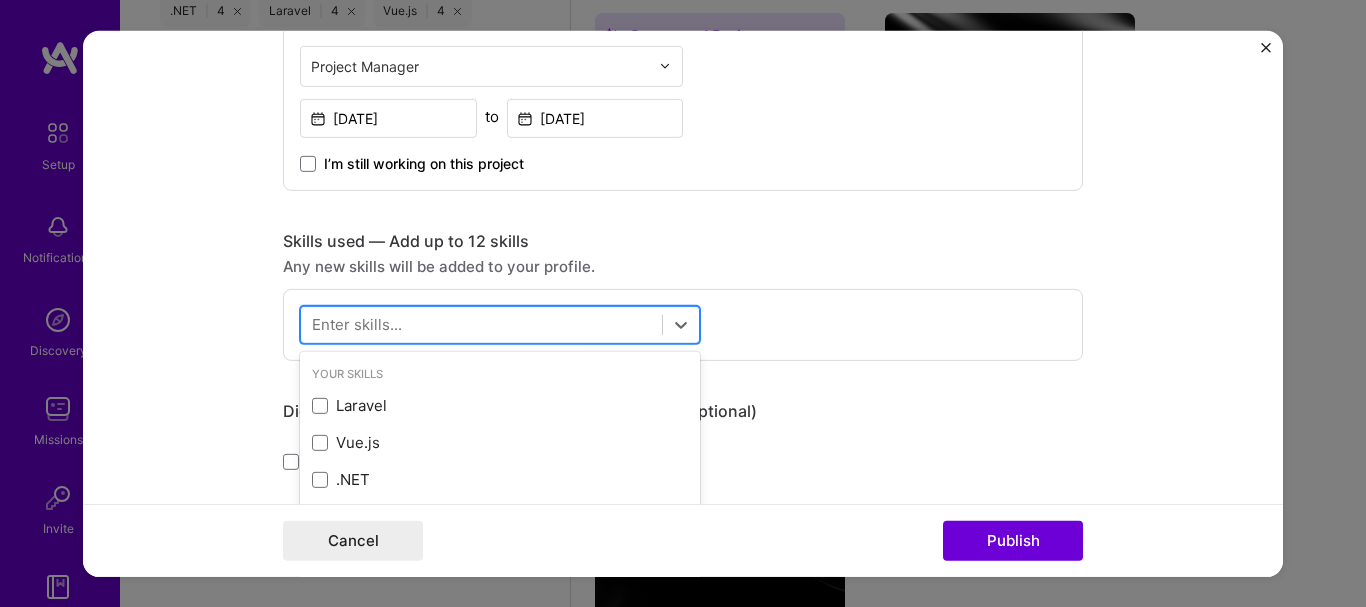 click at bounding box center (481, 324) 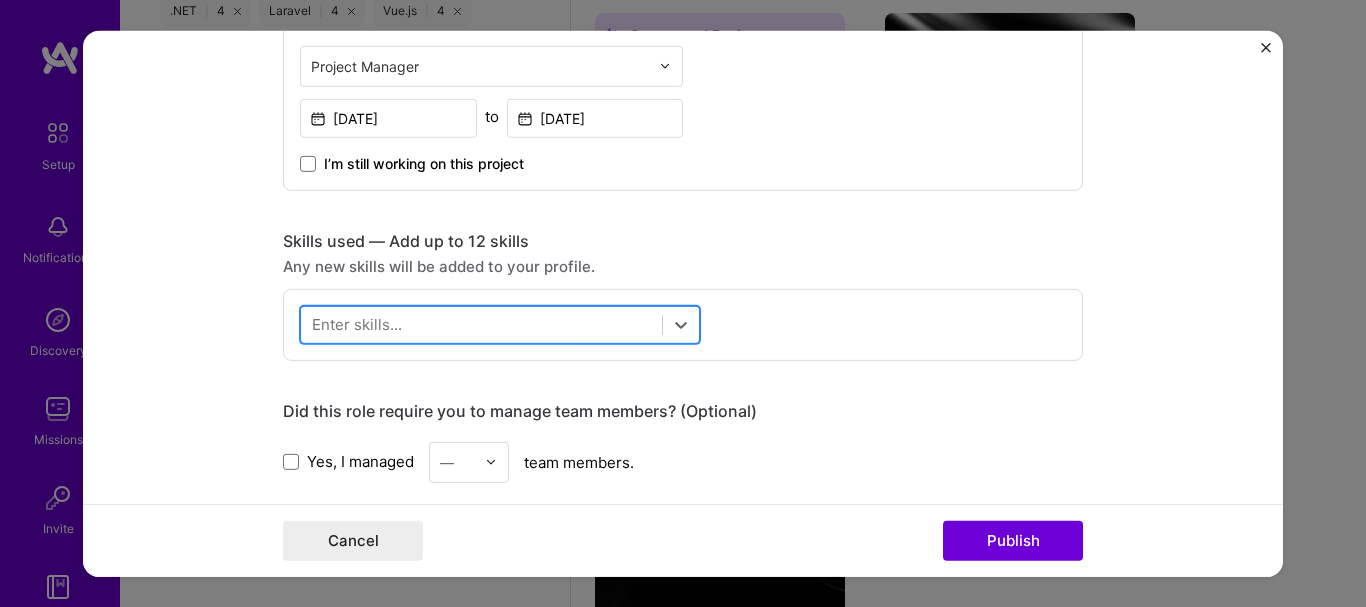 click at bounding box center [481, 324] 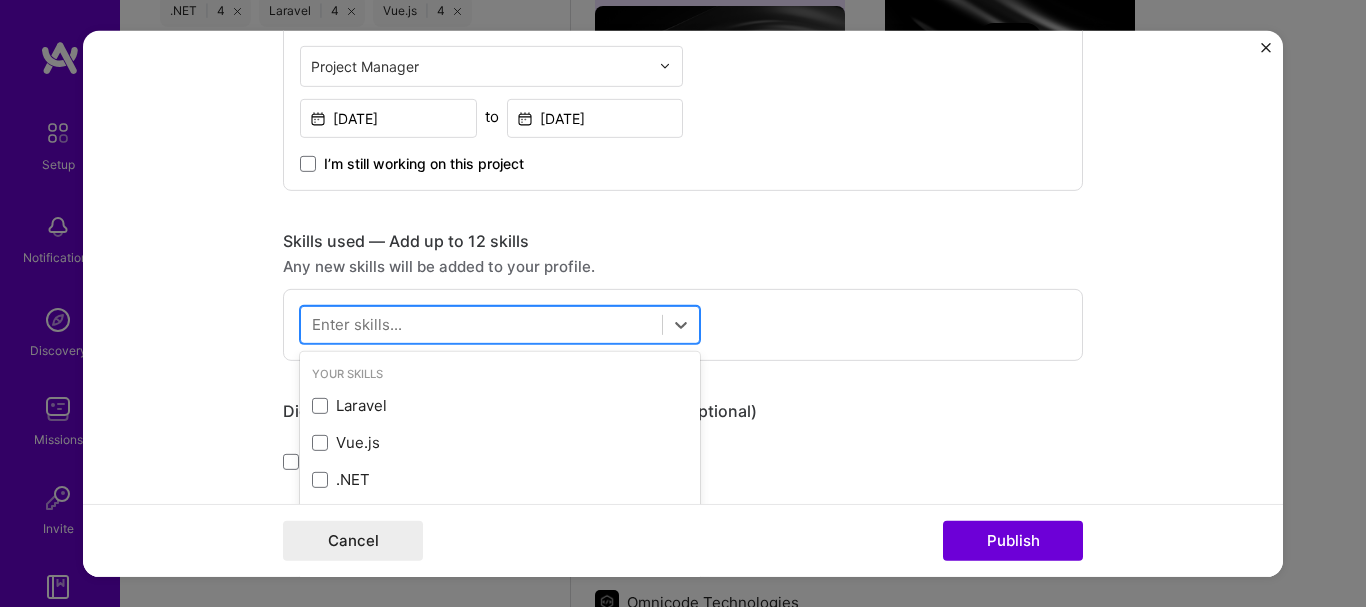 click at bounding box center (481, 324) 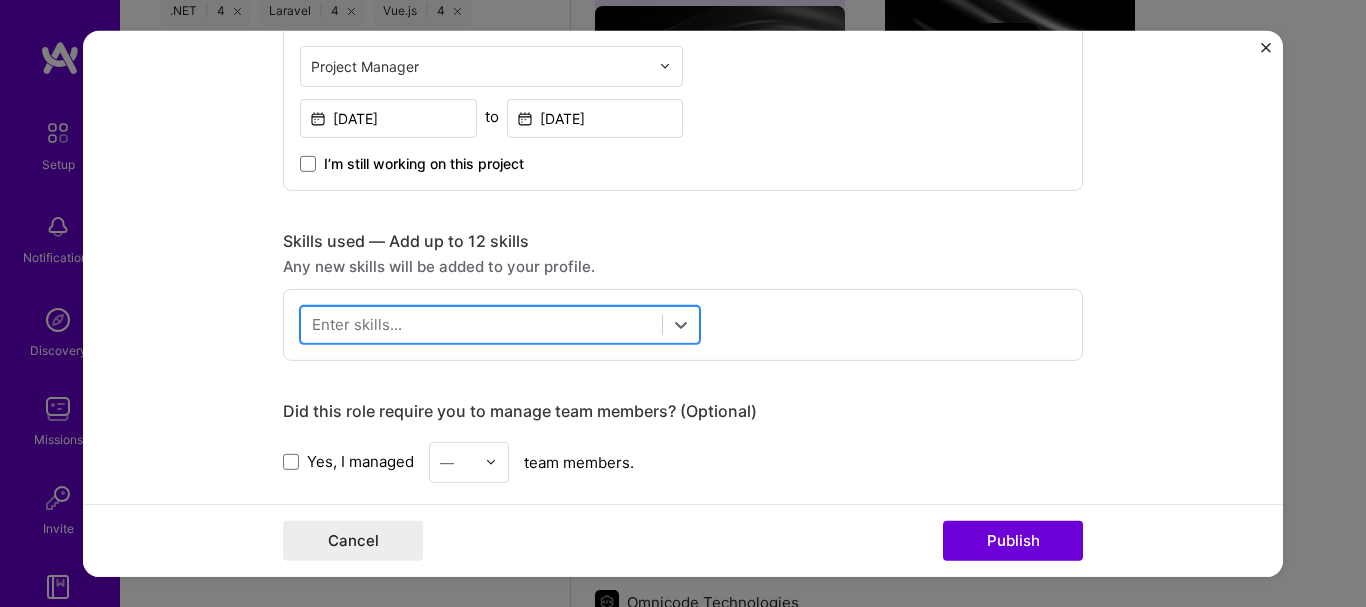 click at bounding box center [481, 324] 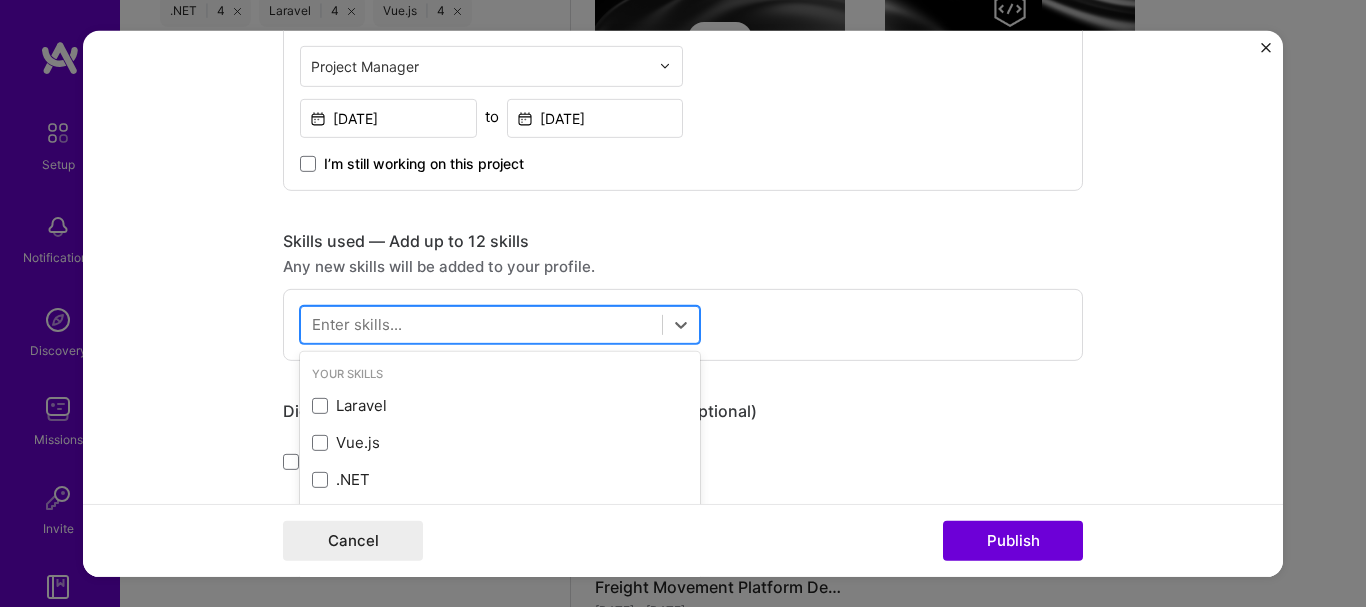 scroll, scrollTop: 1867, scrollLeft: 0, axis: vertical 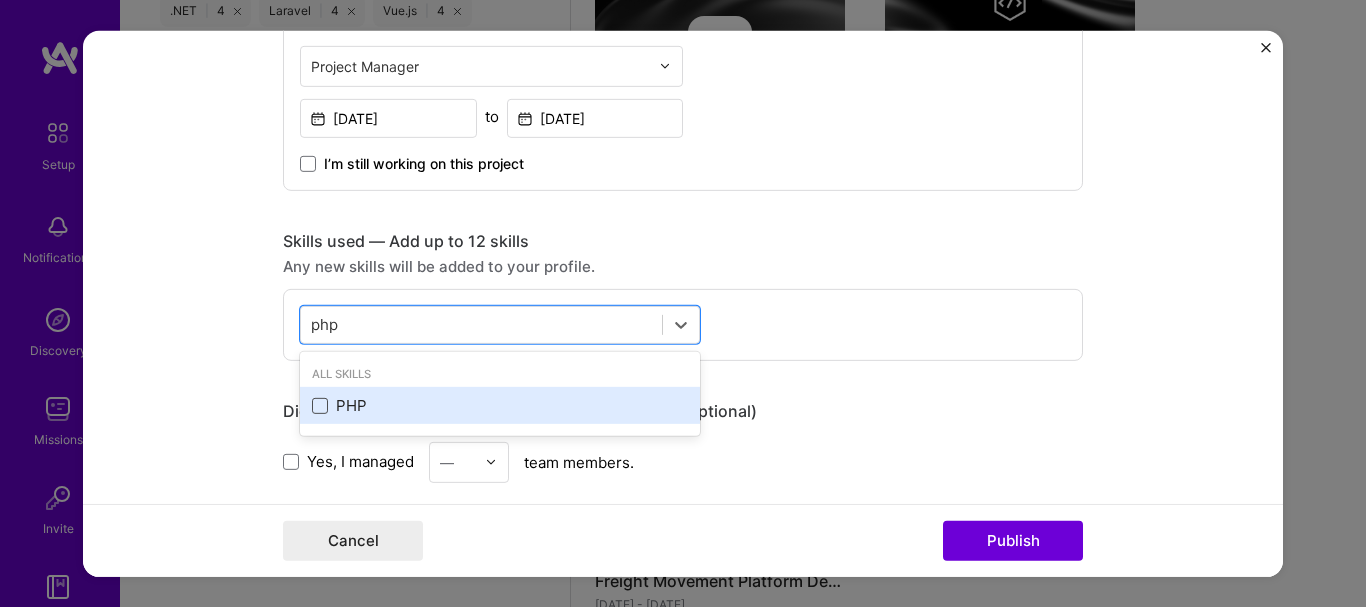 click at bounding box center (320, 406) 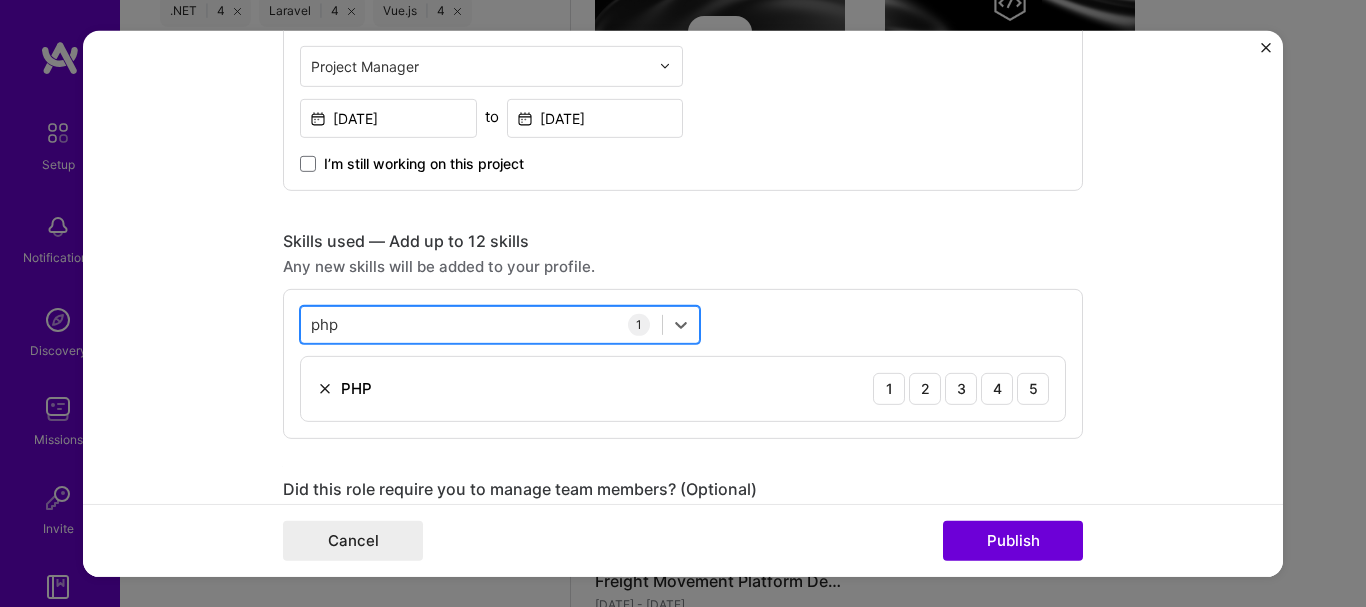 click on "php php" at bounding box center [481, 324] 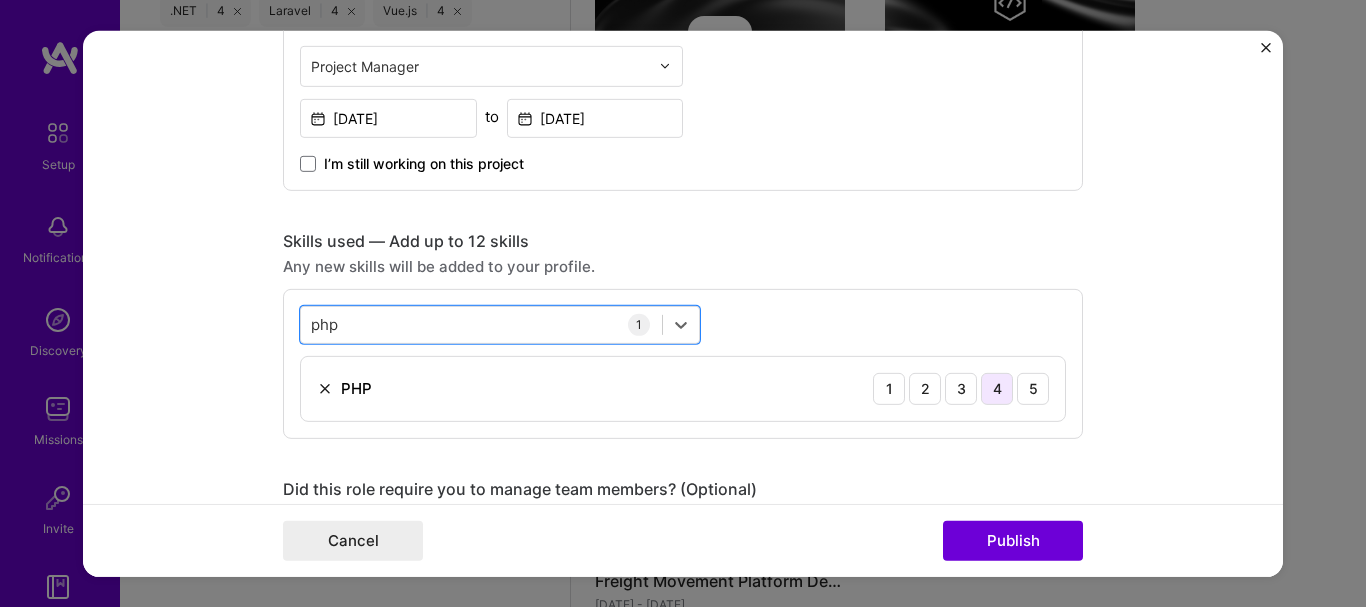 click on "4" at bounding box center [997, 388] 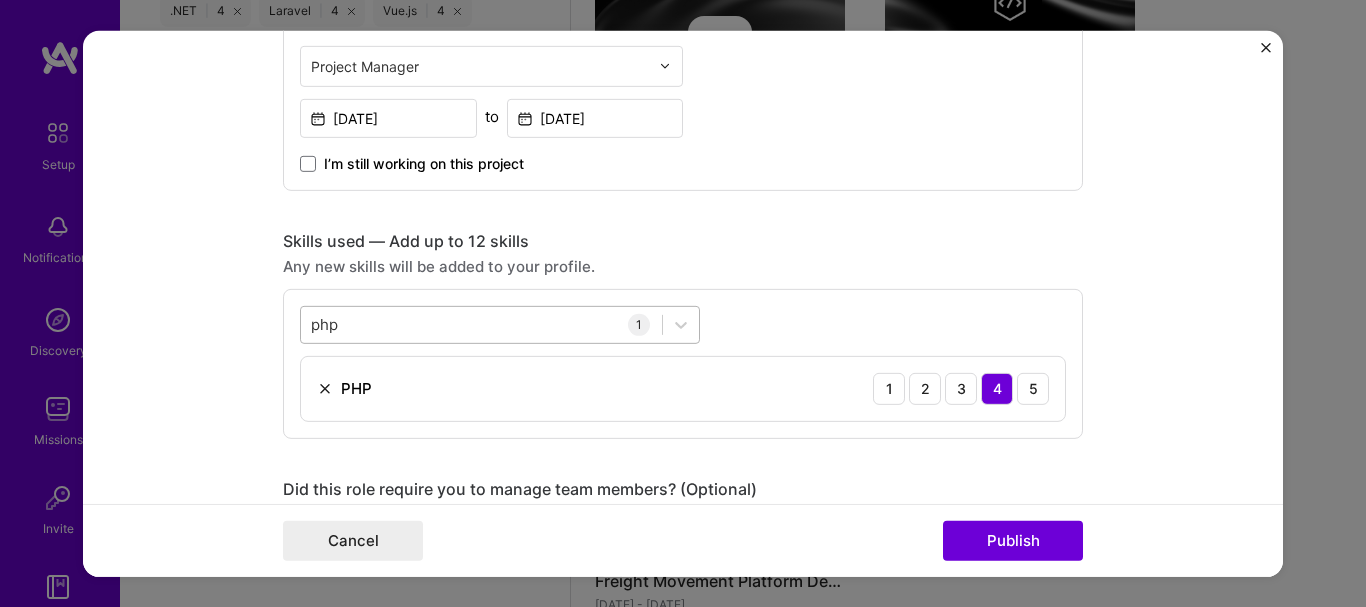 drag, startPoint x: 359, startPoint y: 325, endPoint x: 525, endPoint y: 324, distance: 166.003 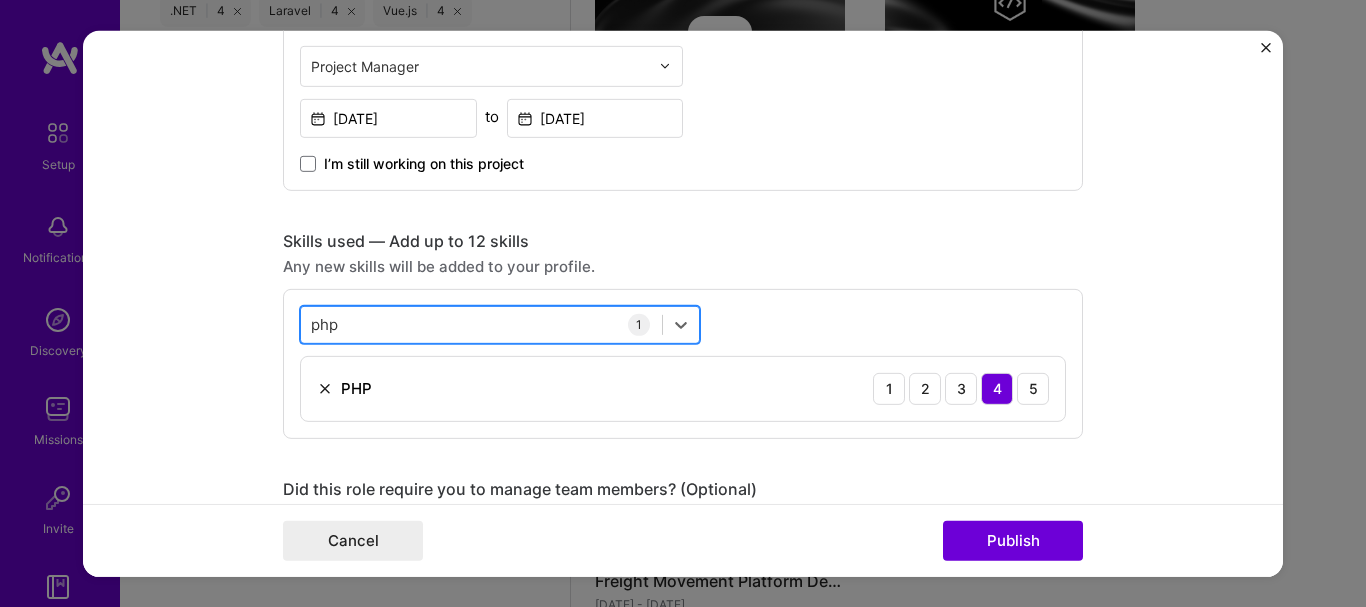 drag, startPoint x: 528, startPoint y: 314, endPoint x: 472, endPoint y: 312, distance: 56.0357 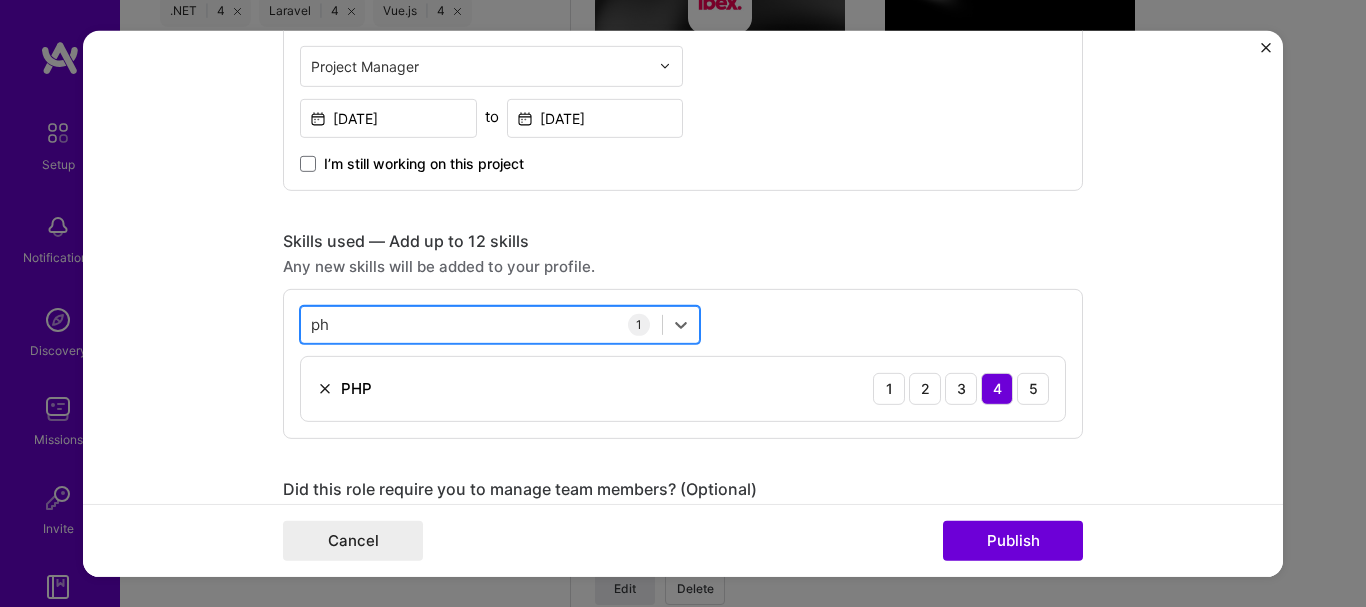 type on "p" 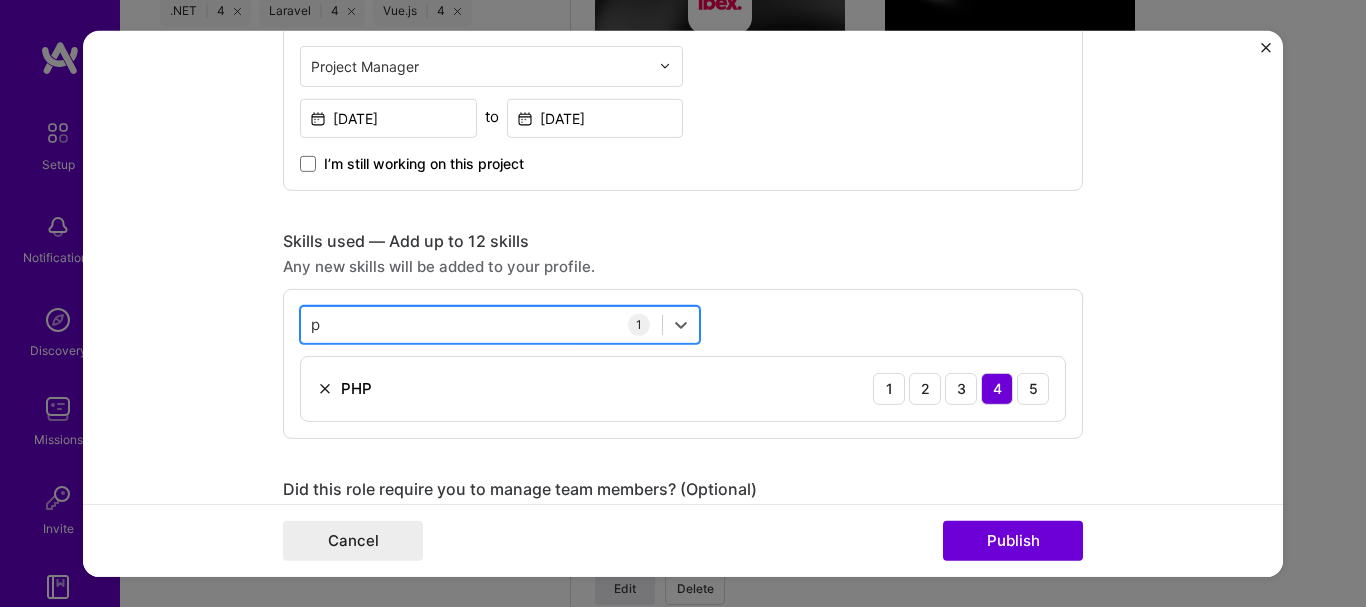 scroll, scrollTop: 1919, scrollLeft: 0, axis: vertical 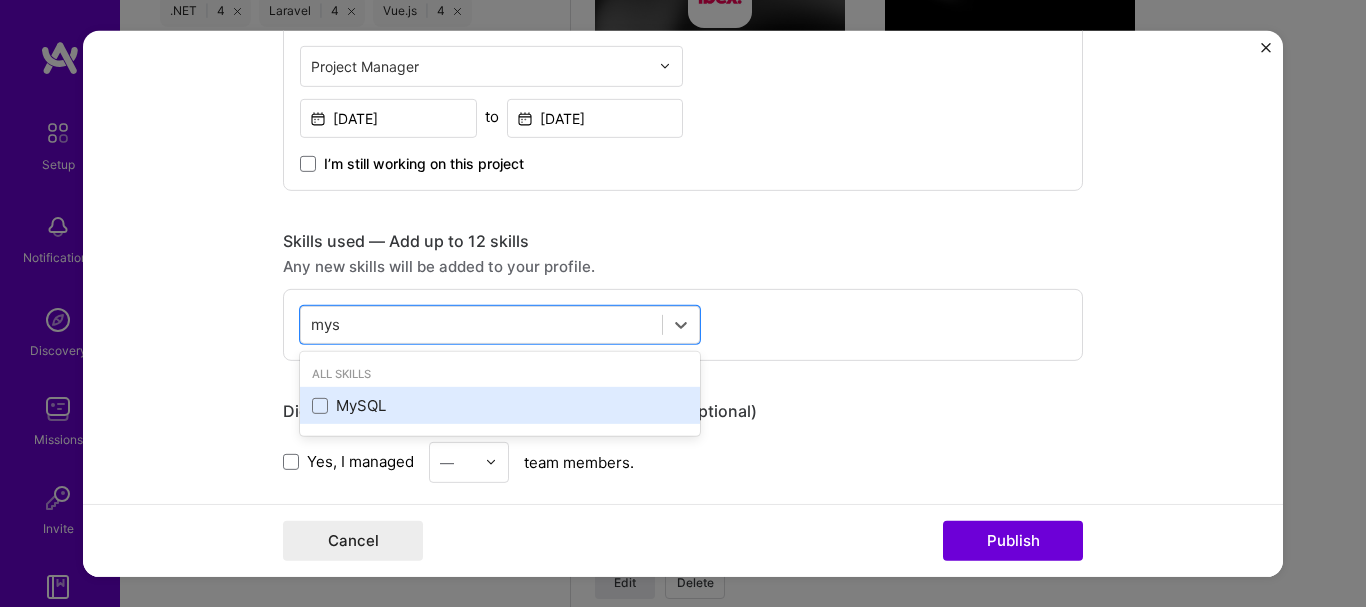 click on "MySQL" at bounding box center [500, 405] 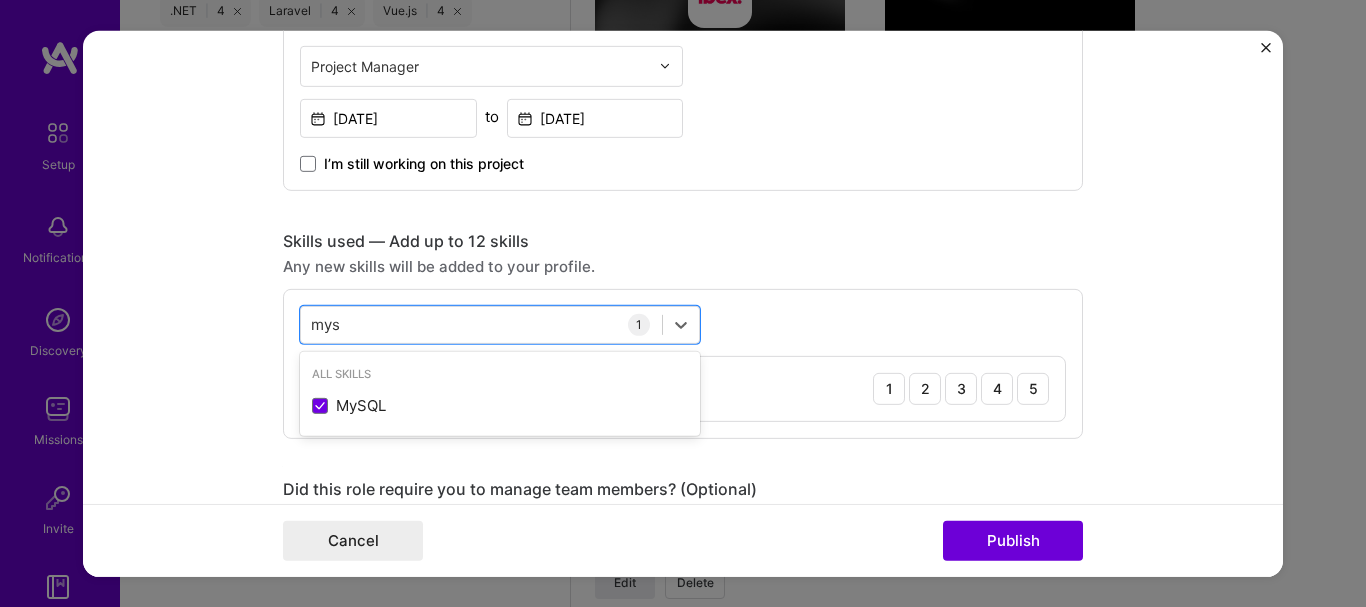 click on "option MySQL, selected. option MySQL selected, 0 of 2. 1 result available for search term mys. Use Up and Down to choose options, press Enter to select the currently focused option, press Escape to exit the menu, press Tab to select the option and exit the menu. mys mys All Skills MySQL 1 MySQL 1 2 3 4 5" at bounding box center (683, 363) 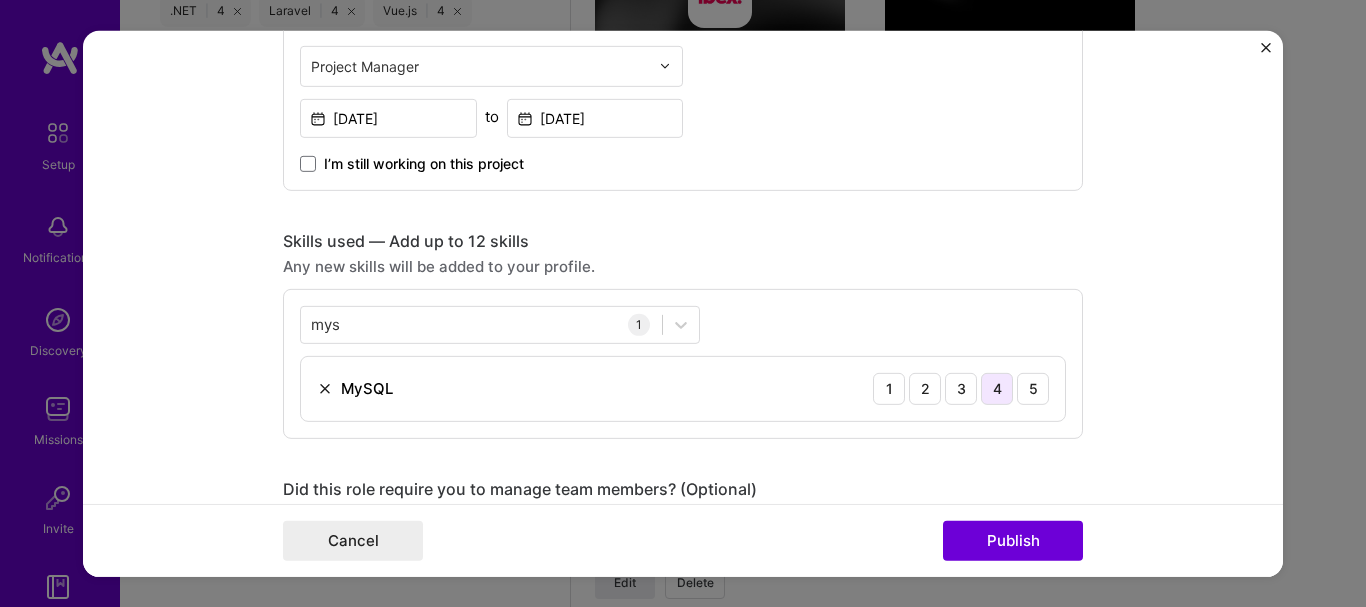 click on "4" at bounding box center (997, 388) 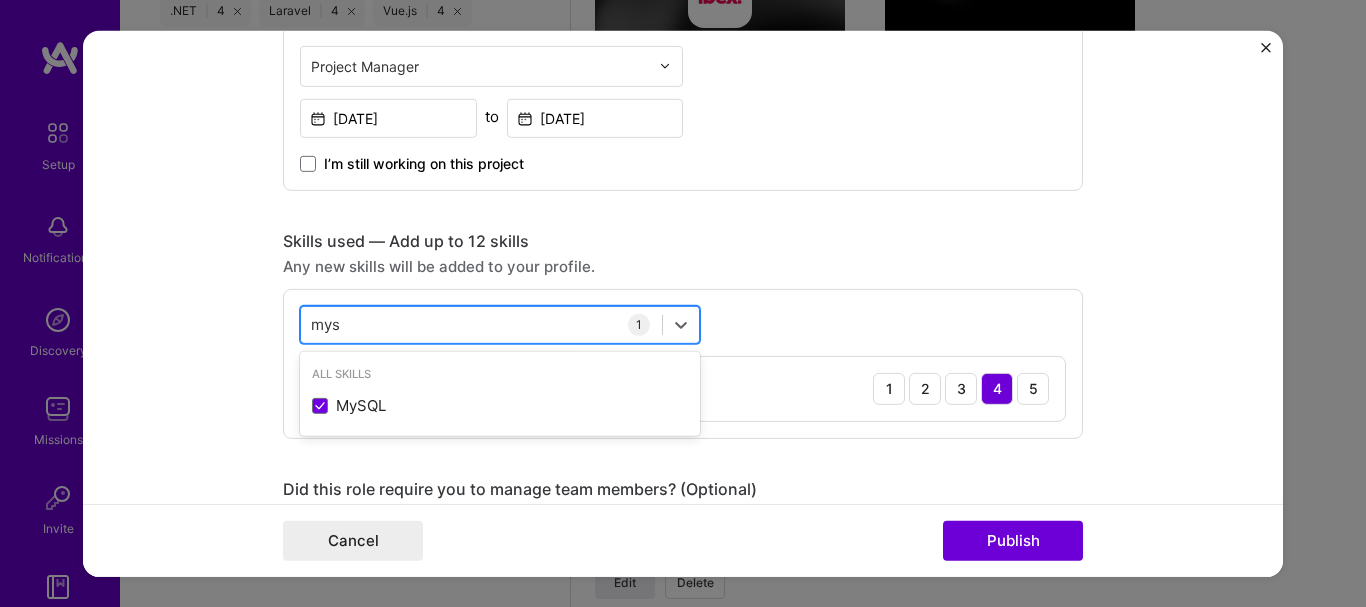 click on "mys mys" at bounding box center (481, 324) 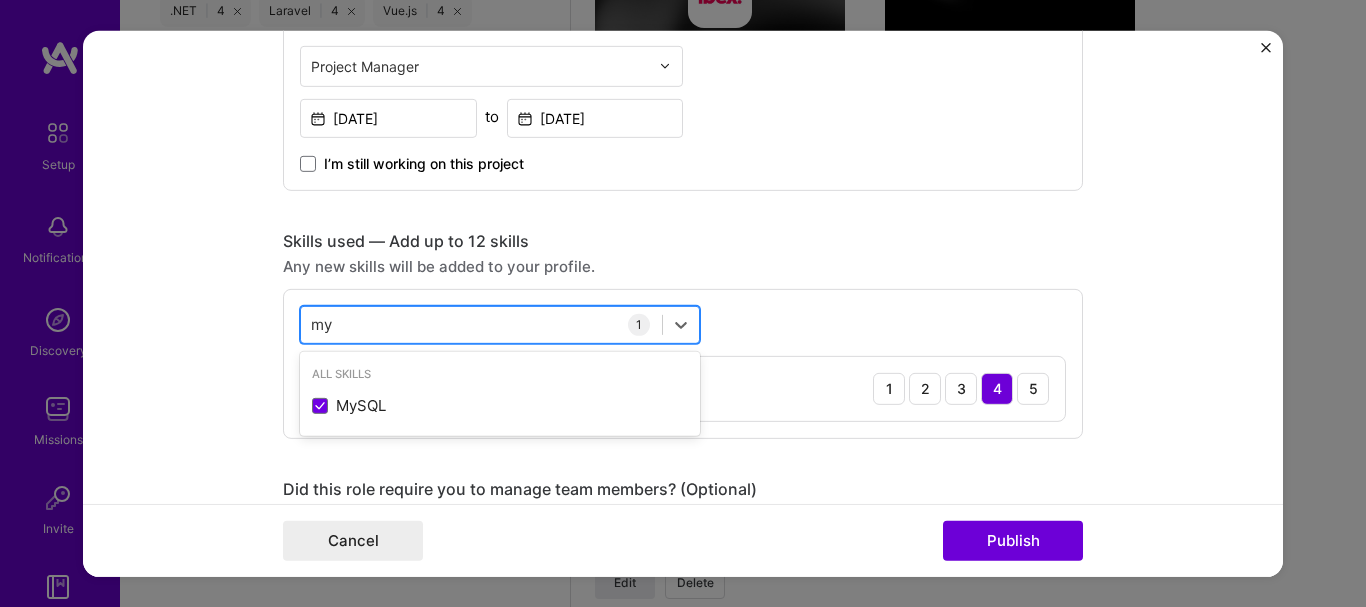 type on "m" 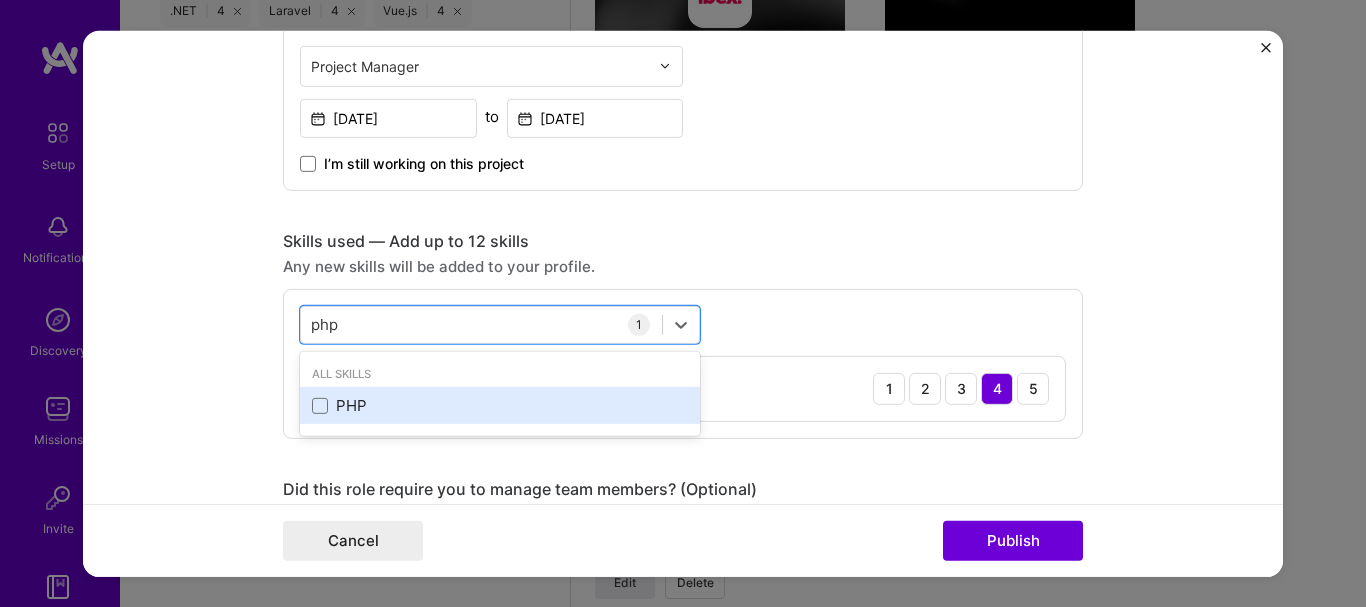 click on "PHP" at bounding box center (500, 405) 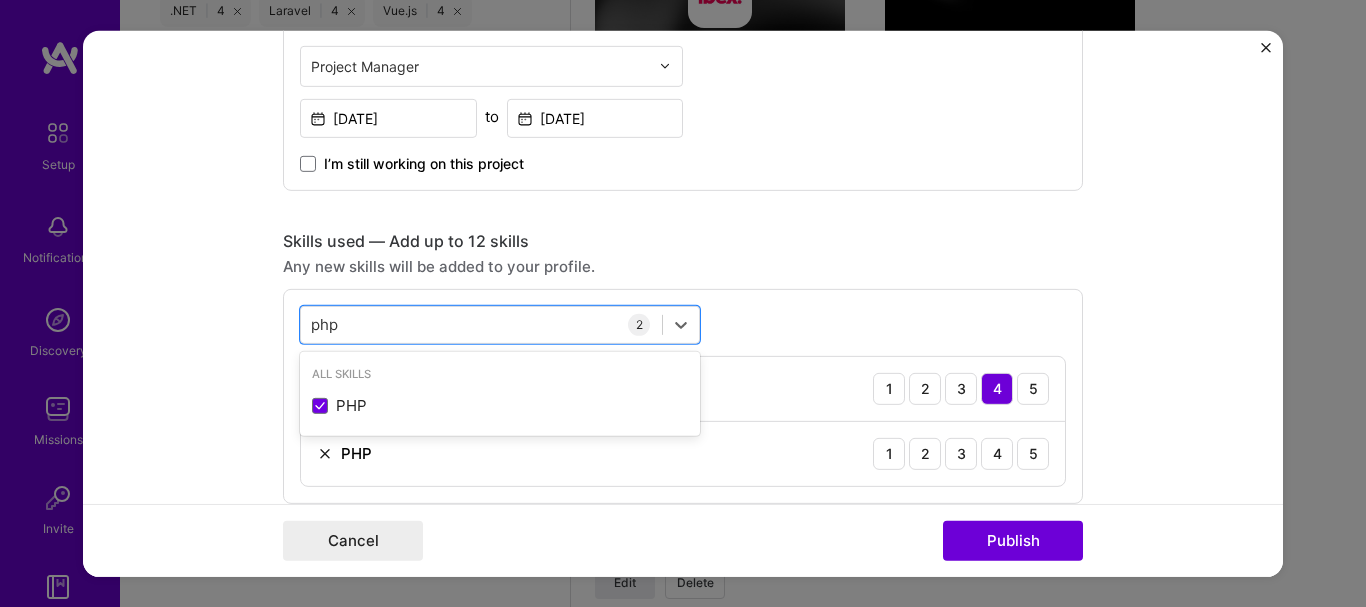type on "php" 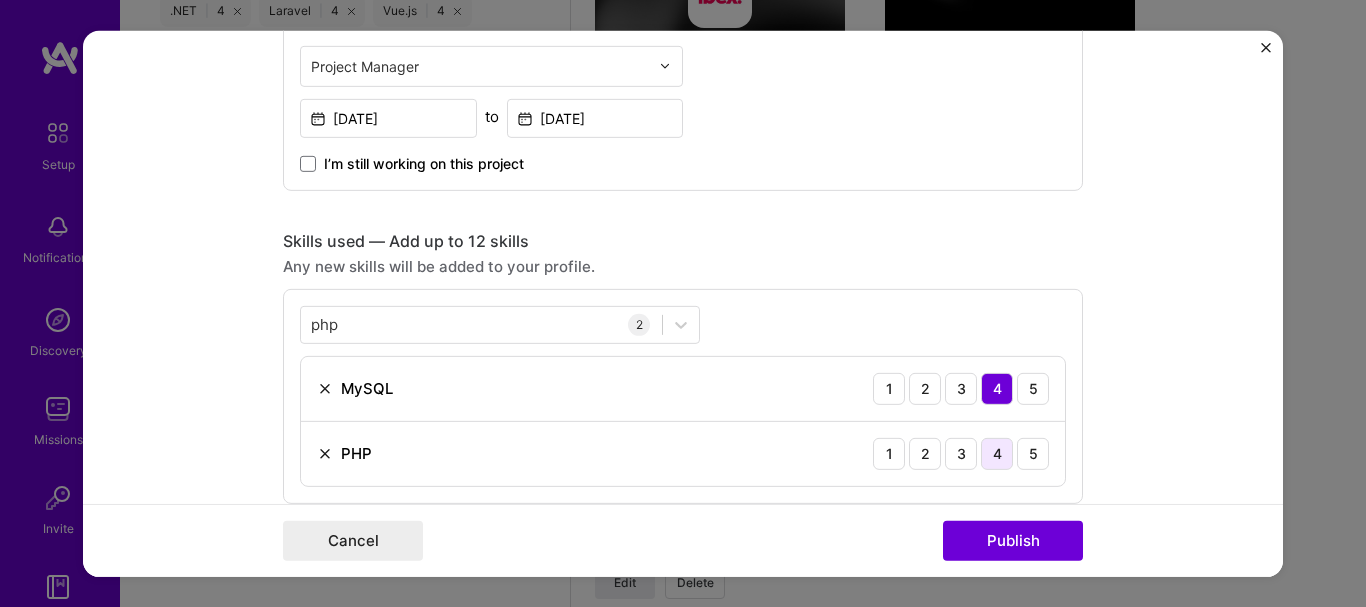 click on "4" at bounding box center (997, 453) 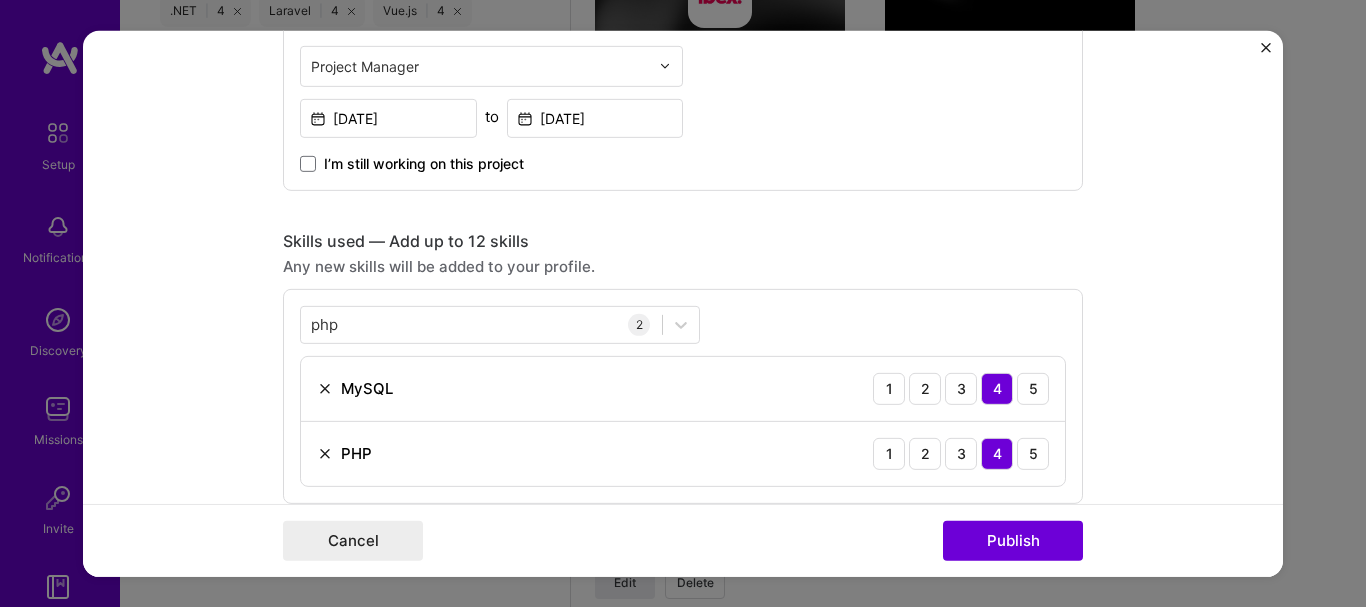 click on "Any new skills will be added to your profile." at bounding box center (683, 265) 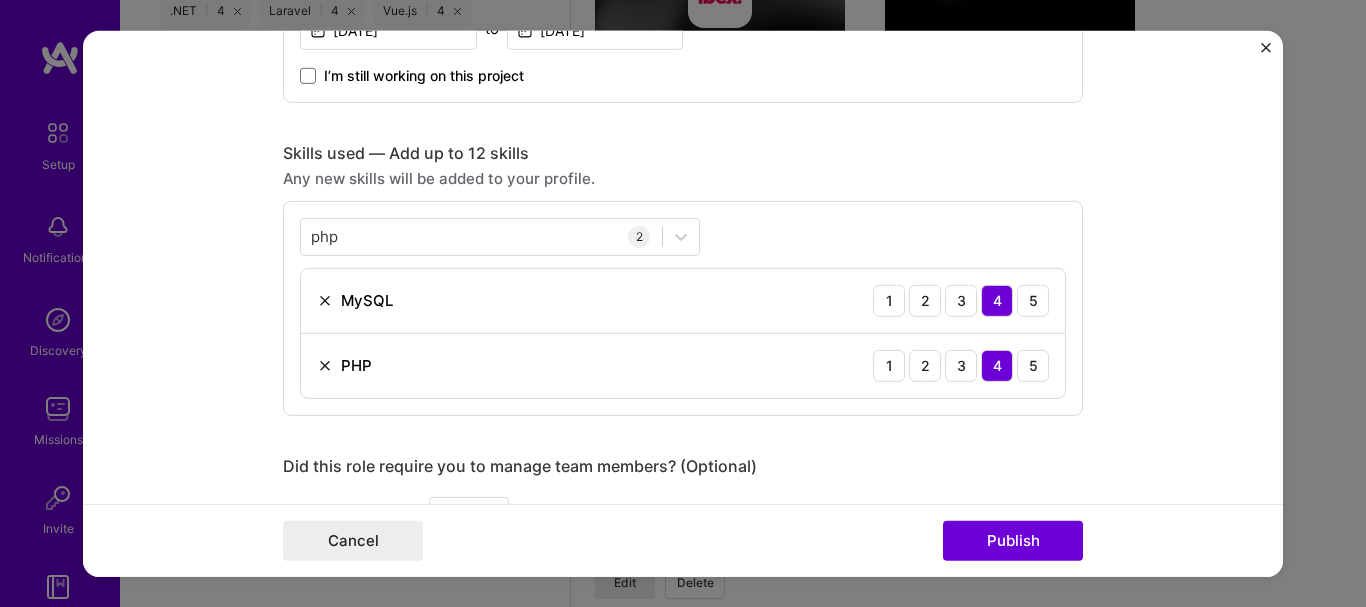 scroll, scrollTop: 1000, scrollLeft: 0, axis: vertical 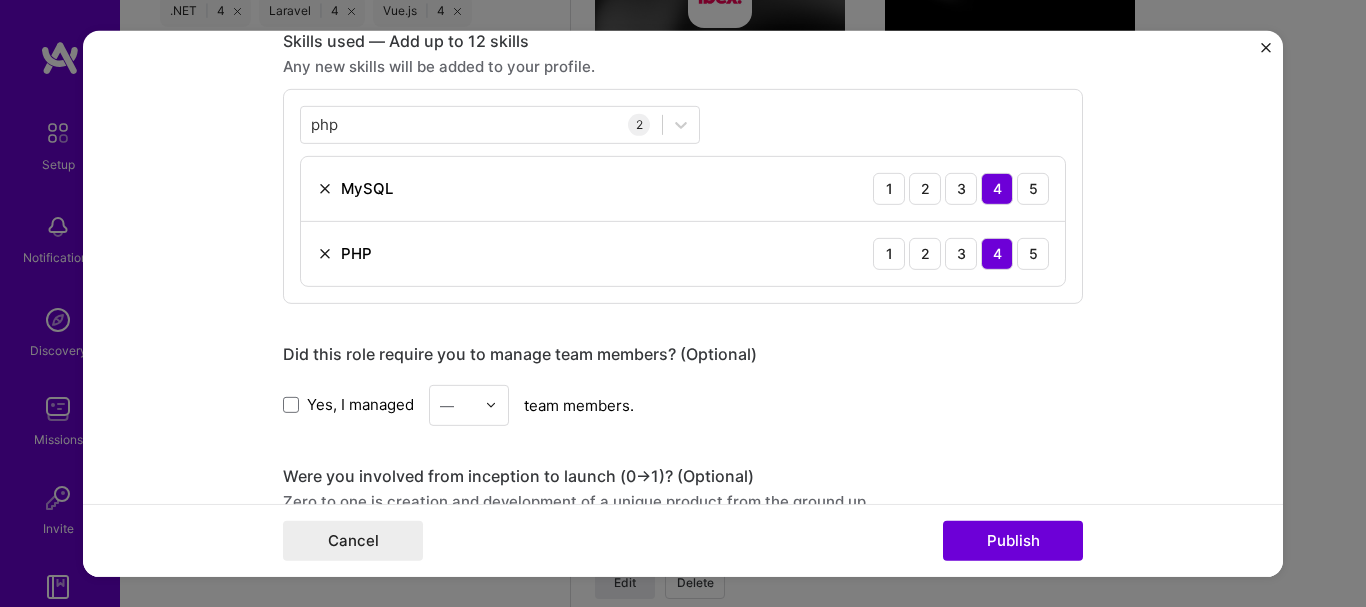 click on "Yes, I managed" at bounding box center [348, 404] 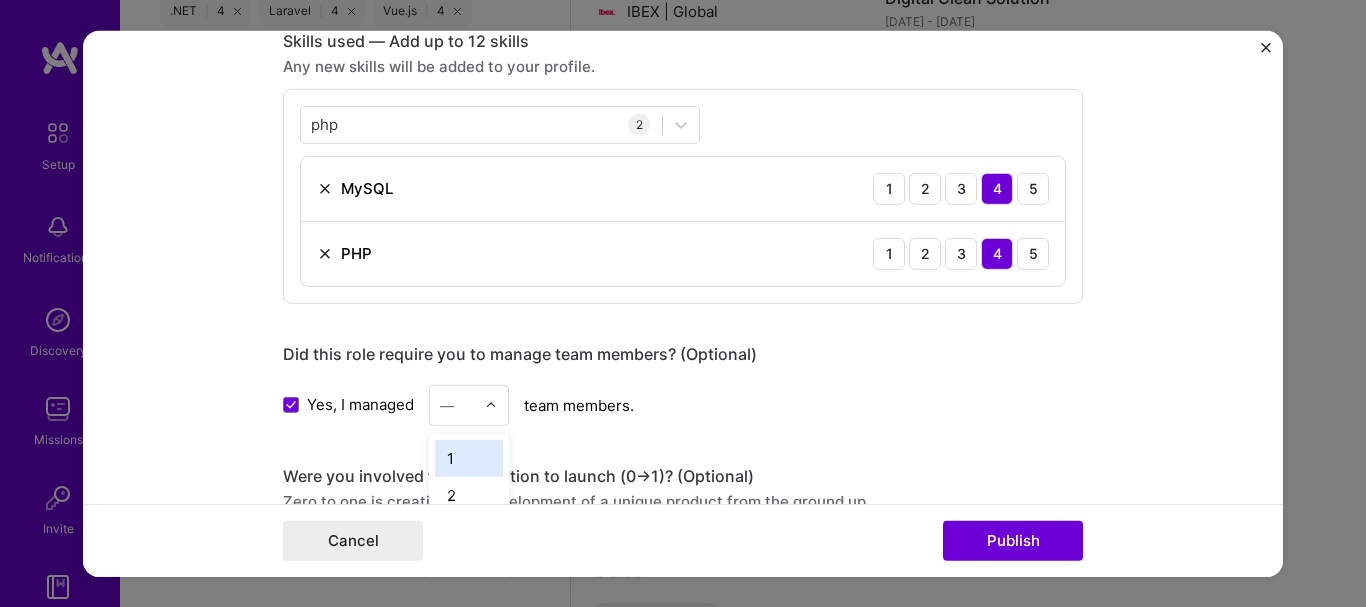 click at bounding box center (491, 405) 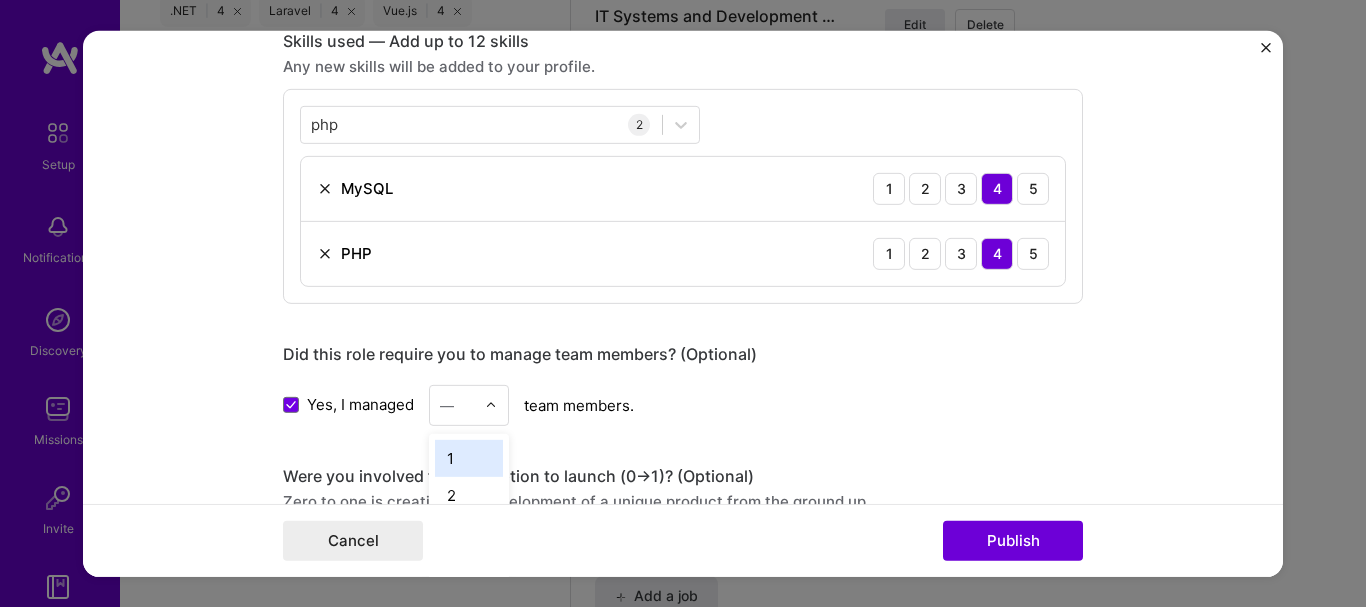 scroll, scrollTop: 2053, scrollLeft: 0, axis: vertical 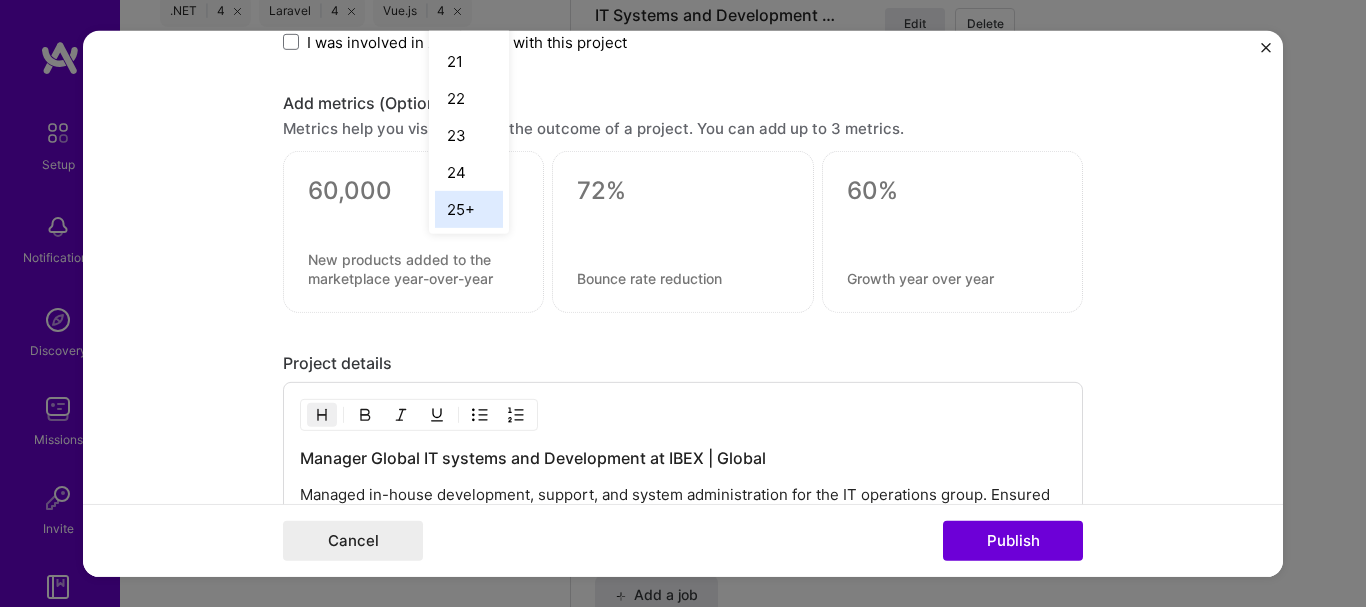 click on "25+" at bounding box center [469, 208] 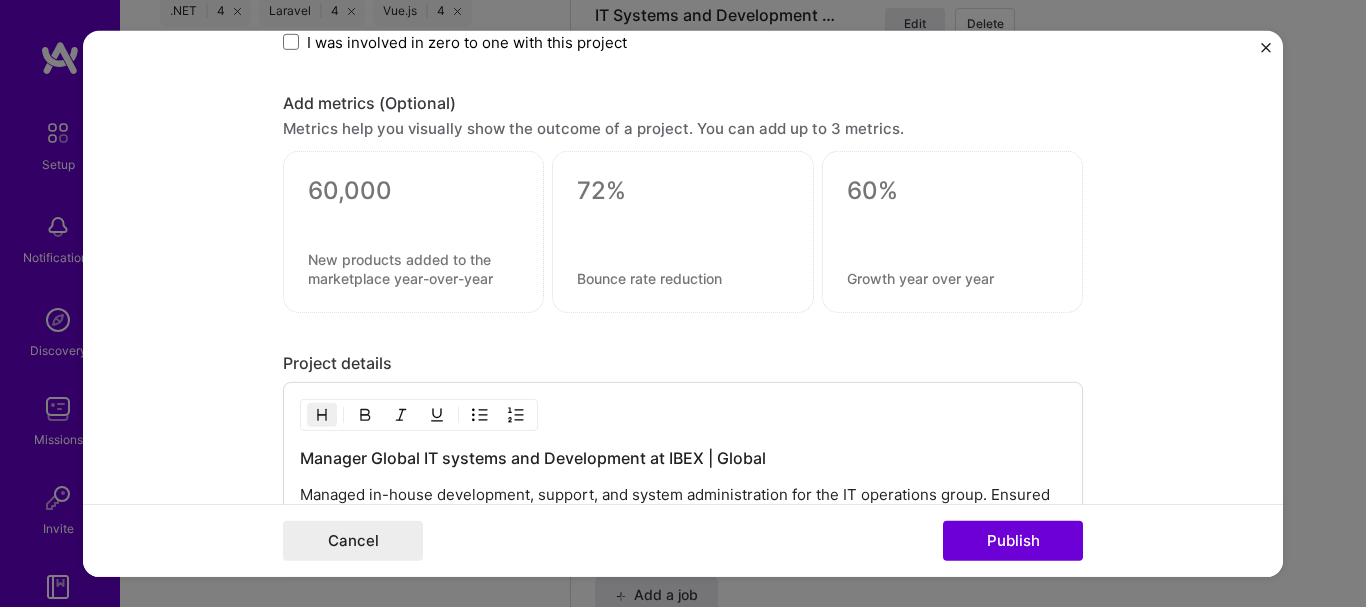 click on "Add metrics (Optional)" at bounding box center (683, 103) 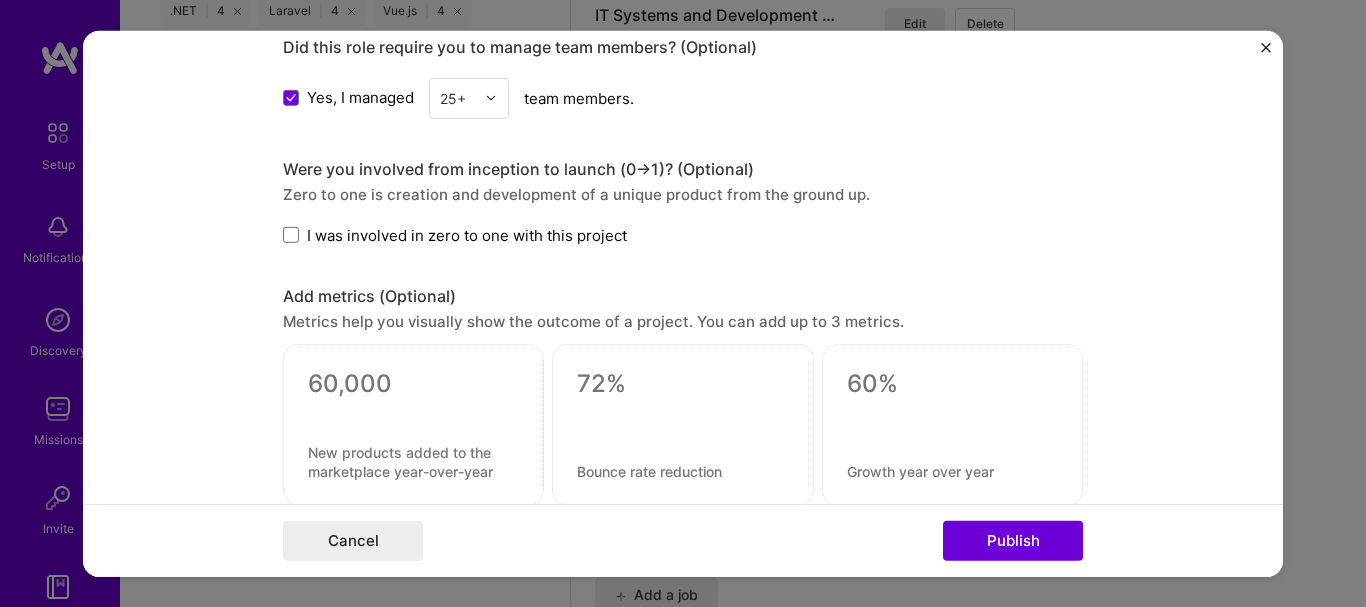scroll, scrollTop: 1200, scrollLeft: 0, axis: vertical 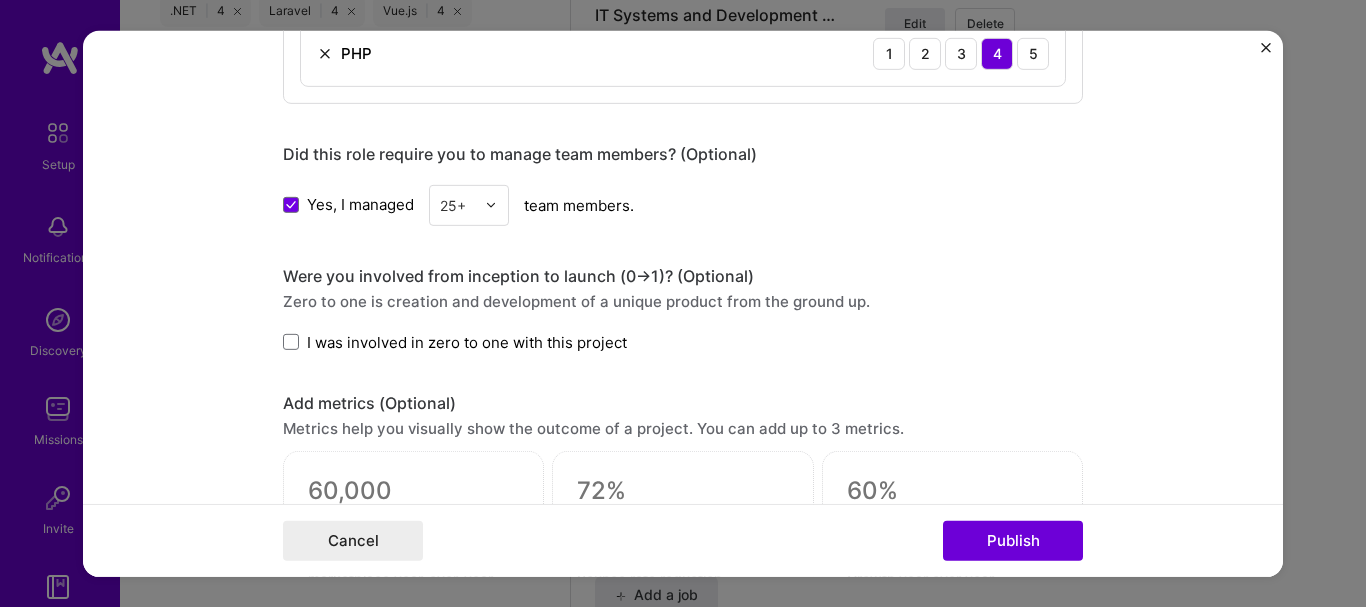 drag, startPoint x: 281, startPoint y: 338, endPoint x: 292, endPoint y: 340, distance: 11.18034 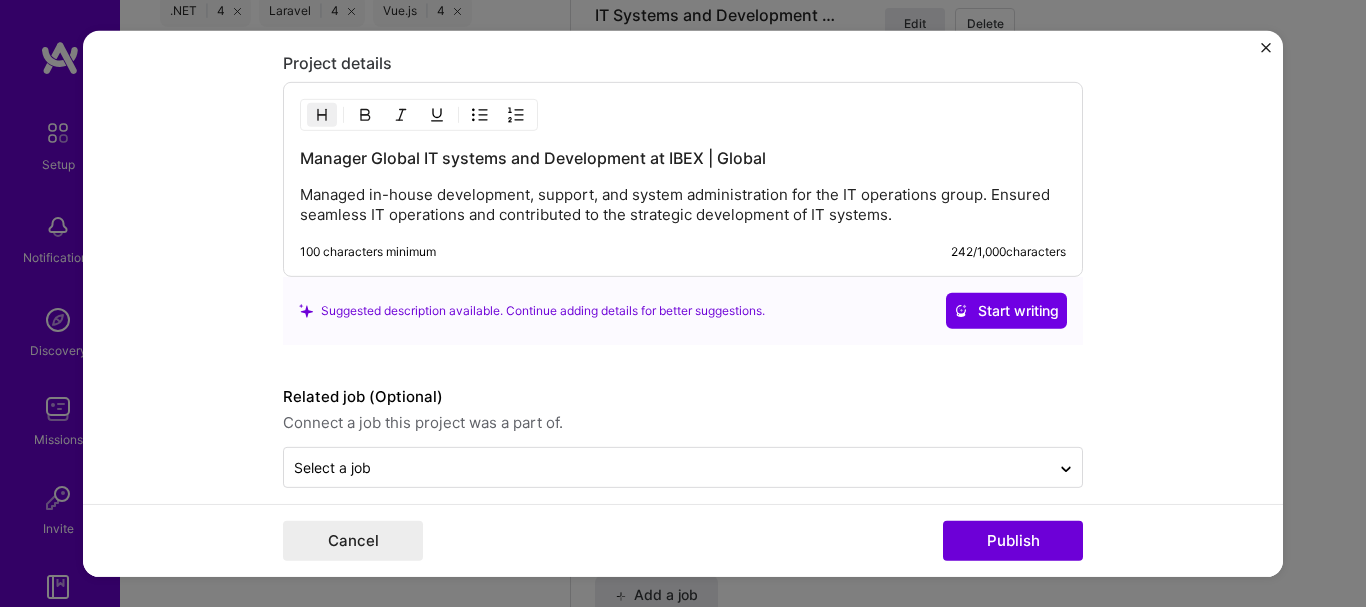 scroll, scrollTop: 1821, scrollLeft: 0, axis: vertical 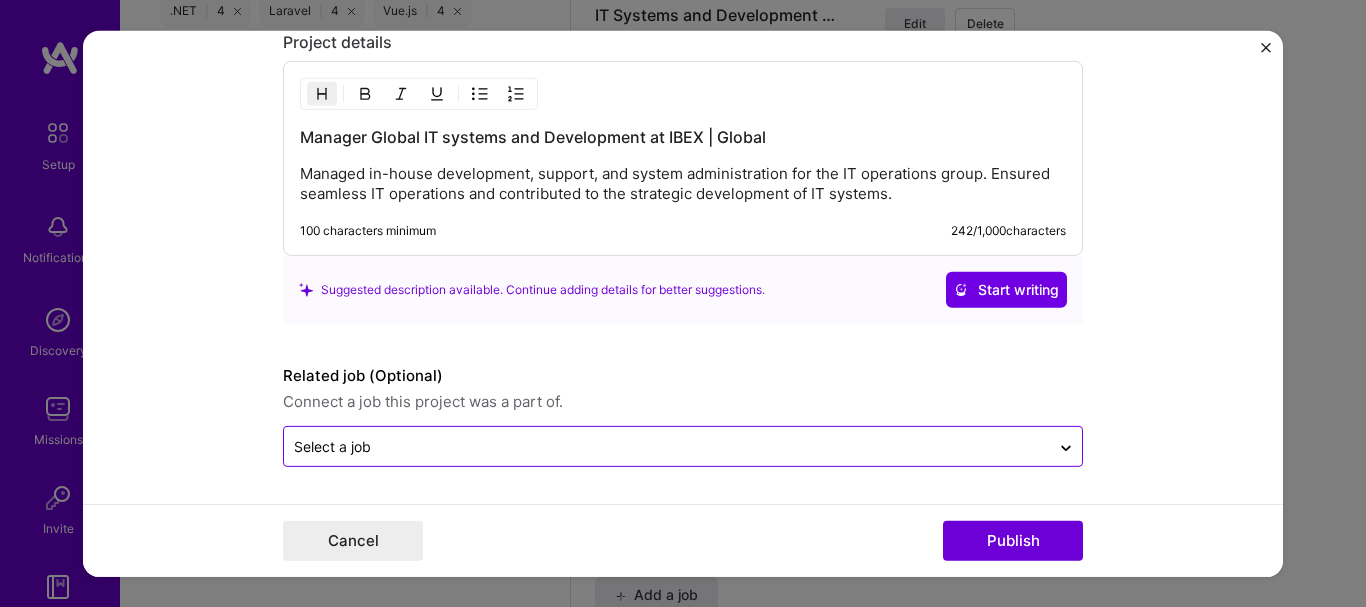 click at bounding box center (667, 446) 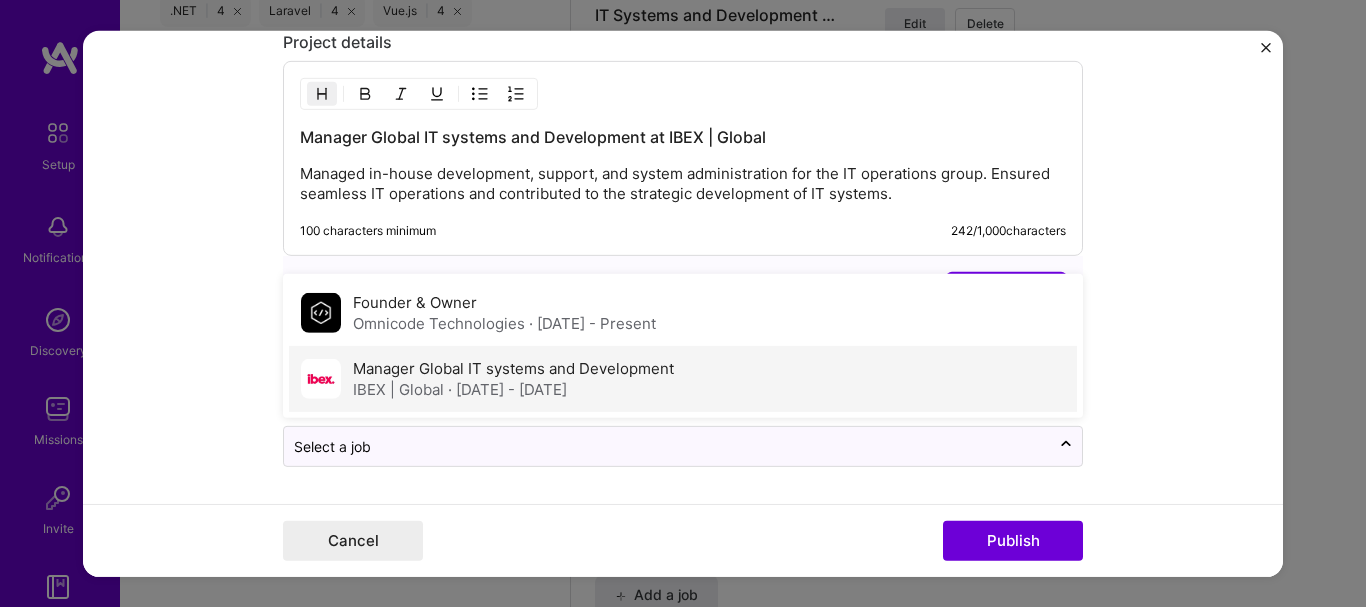 click on "Manager Global IT systems and Development" at bounding box center (513, 368) 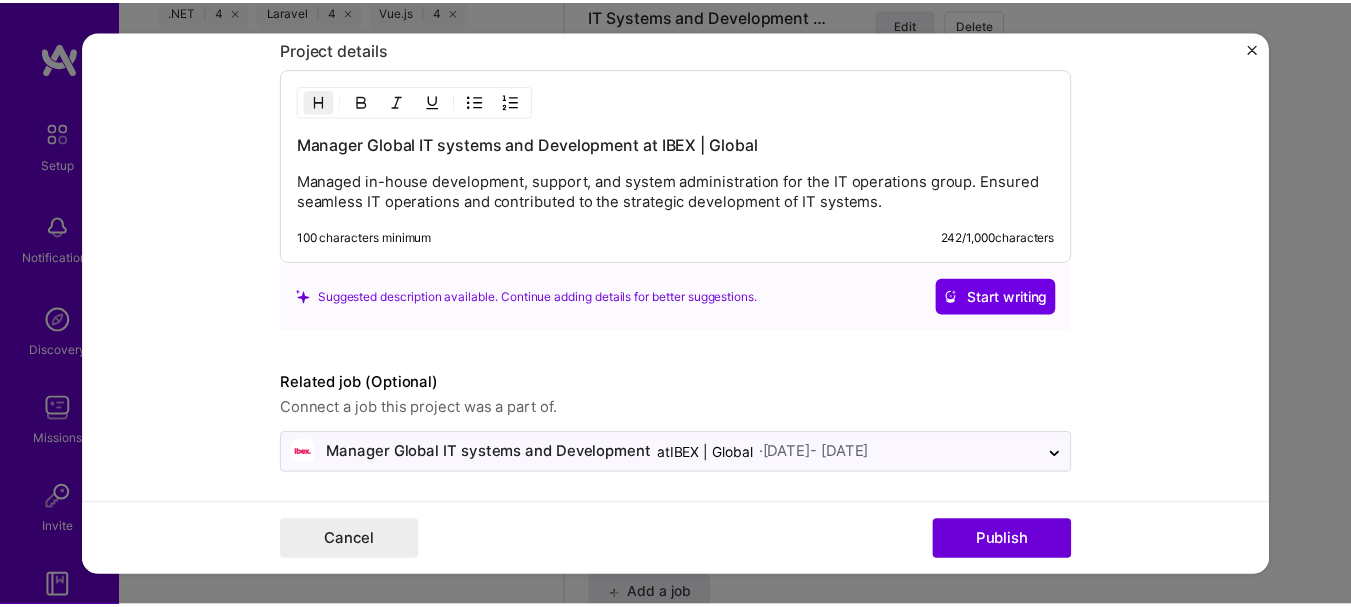 scroll, scrollTop: 1821, scrollLeft: 0, axis: vertical 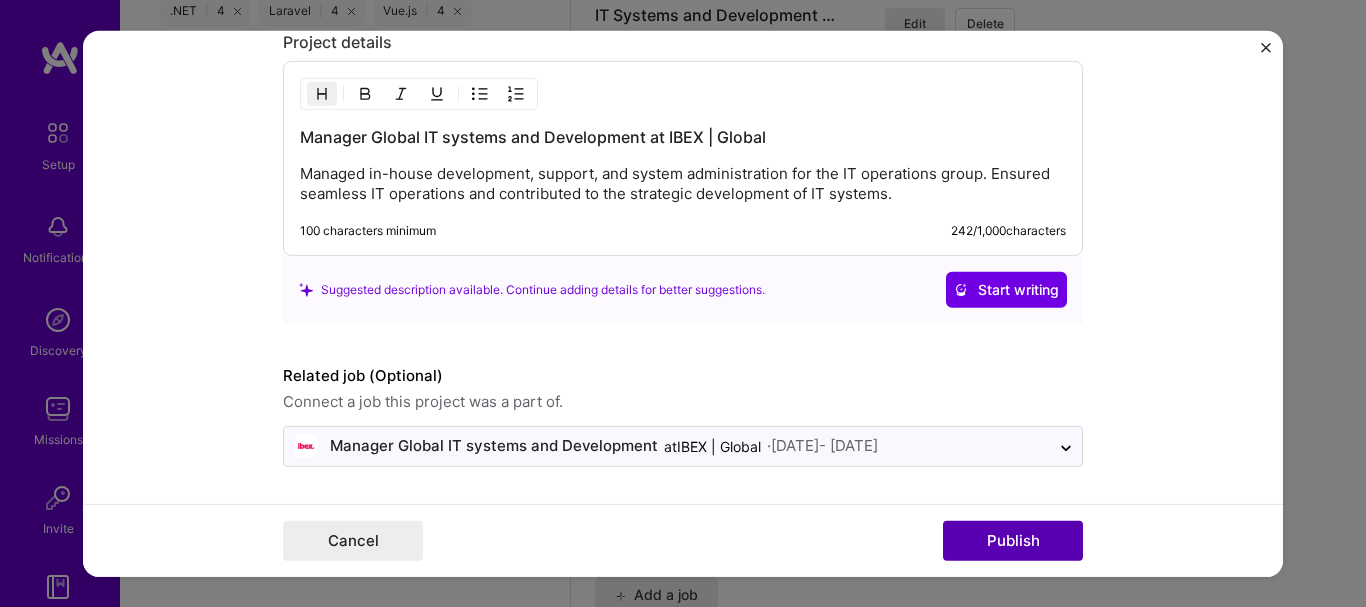 click on "Publish" at bounding box center (1013, 541) 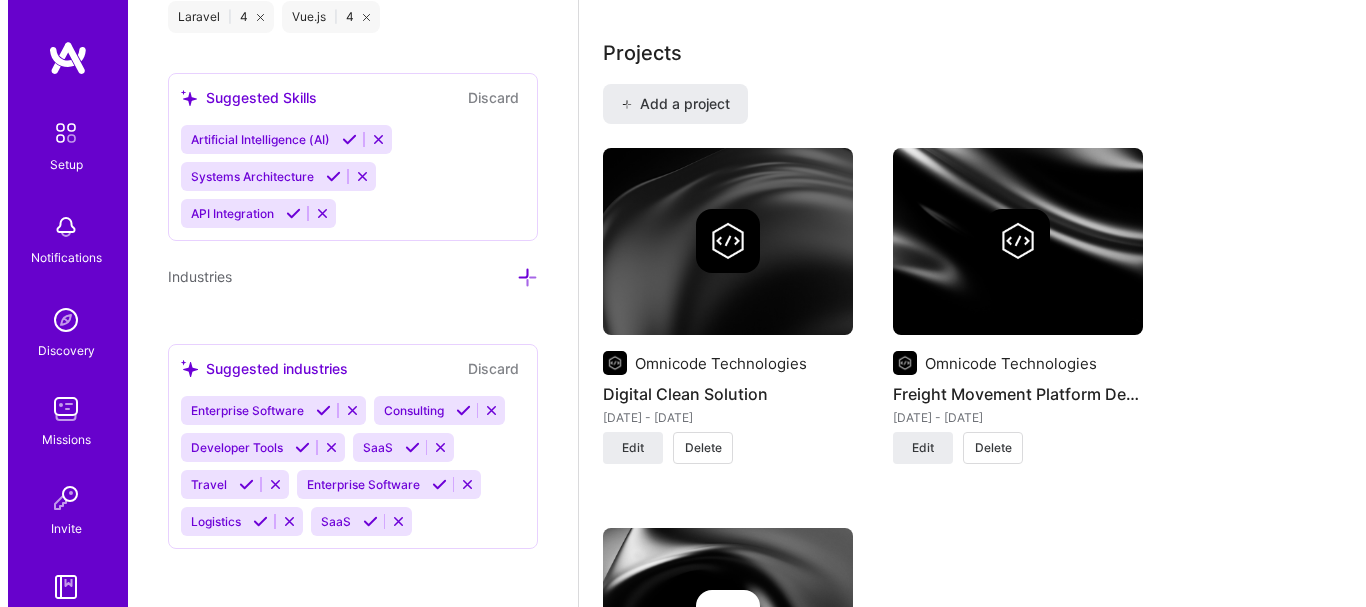 scroll, scrollTop: 1500, scrollLeft: 0, axis: vertical 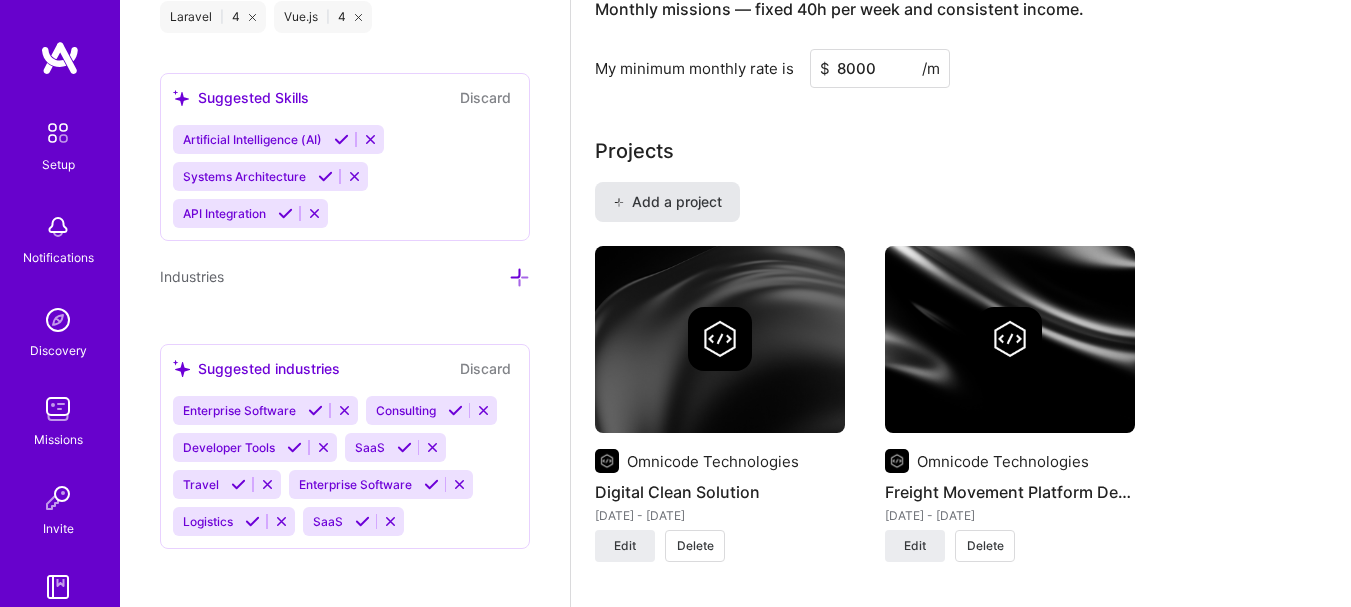 click on "Add a project" at bounding box center (667, 202) 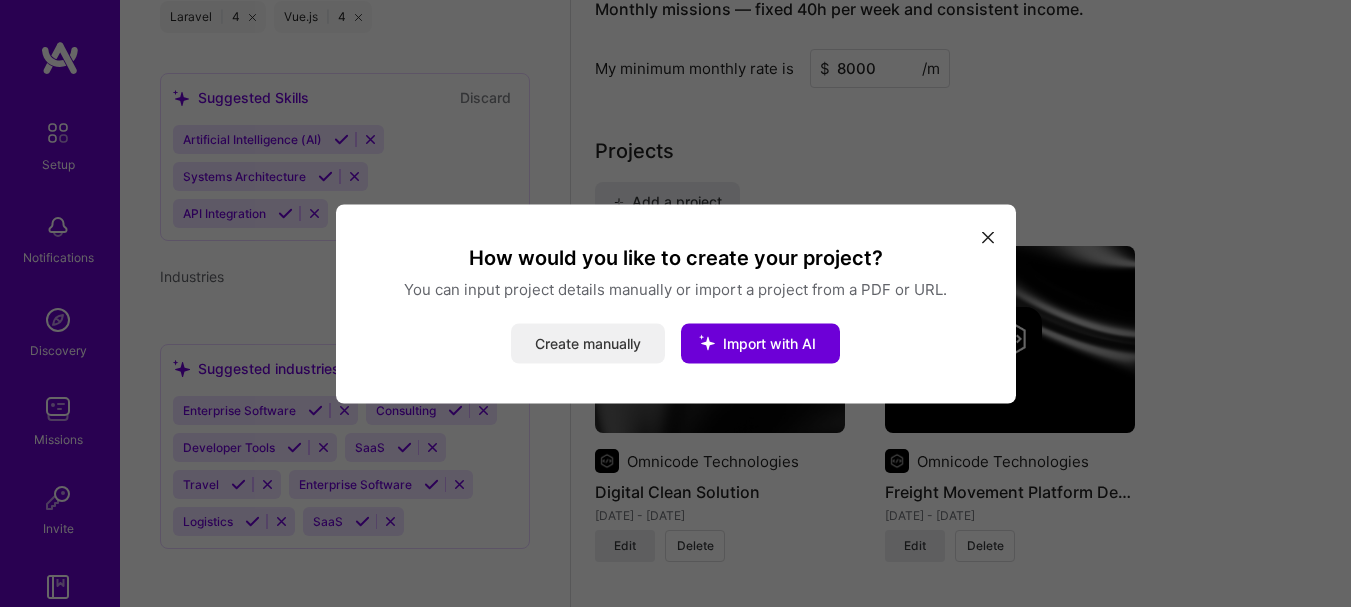 click on "Create manually" at bounding box center (588, 343) 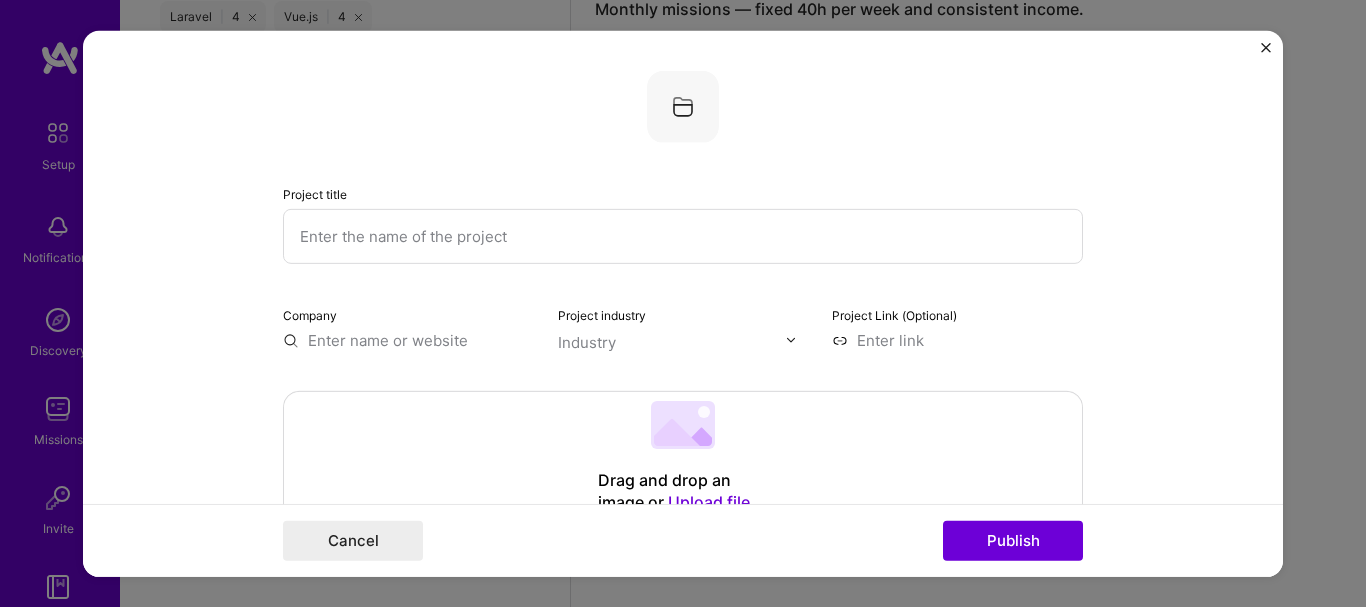 click at bounding box center [683, 235] 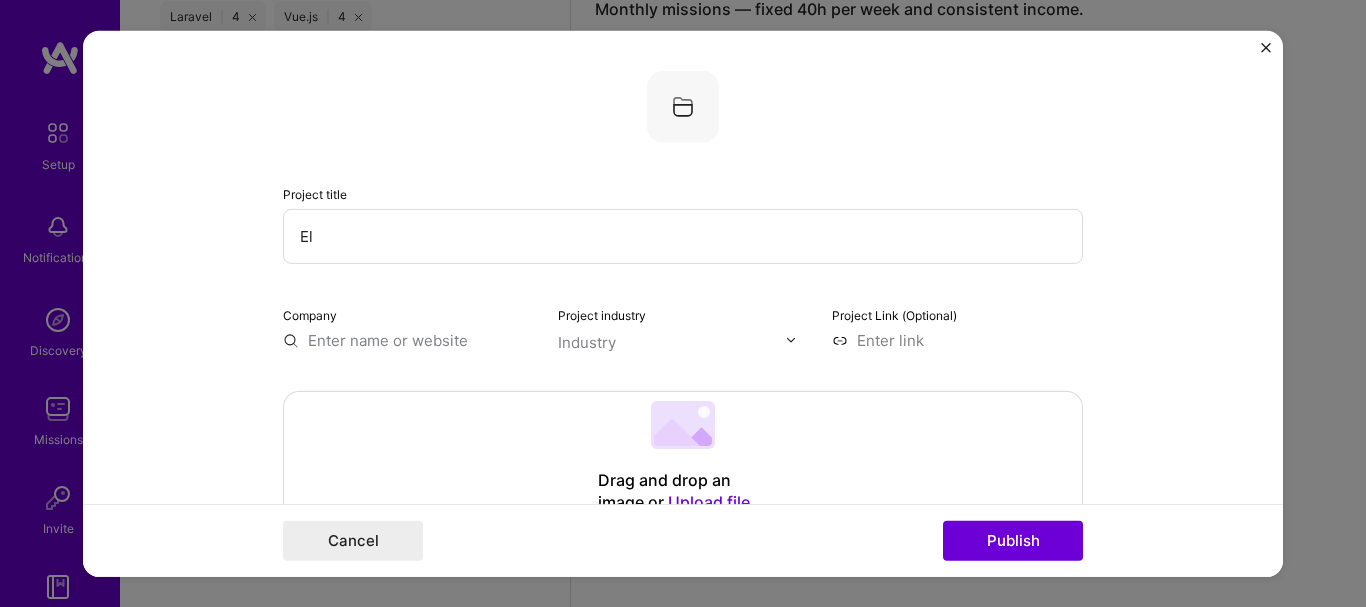 type on "E" 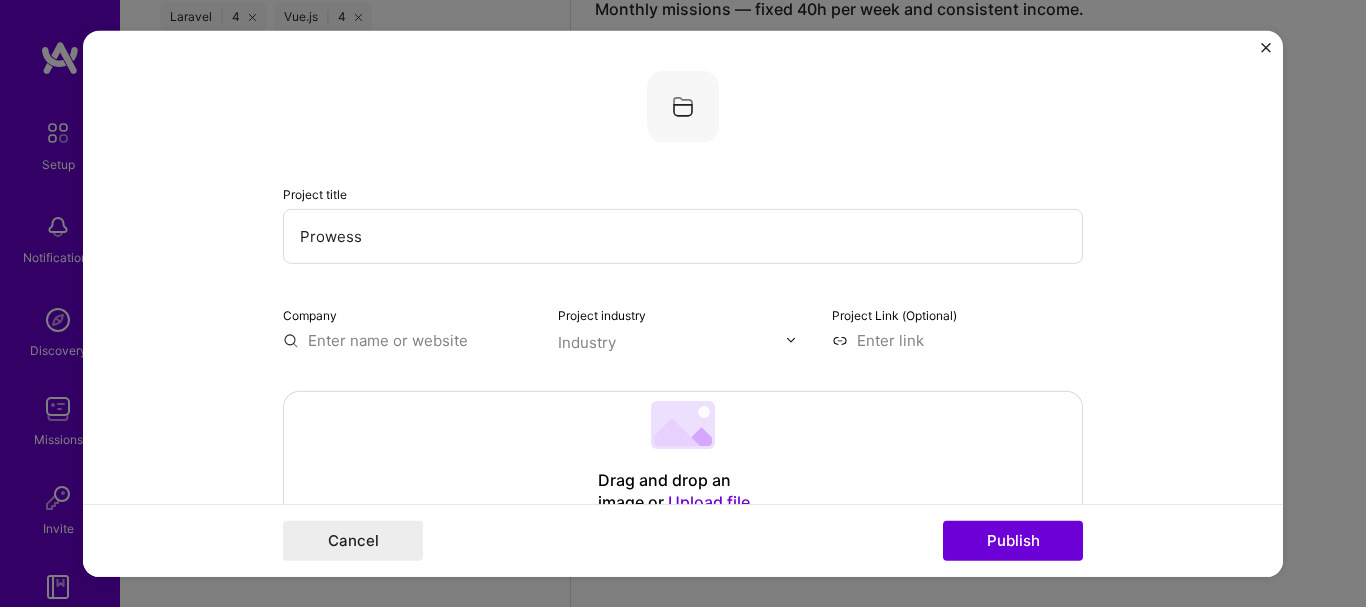 type on "Prowess" 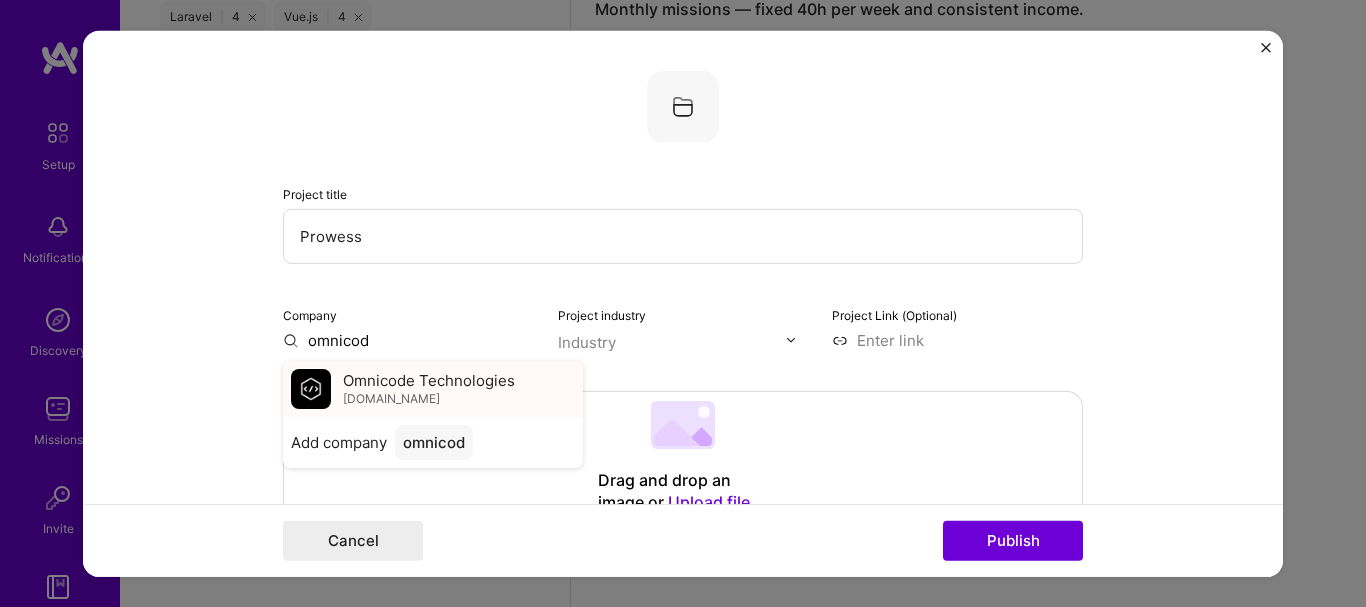 click on "Omnicode Technologies [DOMAIN_NAME]" at bounding box center [433, 388] 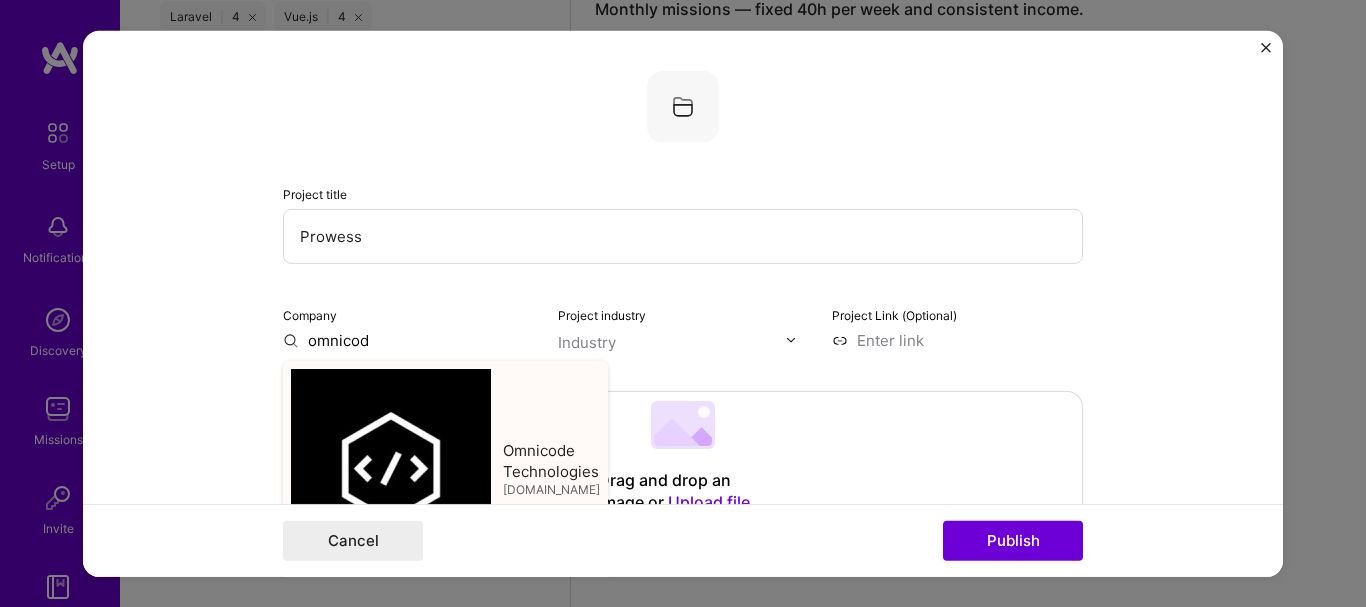 type on "Omnicode Technologies" 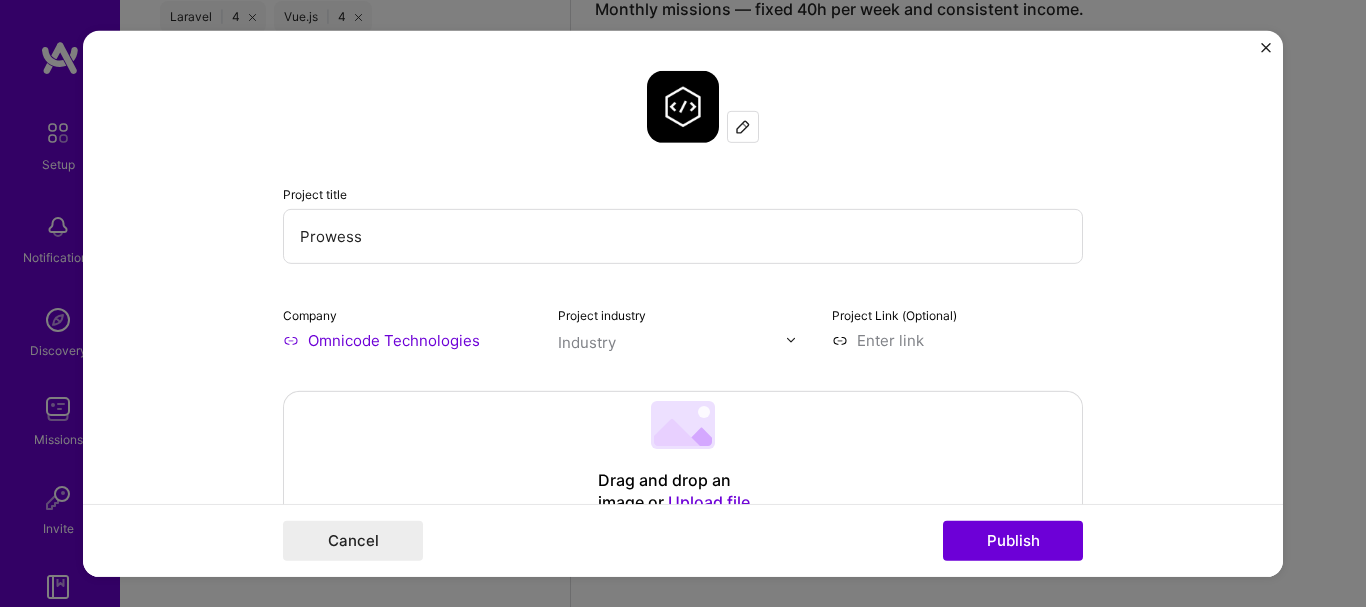 click at bounding box center (672, 341) 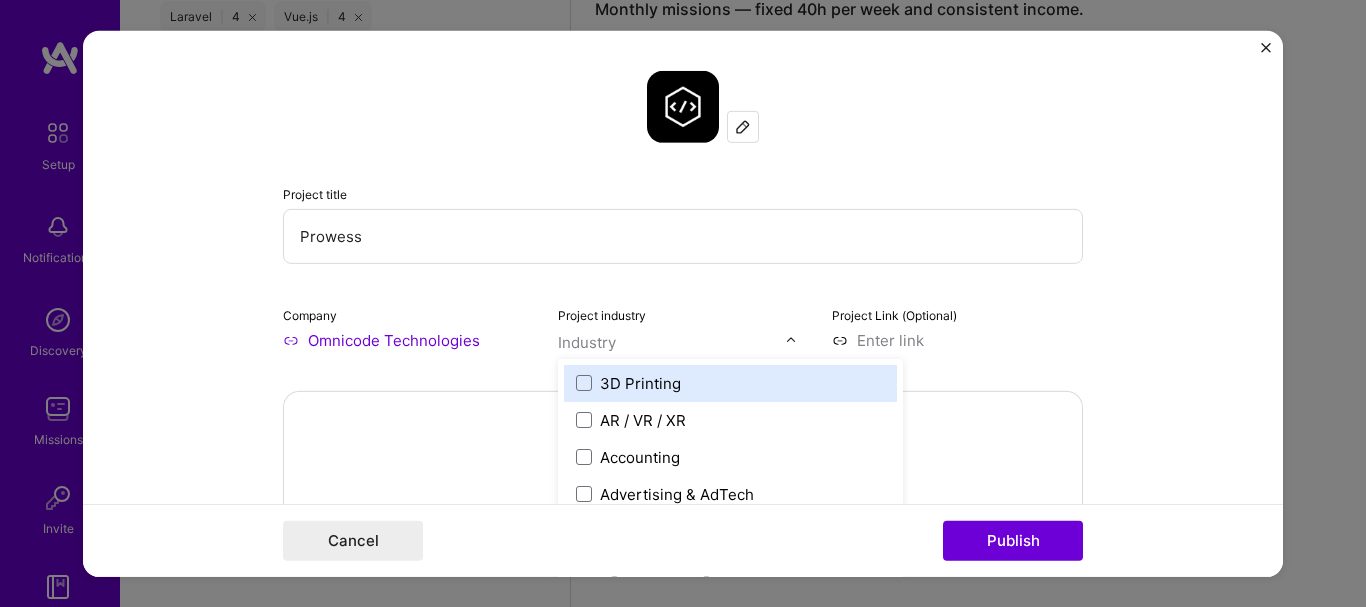 scroll, scrollTop: 1559, scrollLeft: 0, axis: vertical 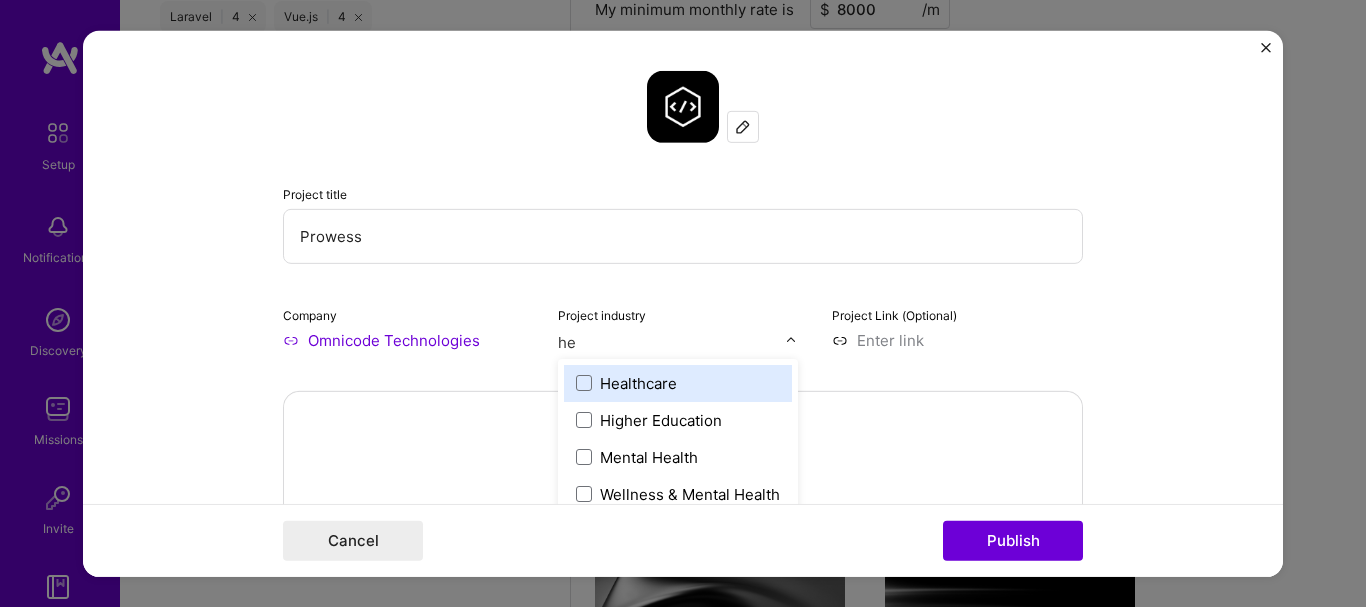 type on "hea" 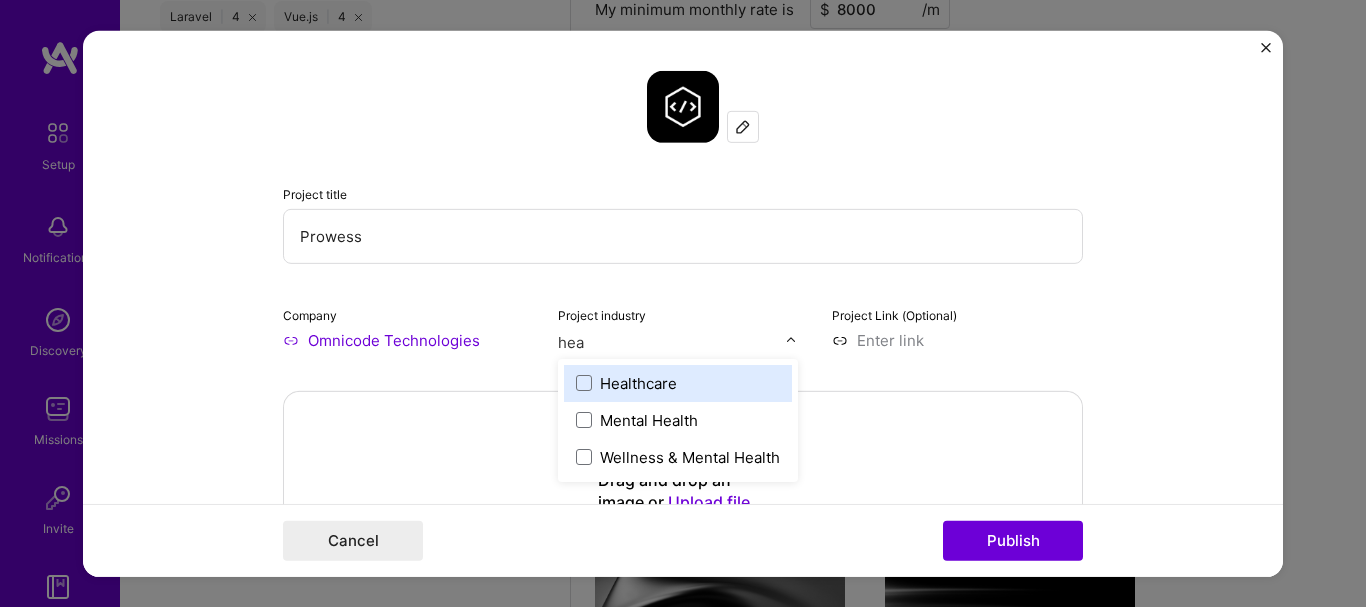 click on "Healthcare" at bounding box center (638, 382) 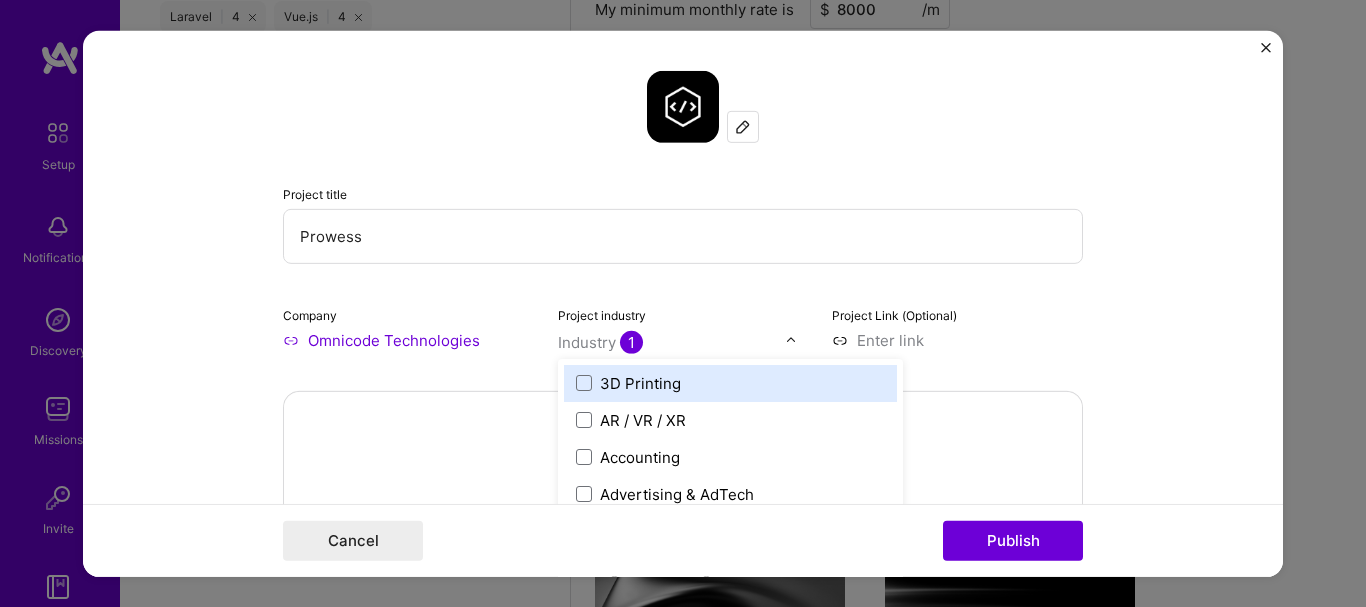 click at bounding box center (957, 339) 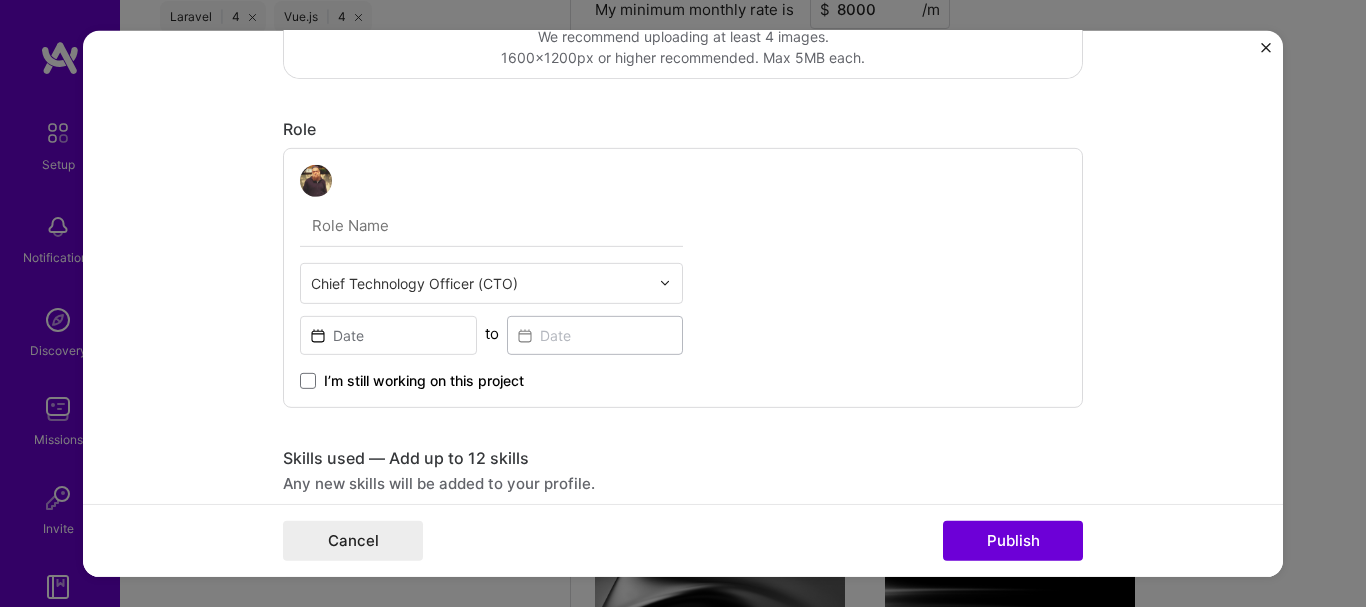 scroll, scrollTop: 500, scrollLeft: 0, axis: vertical 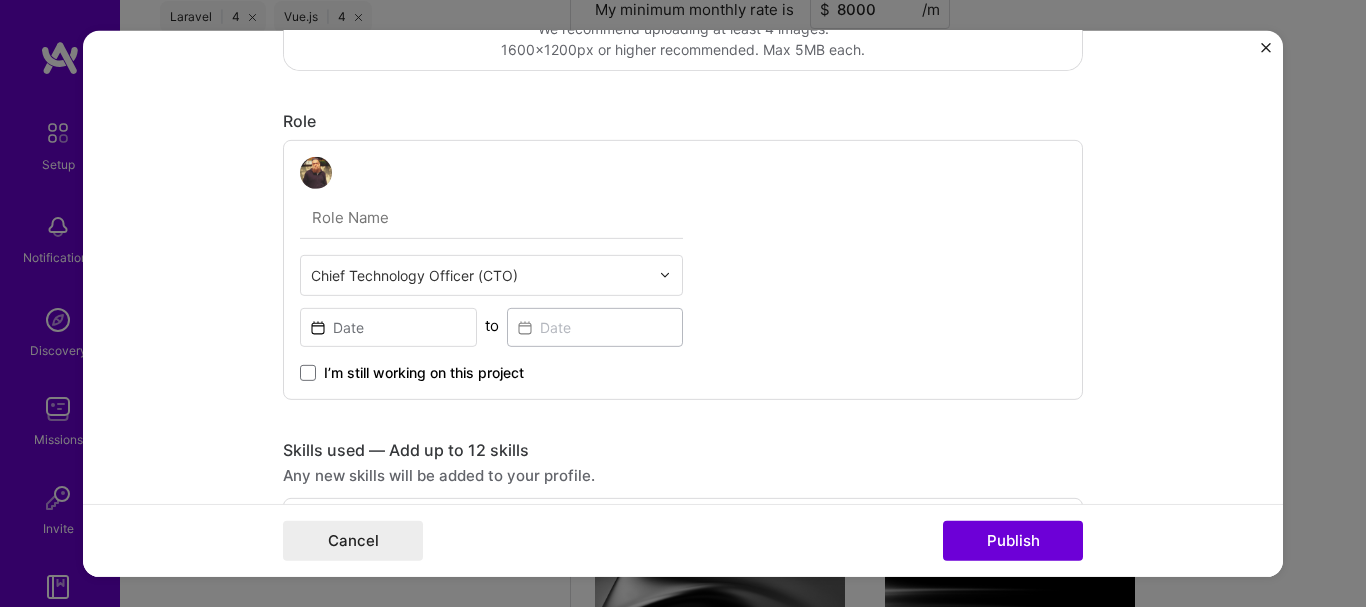 click at bounding box center [480, 274] 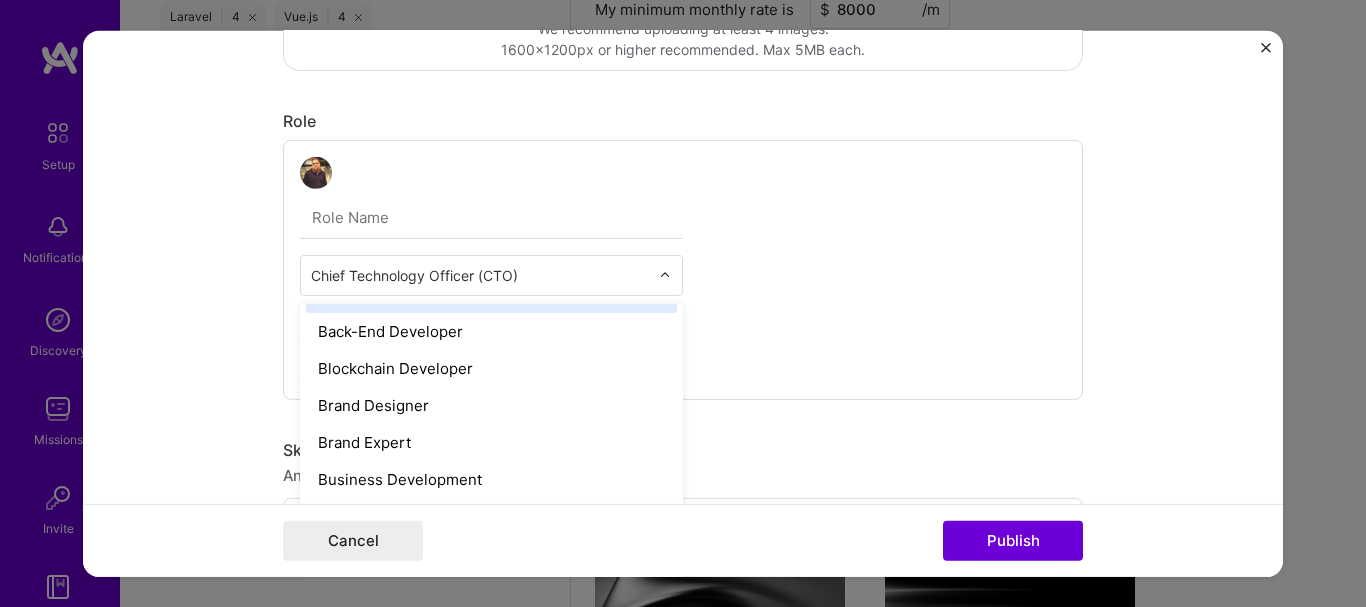 scroll, scrollTop: 300, scrollLeft: 0, axis: vertical 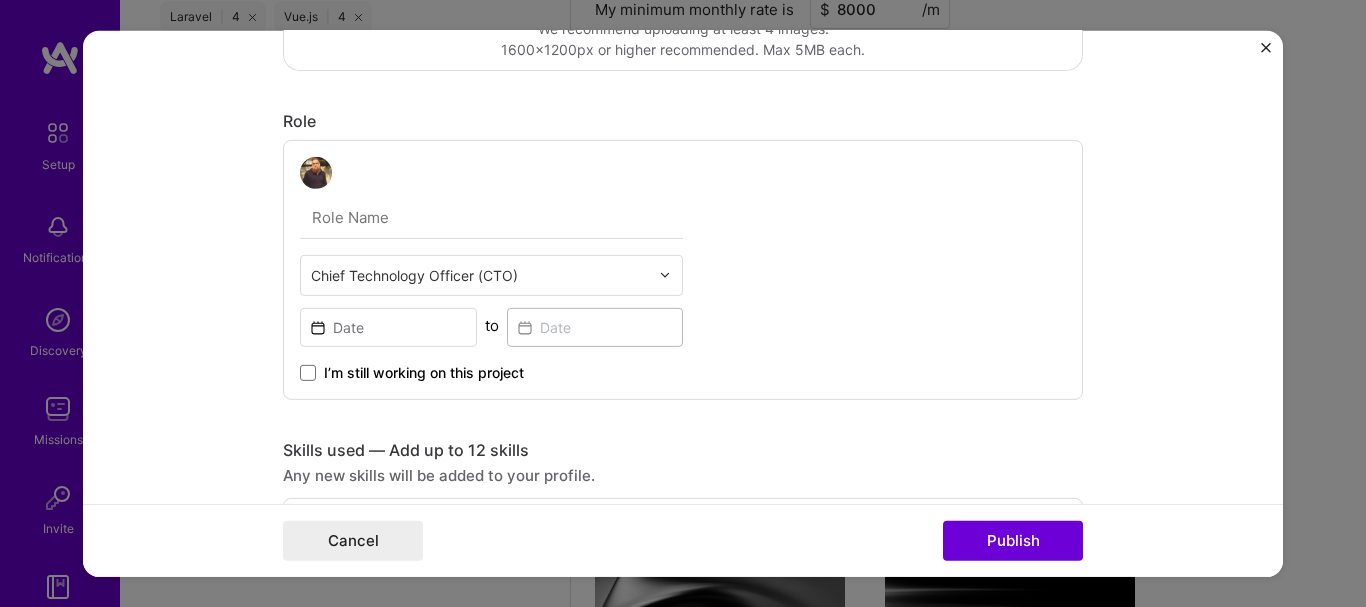 click on "Chief Technology Officer (CTO)" at bounding box center [480, 274] 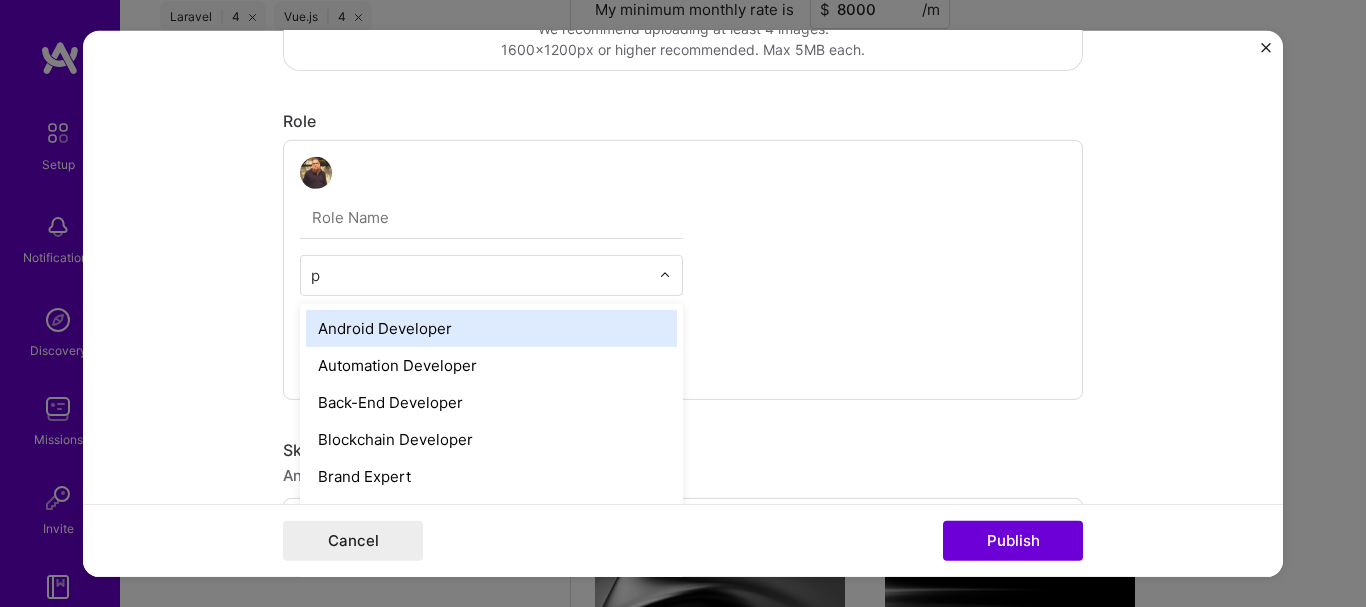 type on "pr" 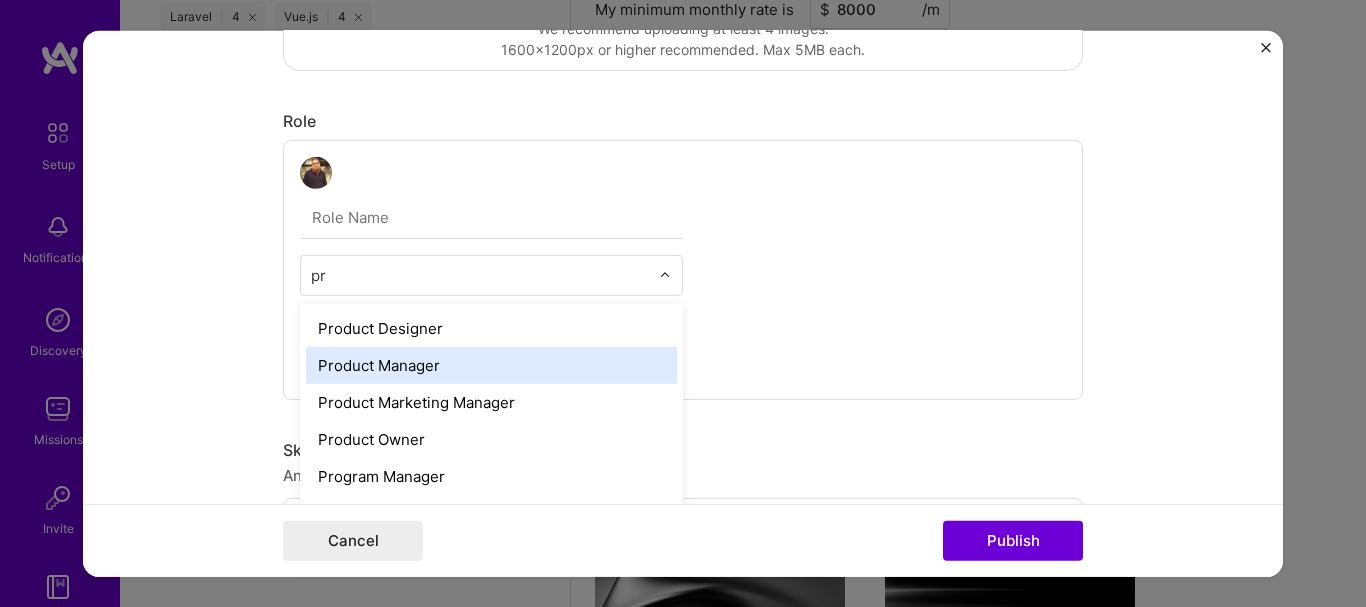 click on "Product Manager" at bounding box center [491, 364] 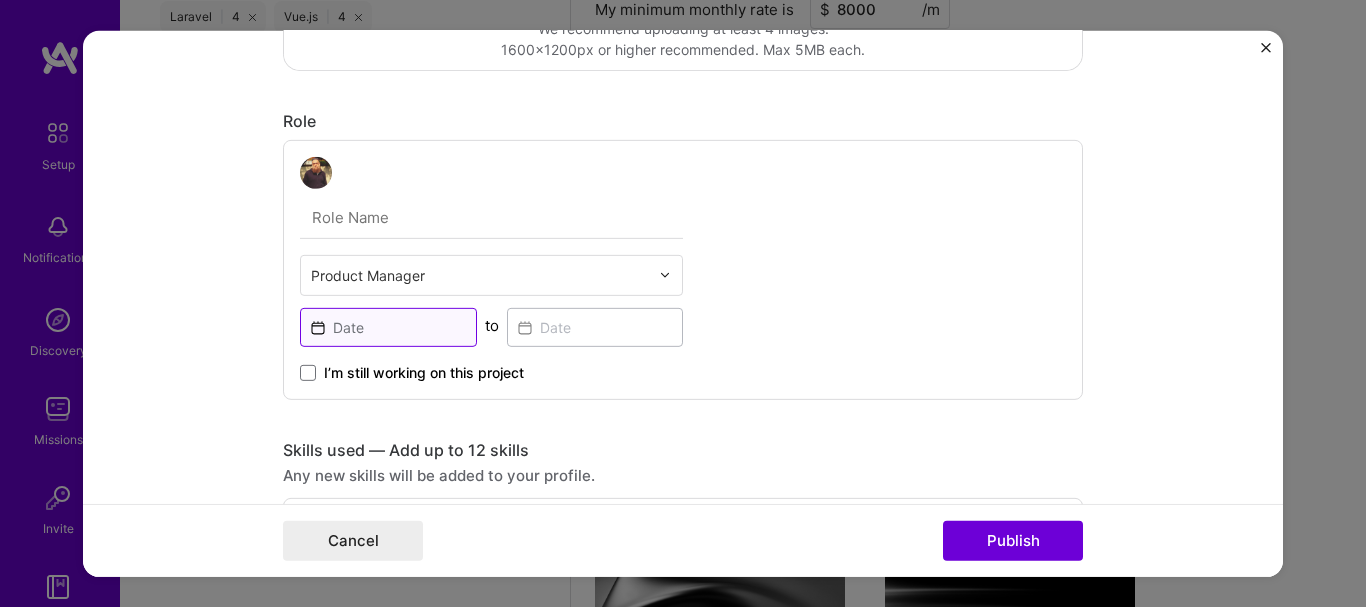 click at bounding box center (388, 326) 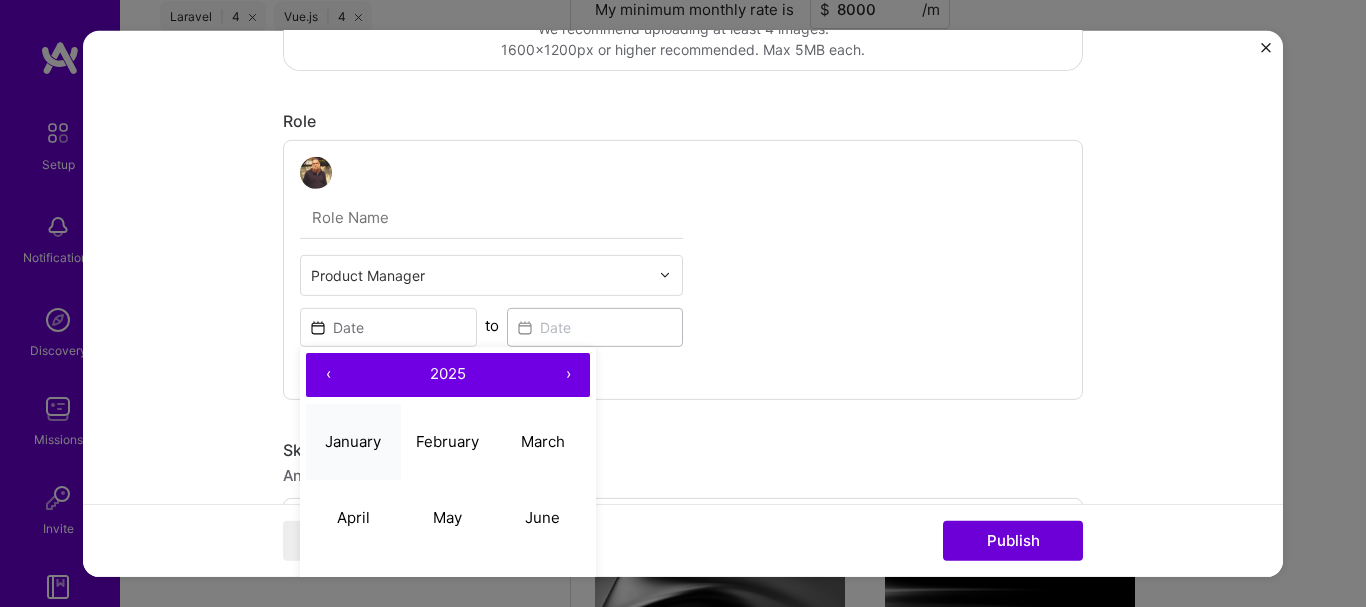 click on "January" at bounding box center (353, 442) 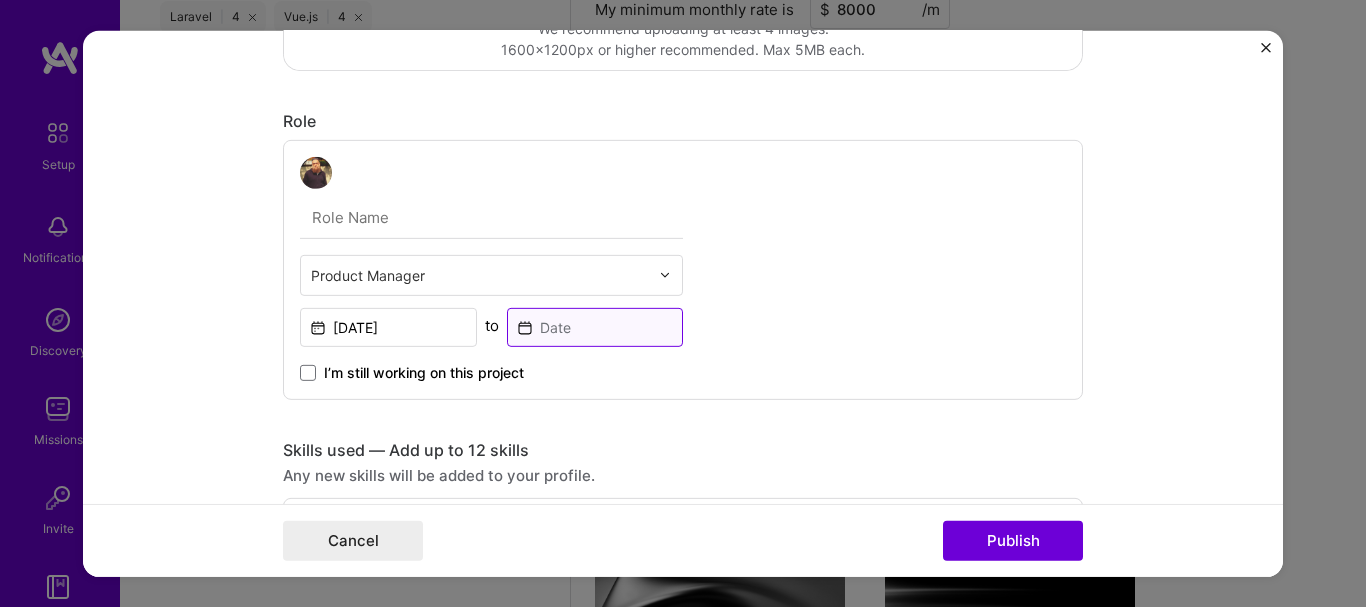 click at bounding box center [595, 326] 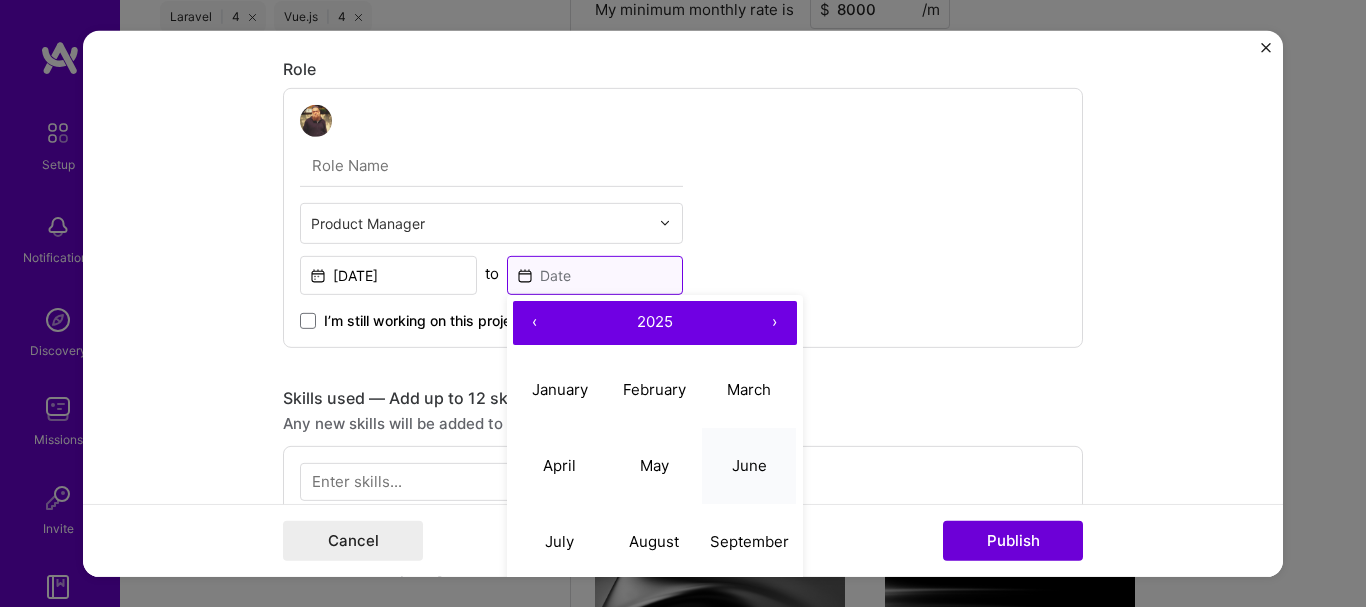 scroll, scrollTop: 600, scrollLeft: 0, axis: vertical 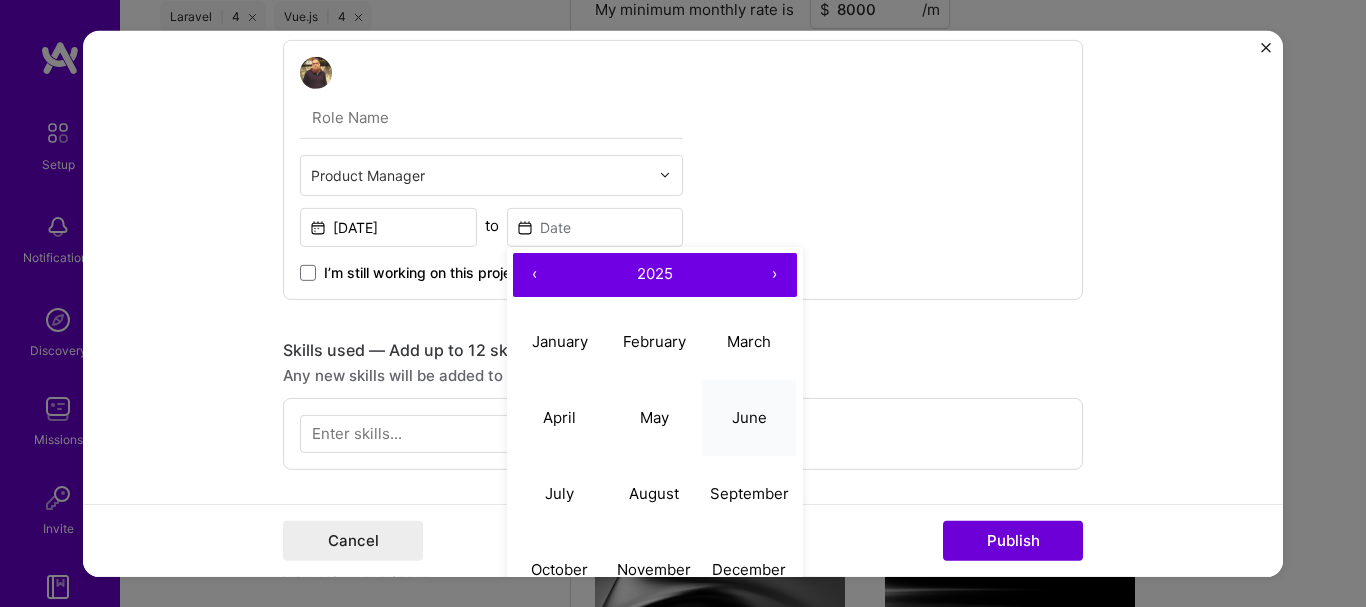 click on "June" at bounding box center (749, 417) 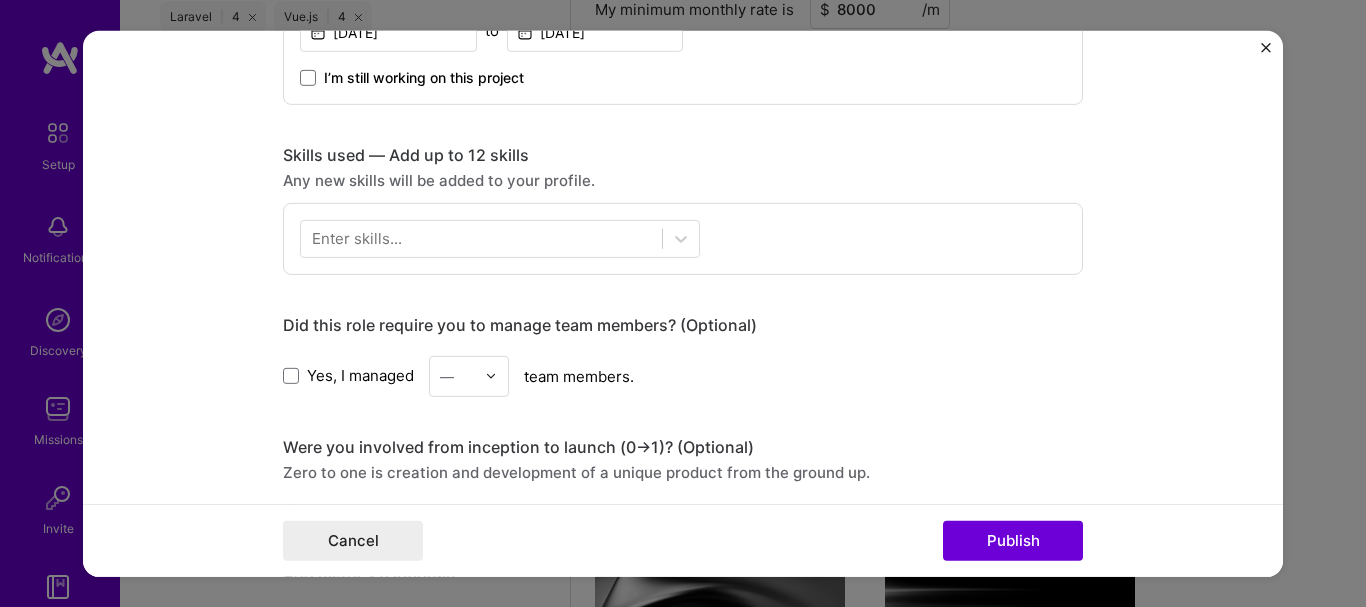 scroll, scrollTop: 800, scrollLeft: 0, axis: vertical 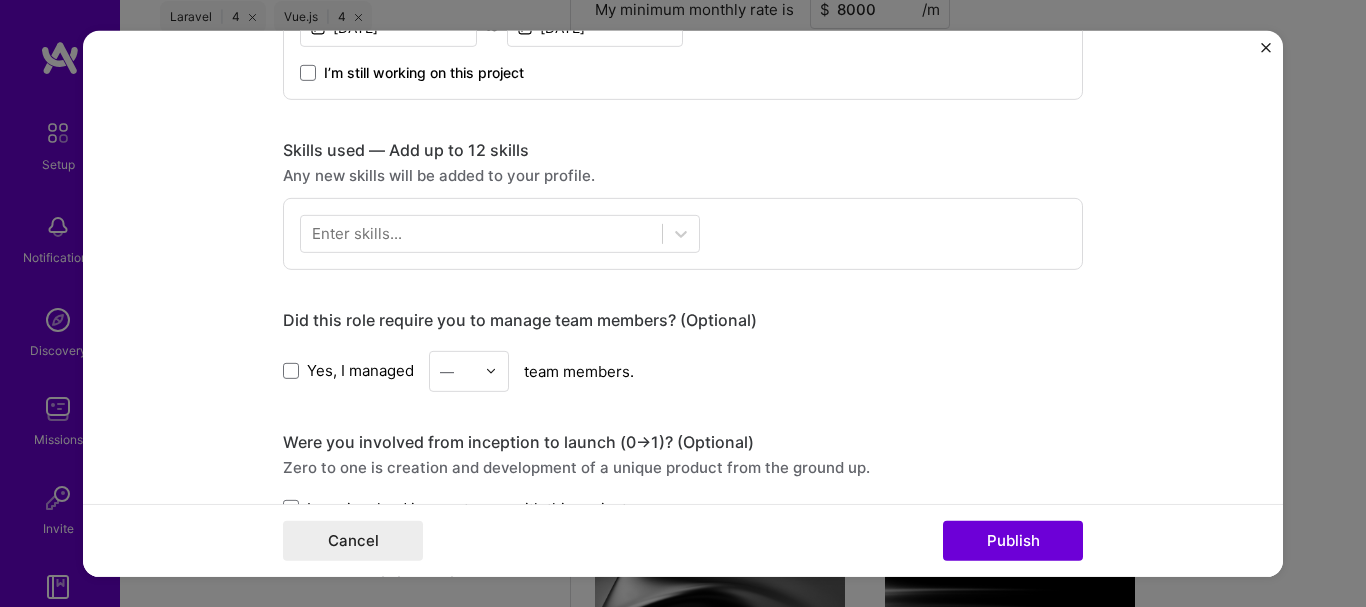 click on "Yes, I managed" at bounding box center [348, 370] 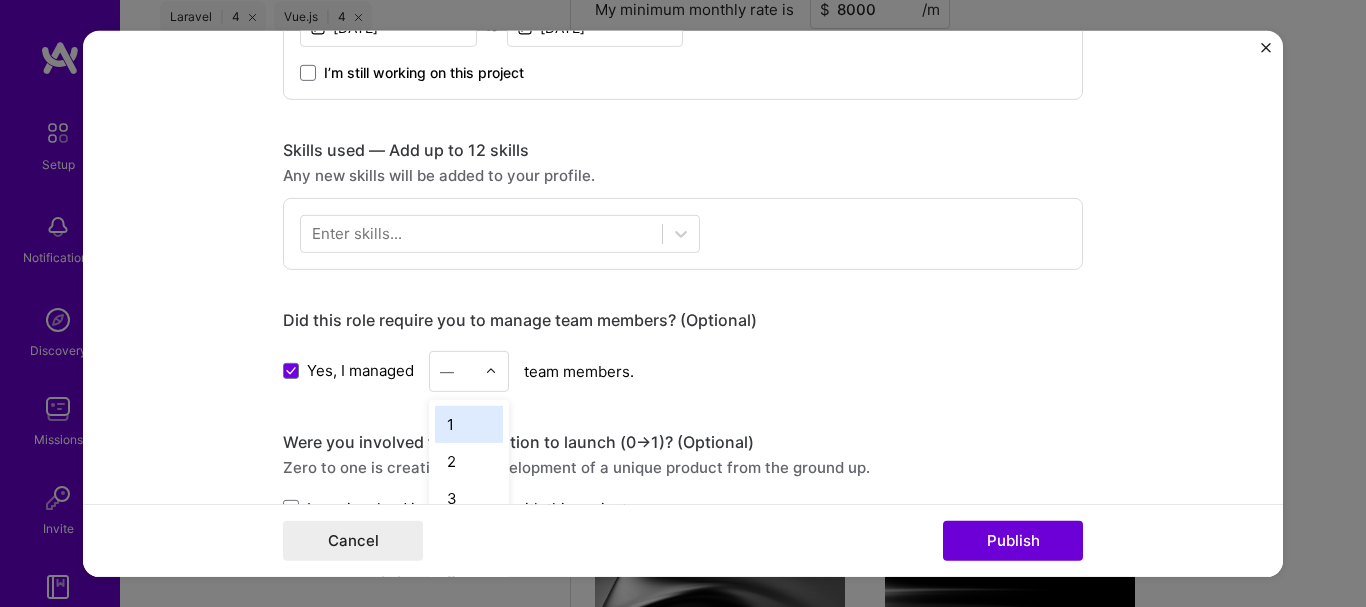 click at bounding box center (496, 370) 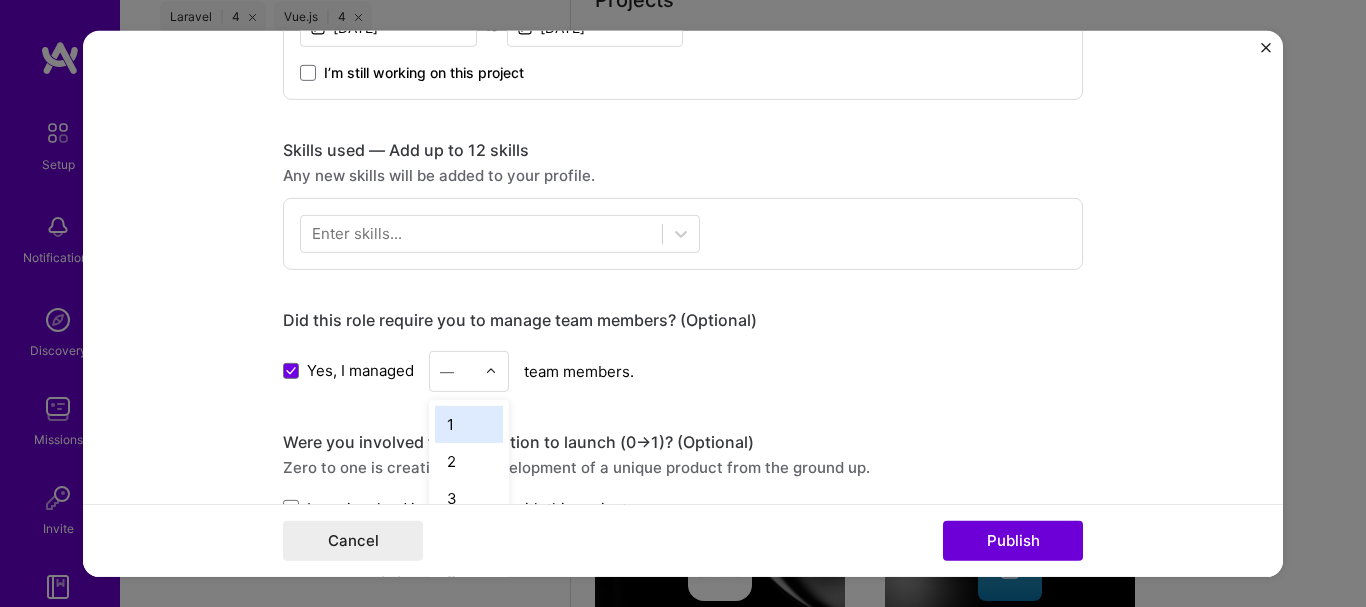 scroll, scrollTop: 1659, scrollLeft: 0, axis: vertical 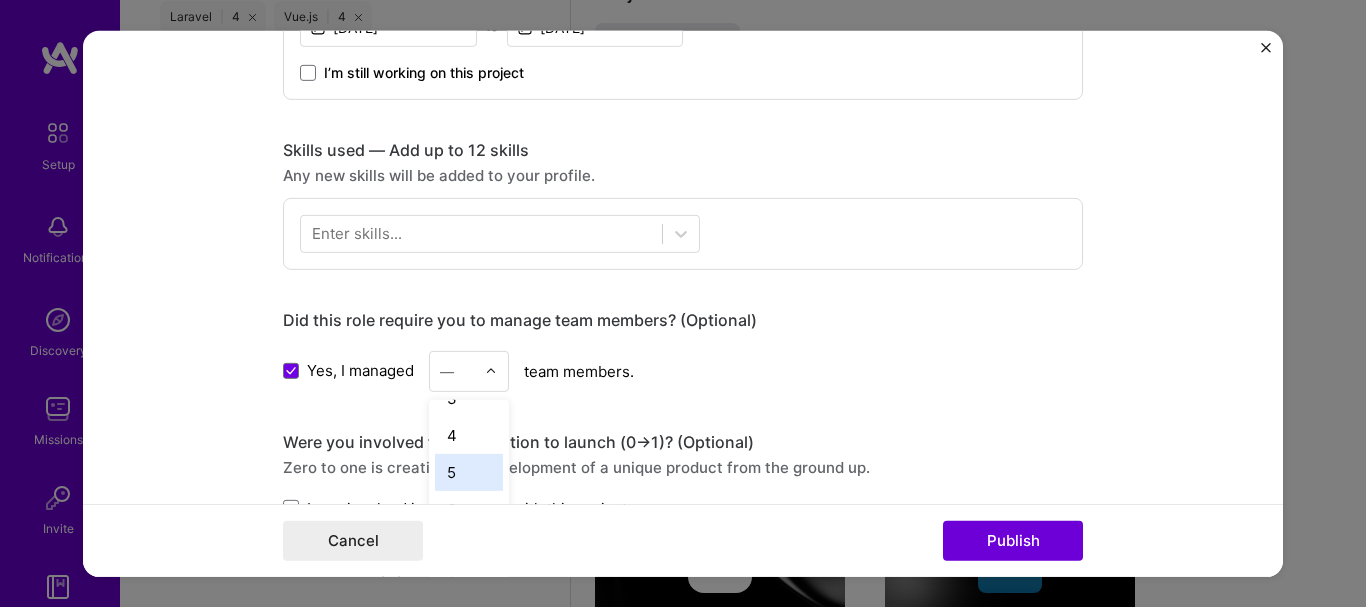 click on "5" at bounding box center [469, 471] 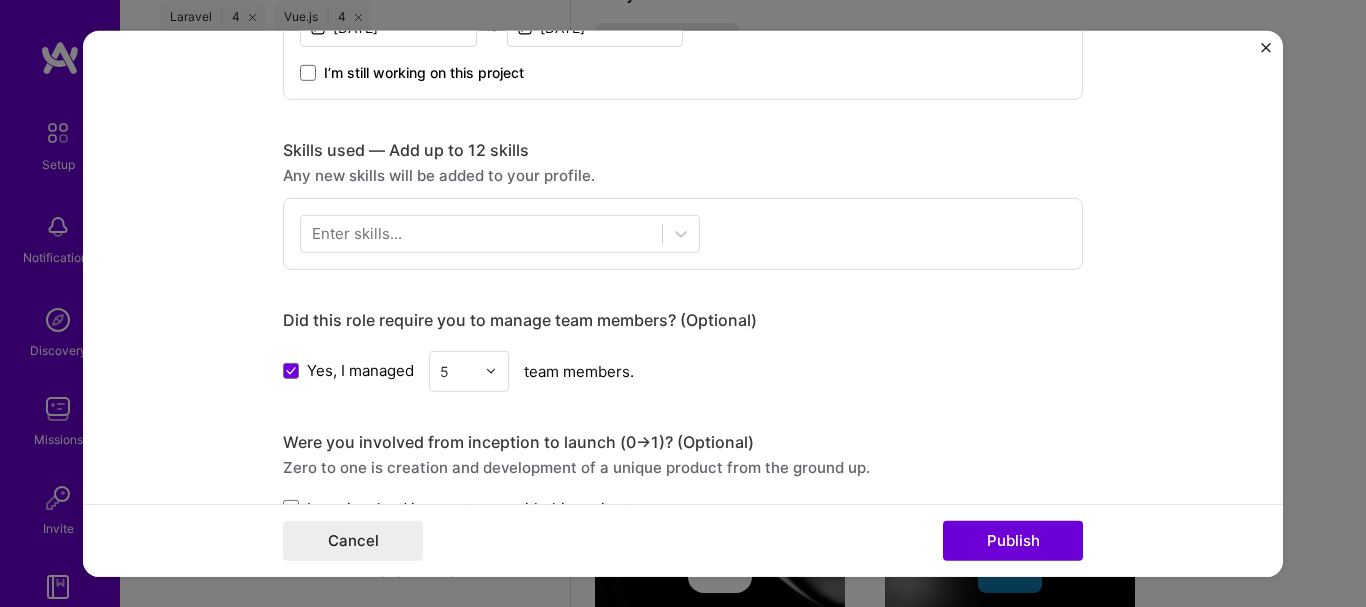 click on "Yes, I managed 5 team members." at bounding box center [683, 370] 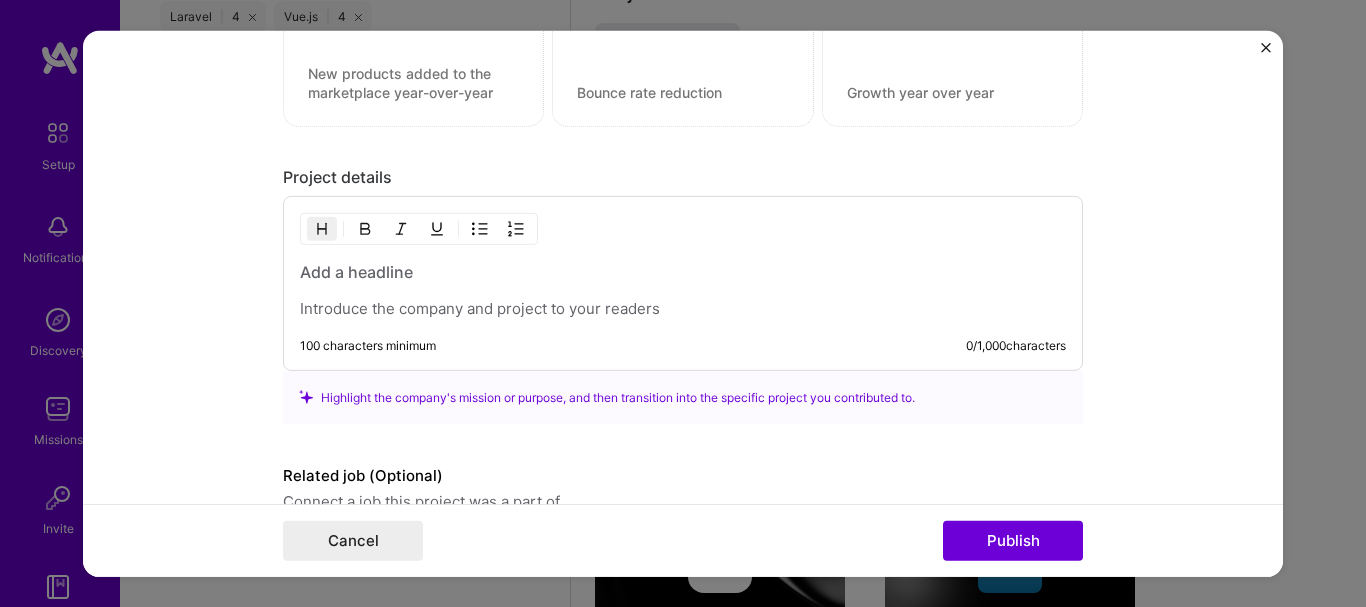 scroll, scrollTop: 1552, scrollLeft: 0, axis: vertical 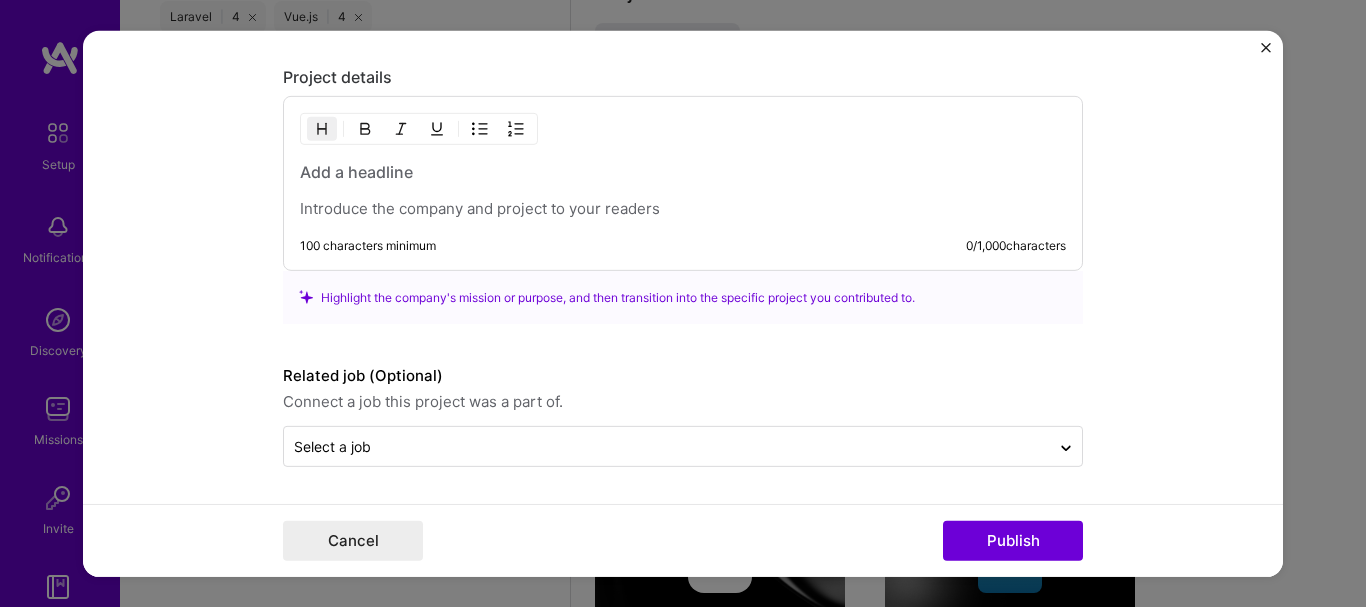 click at bounding box center [683, 190] 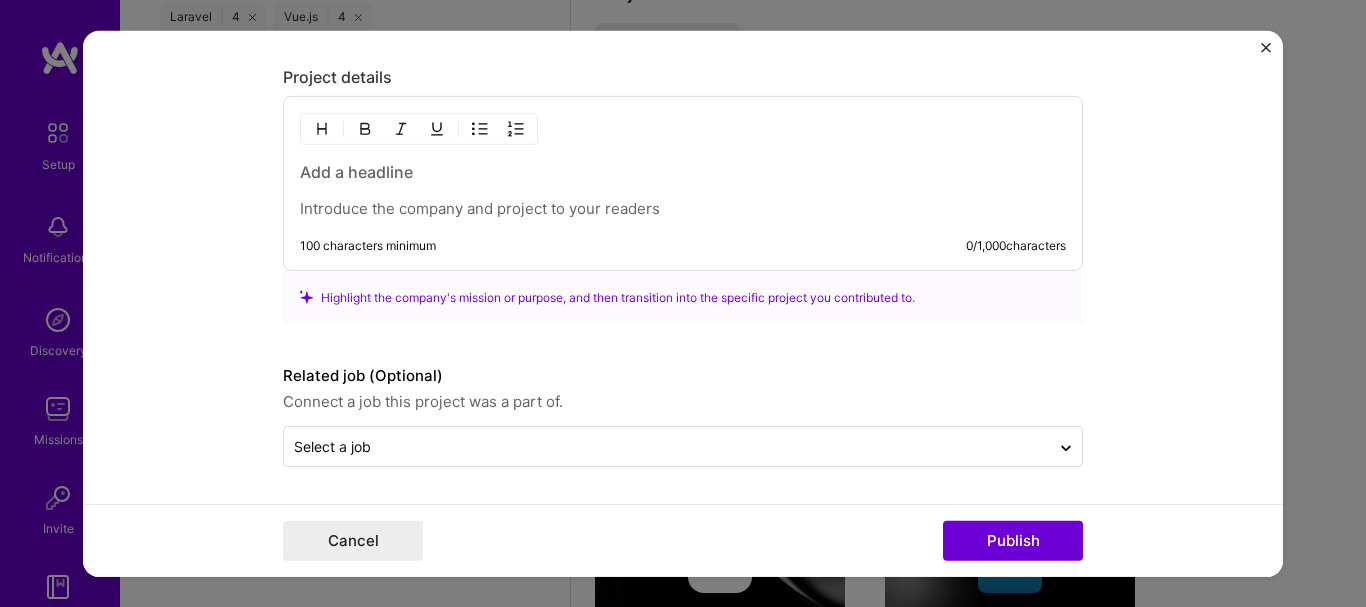type 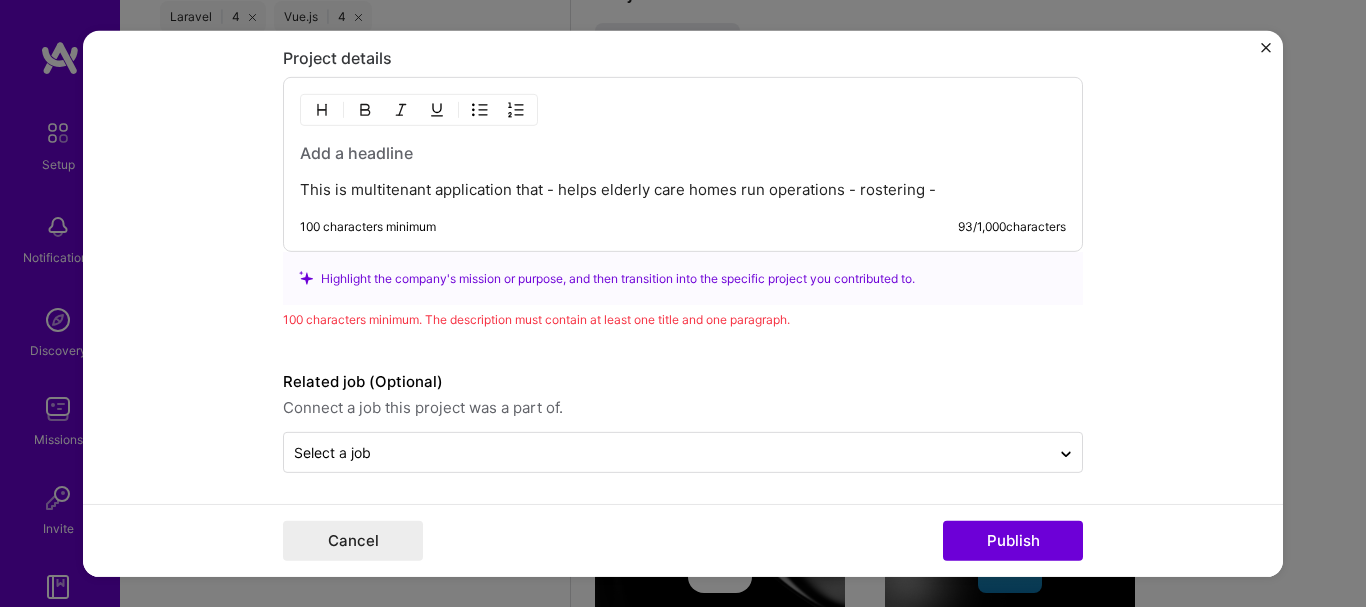 scroll, scrollTop: 1577, scrollLeft: 0, axis: vertical 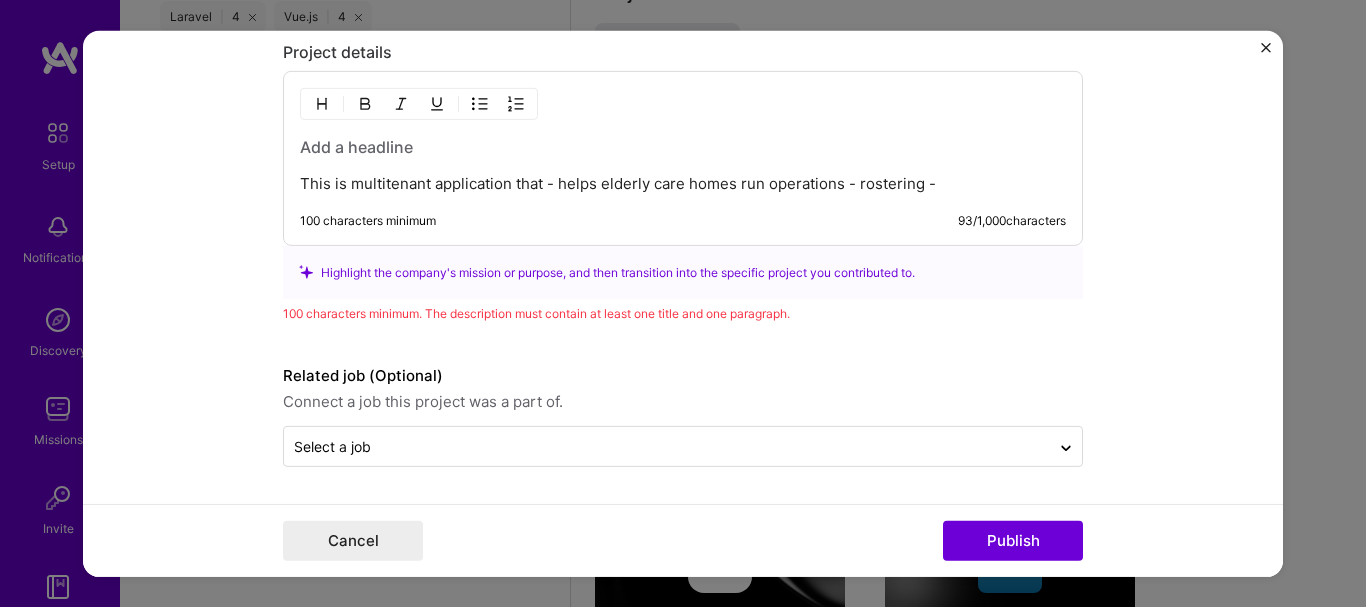 click on "This is multitenant application that - helps elderly care homes run operations - rostering -" at bounding box center [683, 184] 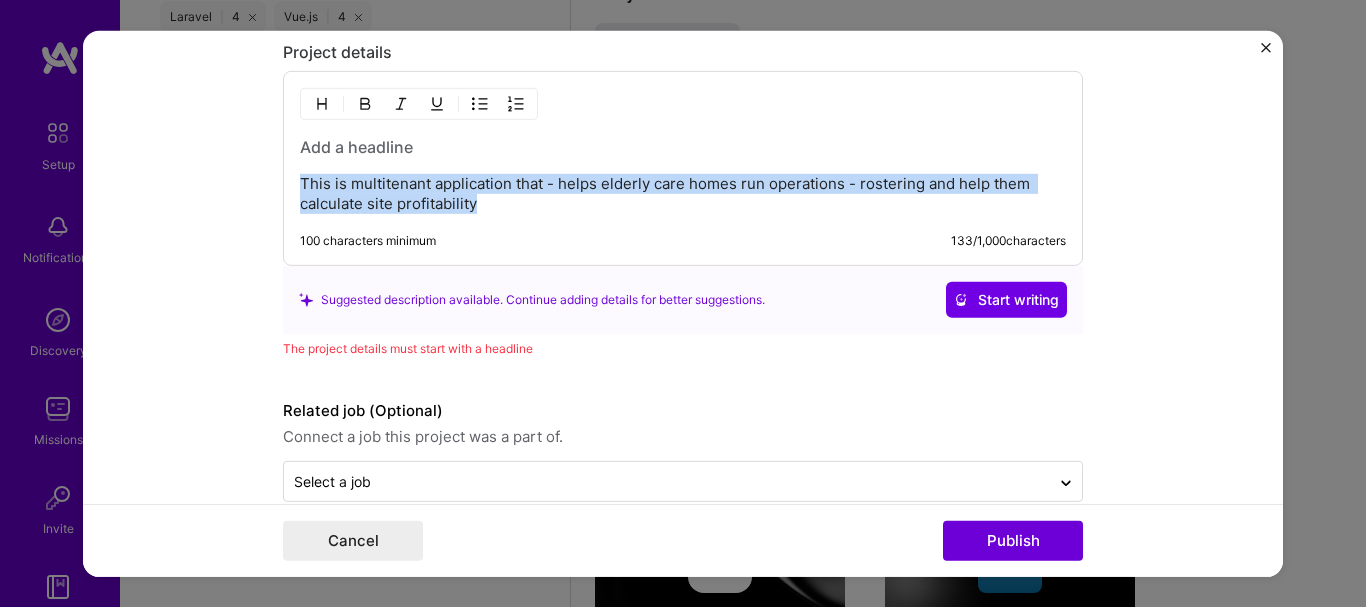 drag, startPoint x: 484, startPoint y: 210, endPoint x: 245, endPoint y: 168, distance: 242.66232 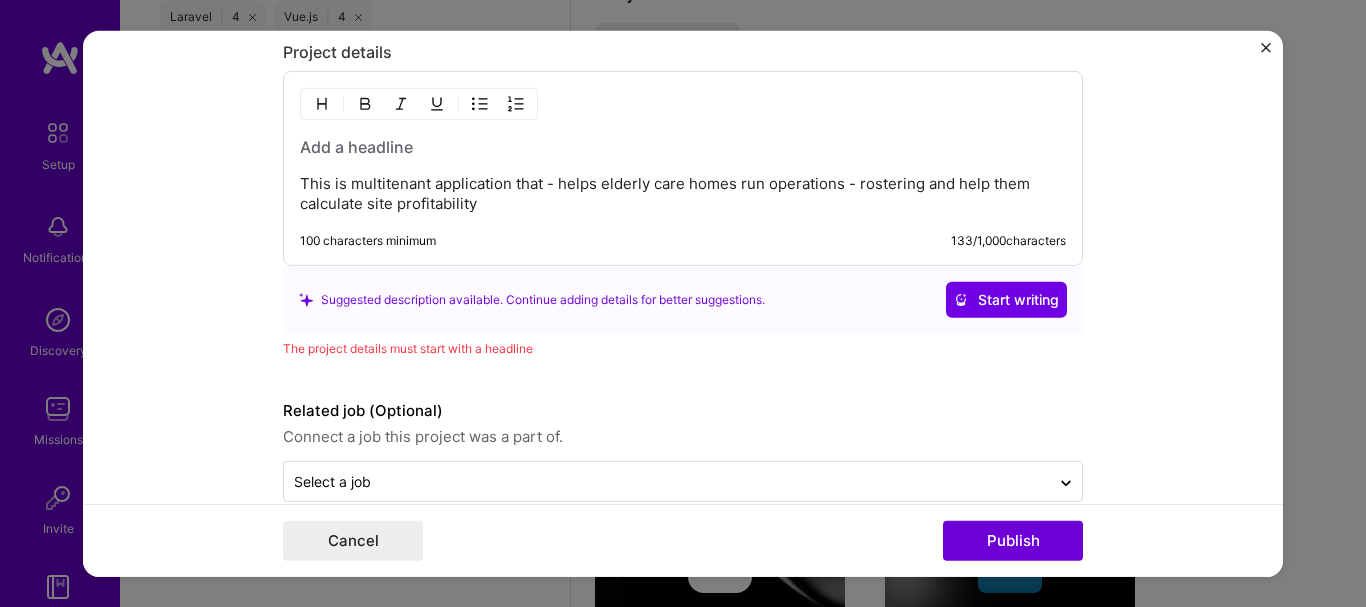 click on "This is multitenant application that - helps elderly care homes run operations - rostering and help them calculate site profitability 100 characters minimum 133 / 1,000  characters" at bounding box center (683, 168) 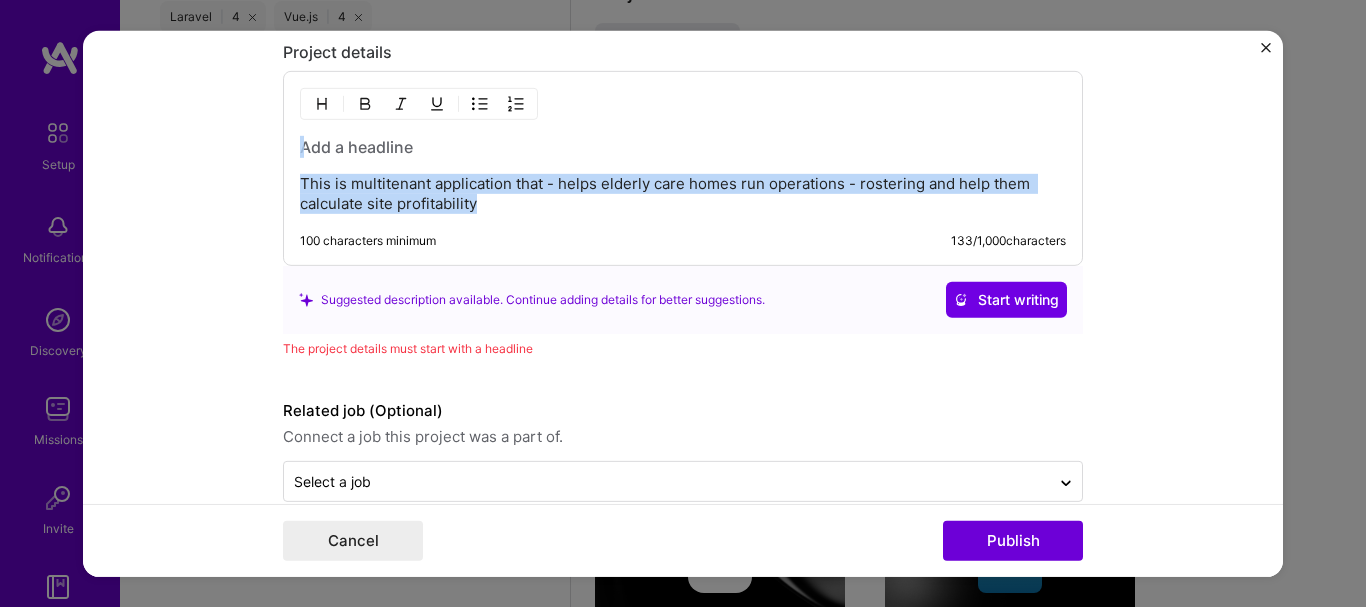 drag, startPoint x: 489, startPoint y: 207, endPoint x: 269, endPoint y: 141, distance: 229.68674 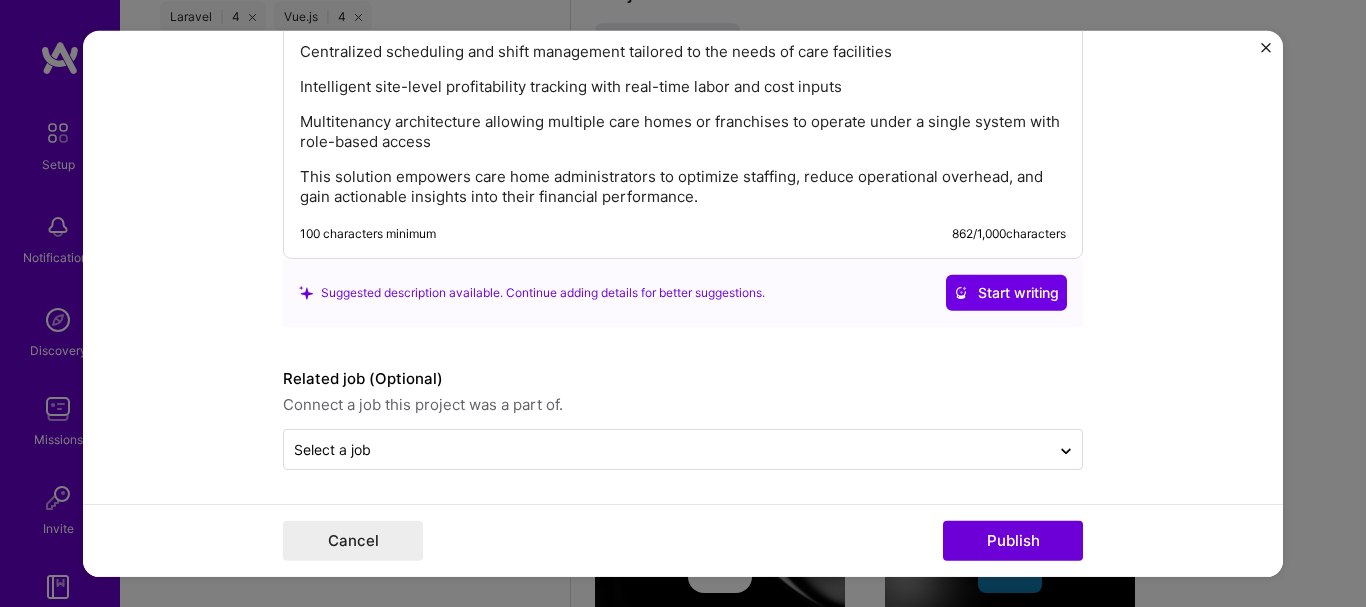 scroll, scrollTop: 1822, scrollLeft: 0, axis: vertical 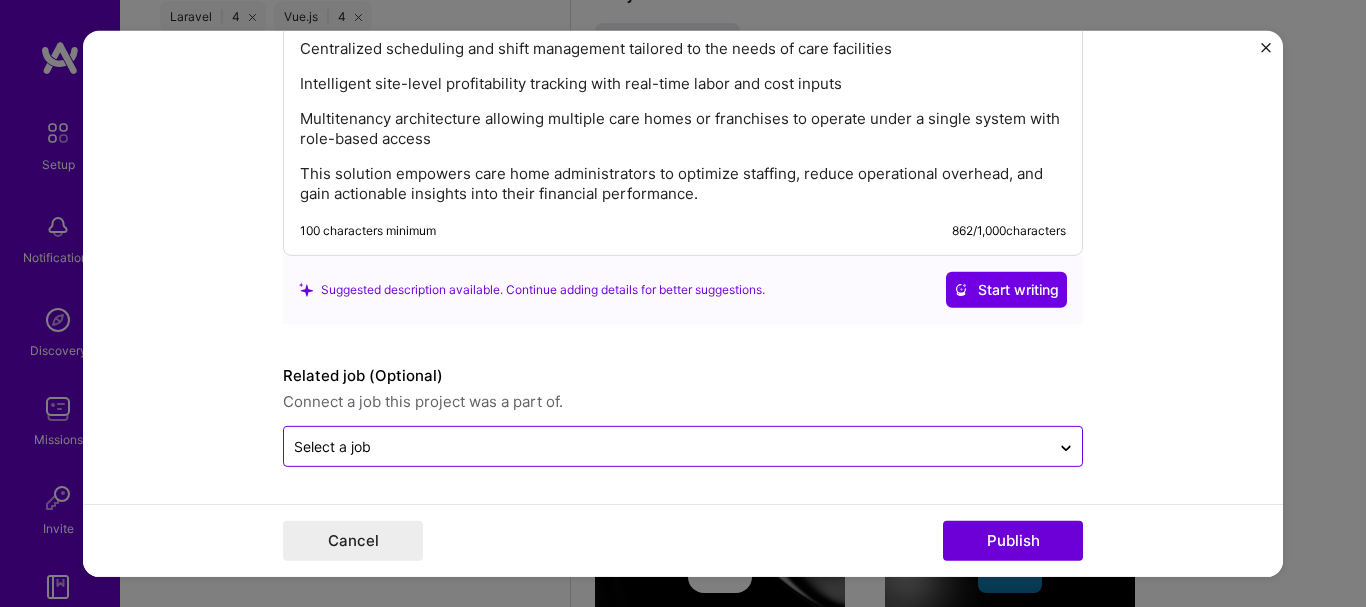 click at bounding box center [667, 446] 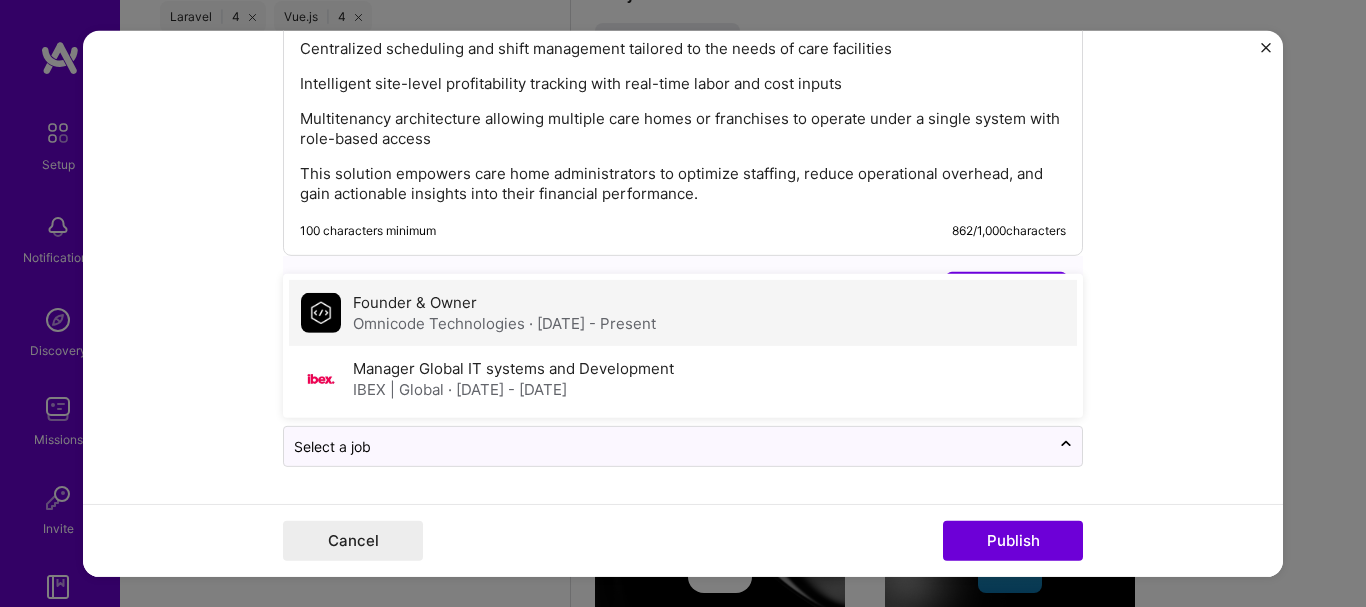 click on "Omnicode Technologies   ·   [DATE]   -   Present" at bounding box center [504, 323] 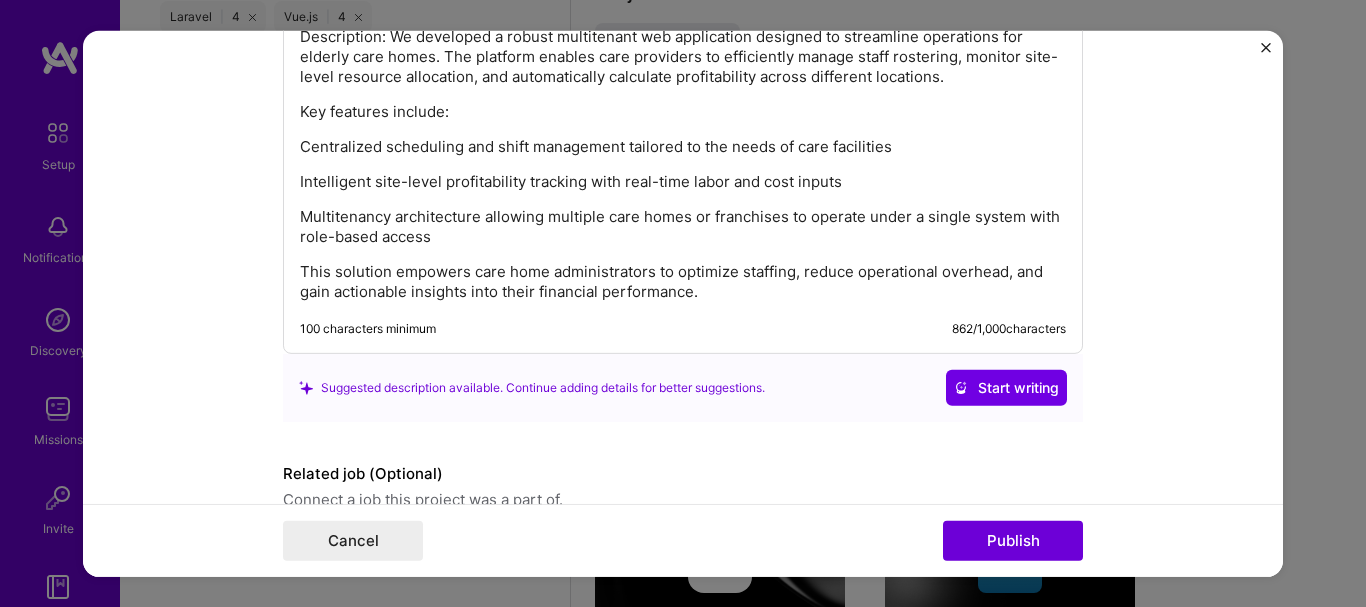 scroll, scrollTop: 1822, scrollLeft: 0, axis: vertical 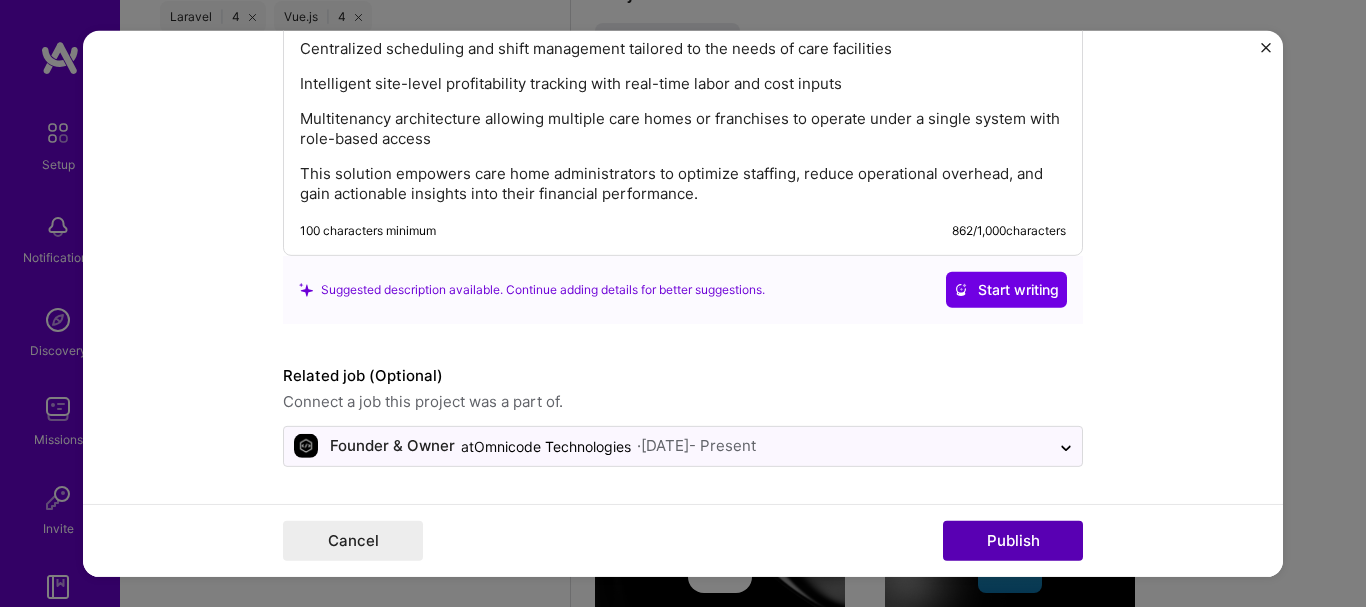 click on "Publish" at bounding box center [1013, 541] 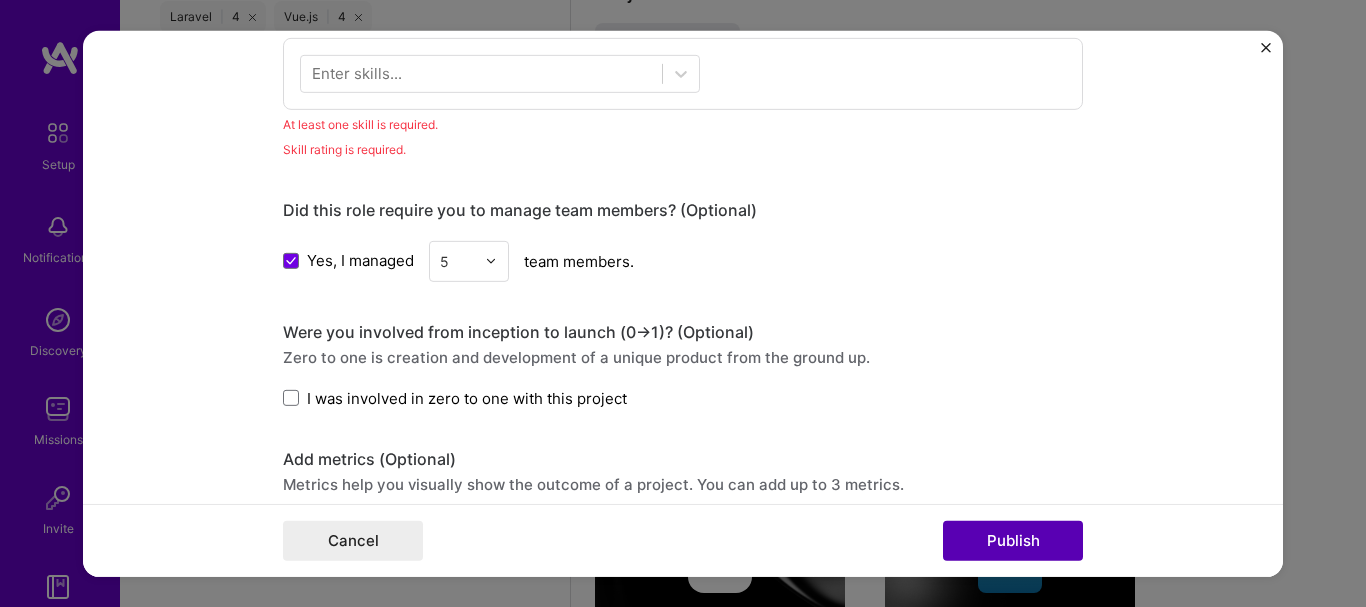scroll, scrollTop: 909, scrollLeft: 0, axis: vertical 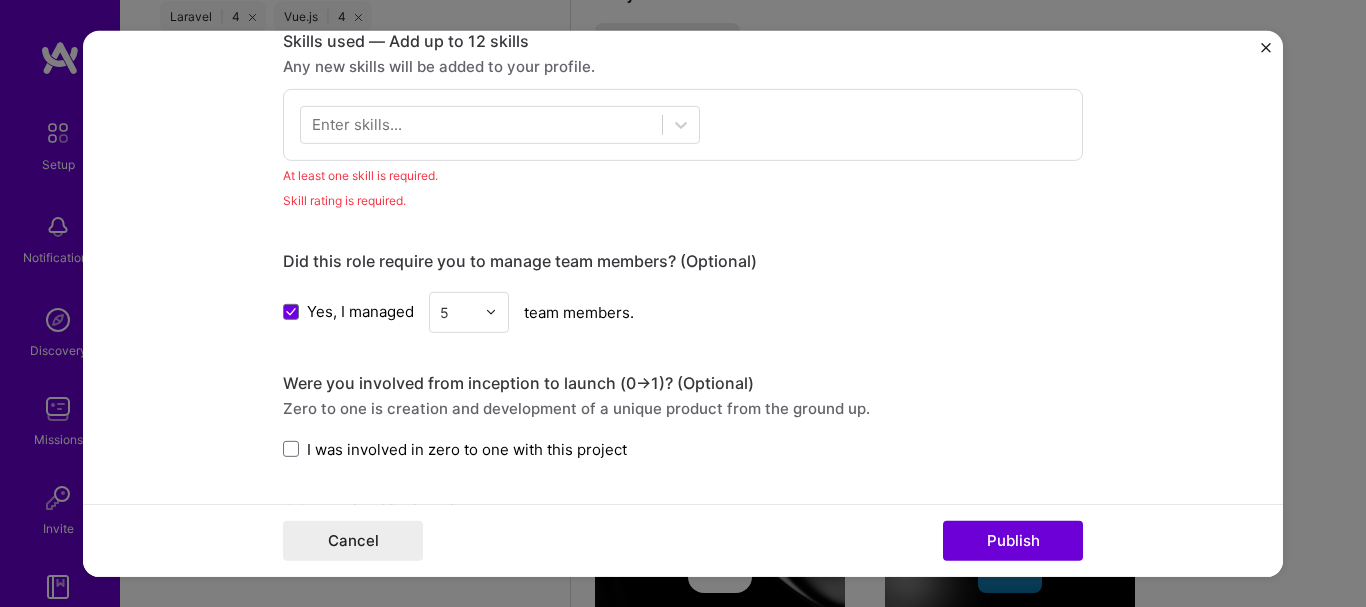click on "Enter skills..." at bounding box center (357, 124) 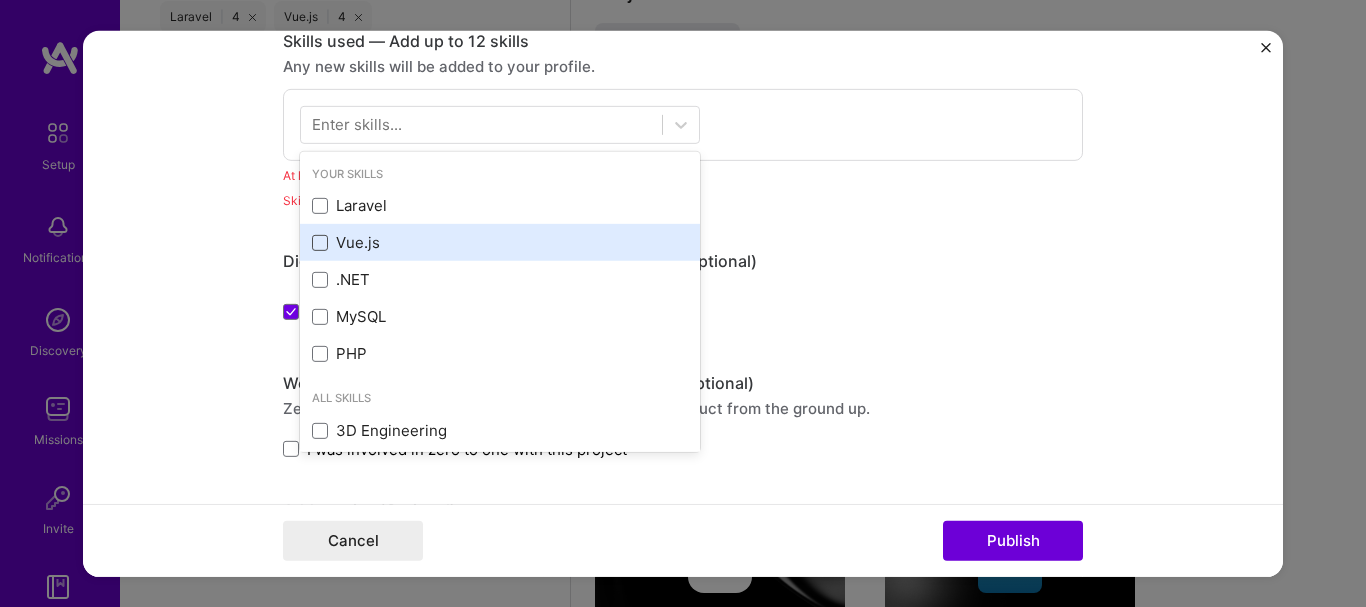 click at bounding box center [320, 206] 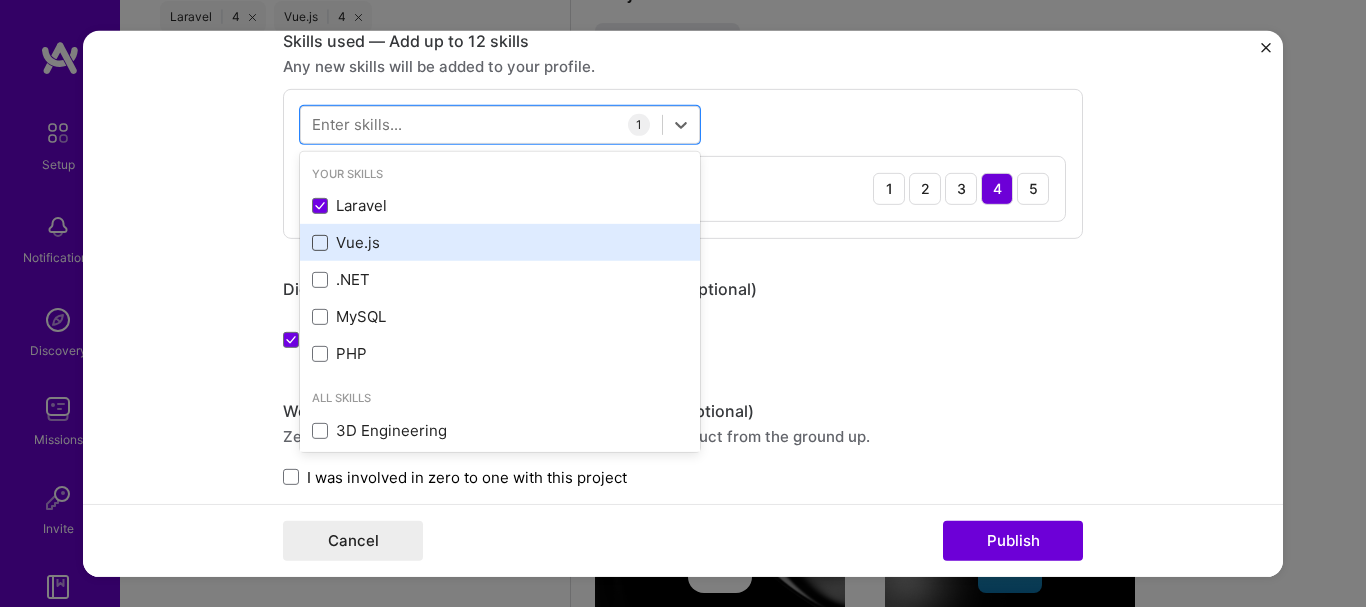 click at bounding box center (320, 243) 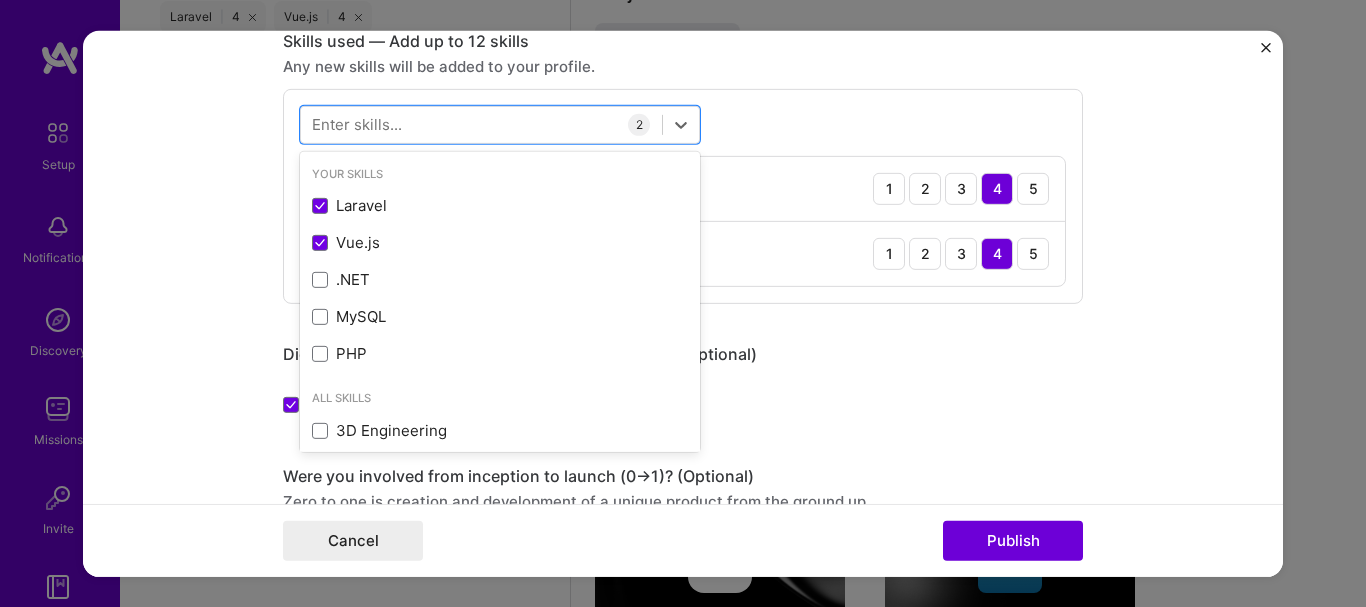 click on "Project title Prowess Company Omnicode Technologies
Project industry Industry 1 Project Link (Optional)
Drag and drop an image or   Upload file Upload file We recommend uploading at least 4 images. 1600x1200px or higher recommended. Max 5MB each. Role Product Manager [DATE]
to [DATE]
I’m still working on this project Skills used — Add up to 12 skills Any new skills will be added to your profile. option Vue.js, selected. option Vue.js selected, 0 of 2. 378 results available. Use Up and Down to choose options, press Enter to select the currently focused option, press Escape to exit the menu, press Tab to select the option and exit the menu. Your Skills Laravel Vue.js .NET MySQL PHP All Skills 3D Engineering 3D Modeling API Design API Integration APNS ARM [DOMAIN_NAME] AWS AWS Aurora AWS BETA AWS CDK AWS CloudFormation AWS Lambda AWS Neptune AWS RDS Ada Adobe Creative Cloud Agile C" at bounding box center [683, 303] 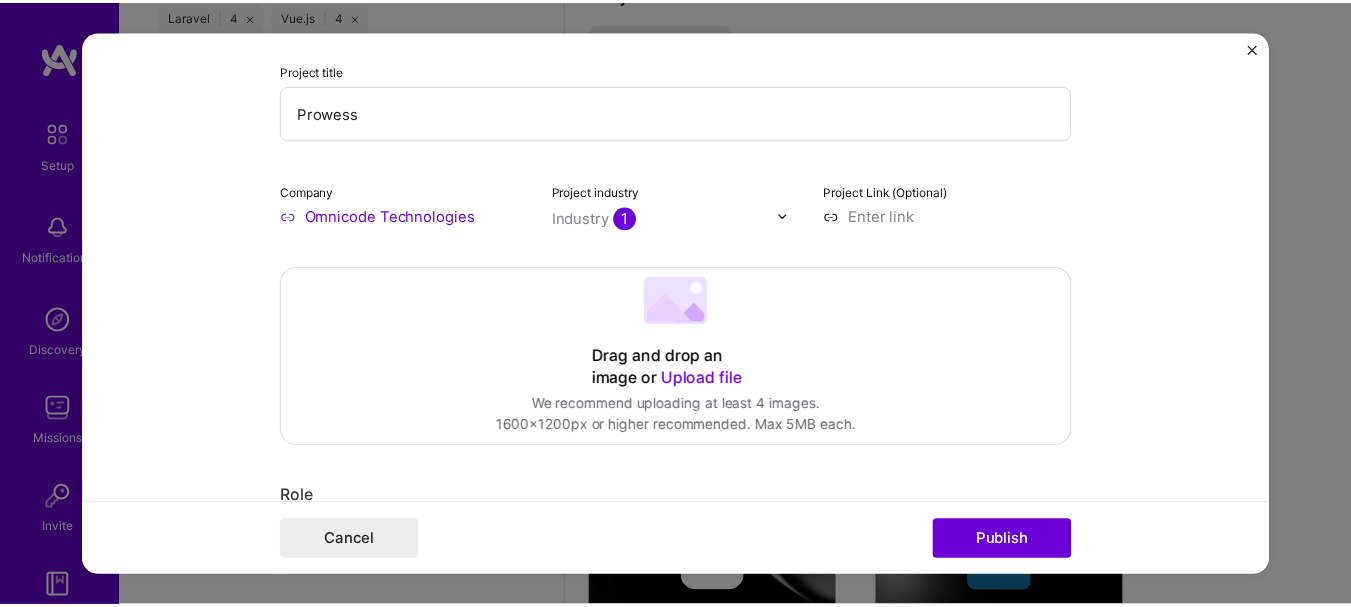 scroll, scrollTop: 0, scrollLeft: 0, axis: both 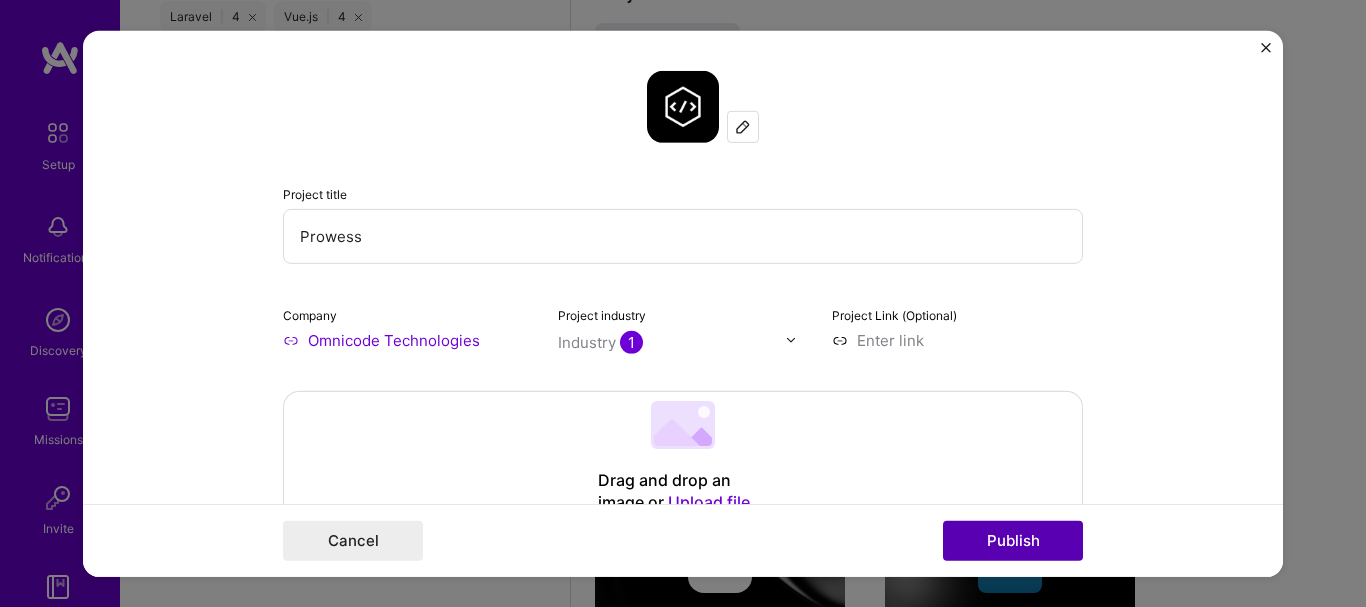 click on "Publish" at bounding box center [1013, 541] 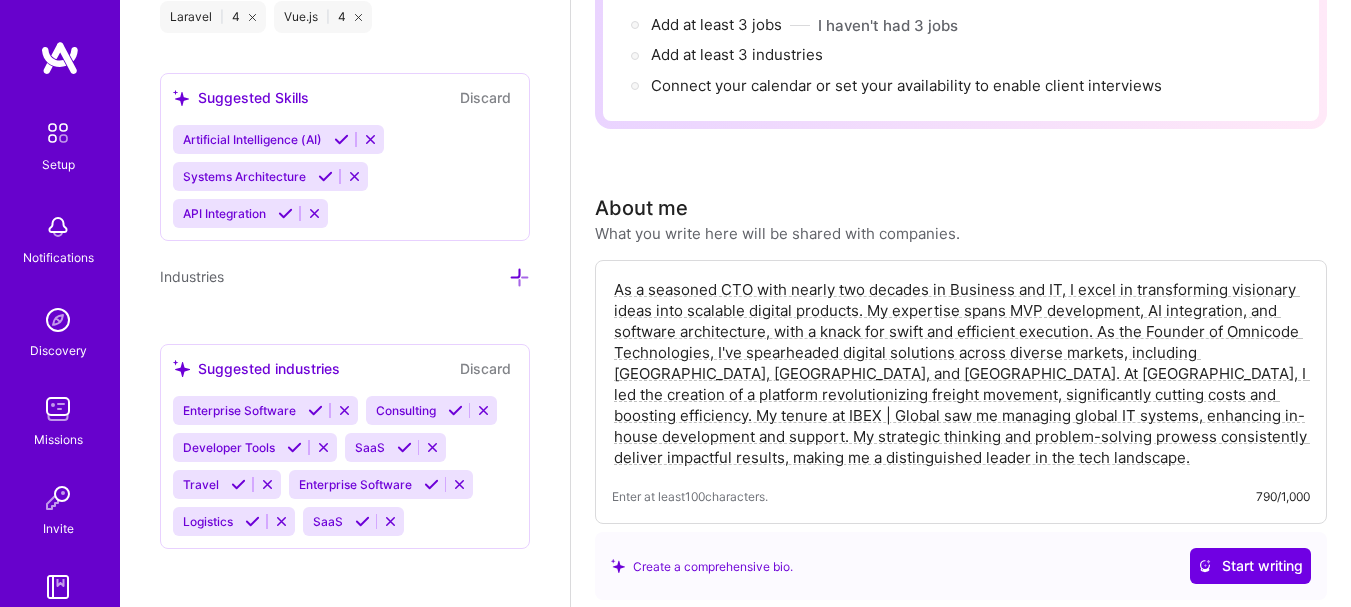 scroll, scrollTop: 0, scrollLeft: 0, axis: both 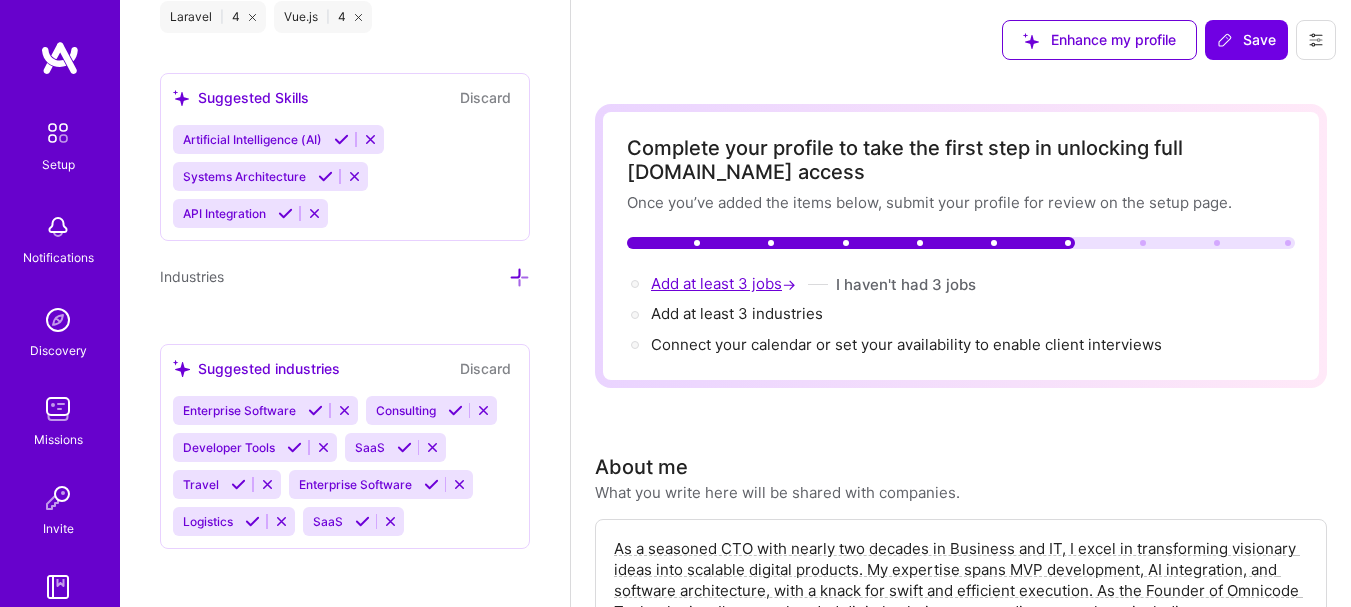 click on "Add at least 3 jobs  →" at bounding box center (725, 283) 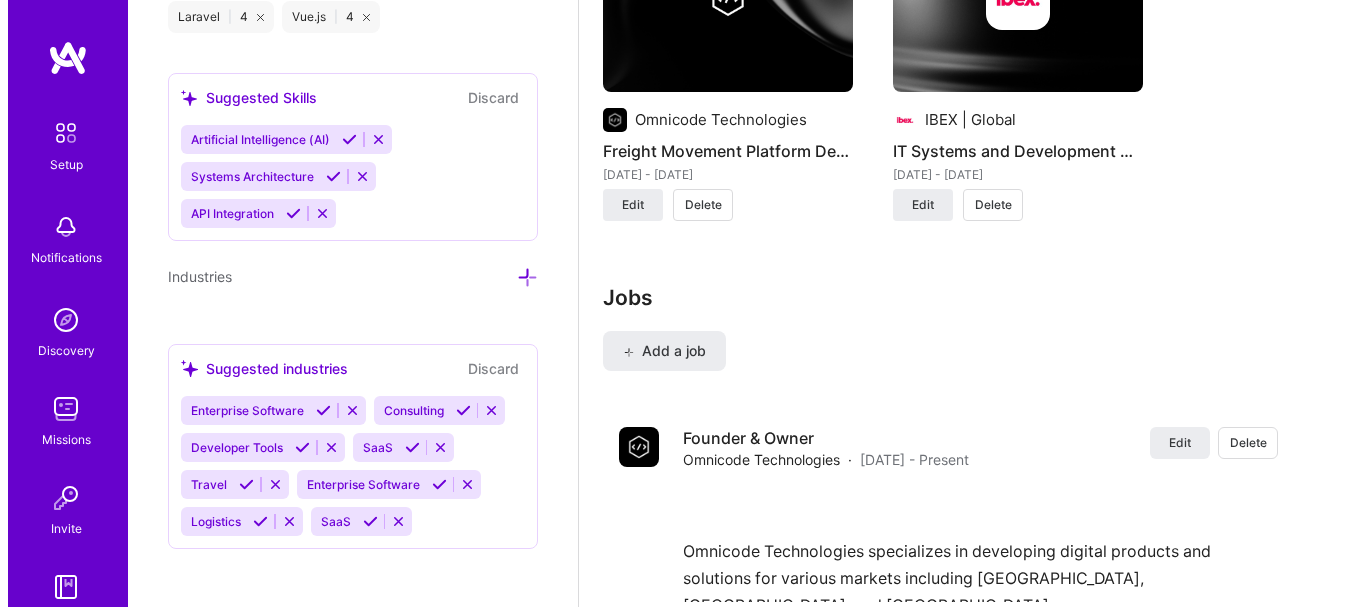 scroll, scrollTop: 2156, scrollLeft: 0, axis: vertical 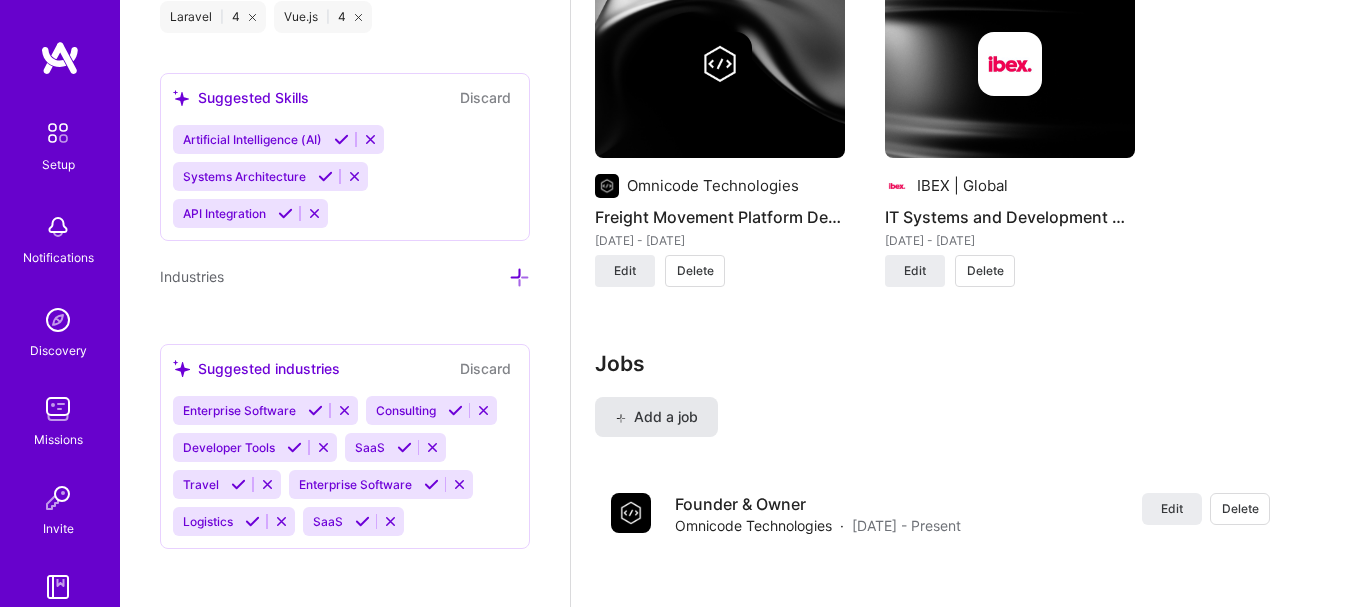 click on "Add a job" at bounding box center (656, 417) 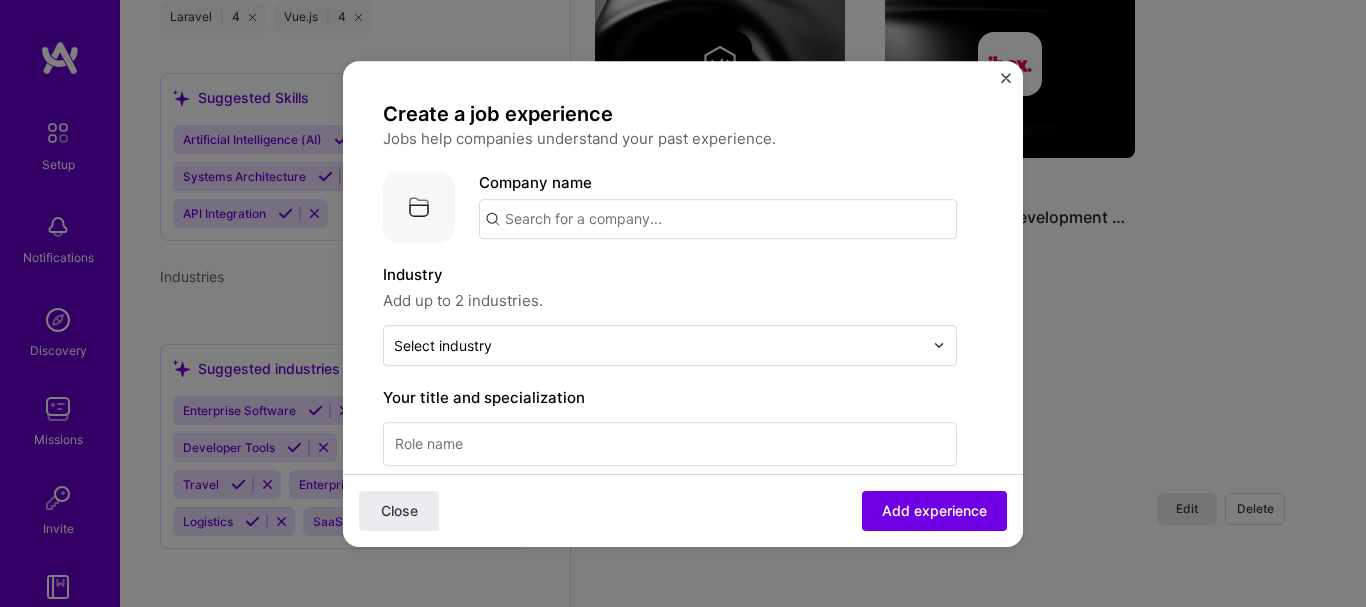 click at bounding box center [718, 219] 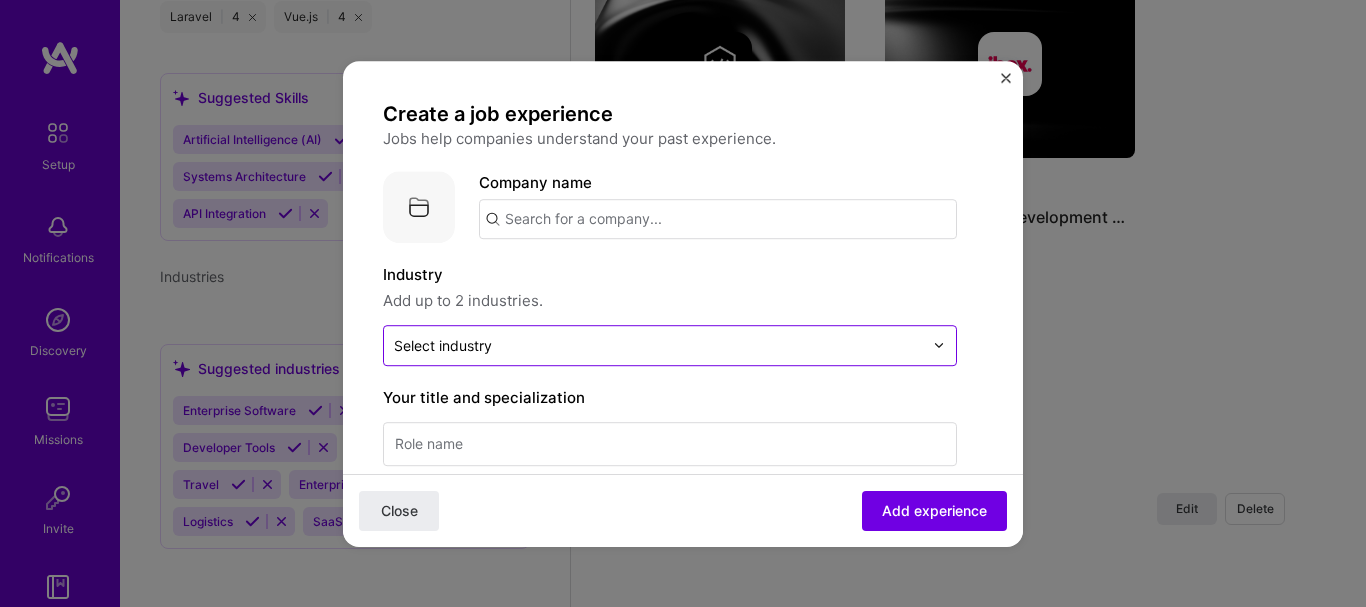 click at bounding box center [658, 345] 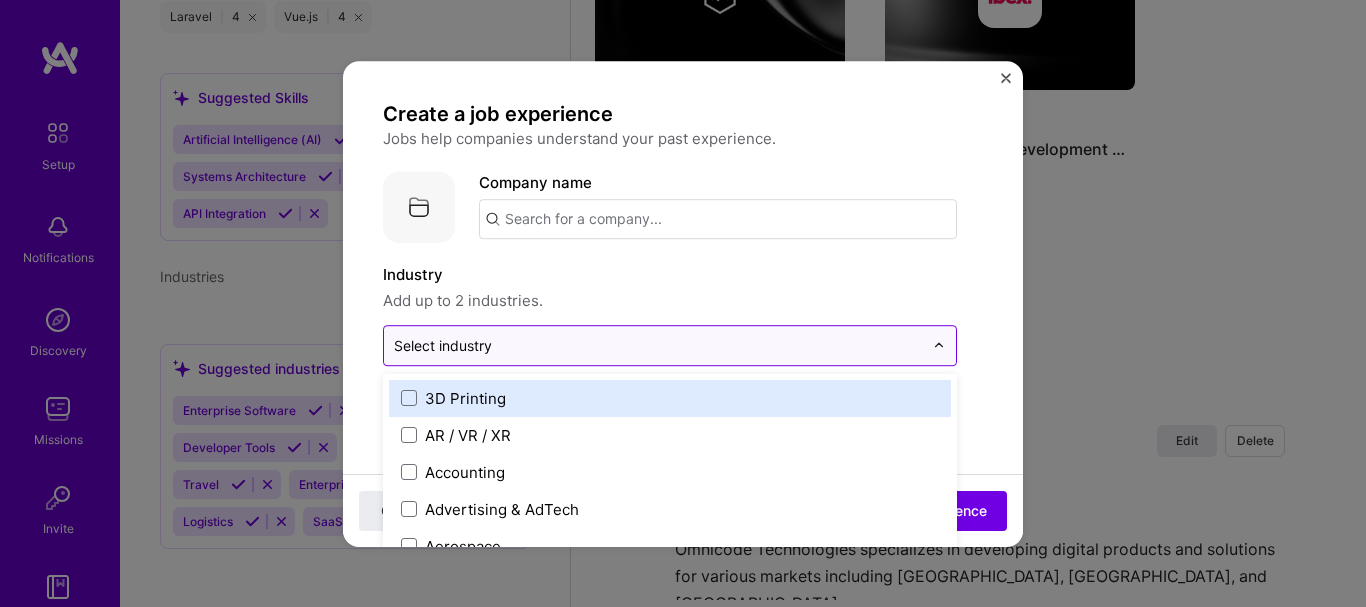 scroll, scrollTop: 2231, scrollLeft: 0, axis: vertical 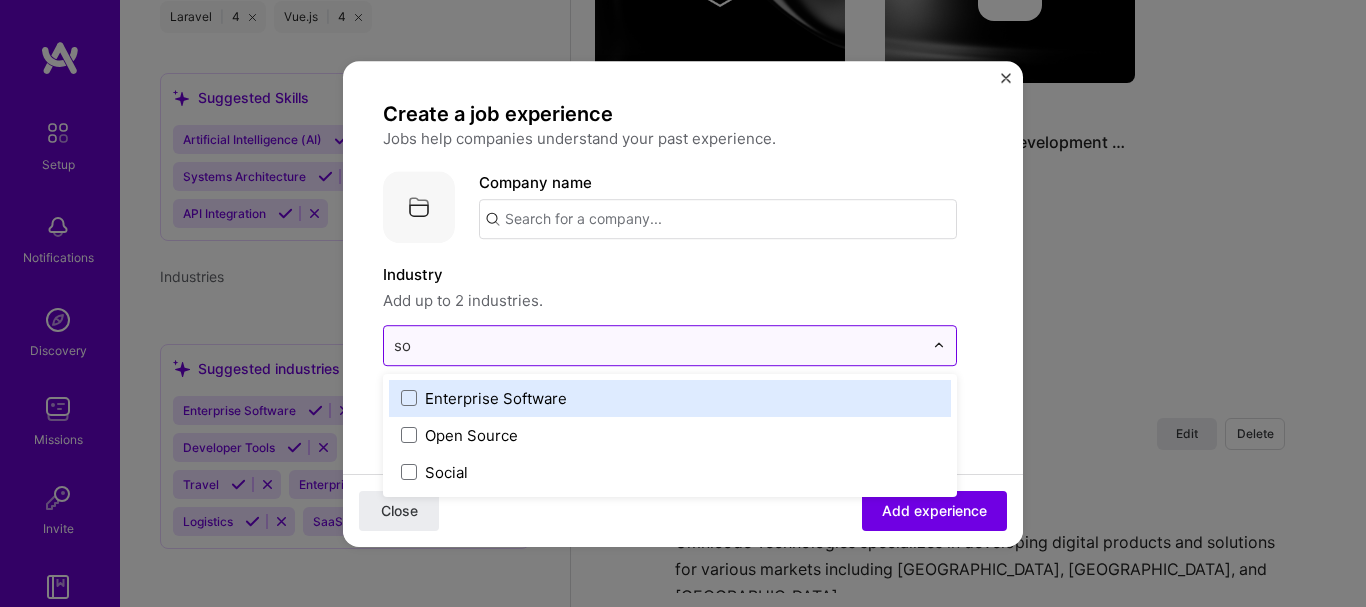 type on "sof" 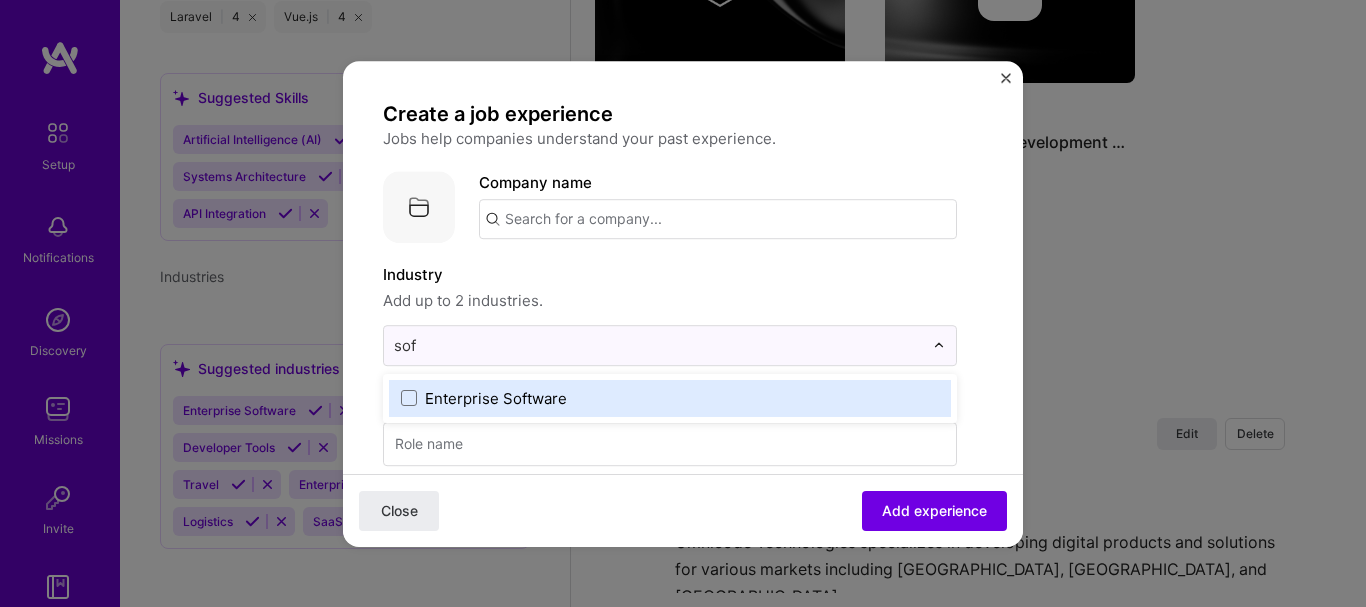 click on "Enterprise Software" at bounding box center (670, 398) 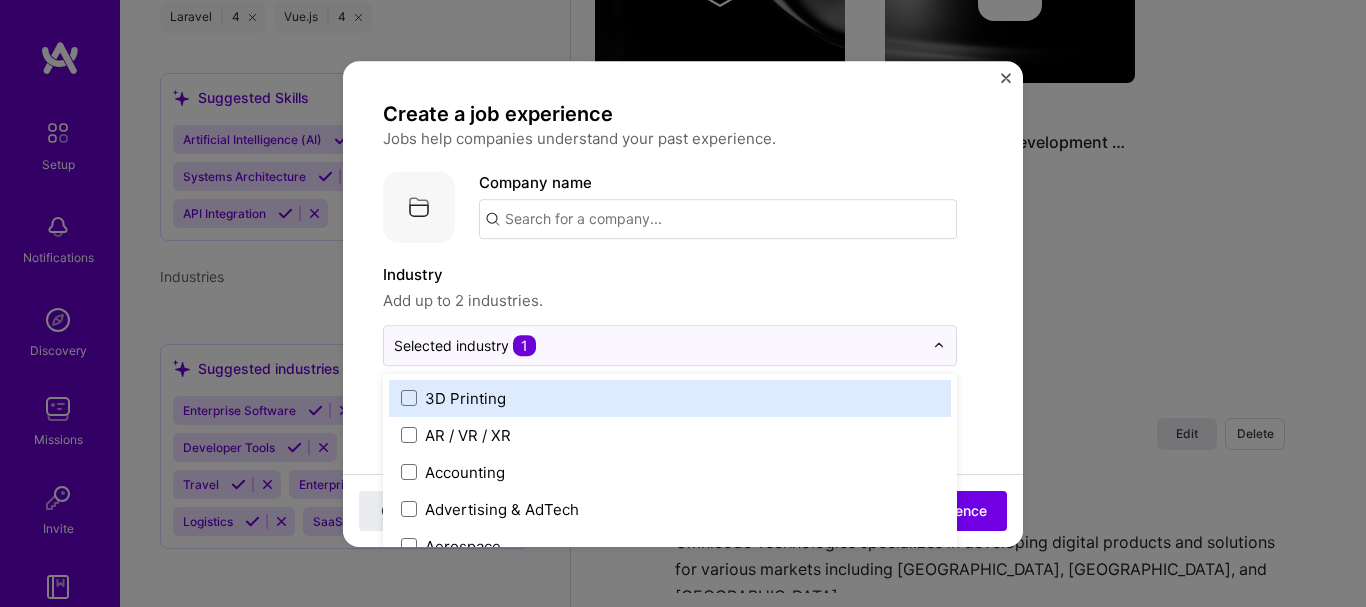 click at bounding box center (718, 219) 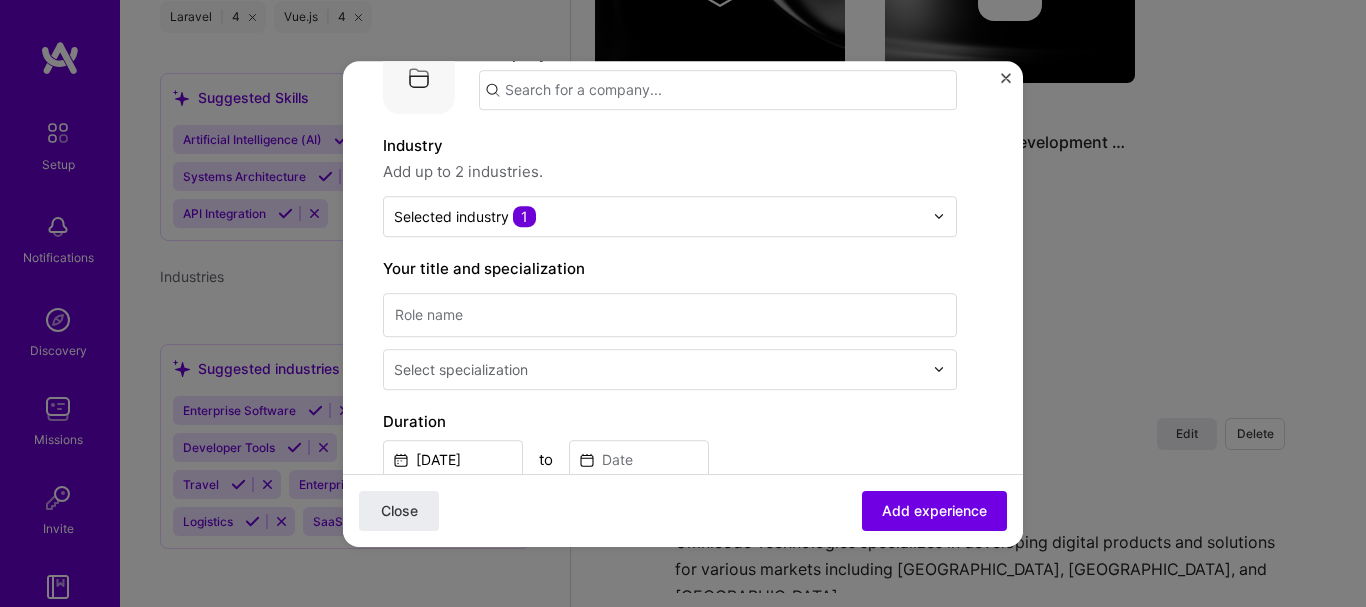 scroll, scrollTop: 200, scrollLeft: 0, axis: vertical 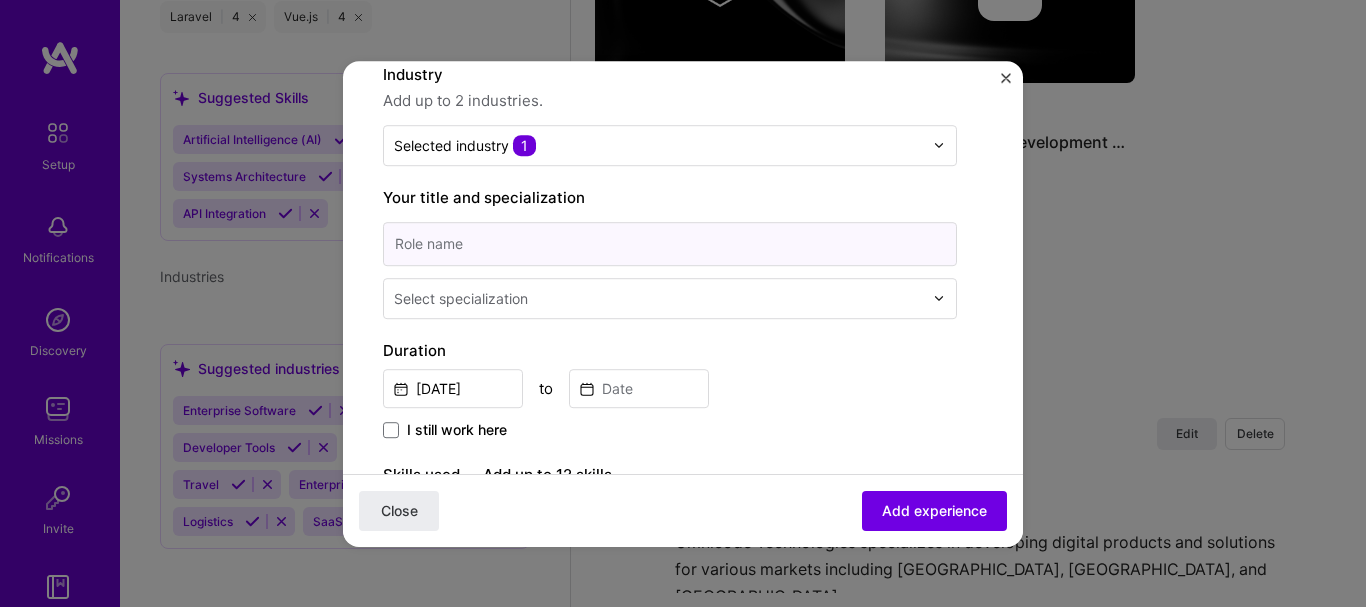click at bounding box center [670, 244] 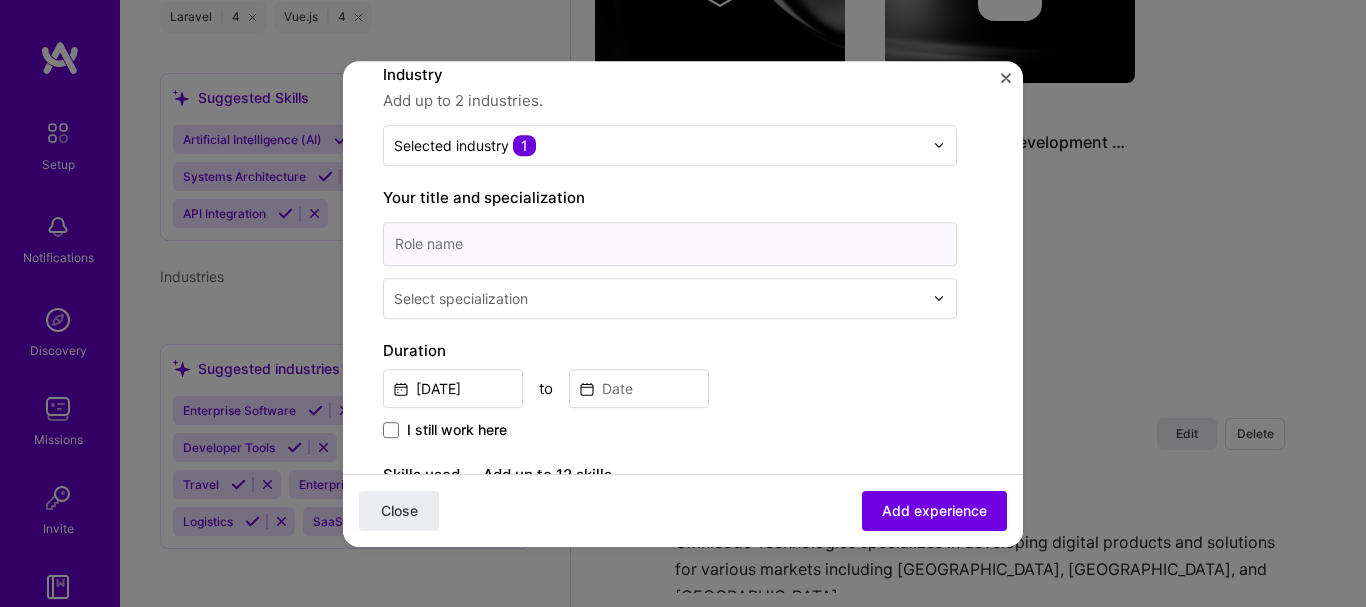 click at bounding box center [670, 244] 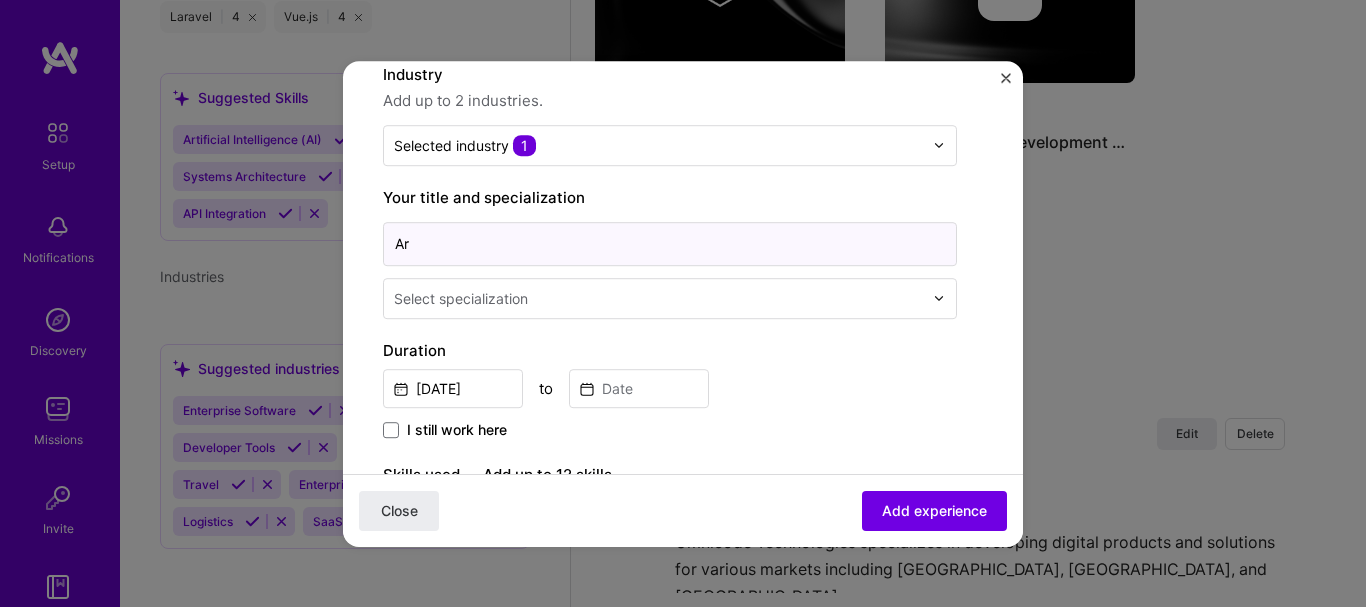 type on "A" 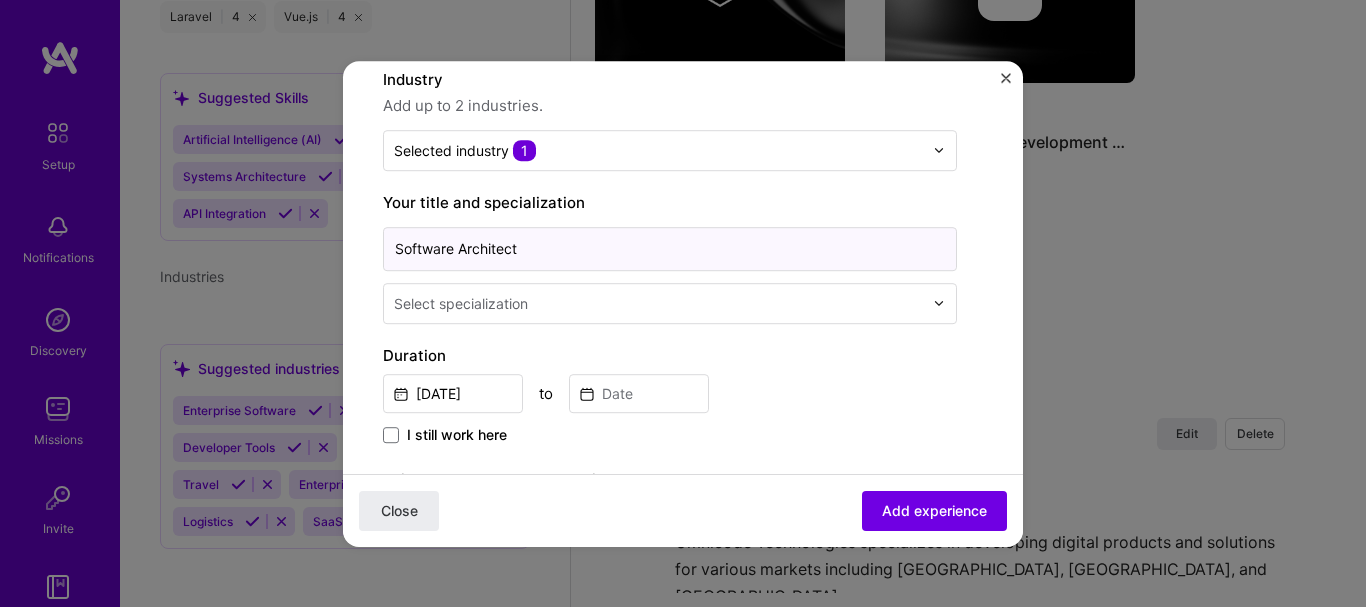 scroll, scrollTop: 200, scrollLeft: 0, axis: vertical 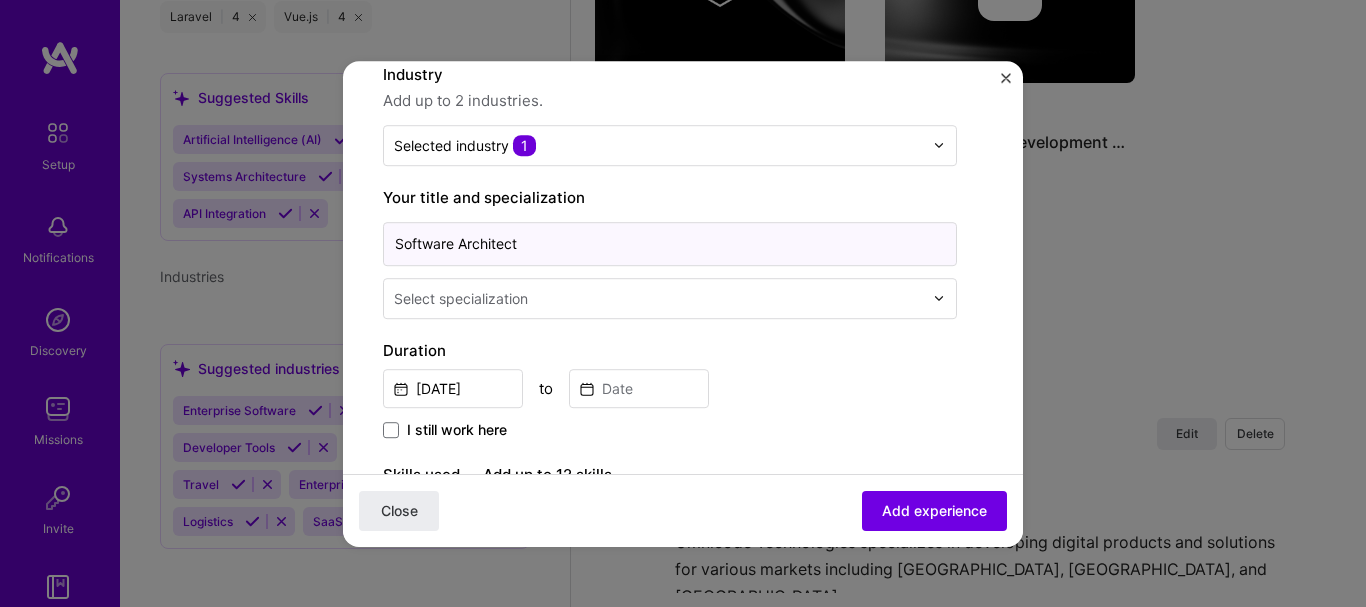 type on "Software Architect" 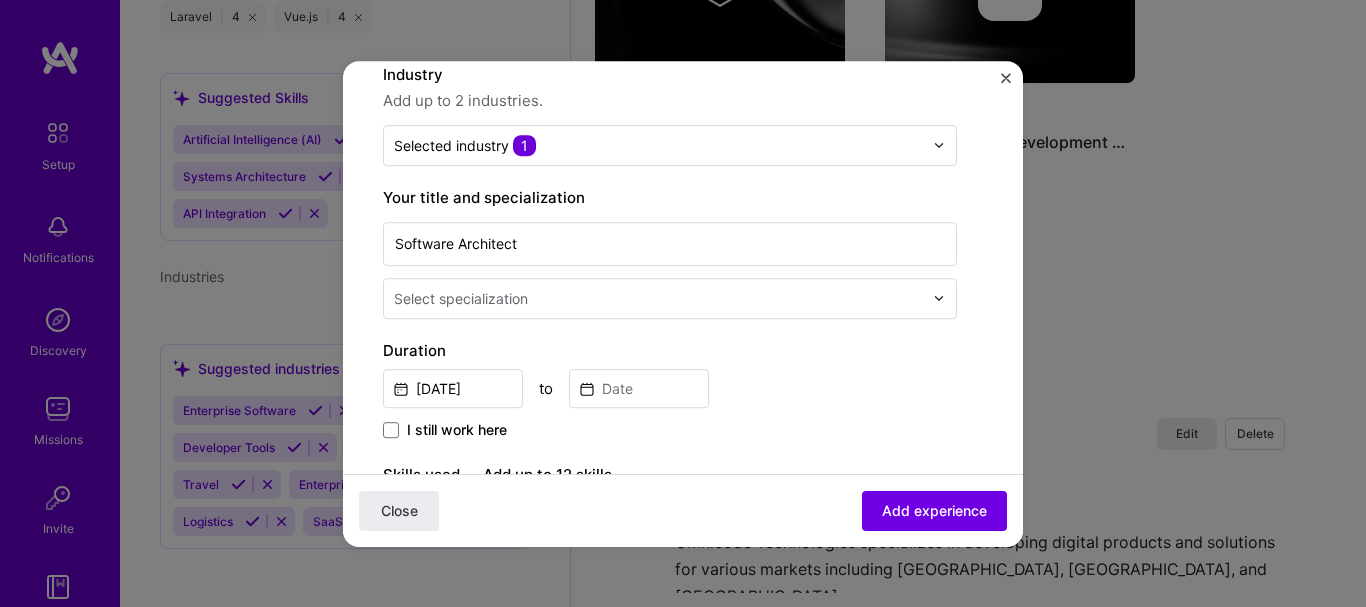 click at bounding box center [660, 298] 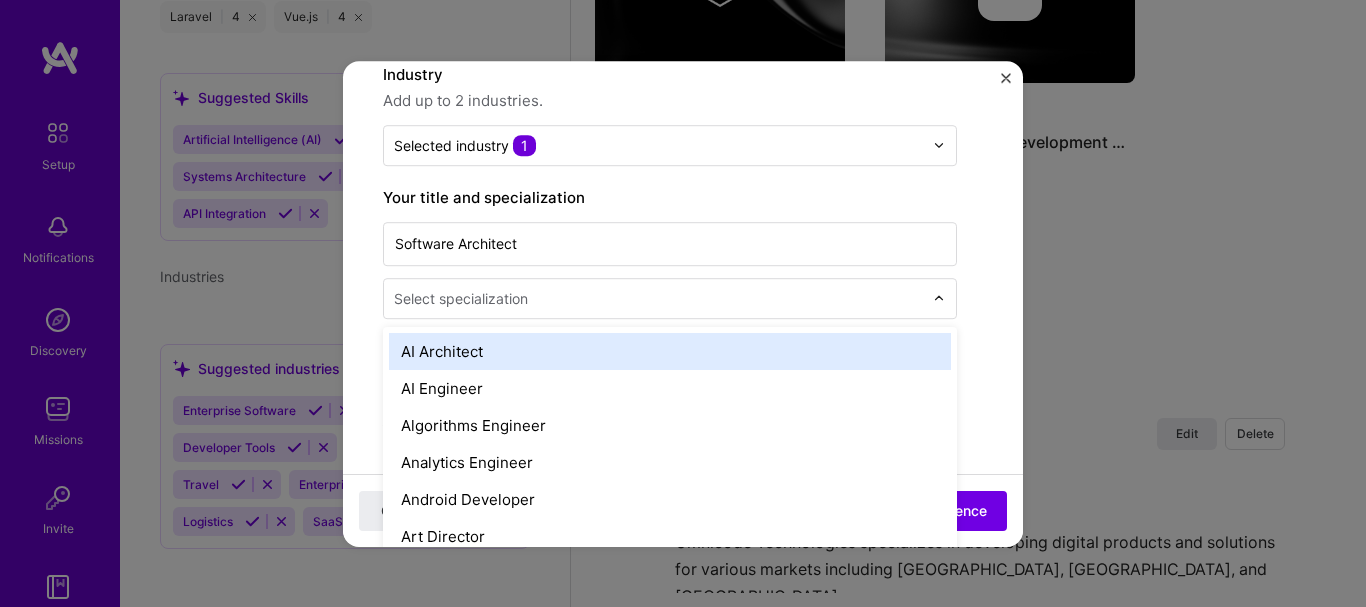 scroll, scrollTop: 2259, scrollLeft: 0, axis: vertical 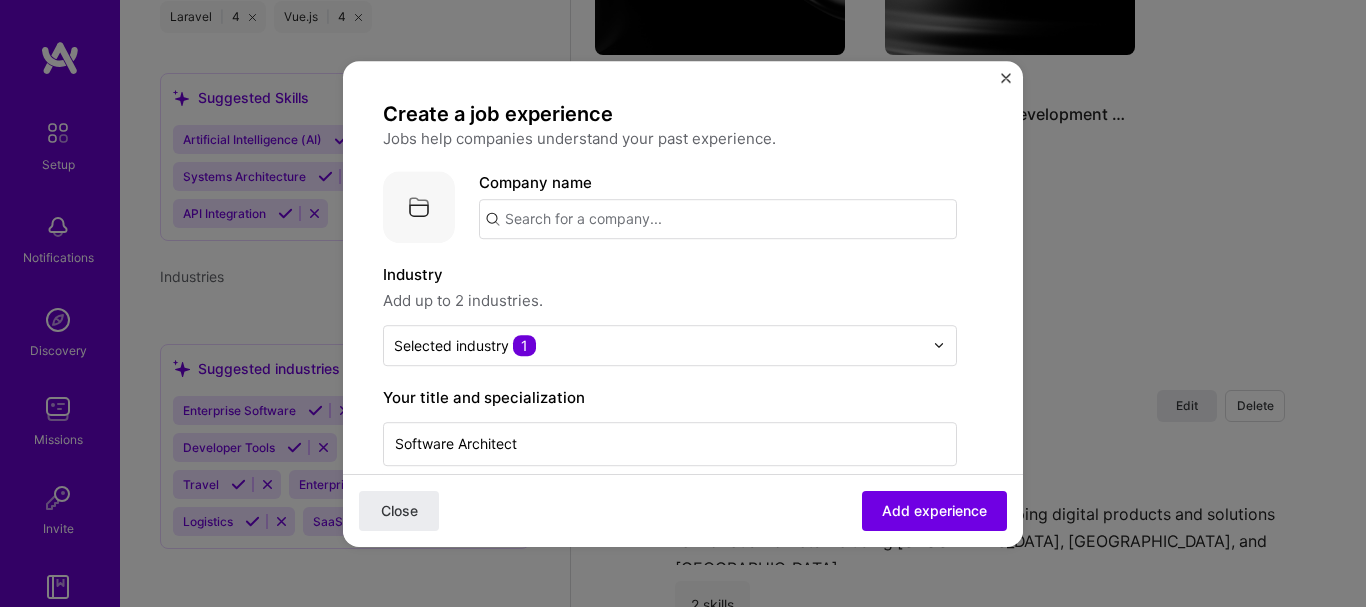 click at bounding box center [718, 219] 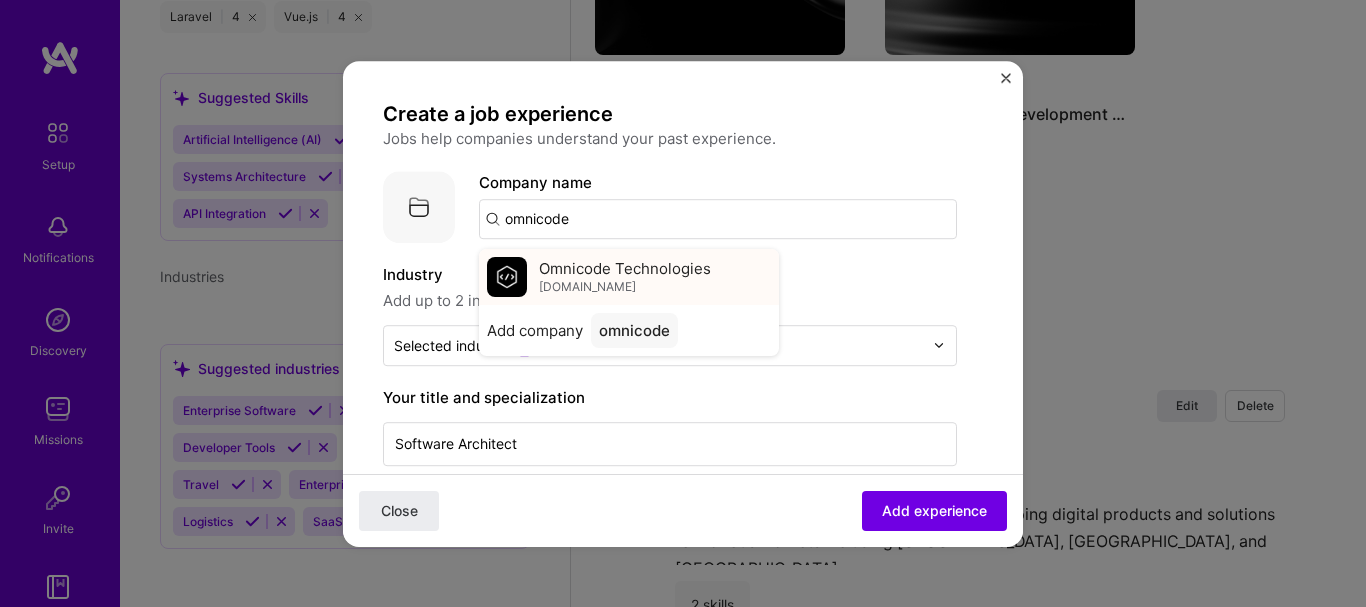 click on "Omnicode Technologies" at bounding box center [625, 268] 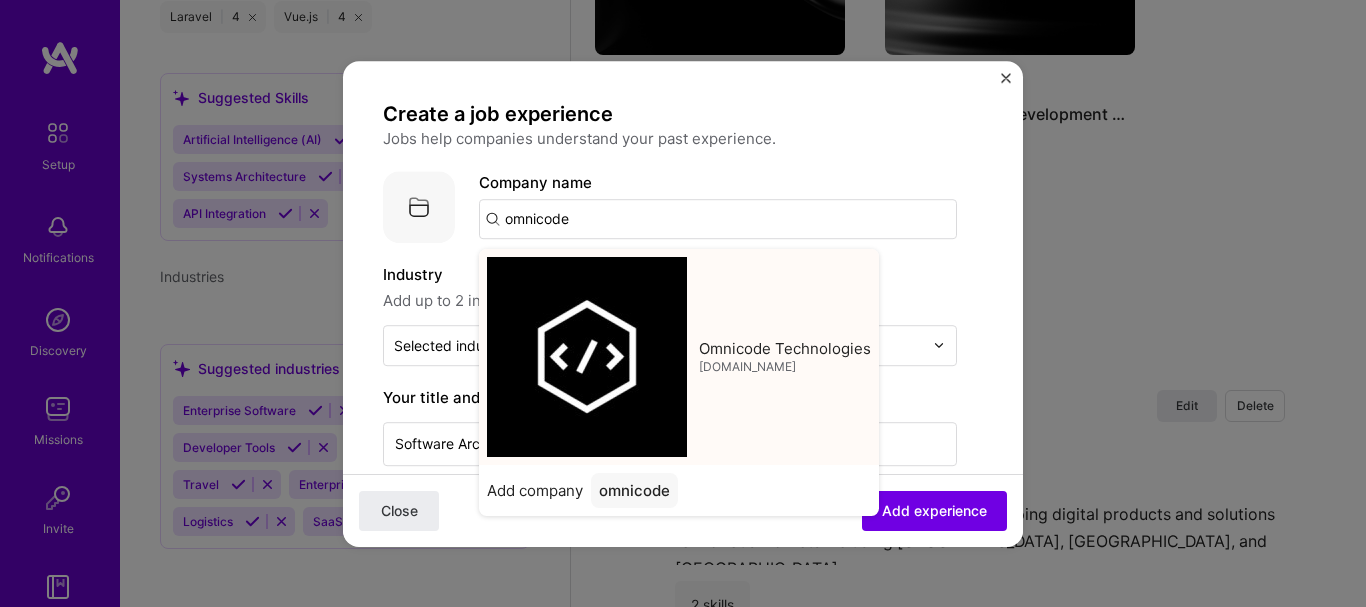 type on "Omnicode Technologies" 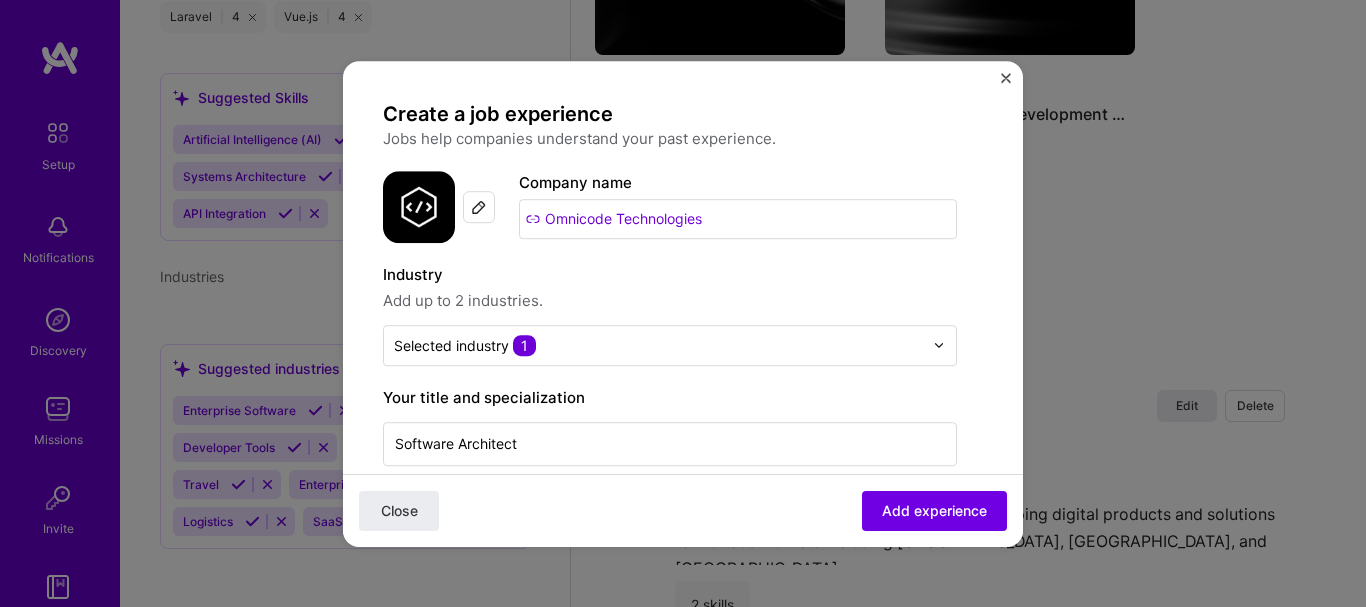 click on "Industry" at bounding box center (670, 275) 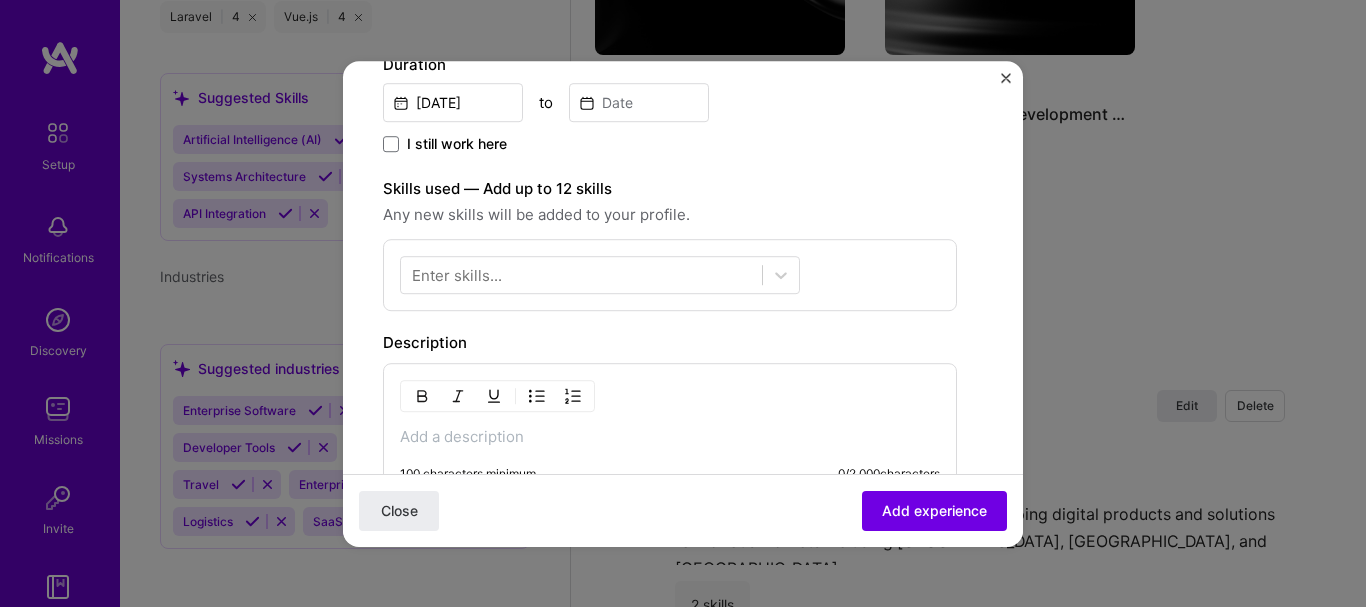 scroll, scrollTop: 500, scrollLeft: 0, axis: vertical 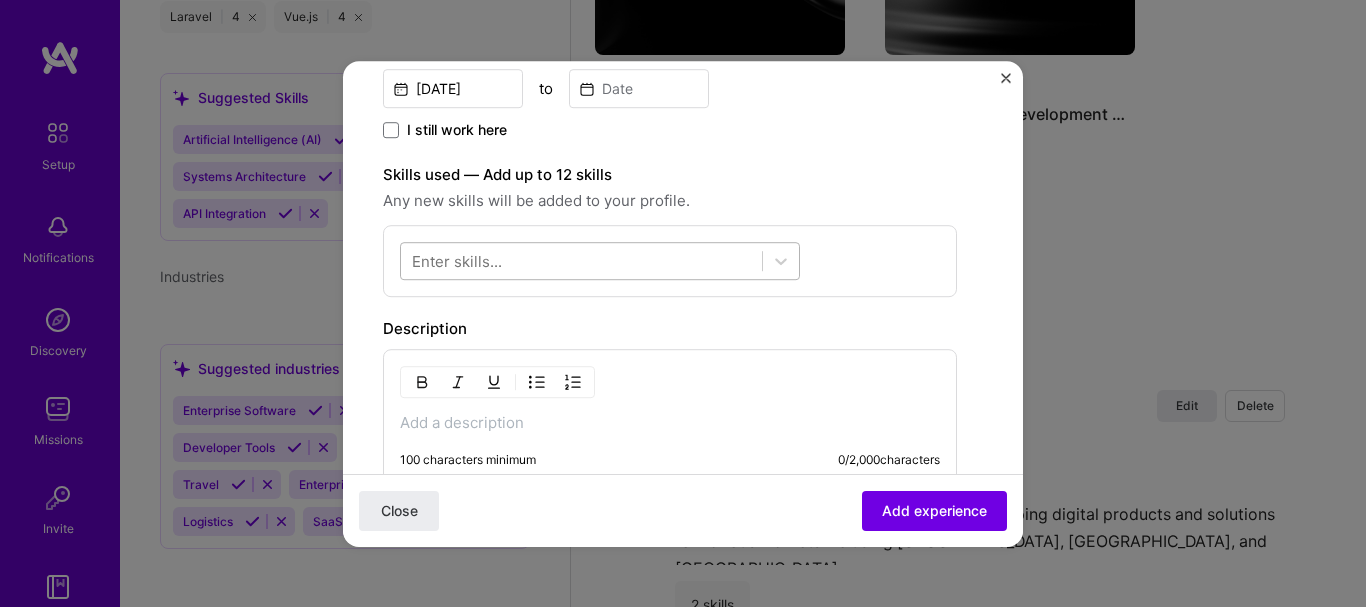 click at bounding box center [581, 260] 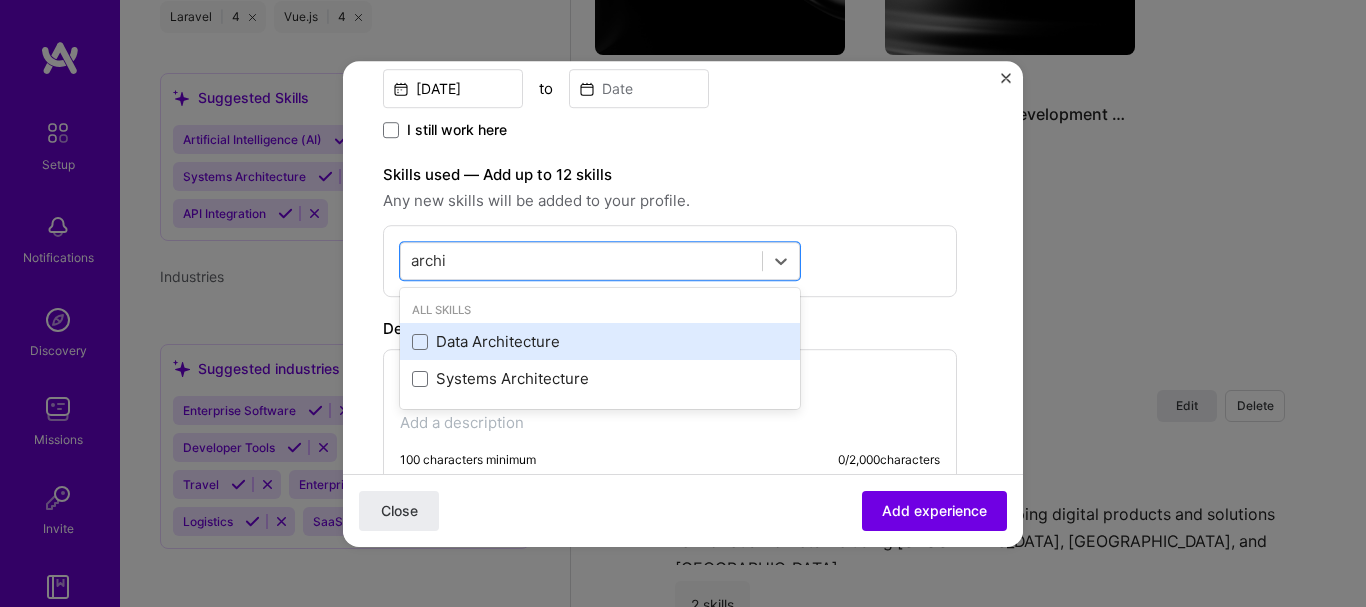 click on "Data Architecture" at bounding box center [600, 342] 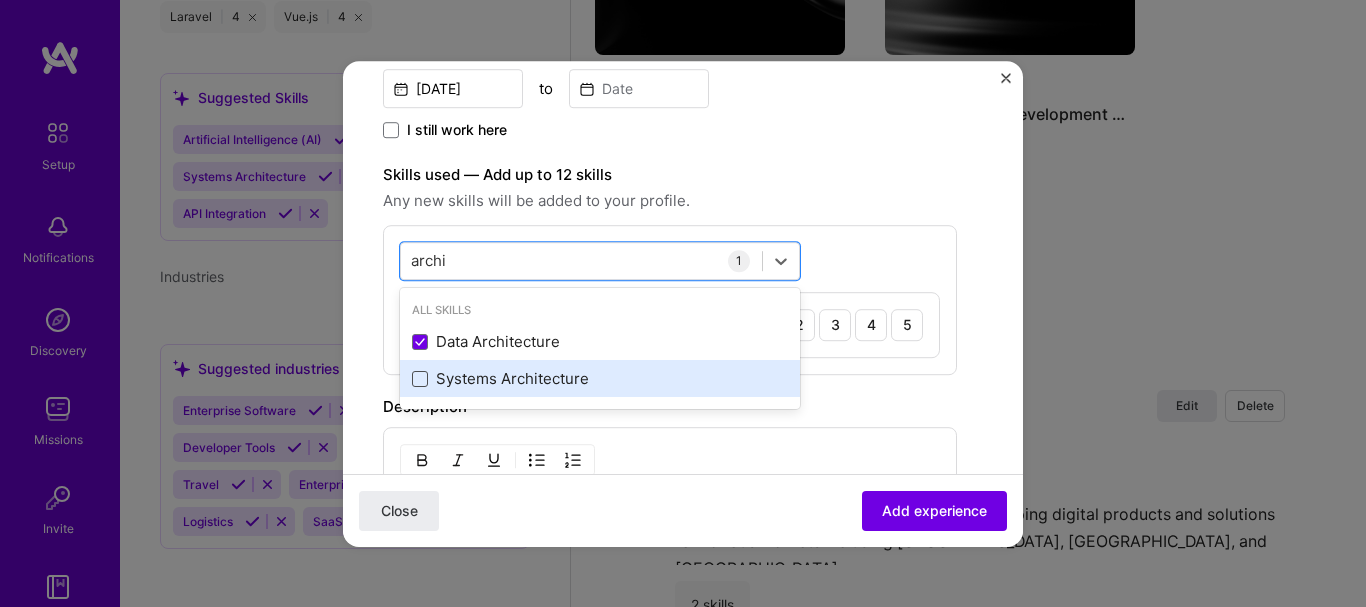 click at bounding box center (420, 379) 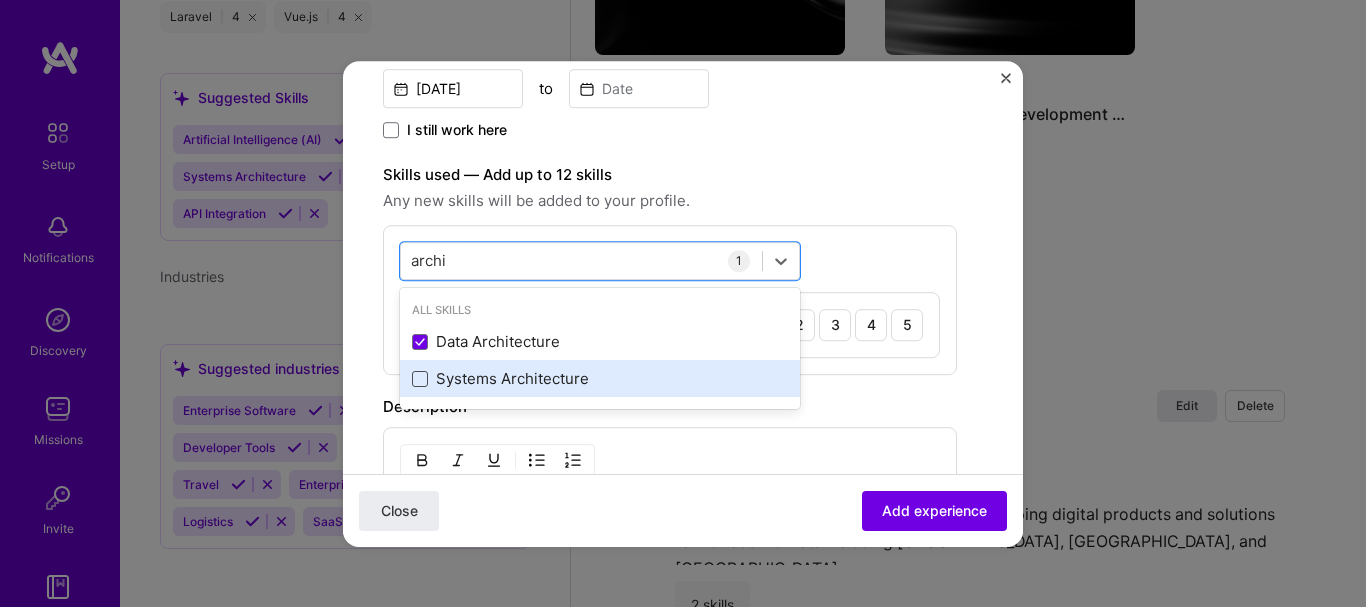click at bounding box center [0, 0] 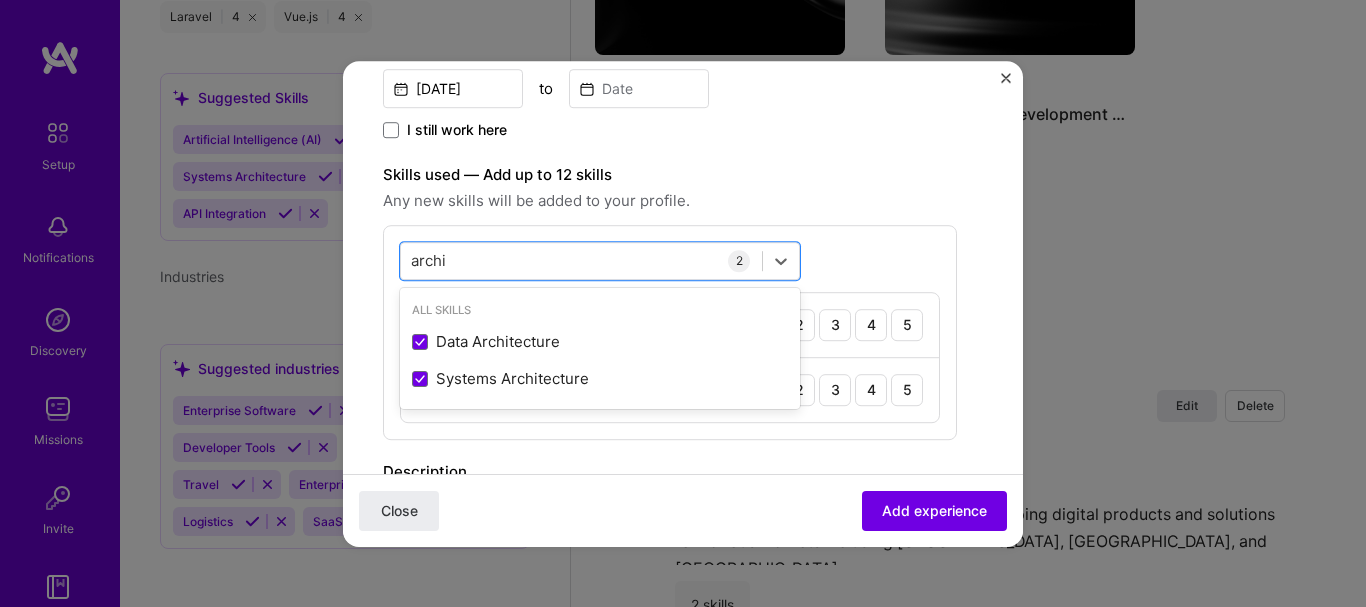 type on "archi" 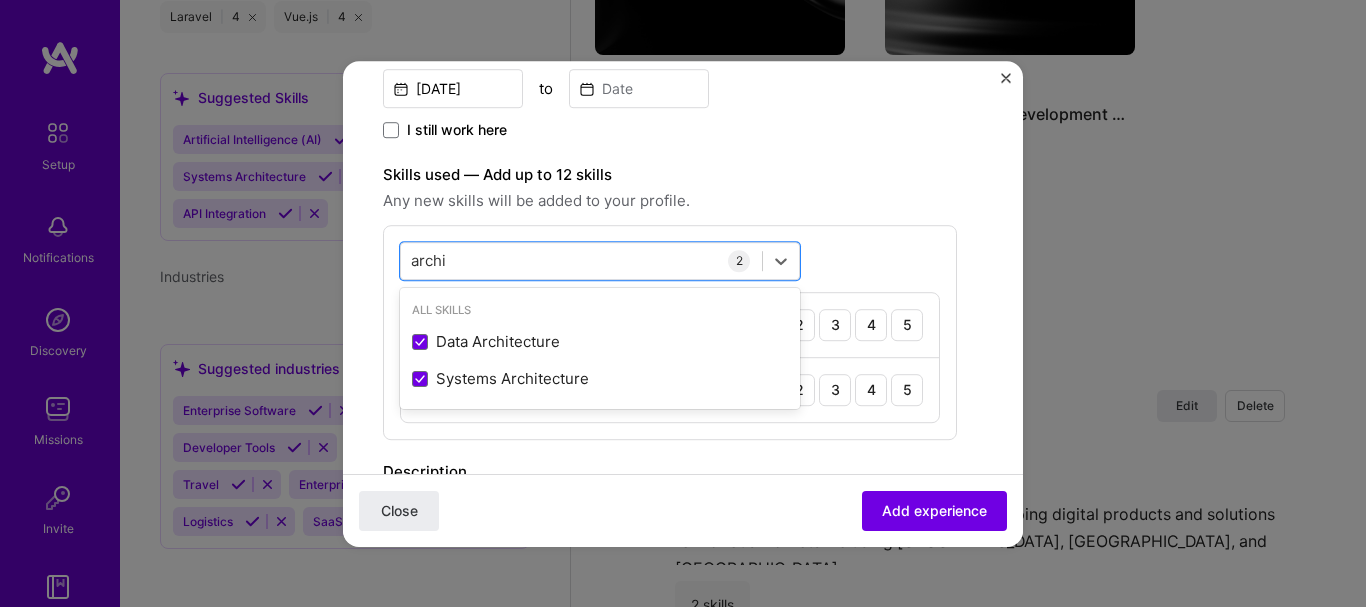 click on "Skills used — Add up to 12 skills" at bounding box center [670, 175] 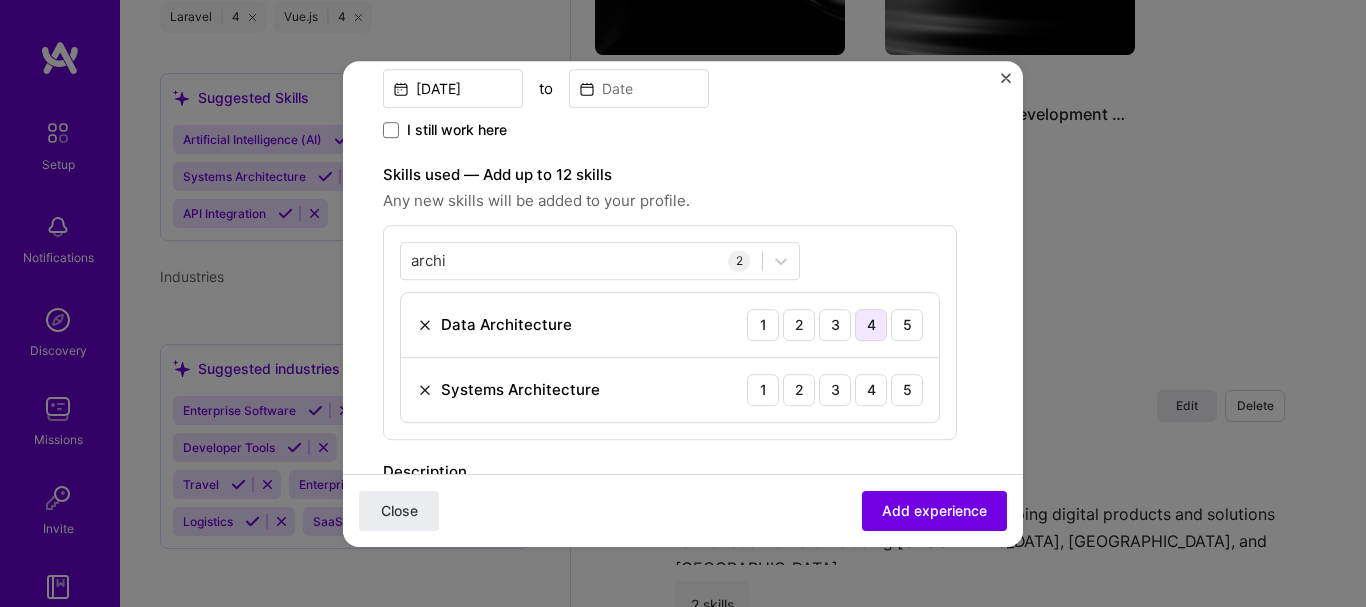 click on "4" at bounding box center [871, 325] 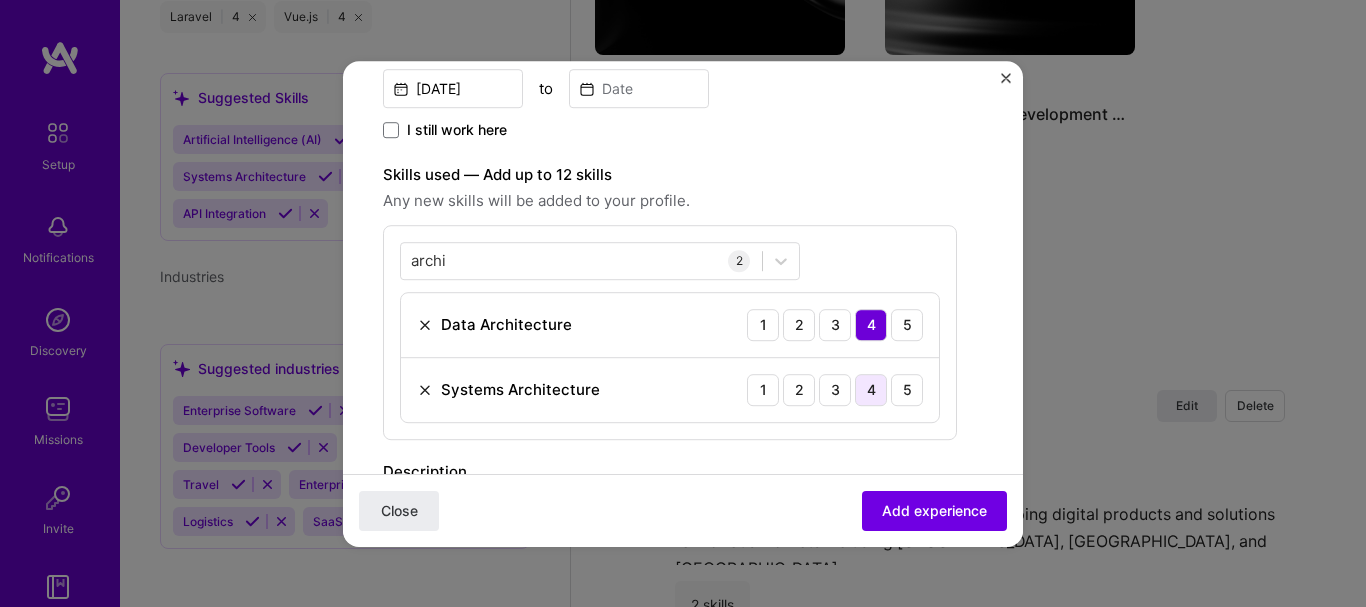 click on "4" at bounding box center [871, 390] 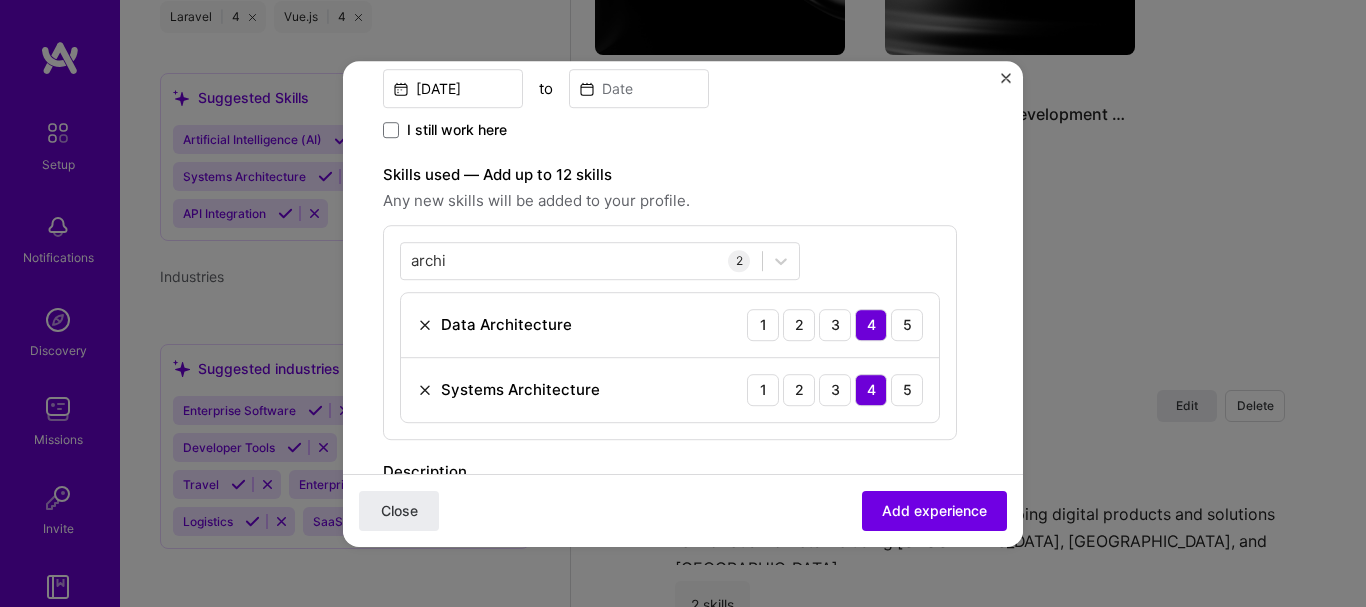 click on "Any new skills will be added to your profile." at bounding box center [670, 201] 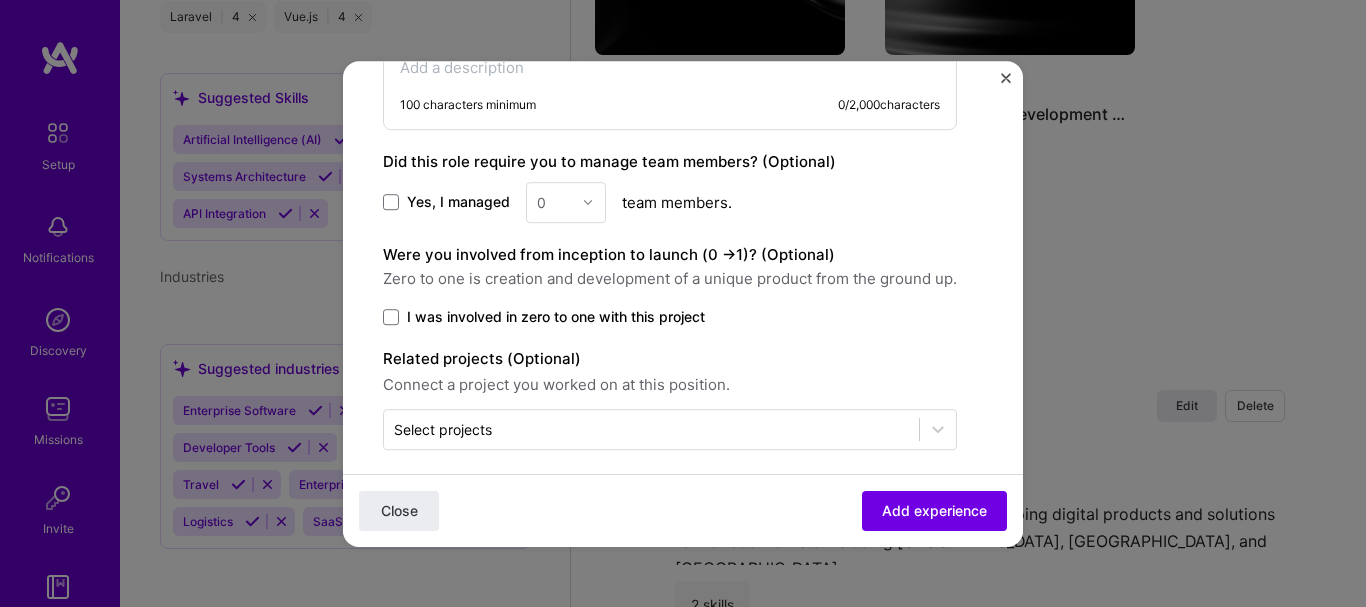 scroll, scrollTop: 1014, scrollLeft: 0, axis: vertical 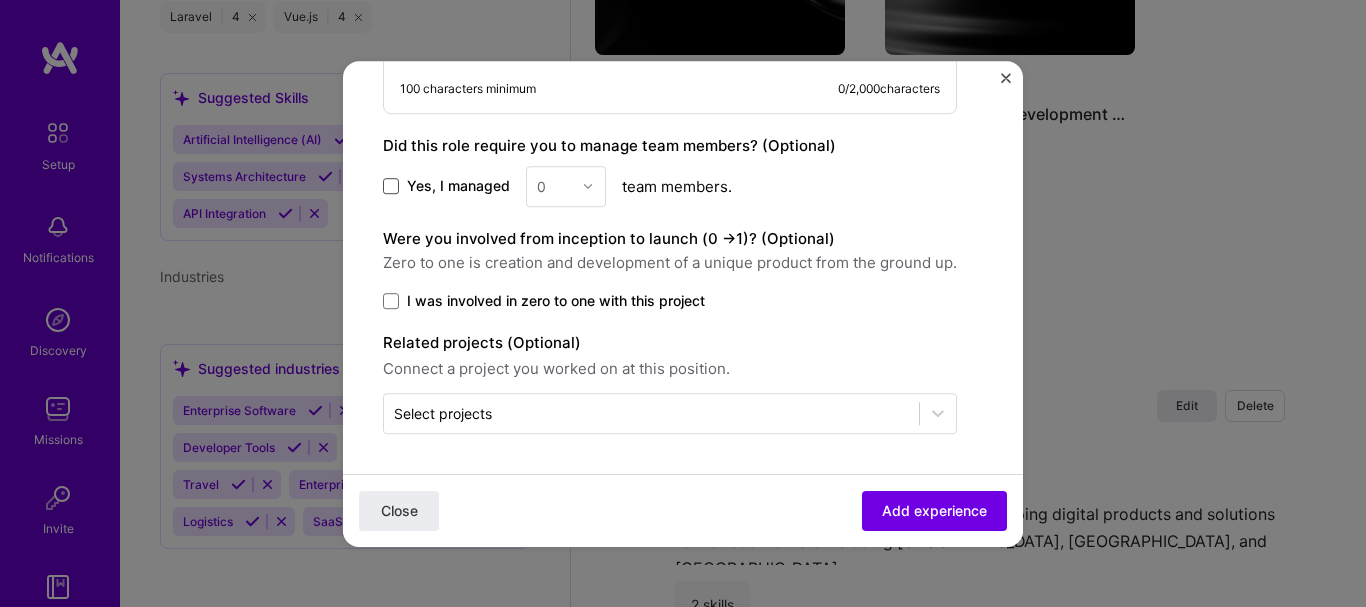 click at bounding box center (391, 186) 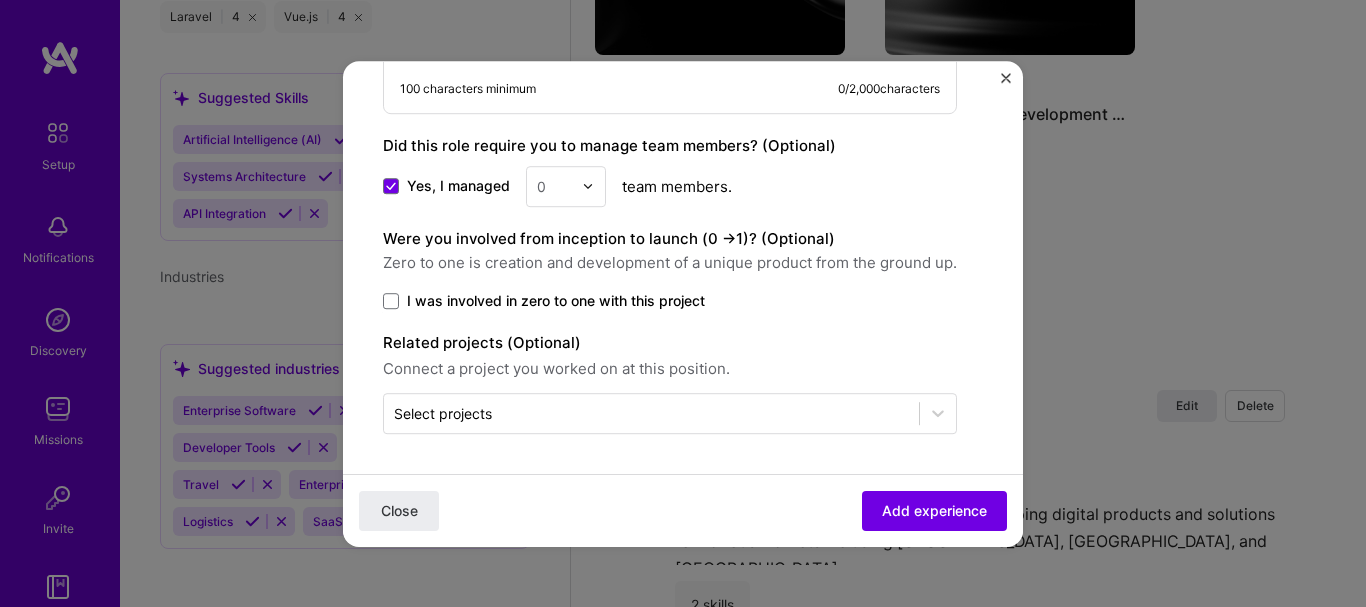 click on "Yes, I managed 0 team members." at bounding box center [670, 186] 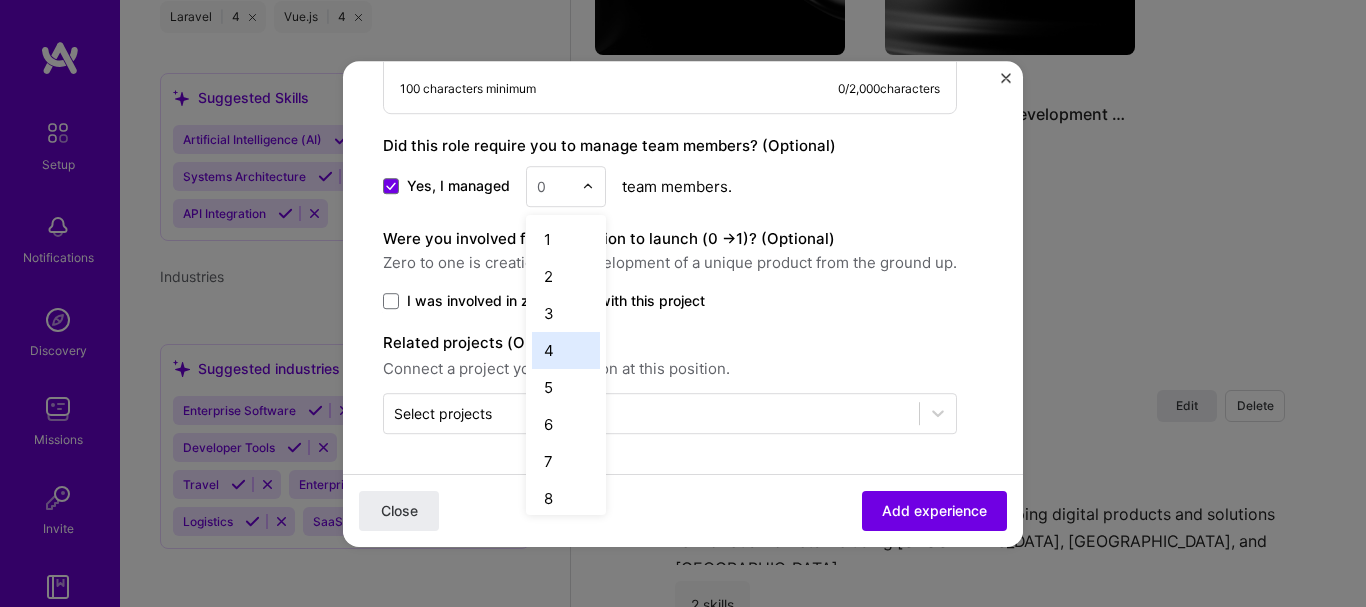 click on "4" at bounding box center [566, 350] 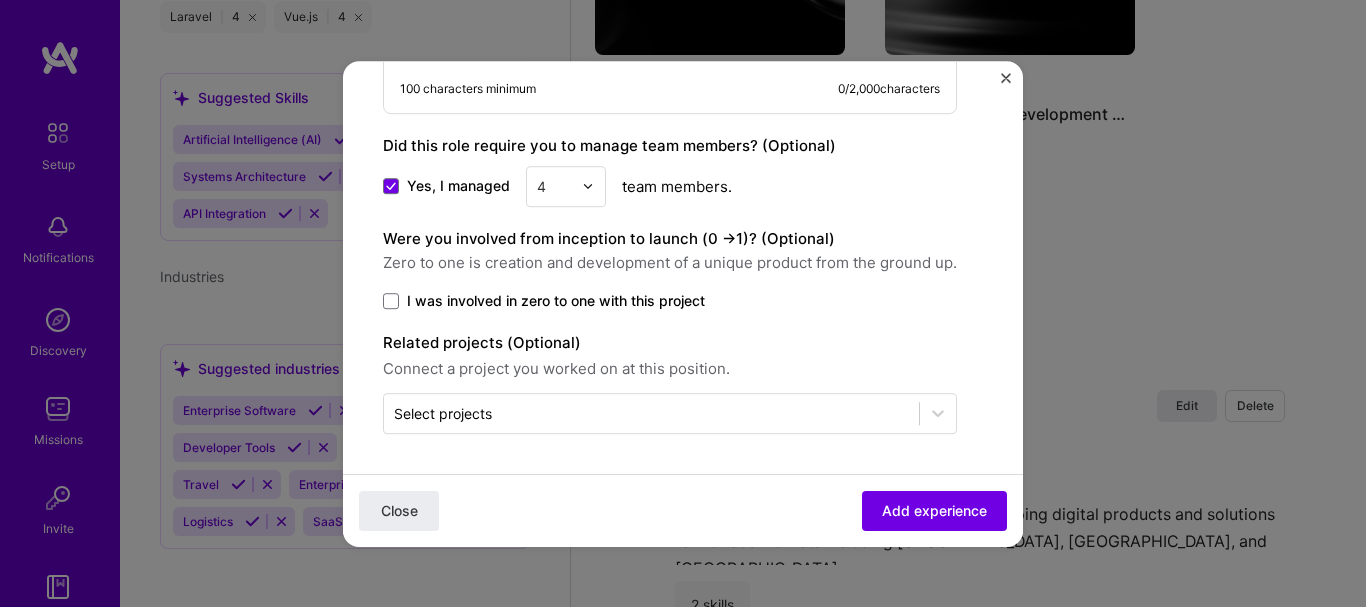 click on "Create a job experience Jobs help companies understand your past experience. Company logo Company name Omnicode Technologies
Industry Add up to 2 industries. Selected industry 1 Your title and specialization Software Architect Select specialization Duration [DATE]
to
I still work here Skills used — Add up to 12 skills Any new skills will be added to your profile. archi archi 2 Data Architecture 1 2 3 4 5 Systems Architecture 1 2 3 4 5 Description 100 characters minimum 0 / 2,000  characters Did this role require you to manage team members? (Optional) Yes, I managed option 4, selected.   Select is focused ,type to refine list, press Down to open the menu,  4 team members. Were you involved from inception to launch (0 - >  1)? (Optional) Zero to one is creation and development of a unique product from the ground up. I was involved in zero to one with this project Related projects (Optional) Select projects Close Add experience" at bounding box center [683, -183] 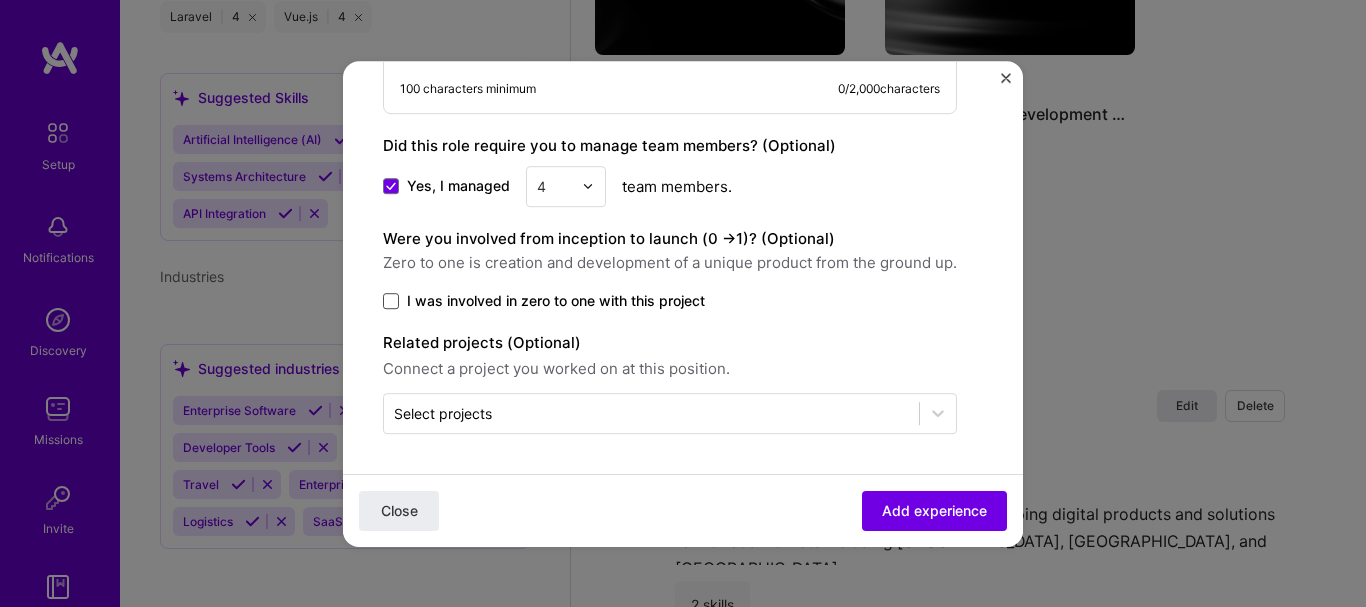 click at bounding box center (391, 301) 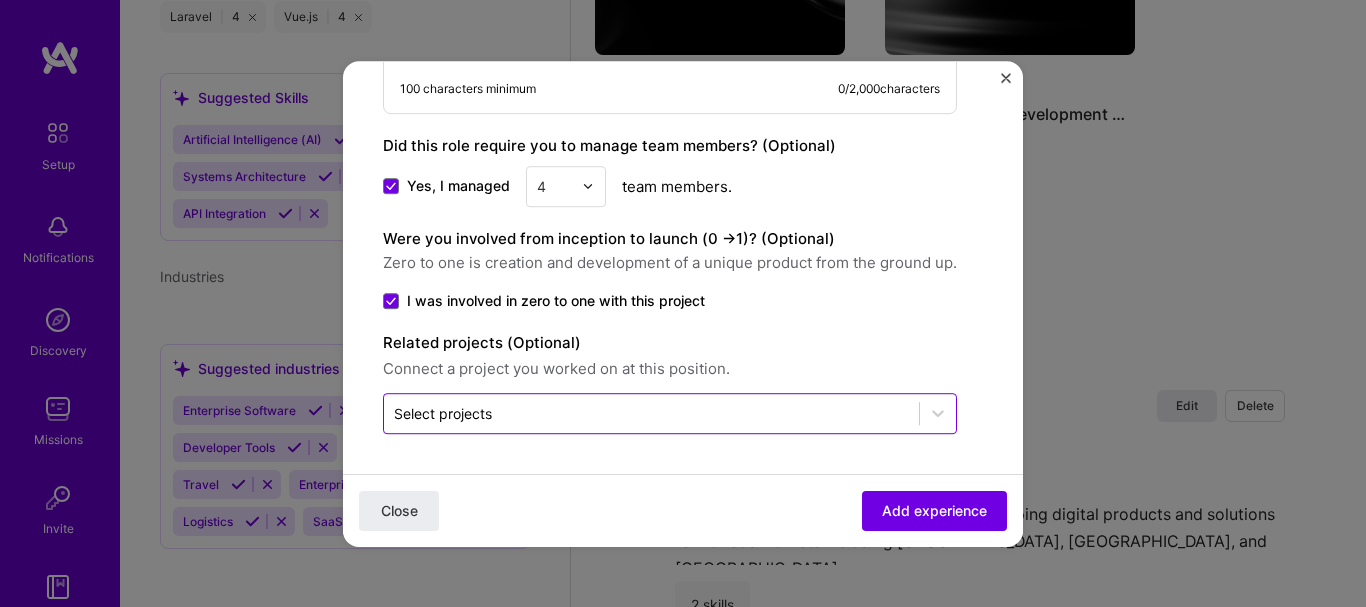 click at bounding box center [651, 413] 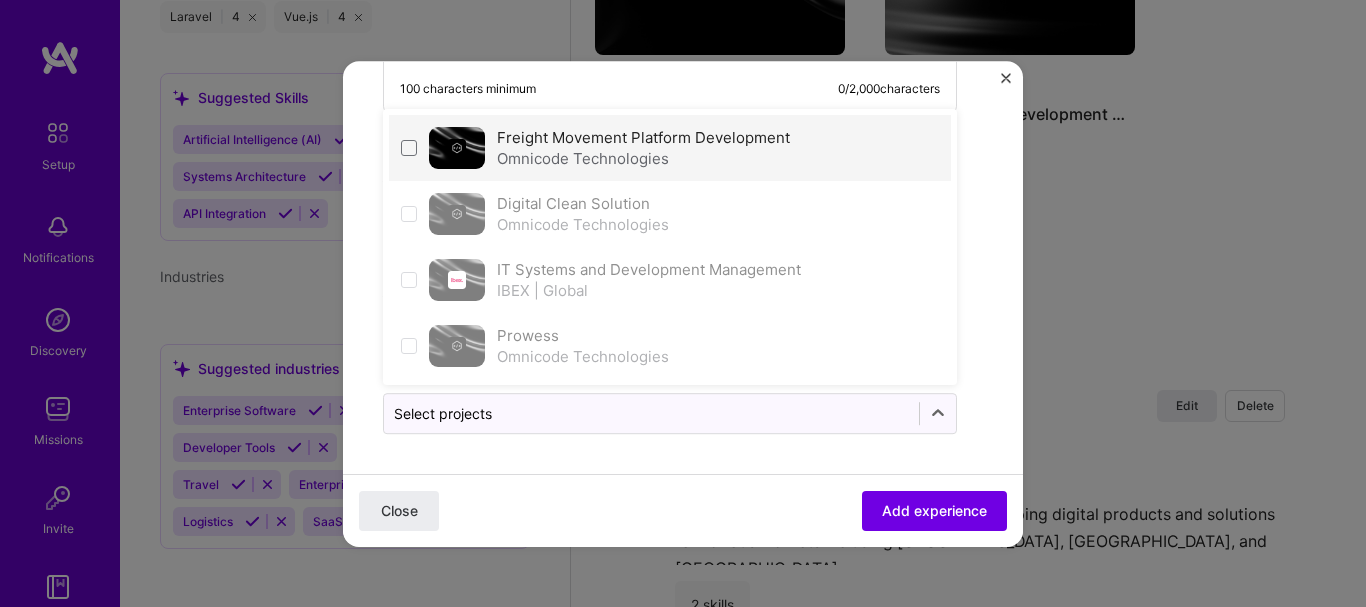 click on "Freight Movement Platform Development" at bounding box center (643, 137) 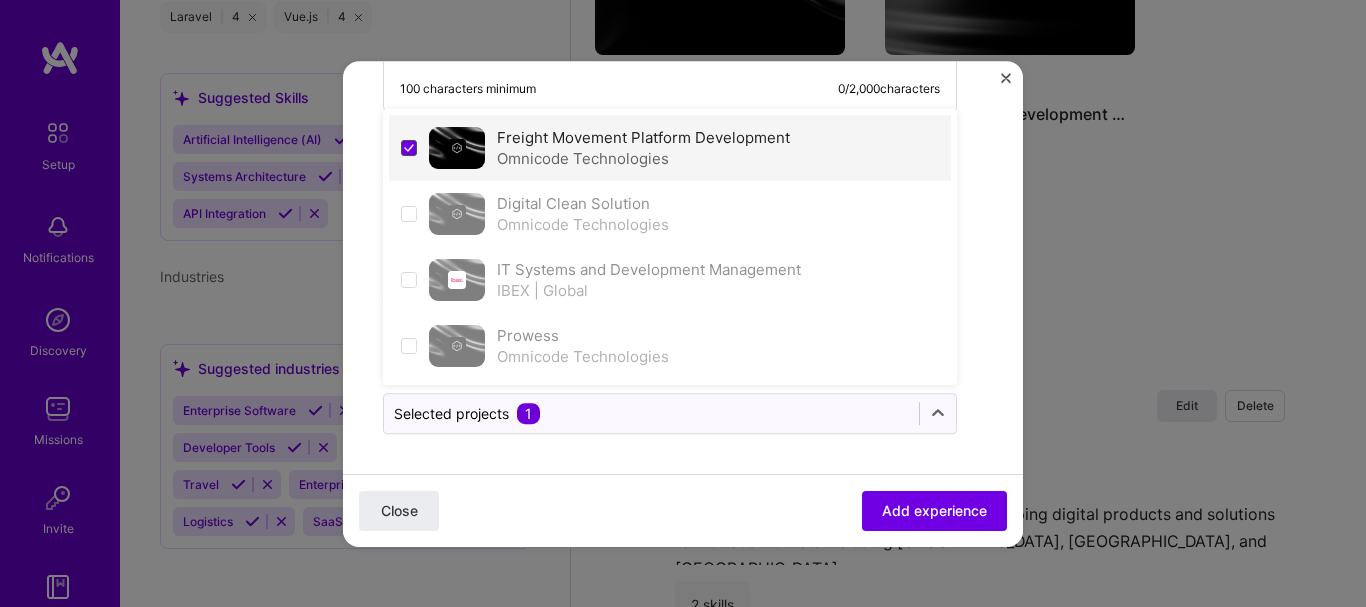 click at bounding box center (409, 148) 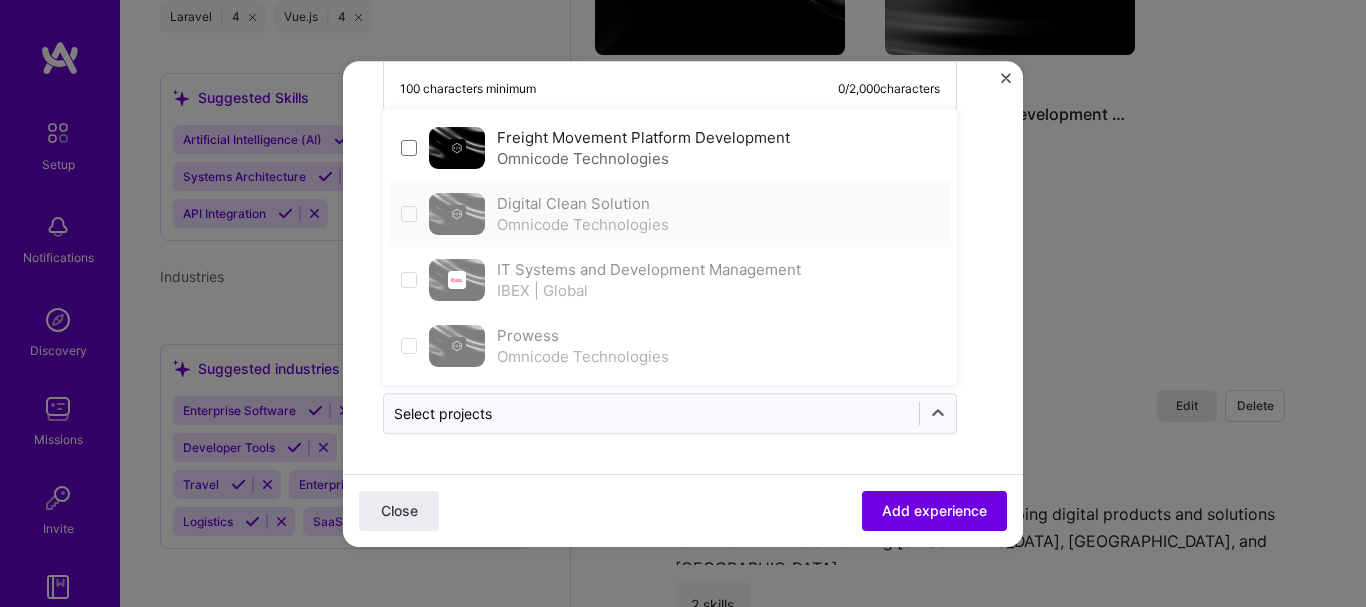 click on "Omnicode Technologies" at bounding box center [583, 224] 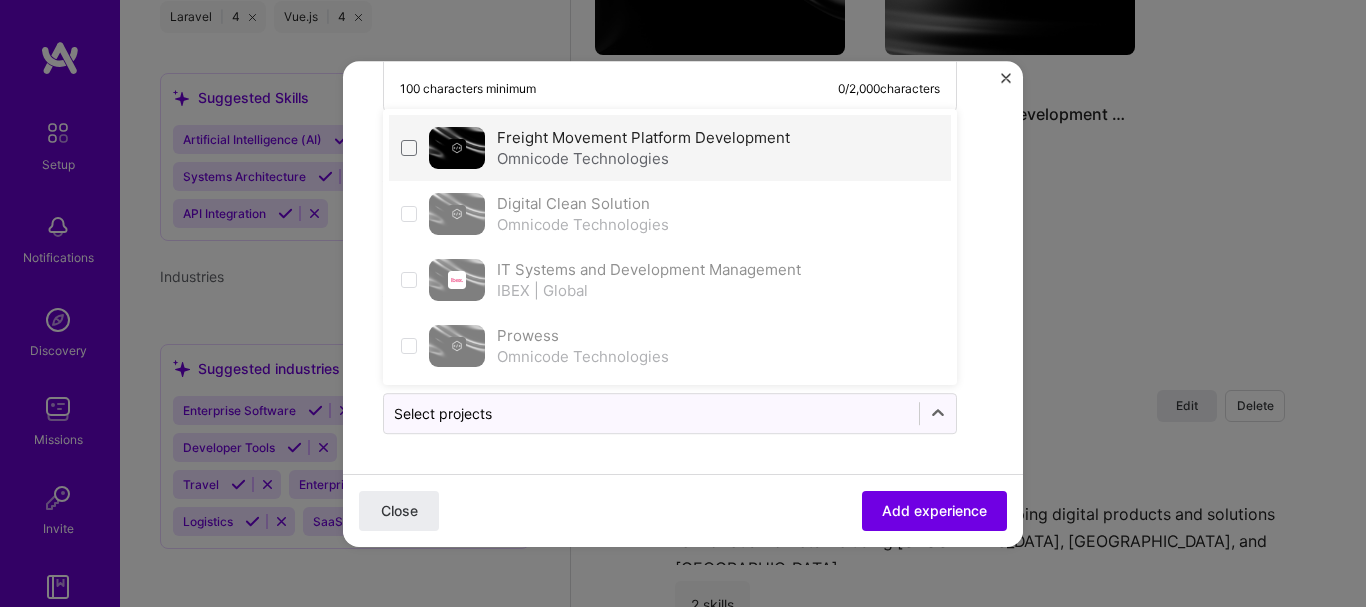 click on "Freight Movement Platform Development" at bounding box center [643, 137] 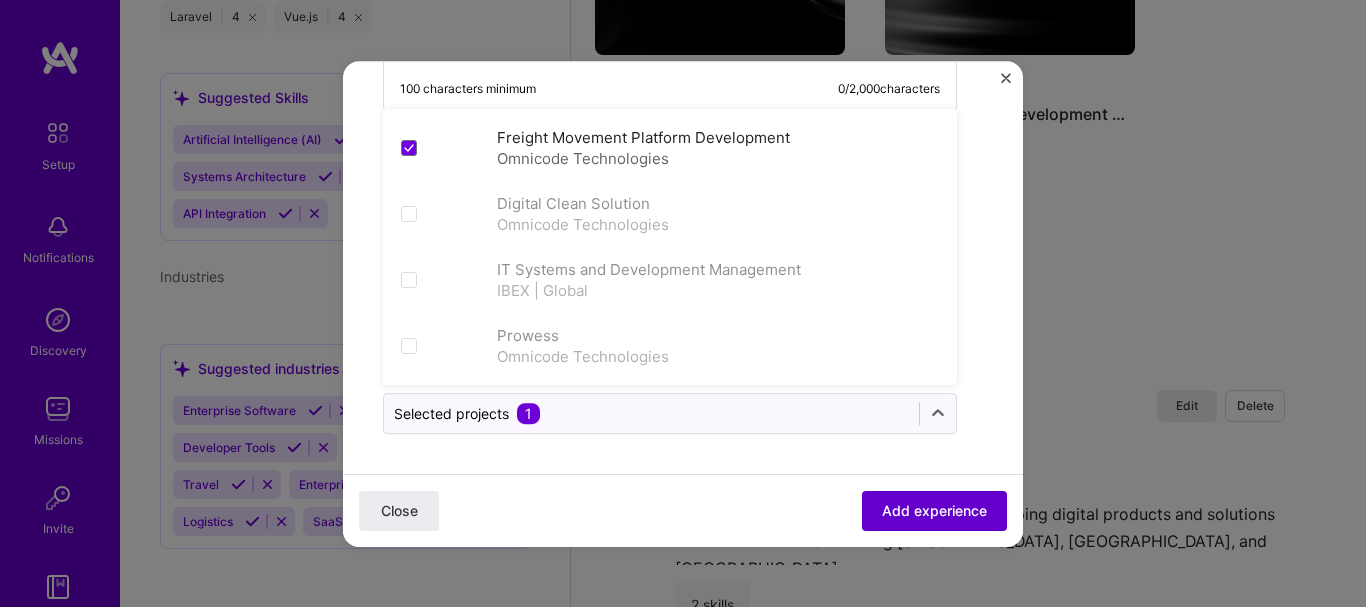 click on "Add experience" at bounding box center (934, 510) 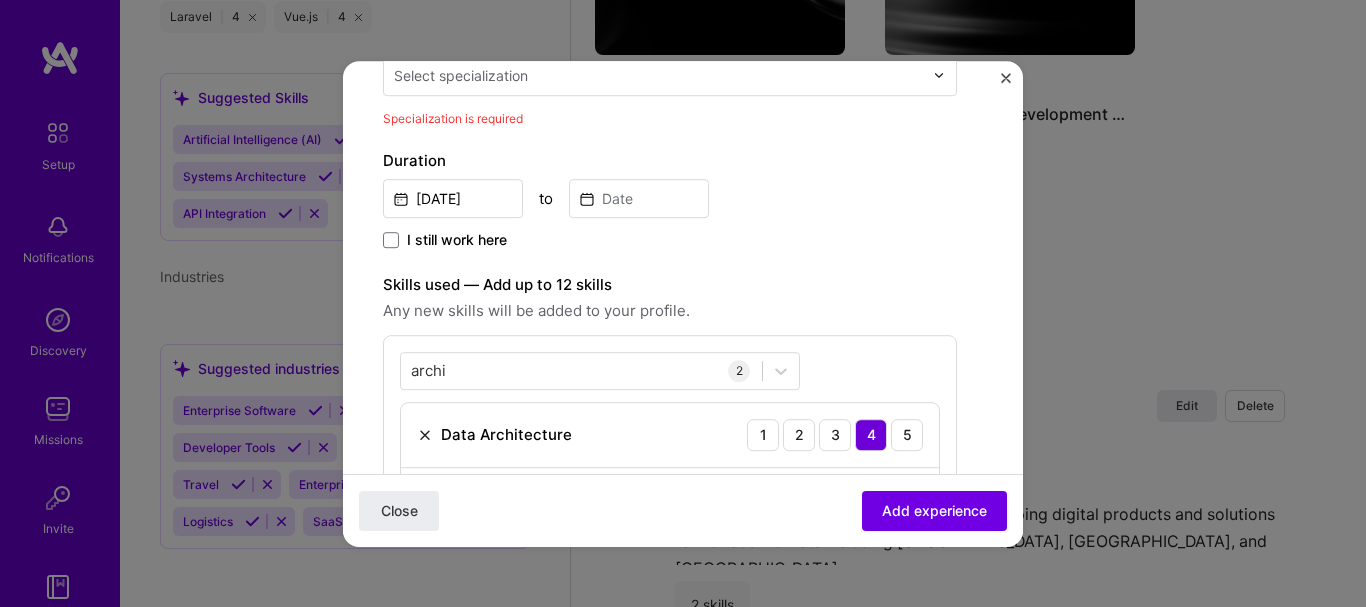 scroll, scrollTop: 325, scrollLeft: 0, axis: vertical 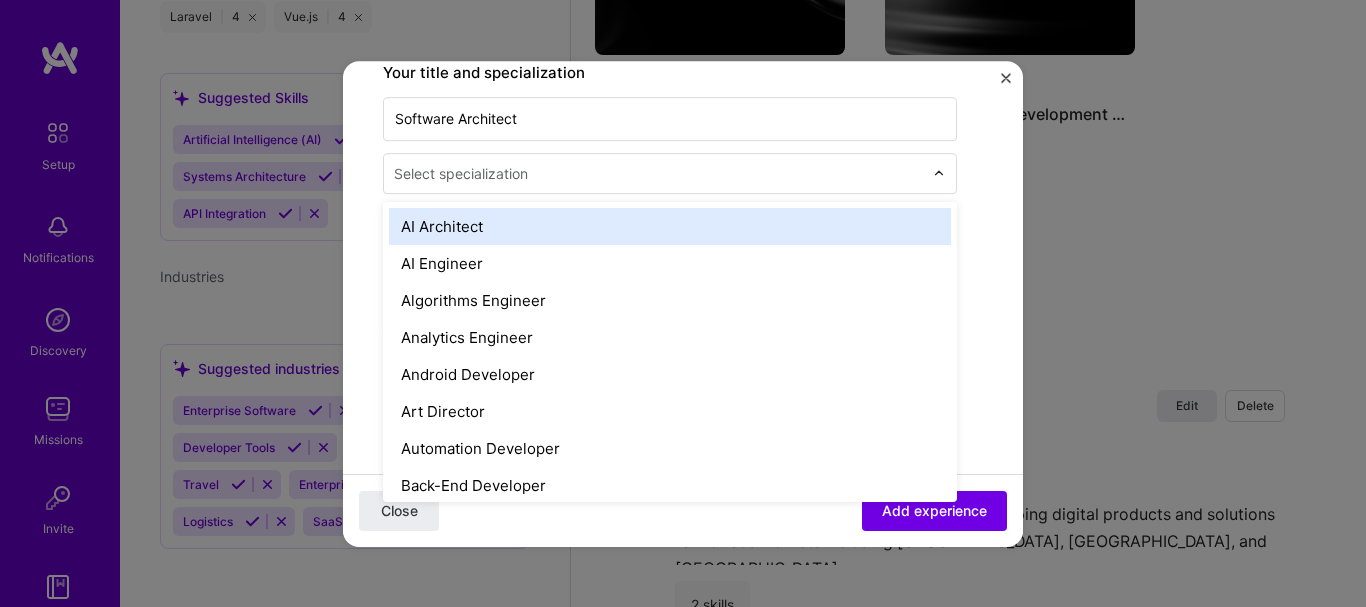 click on "Select specialization" at bounding box center (461, 173) 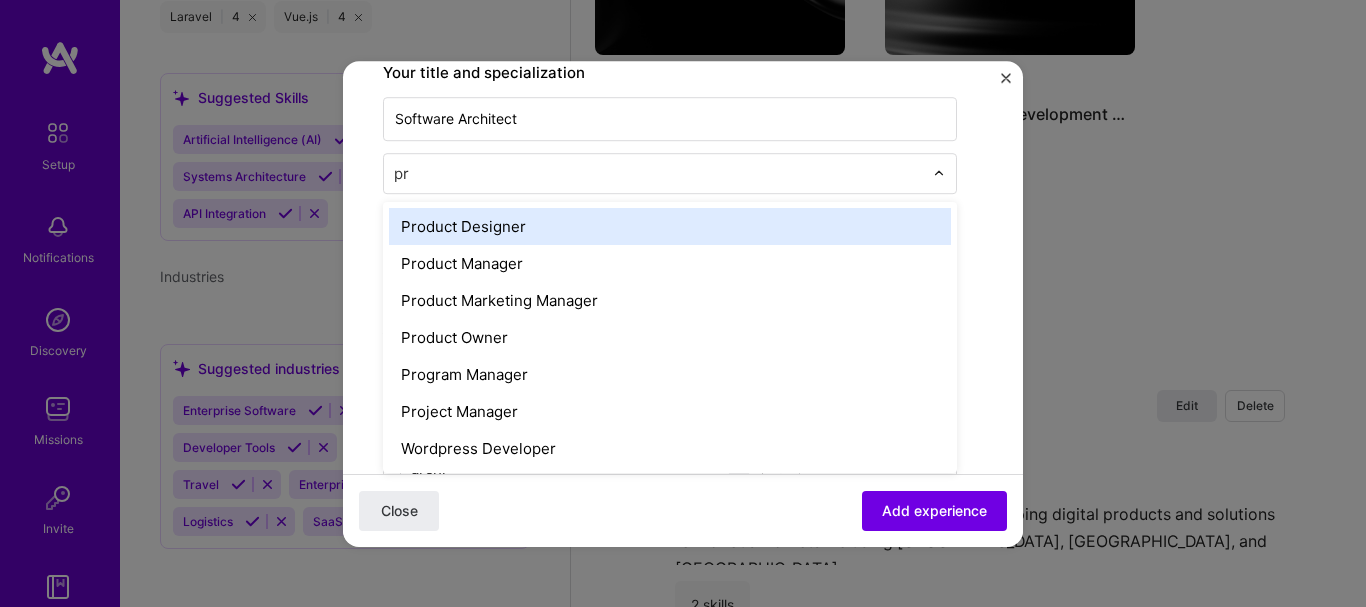 type on "pro" 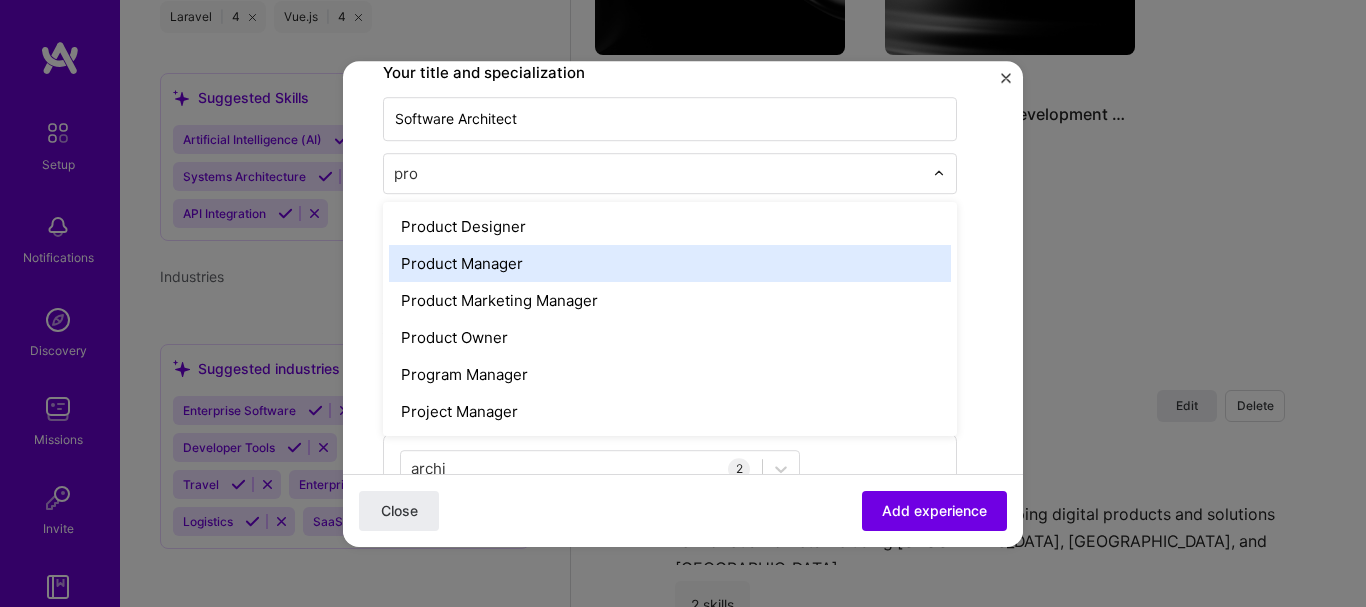 click on "Product Manager" at bounding box center (670, 263) 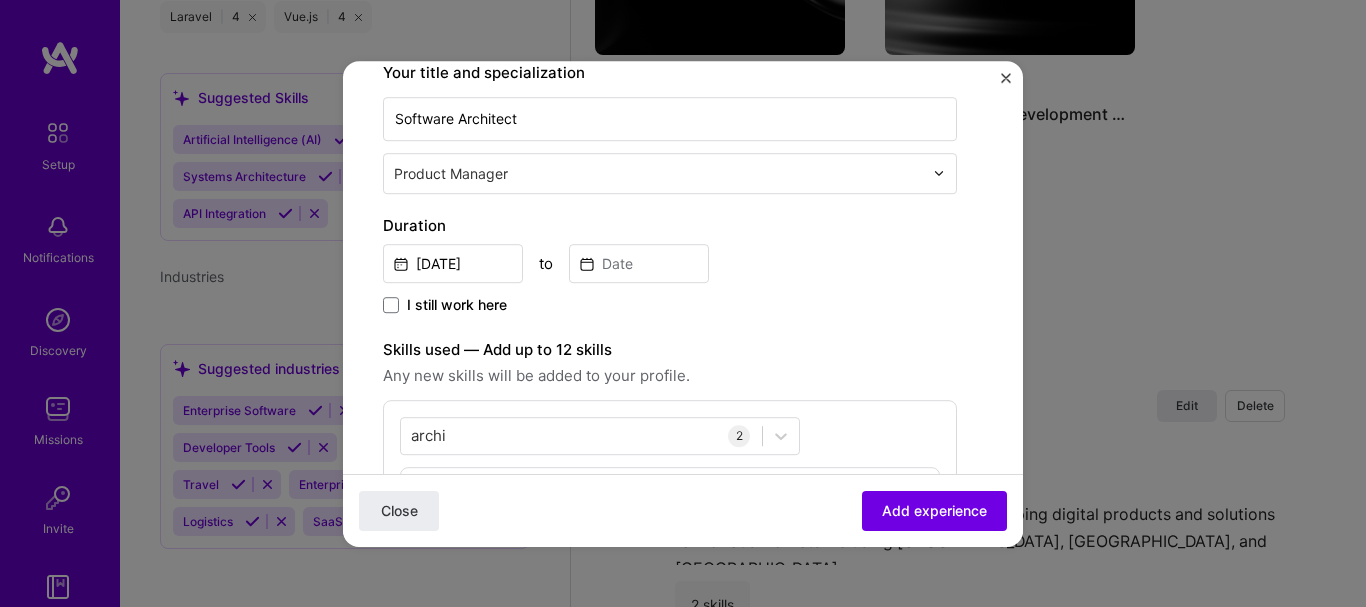 click on "[DATE]
to" at bounding box center [670, 261] 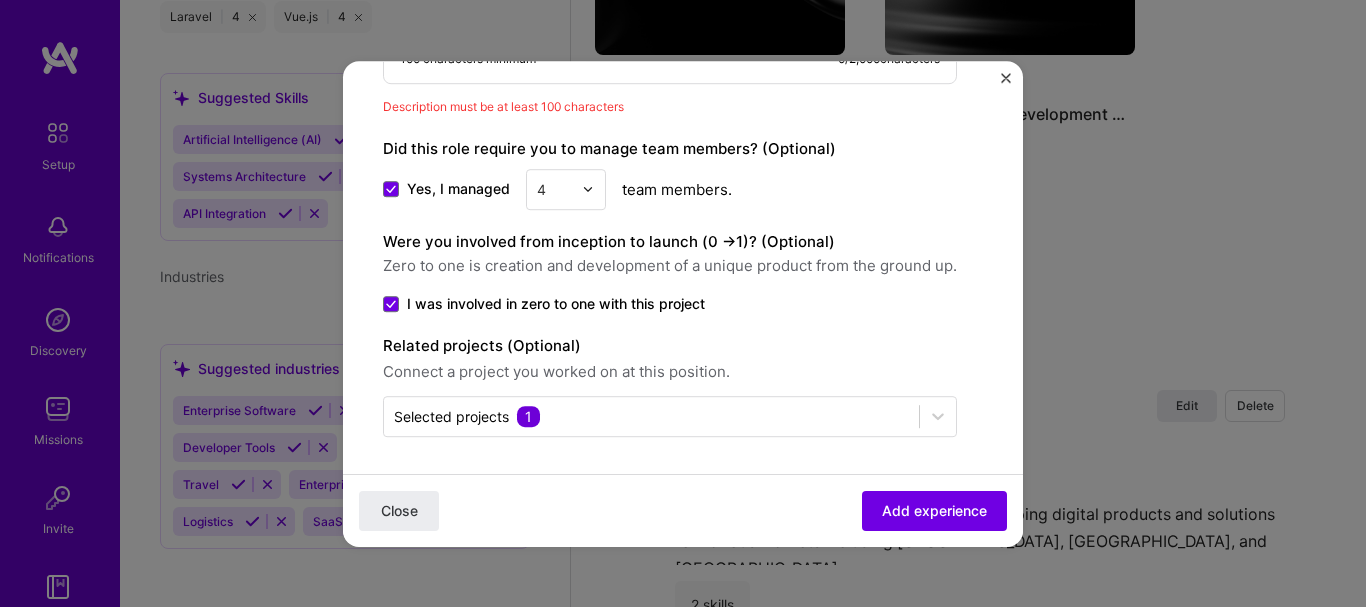 scroll, scrollTop: 1047, scrollLeft: 0, axis: vertical 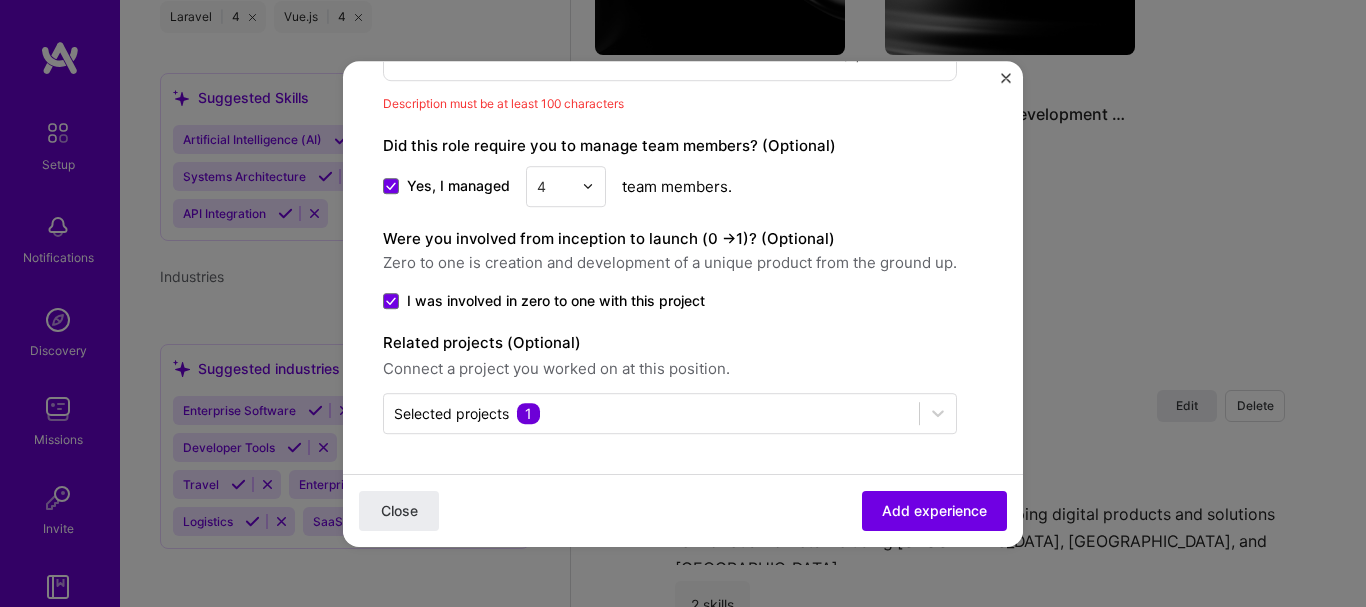 click on "Were you involved from inception to launch (0 - >  1)? (Optional)" at bounding box center [609, 238] 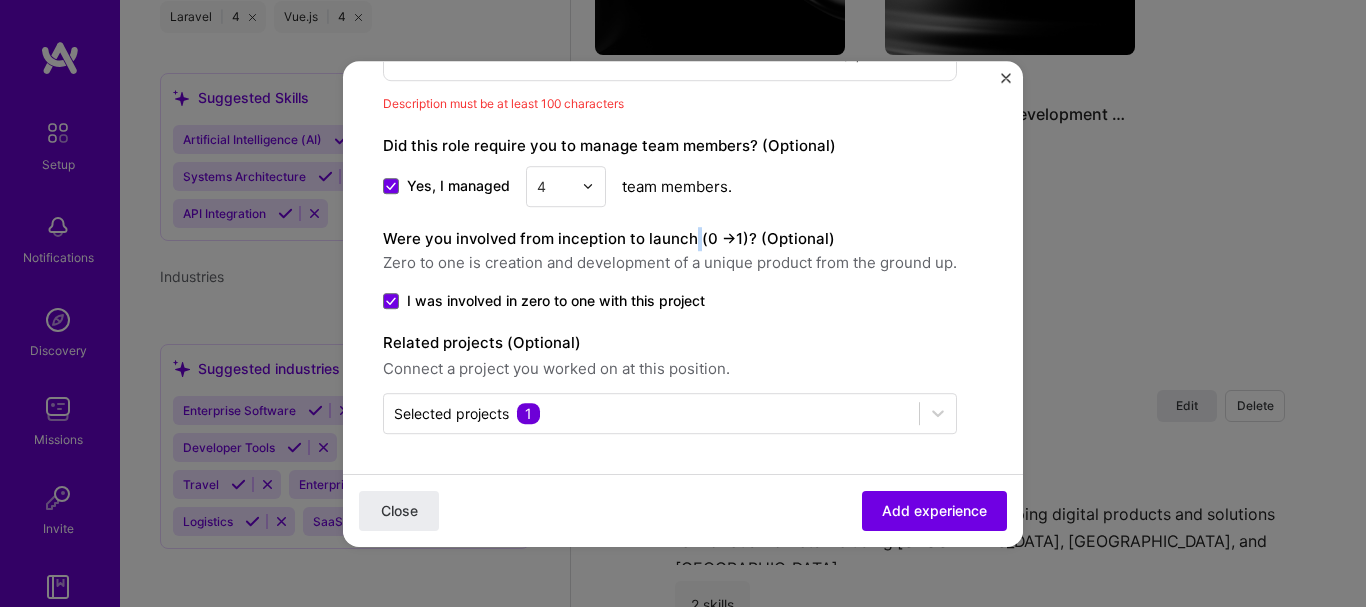 click on "Were you involved from inception to launch (0 - >  1)? (Optional)" at bounding box center (609, 238) 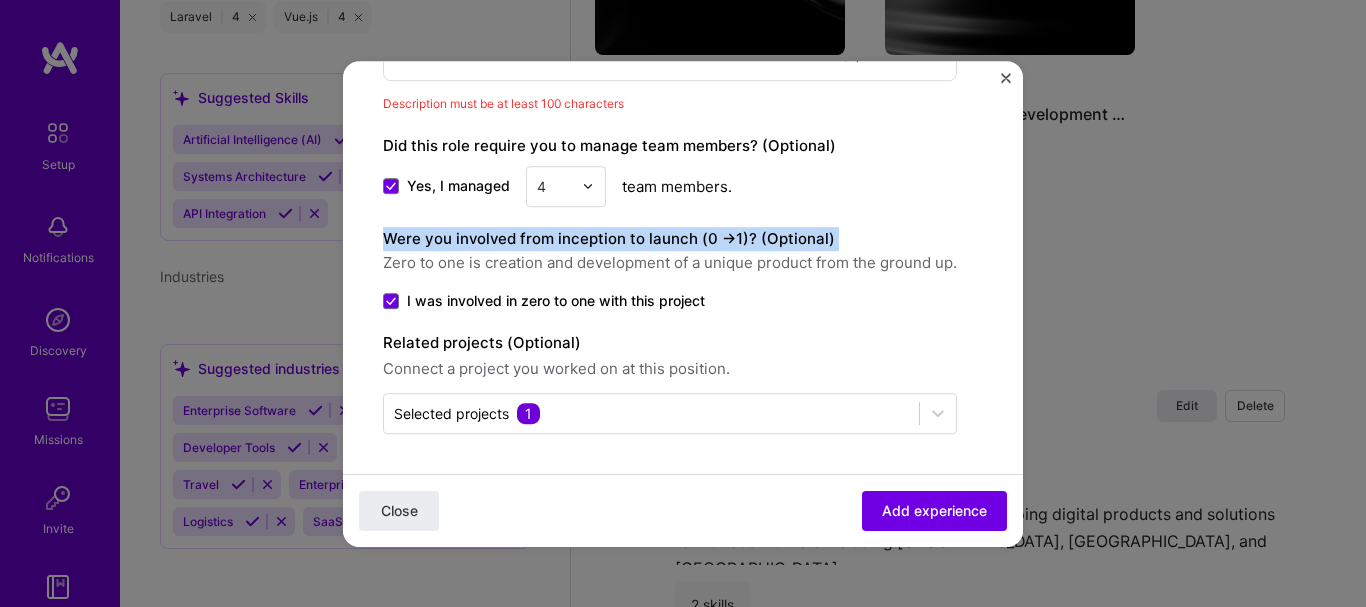 click on "Were you involved from inception to launch (0 - >  1)? (Optional)" at bounding box center [609, 238] 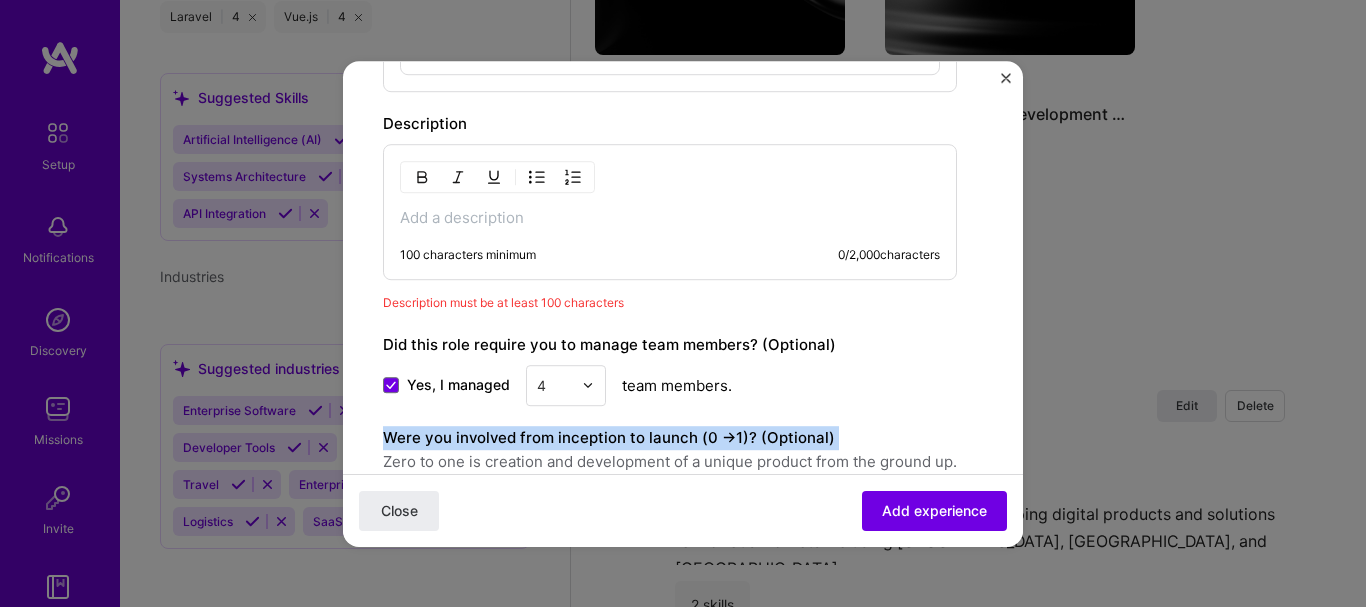 scroll, scrollTop: 1047, scrollLeft: 0, axis: vertical 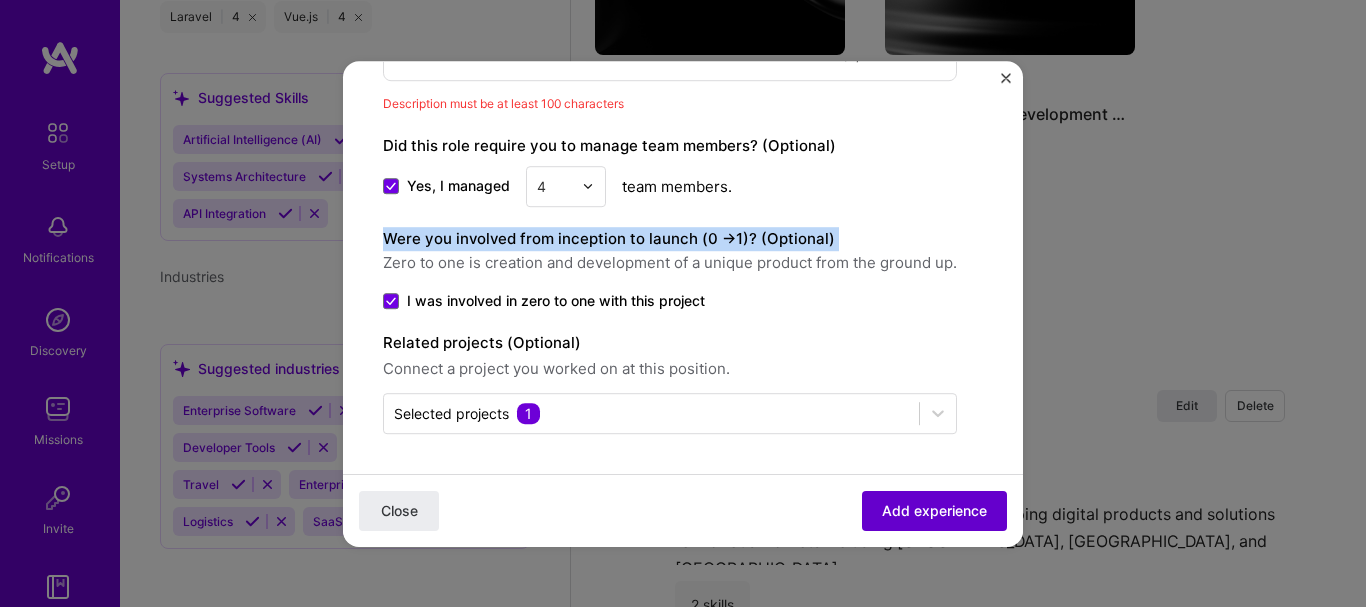 click on "Add experience" at bounding box center (934, 510) 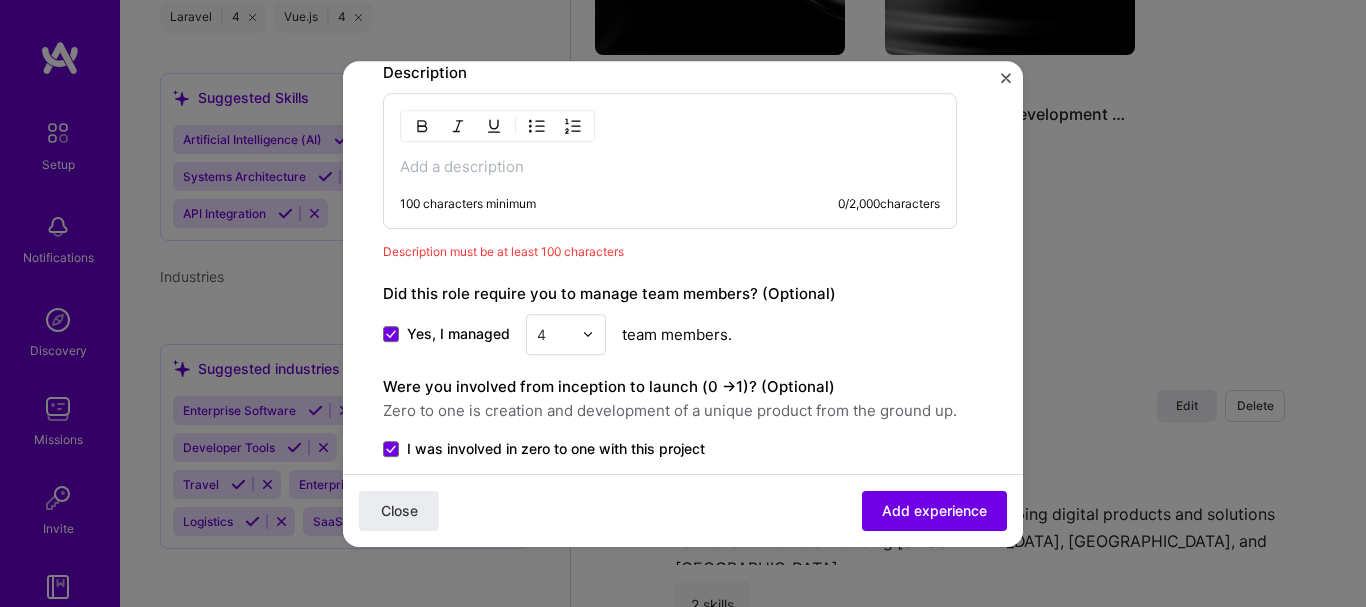 click at bounding box center (670, 167) 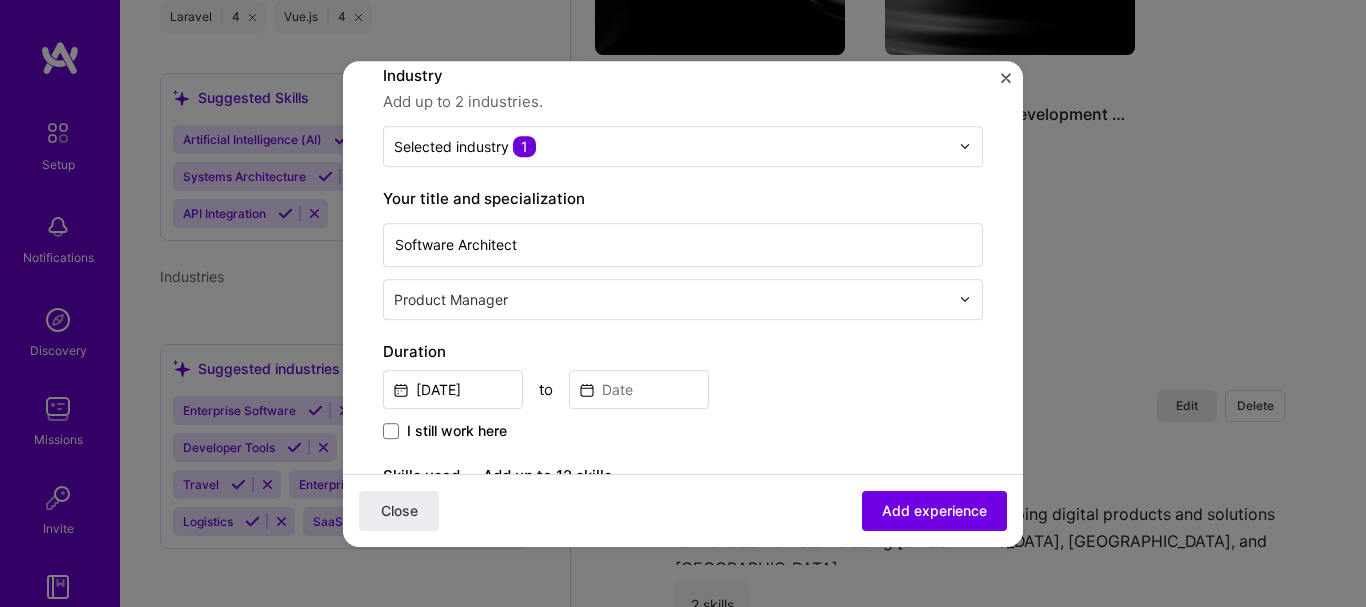 scroll, scrollTop: 400, scrollLeft: 0, axis: vertical 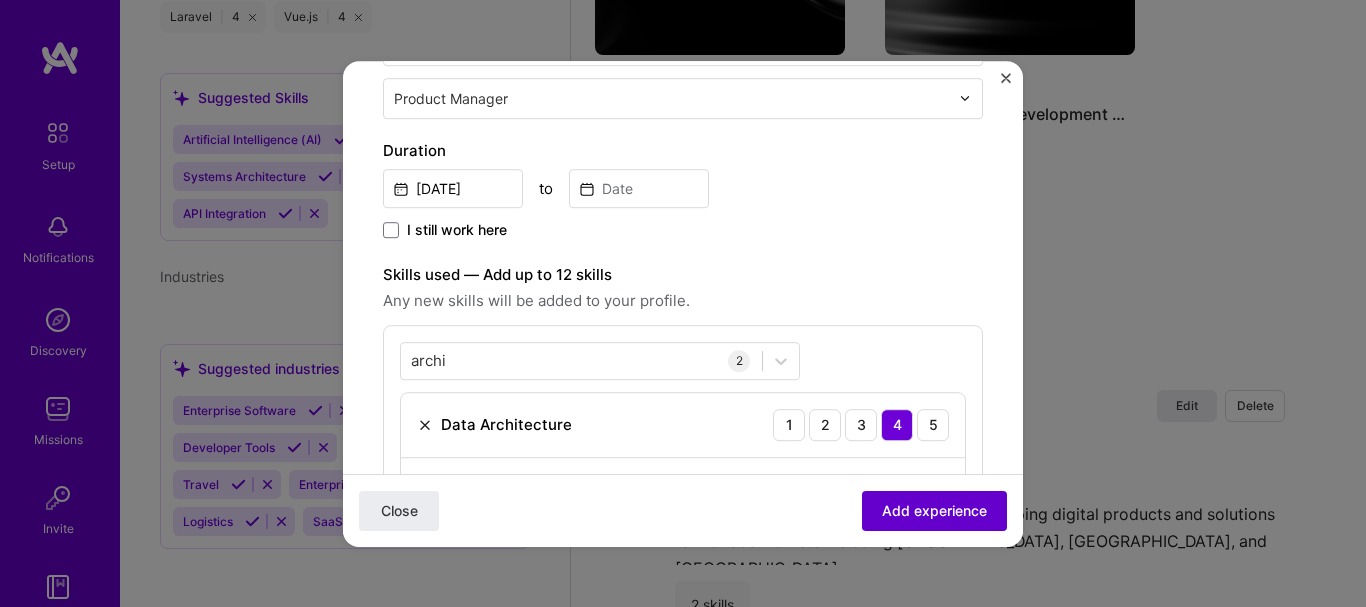 click on "Add experience" at bounding box center (934, 510) 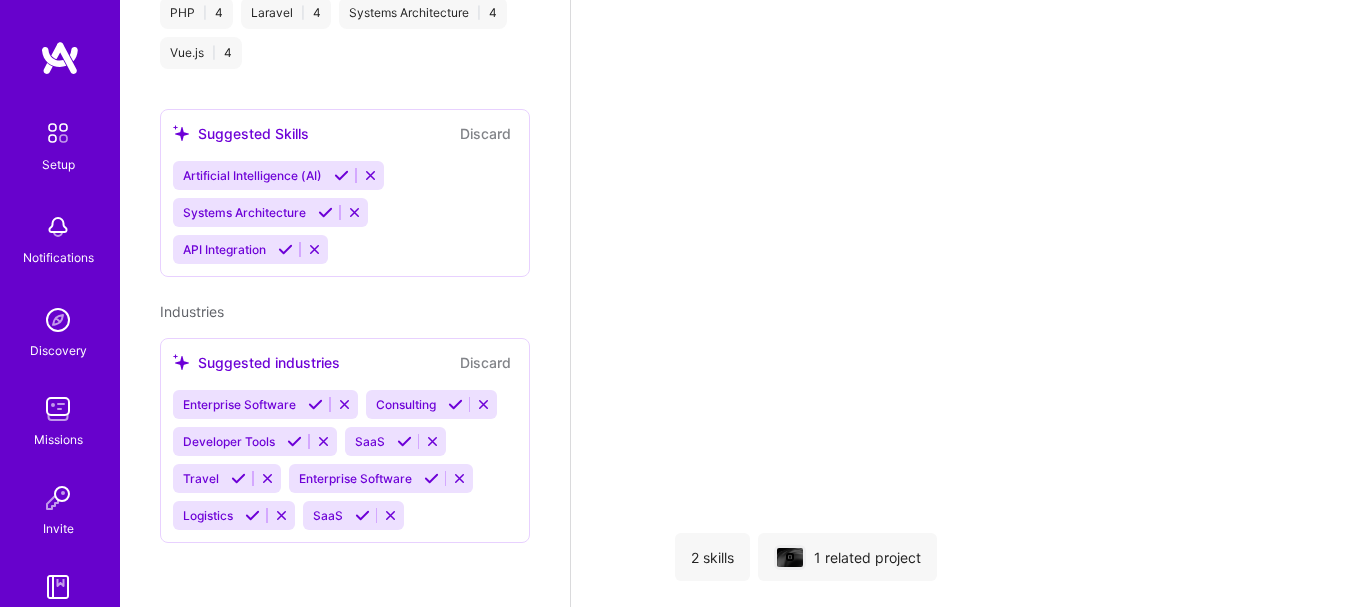 scroll, scrollTop: 902, scrollLeft: 0, axis: vertical 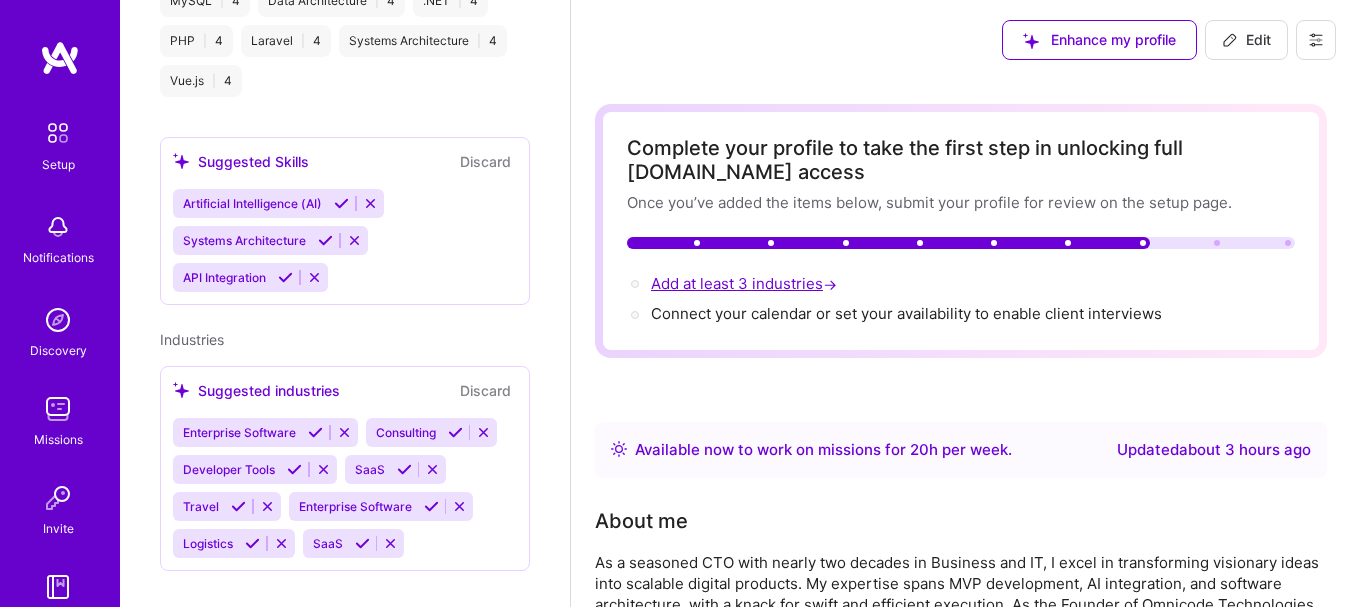 click on "Add at least 3 industries  →" at bounding box center (746, 283) 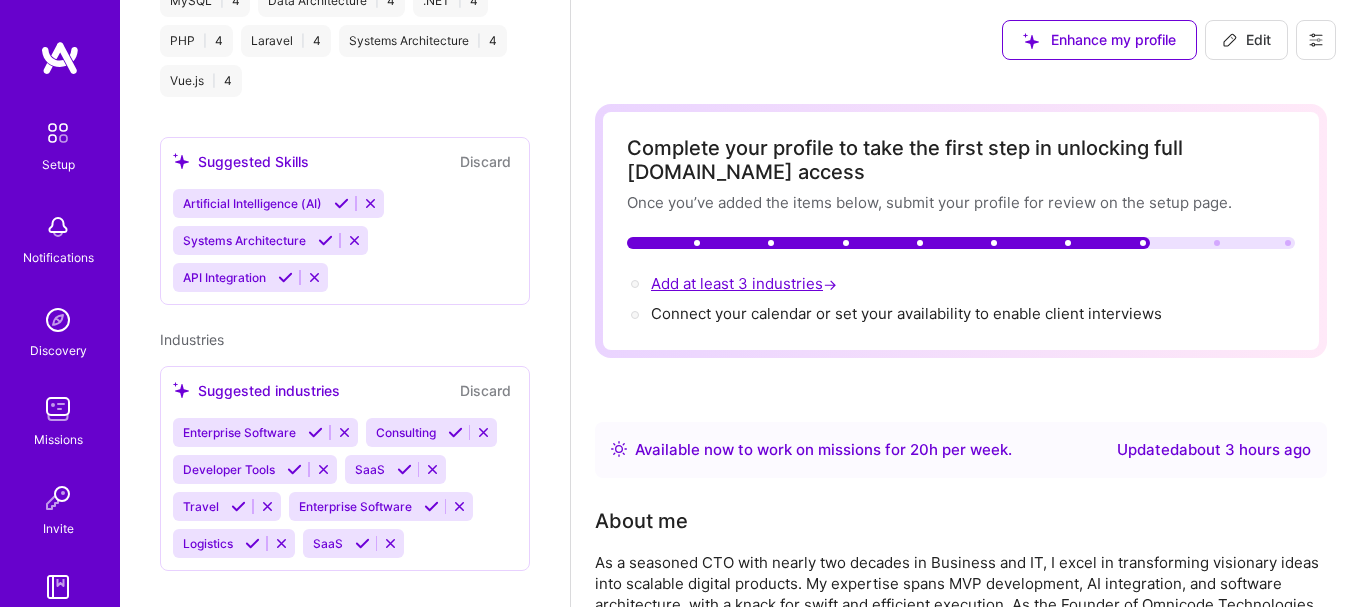 select on "US" 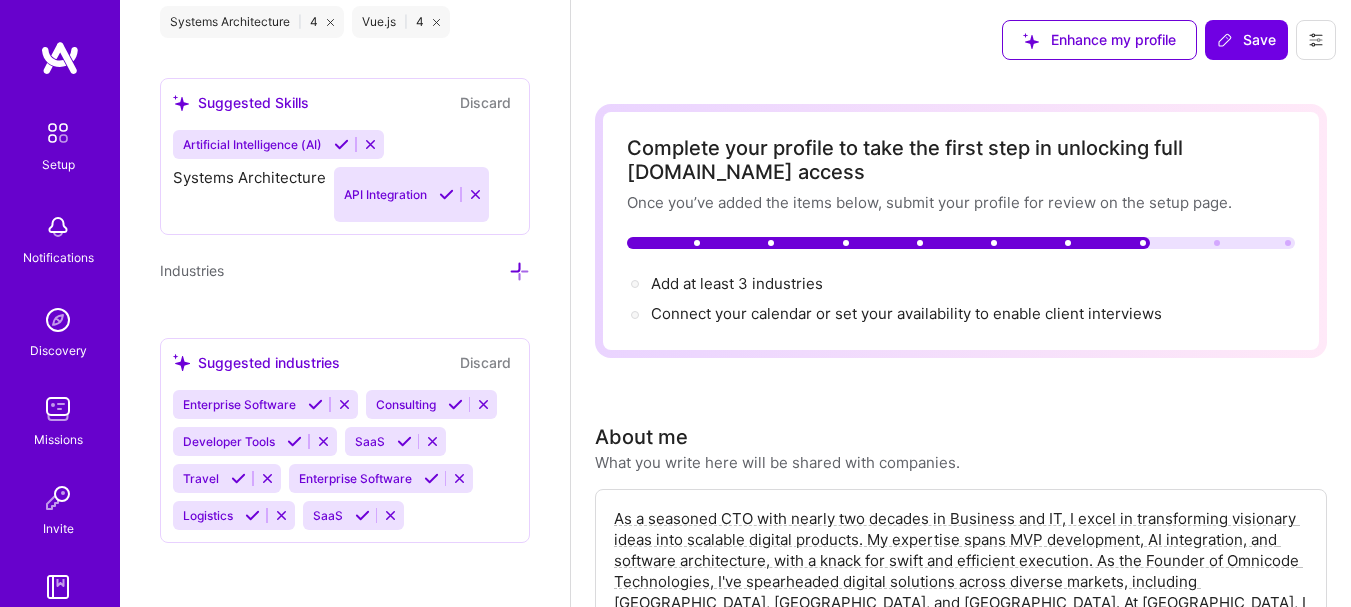scroll, scrollTop: 1724, scrollLeft: 0, axis: vertical 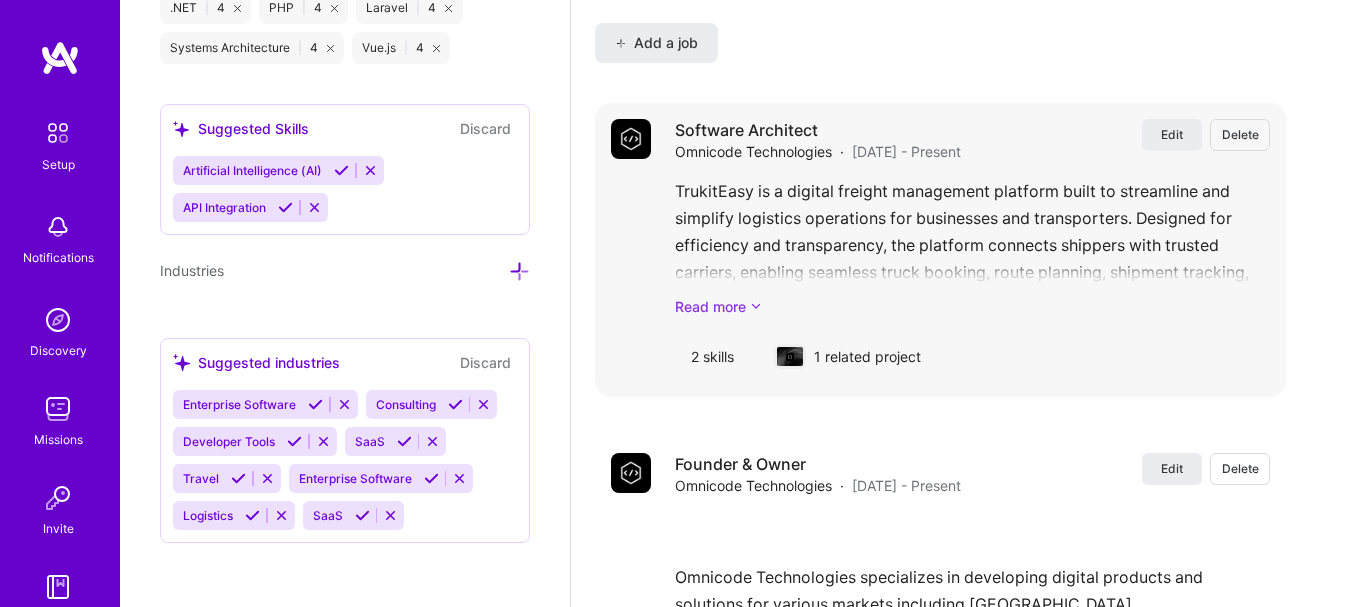 click at bounding box center [756, 306] 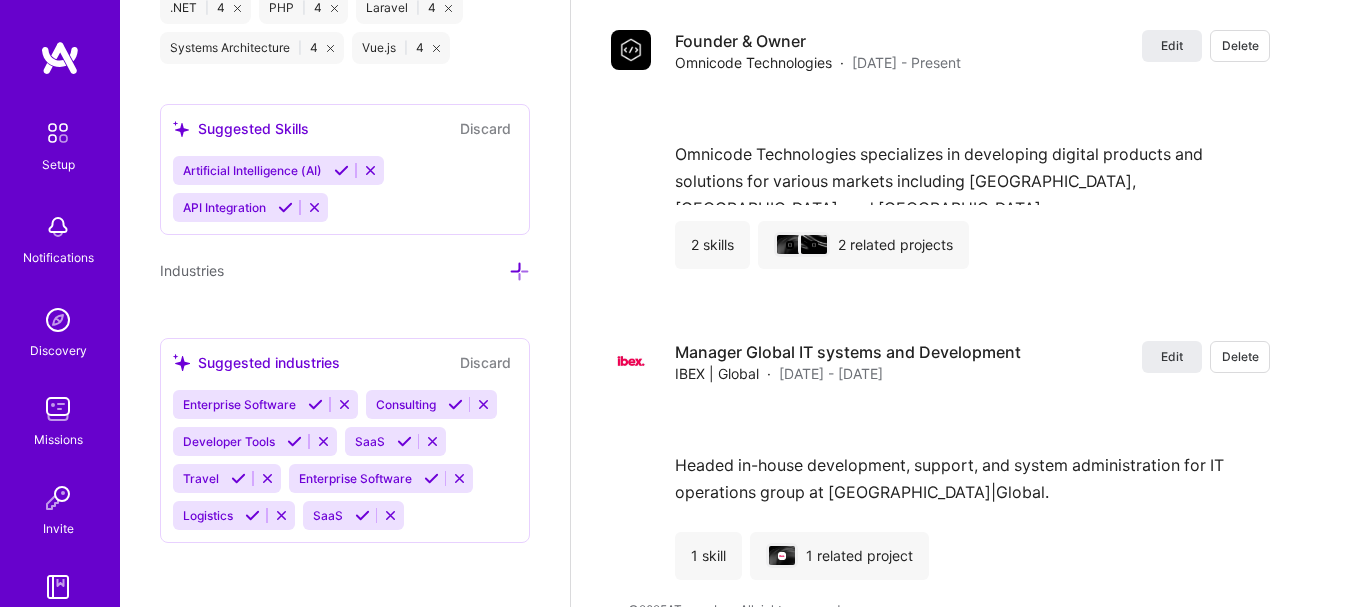scroll, scrollTop: 3200, scrollLeft: 0, axis: vertical 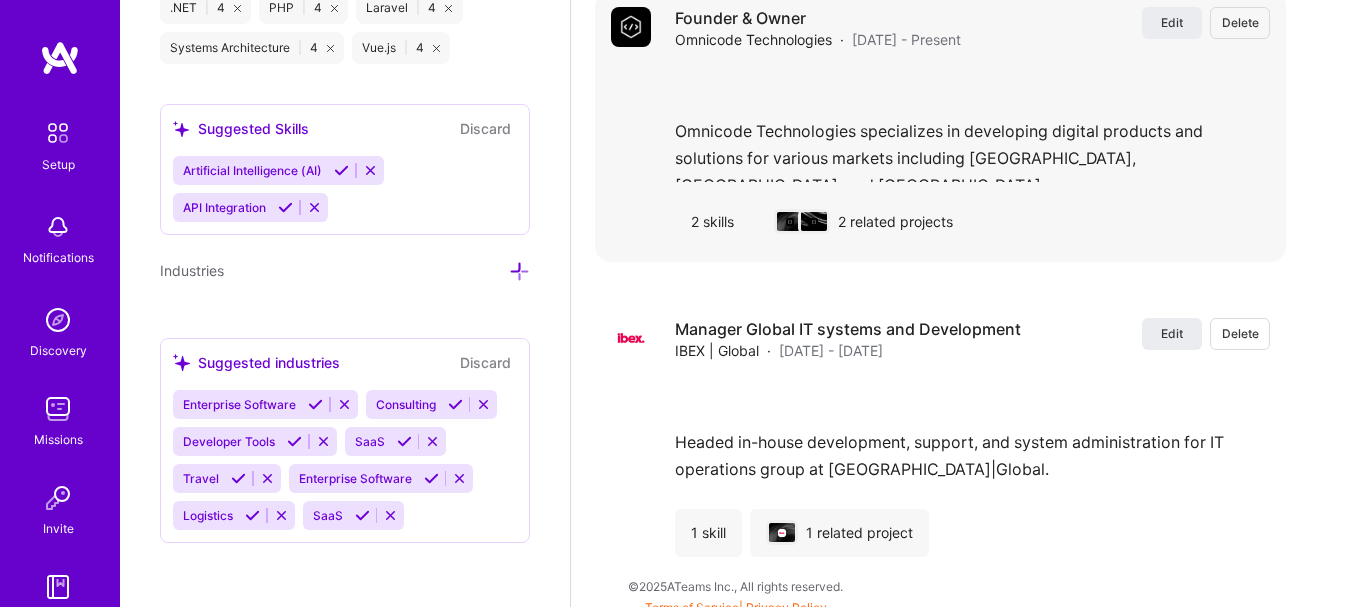 click on "2   related projects" at bounding box center (863, 222) 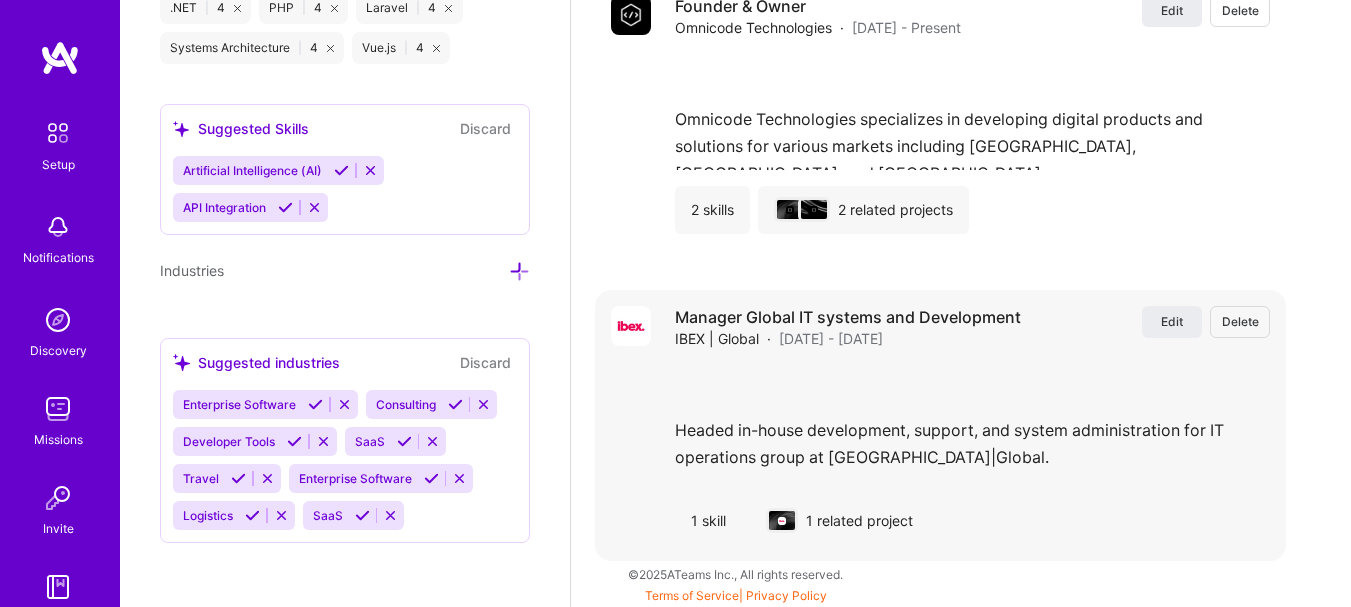 scroll, scrollTop: 3214, scrollLeft: 0, axis: vertical 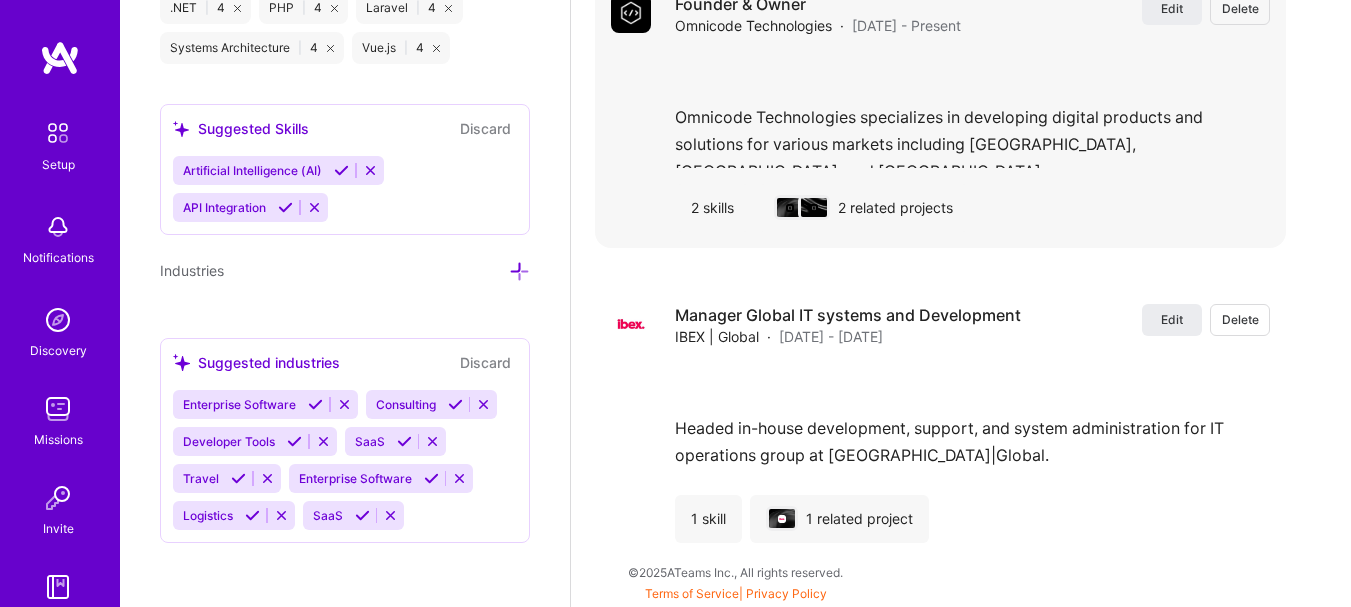 click on "2   related projects" at bounding box center [863, 208] 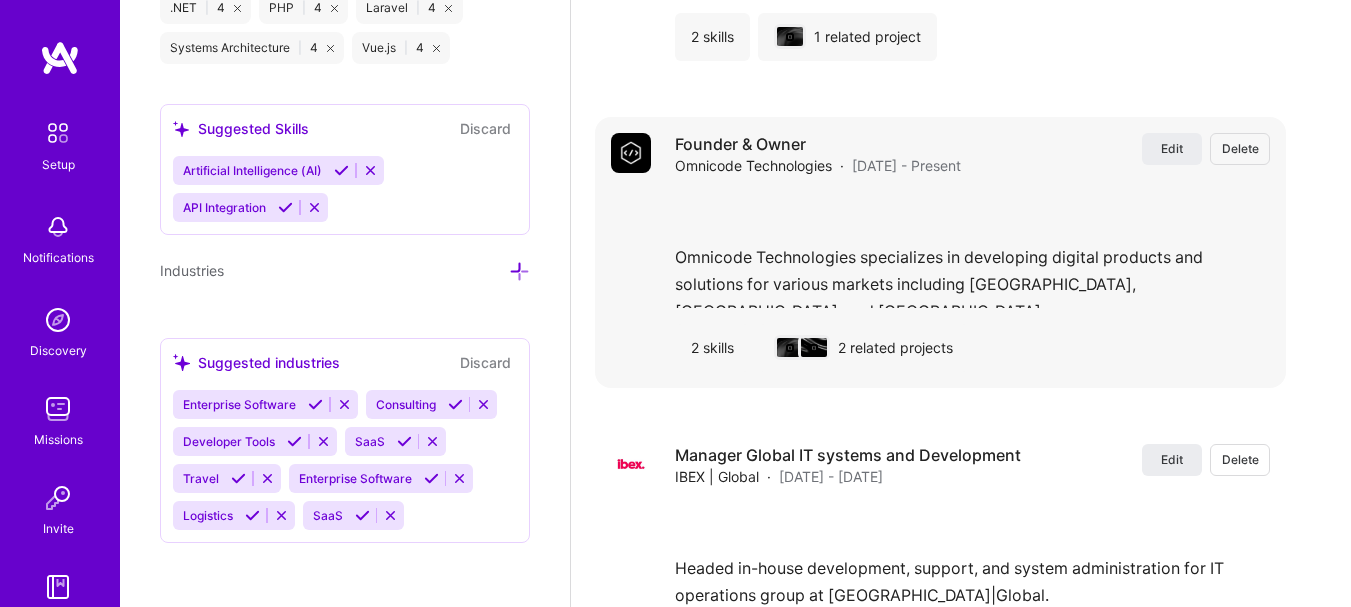scroll, scrollTop: 3014, scrollLeft: 0, axis: vertical 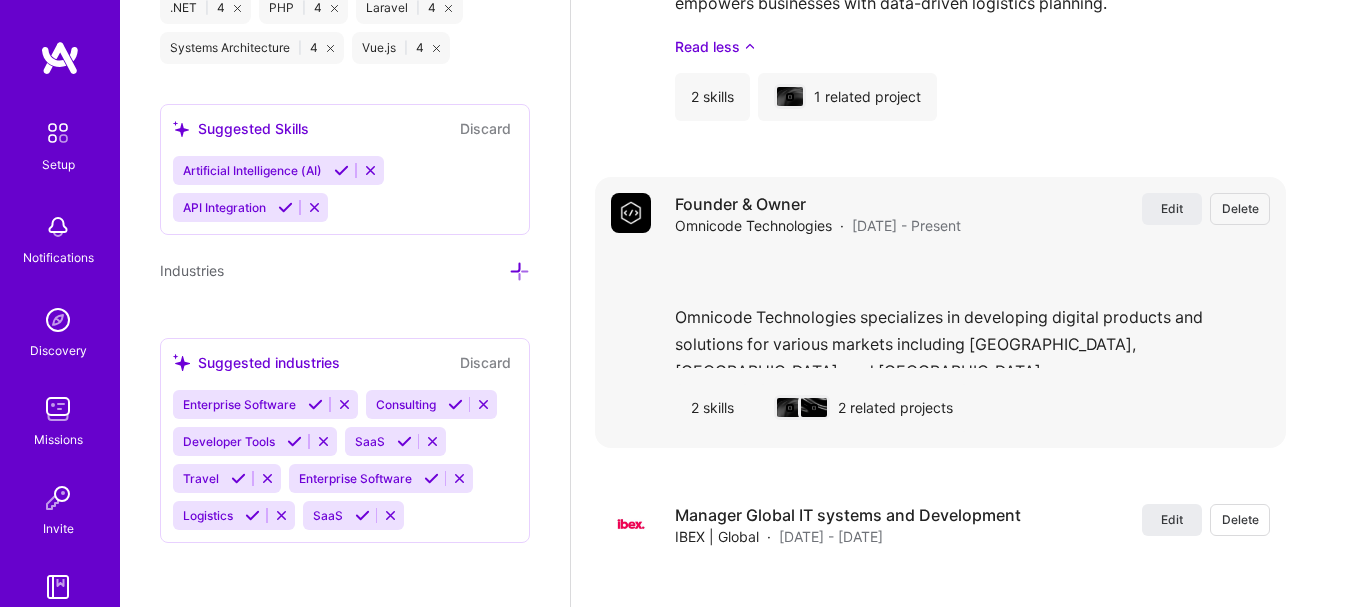 click on "Omnicode Technologies" at bounding box center (753, 225) 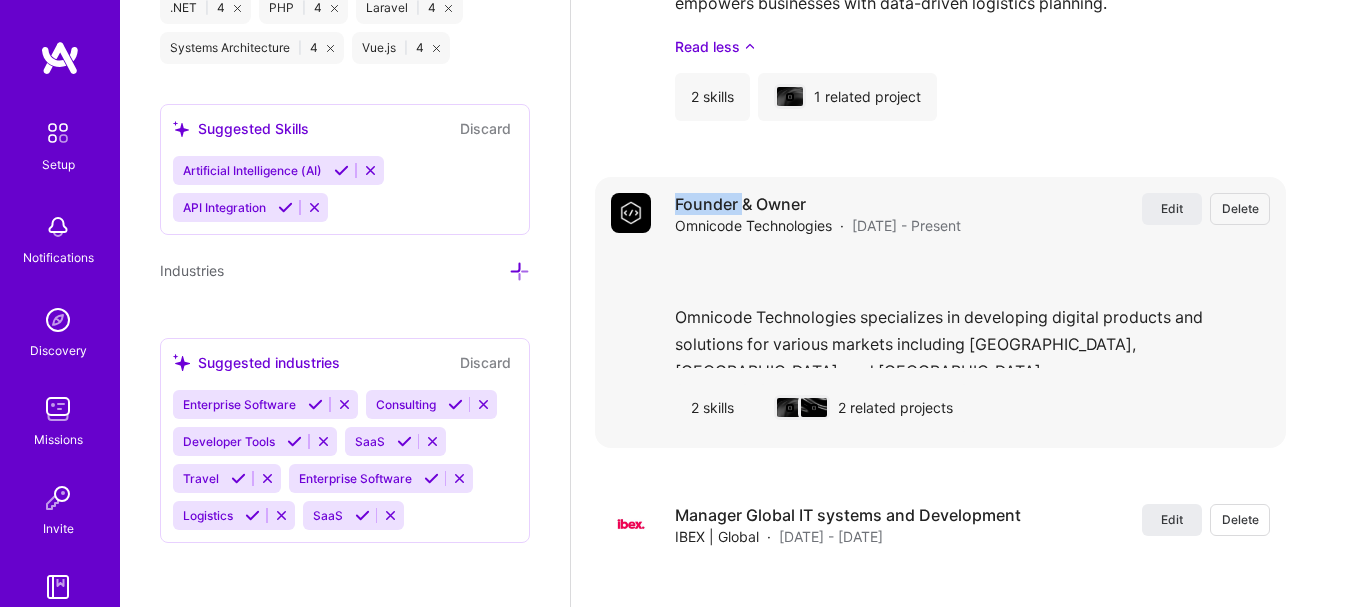 click on "Founder & Owner" at bounding box center (818, 204) 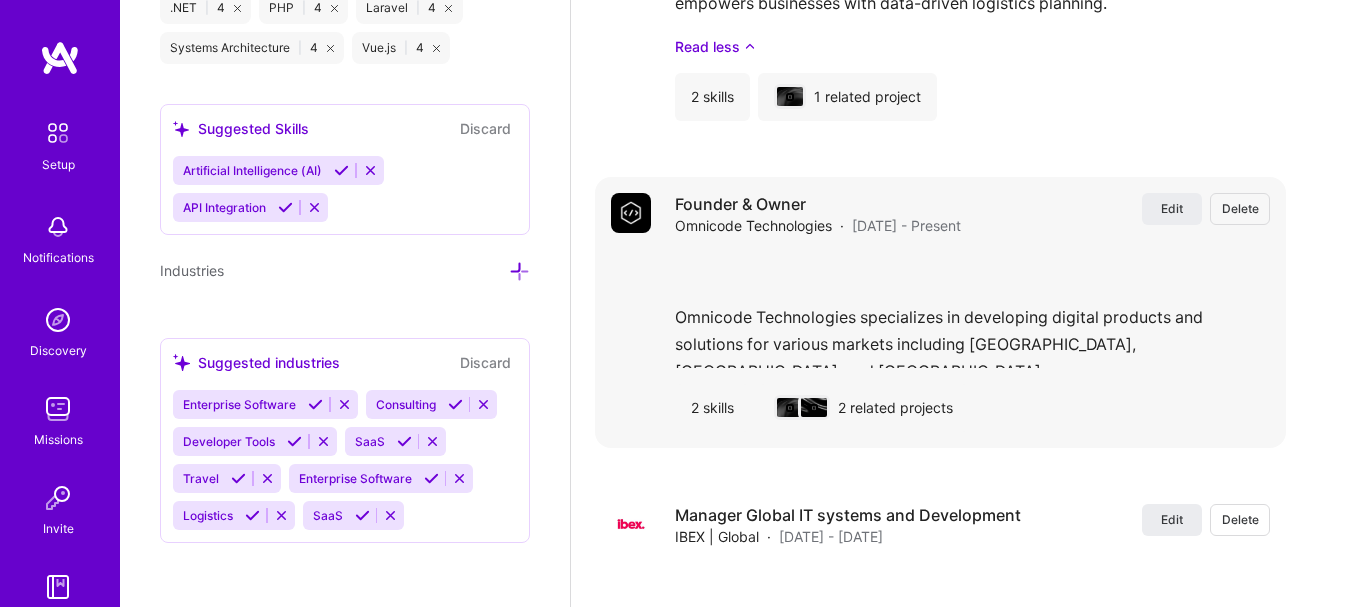 click on "Omnicode Technologies specializes in developing digital products and solutions for various markets including [GEOGRAPHIC_DATA], [GEOGRAPHIC_DATA], and [GEOGRAPHIC_DATA]." at bounding box center [972, 310] 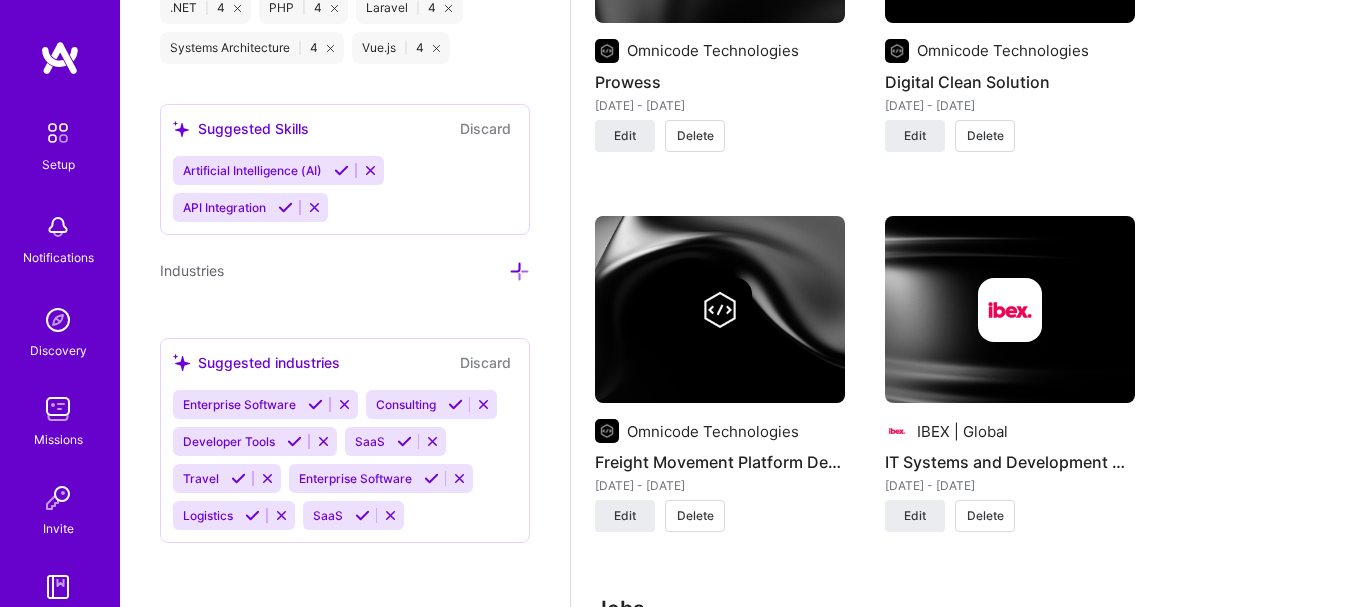 scroll, scrollTop: 1914, scrollLeft: 0, axis: vertical 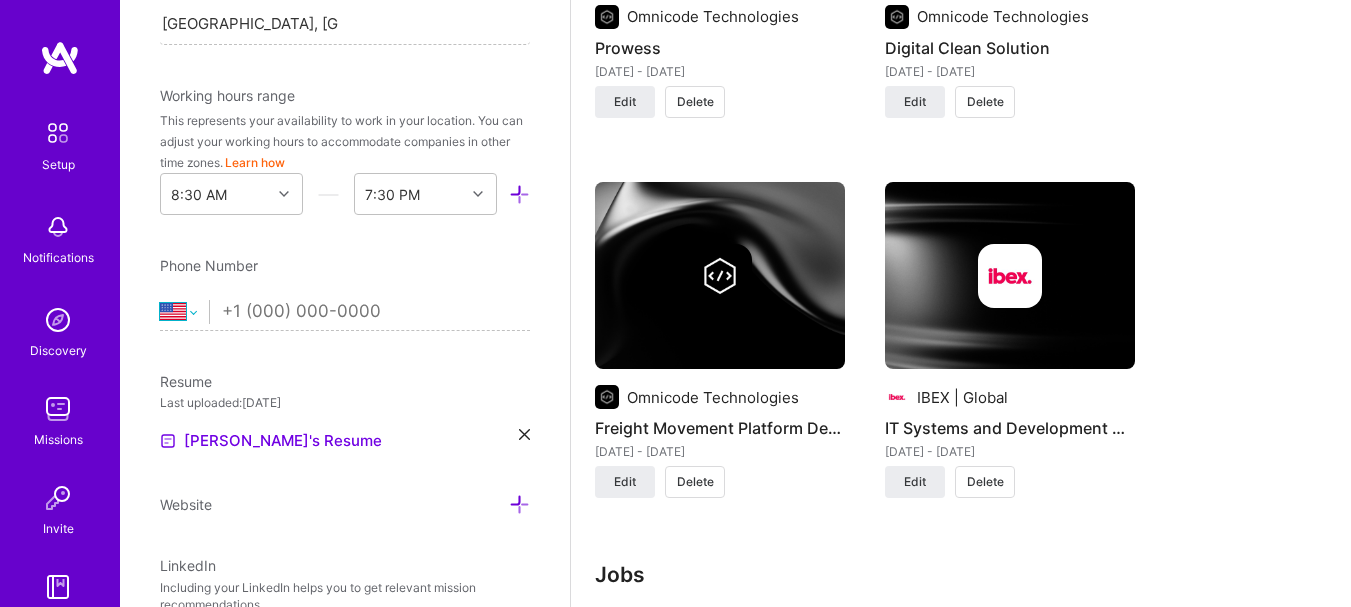 click on "[GEOGRAPHIC_DATA] [GEOGRAPHIC_DATA] [GEOGRAPHIC_DATA] [GEOGRAPHIC_DATA] [US_STATE] [GEOGRAPHIC_DATA] [GEOGRAPHIC_DATA] [GEOGRAPHIC_DATA] [GEOGRAPHIC_DATA] [GEOGRAPHIC_DATA] [GEOGRAPHIC_DATA] [GEOGRAPHIC_DATA] [DATE][GEOGRAPHIC_DATA] [GEOGRAPHIC_DATA] [GEOGRAPHIC_DATA] [GEOGRAPHIC_DATA] [GEOGRAPHIC_DATA] [GEOGRAPHIC_DATA] [GEOGRAPHIC_DATA] [GEOGRAPHIC_DATA] [GEOGRAPHIC_DATA] [GEOGRAPHIC_DATA] [GEOGRAPHIC_DATA] [GEOGRAPHIC_DATA] [GEOGRAPHIC_DATA] [GEOGRAPHIC_DATA] [GEOGRAPHIC_DATA] [GEOGRAPHIC_DATA], [GEOGRAPHIC_DATA] [GEOGRAPHIC_DATA] [GEOGRAPHIC_DATA] [GEOGRAPHIC_DATA] [GEOGRAPHIC_DATA] [GEOGRAPHIC_DATA] [GEOGRAPHIC_DATA] [GEOGRAPHIC_DATA] [GEOGRAPHIC_DATA] [GEOGRAPHIC_DATA] [GEOGRAPHIC_DATA] [GEOGRAPHIC_DATA] [GEOGRAPHIC_DATA] [GEOGRAPHIC_DATA] [GEOGRAPHIC_DATA] [GEOGRAPHIC_DATA] [GEOGRAPHIC_DATA] [GEOGRAPHIC_DATA] [GEOGRAPHIC_DATA] [GEOGRAPHIC_DATA] [GEOGRAPHIC_DATA] [GEOGRAPHIC_DATA] [GEOGRAPHIC_DATA] [GEOGRAPHIC_DATA], [GEOGRAPHIC_DATA] [GEOGRAPHIC_DATA] [GEOGRAPHIC_DATA] d'Ivoire [GEOGRAPHIC_DATA] [GEOGRAPHIC_DATA] [GEOGRAPHIC_DATA] [GEOGRAPHIC_DATA] [GEOGRAPHIC_DATA] [GEOGRAPHIC_DATA] [GEOGRAPHIC_DATA] [GEOGRAPHIC_DATA] [GEOGRAPHIC_DATA] [GEOGRAPHIC_DATA] [GEOGRAPHIC_DATA] [GEOGRAPHIC_DATA] [GEOGRAPHIC_DATA] [GEOGRAPHIC_DATA] [GEOGRAPHIC_DATA] [GEOGRAPHIC_DATA] [GEOGRAPHIC_DATA] [GEOGRAPHIC_DATA] [US_STATE] [GEOGRAPHIC_DATA] [GEOGRAPHIC_DATA] [GEOGRAPHIC_DATA] [GEOGRAPHIC_DATA] [GEOGRAPHIC_DATA] [GEOGRAPHIC_DATA] [GEOGRAPHIC_DATA] [US_STATE] [GEOGRAPHIC_DATA] [GEOGRAPHIC_DATA] [GEOGRAPHIC_DATA] [GEOGRAPHIC_DATA] [GEOGRAPHIC_DATA] [GEOGRAPHIC_DATA] [GEOGRAPHIC_DATA] [US_STATE] [GEOGRAPHIC_DATA] [GEOGRAPHIC_DATA] [GEOGRAPHIC_DATA]" at bounding box center [184, 312] 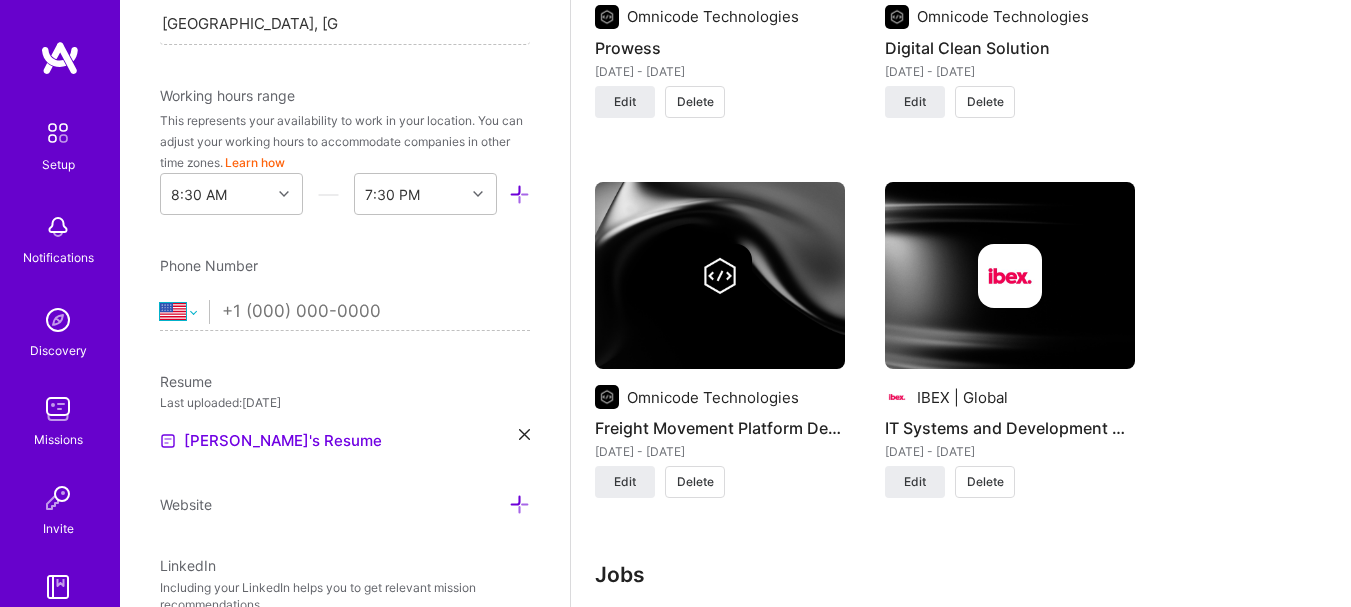 select on "PK" 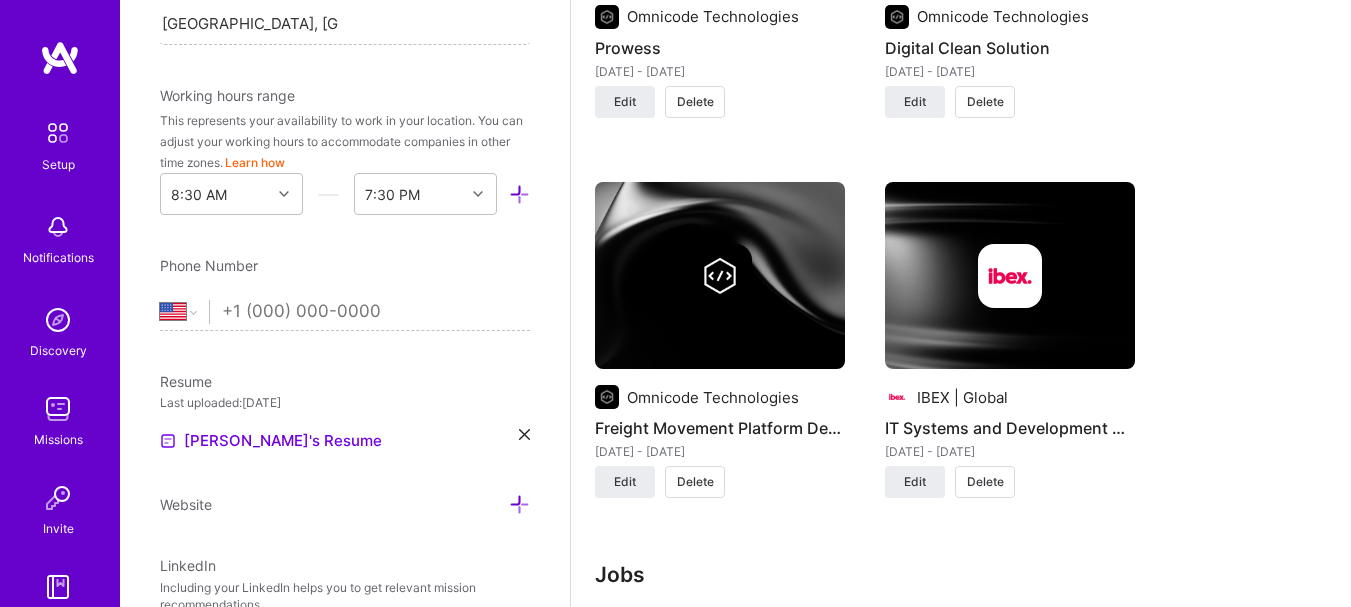 click on "[GEOGRAPHIC_DATA] [GEOGRAPHIC_DATA] [GEOGRAPHIC_DATA] [GEOGRAPHIC_DATA] [US_STATE] [GEOGRAPHIC_DATA] [GEOGRAPHIC_DATA] [GEOGRAPHIC_DATA] [GEOGRAPHIC_DATA] [GEOGRAPHIC_DATA] [GEOGRAPHIC_DATA] [GEOGRAPHIC_DATA] [DATE][GEOGRAPHIC_DATA] [GEOGRAPHIC_DATA] [GEOGRAPHIC_DATA] [GEOGRAPHIC_DATA] [GEOGRAPHIC_DATA] [GEOGRAPHIC_DATA] [GEOGRAPHIC_DATA] [GEOGRAPHIC_DATA] [GEOGRAPHIC_DATA] [GEOGRAPHIC_DATA] [GEOGRAPHIC_DATA] [GEOGRAPHIC_DATA] [GEOGRAPHIC_DATA] [GEOGRAPHIC_DATA] [GEOGRAPHIC_DATA] [GEOGRAPHIC_DATA], [GEOGRAPHIC_DATA] [GEOGRAPHIC_DATA] [GEOGRAPHIC_DATA] [GEOGRAPHIC_DATA] [GEOGRAPHIC_DATA] [GEOGRAPHIC_DATA] [GEOGRAPHIC_DATA] [GEOGRAPHIC_DATA] [GEOGRAPHIC_DATA] [GEOGRAPHIC_DATA] [GEOGRAPHIC_DATA] [GEOGRAPHIC_DATA] [GEOGRAPHIC_DATA] [GEOGRAPHIC_DATA] [GEOGRAPHIC_DATA] [GEOGRAPHIC_DATA] [GEOGRAPHIC_DATA] [GEOGRAPHIC_DATA] [GEOGRAPHIC_DATA] [GEOGRAPHIC_DATA] [GEOGRAPHIC_DATA] [GEOGRAPHIC_DATA] [GEOGRAPHIC_DATA] [GEOGRAPHIC_DATA], [GEOGRAPHIC_DATA] [GEOGRAPHIC_DATA] [GEOGRAPHIC_DATA] d'Ivoire [GEOGRAPHIC_DATA] [GEOGRAPHIC_DATA] [GEOGRAPHIC_DATA] [GEOGRAPHIC_DATA] [GEOGRAPHIC_DATA] [GEOGRAPHIC_DATA] [GEOGRAPHIC_DATA] [GEOGRAPHIC_DATA] [GEOGRAPHIC_DATA] [GEOGRAPHIC_DATA] [GEOGRAPHIC_DATA] [GEOGRAPHIC_DATA] [GEOGRAPHIC_DATA] [GEOGRAPHIC_DATA] [GEOGRAPHIC_DATA] [GEOGRAPHIC_DATA] [GEOGRAPHIC_DATA] [GEOGRAPHIC_DATA] [US_STATE] [GEOGRAPHIC_DATA] [GEOGRAPHIC_DATA] [GEOGRAPHIC_DATA] [GEOGRAPHIC_DATA] [GEOGRAPHIC_DATA] [GEOGRAPHIC_DATA] [GEOGRAPHIC_DATA] [US_STATE] [GEOGRAPHIC_DATA] [GEOGRAPHIC_DATA] [GEOGRAPHIC_DATA] [GEOGRAPHIC_DATA] [GEOGRAPHIC_DATA] [GEOGRAPHIC_DATA] [GEOGRAPHIC_DATA] [US_STATE] [GEOGRAPHIC_DATA] [GEOGRAPHIC_DATA] [GEOGRAPHIC_DATA]" at bounding box center (184, 312) 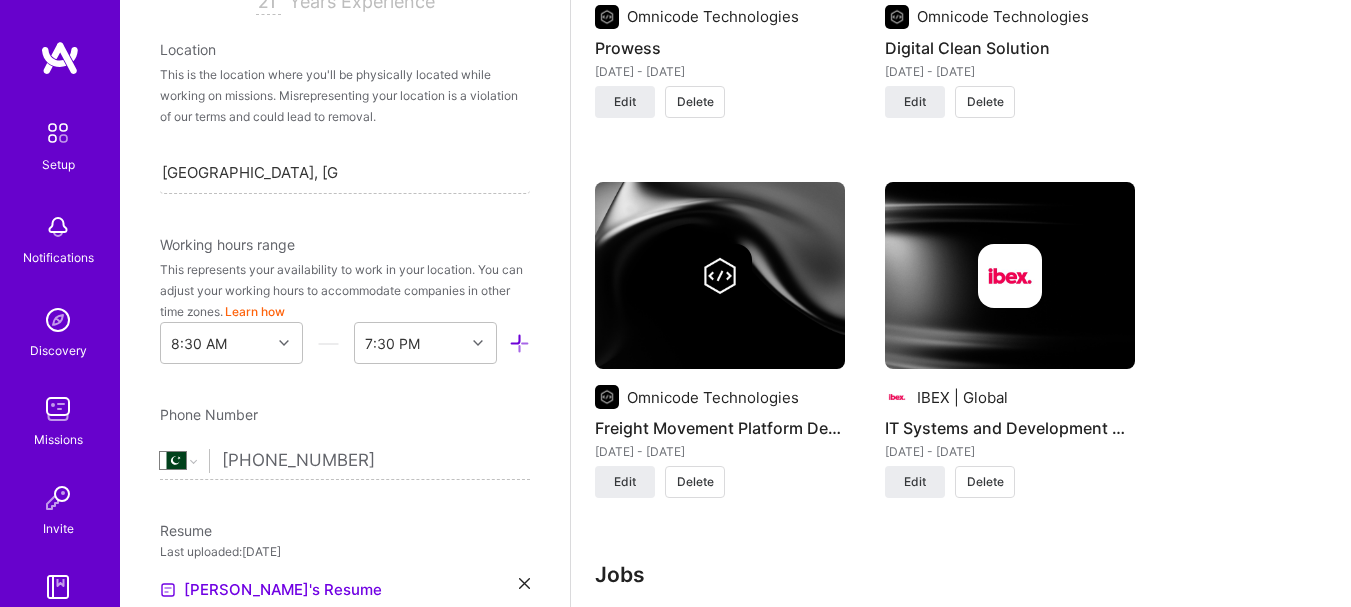 scroll, scrollTop: 624, scrollLeft: 0, axis: vertical 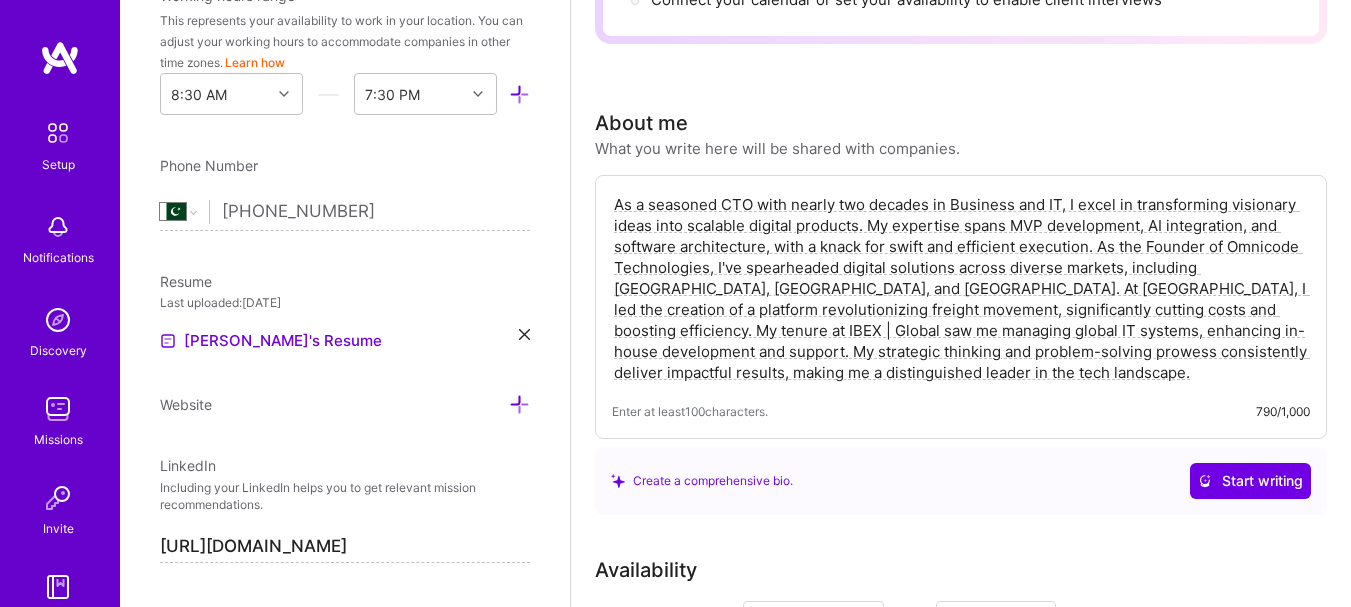 type on "[PHONE_NUMBER]" 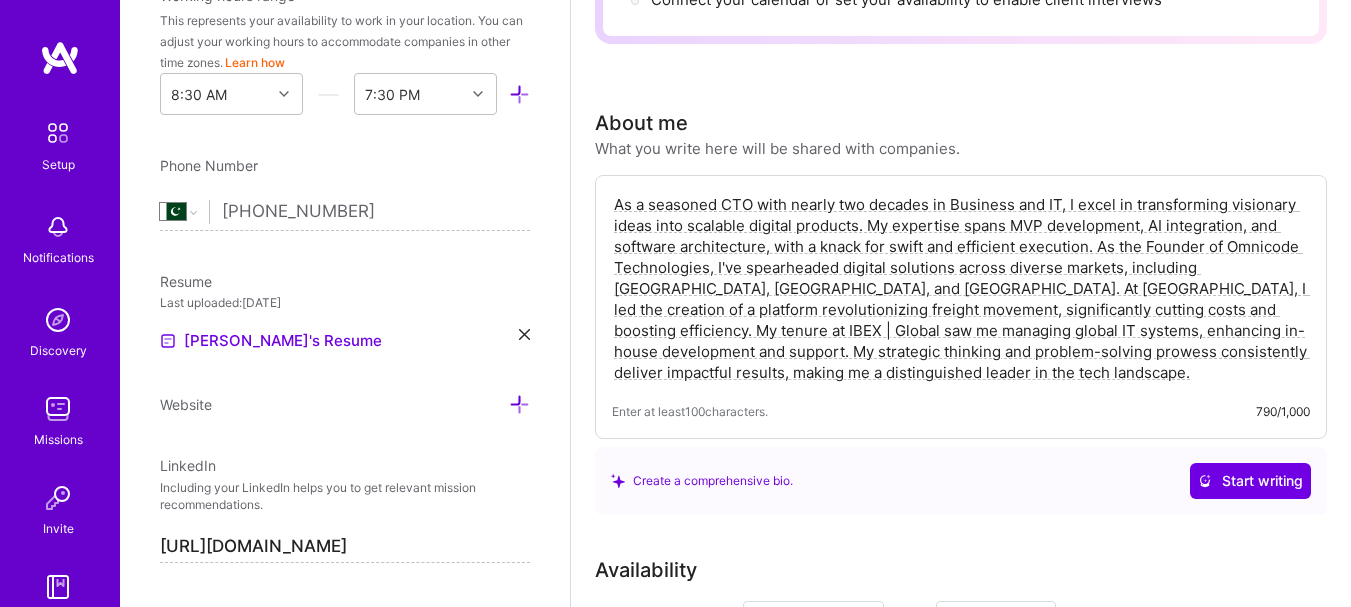 click on "As a seasoned CTO with nearly two decades in Business and IT, I excel in transforming visionary ideas into scalable digital products. My expertise spans MVP development, AI integration, and software architecture, with a knack for swift and efficient execution. As the Founder of Omnicode Technologies, I've spearheaded digital solutions across diverse markets, including [GEOGRAPHIC_DATA], [GEOGRAPHIC_DATA], and [GEOGRAPHIC_DATA]. At [GEOGRAPHIC_DATA], I led the creation of a platform revolutionizing freight movement, significantly cutting costs and boosting efficiency. My tenure at IBEX | Global saw me managing global IT systems, enhancing in-house development and support. My strategic thinking and problem-solving prowess consistently deliver impactful results, making me a distinguished leader in the tech landscape." at bounding box center [961, 288] 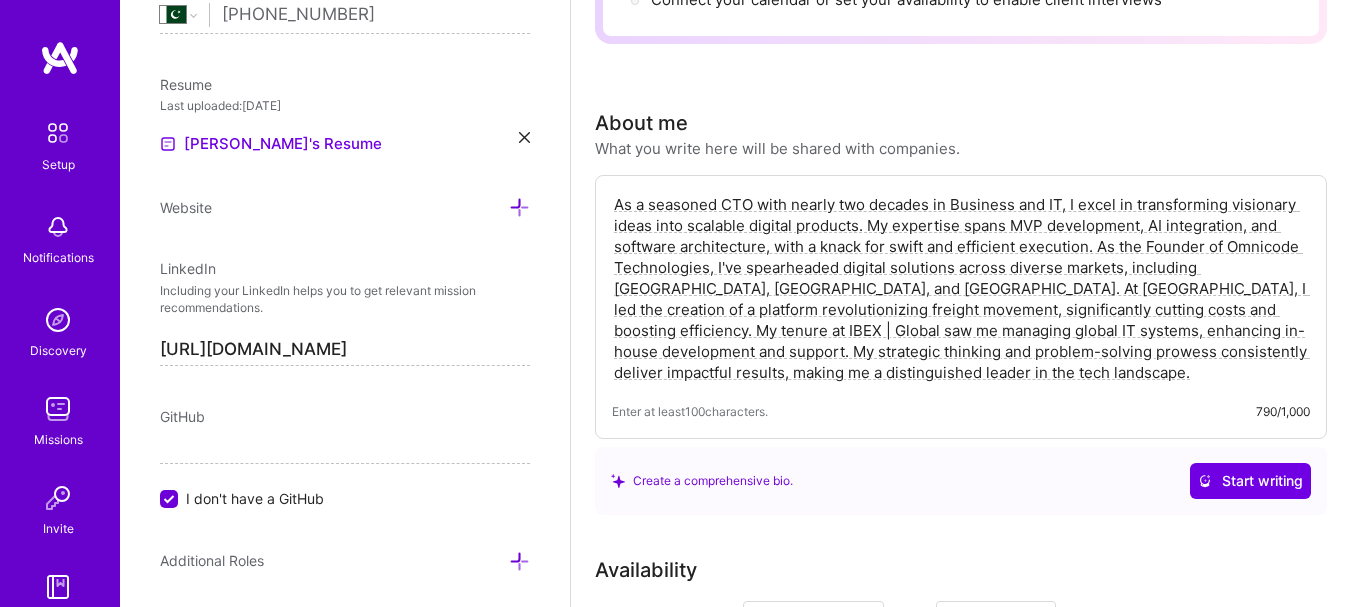 scroll, scrollTop: 824, scrollLeft: 0, axis: vertical 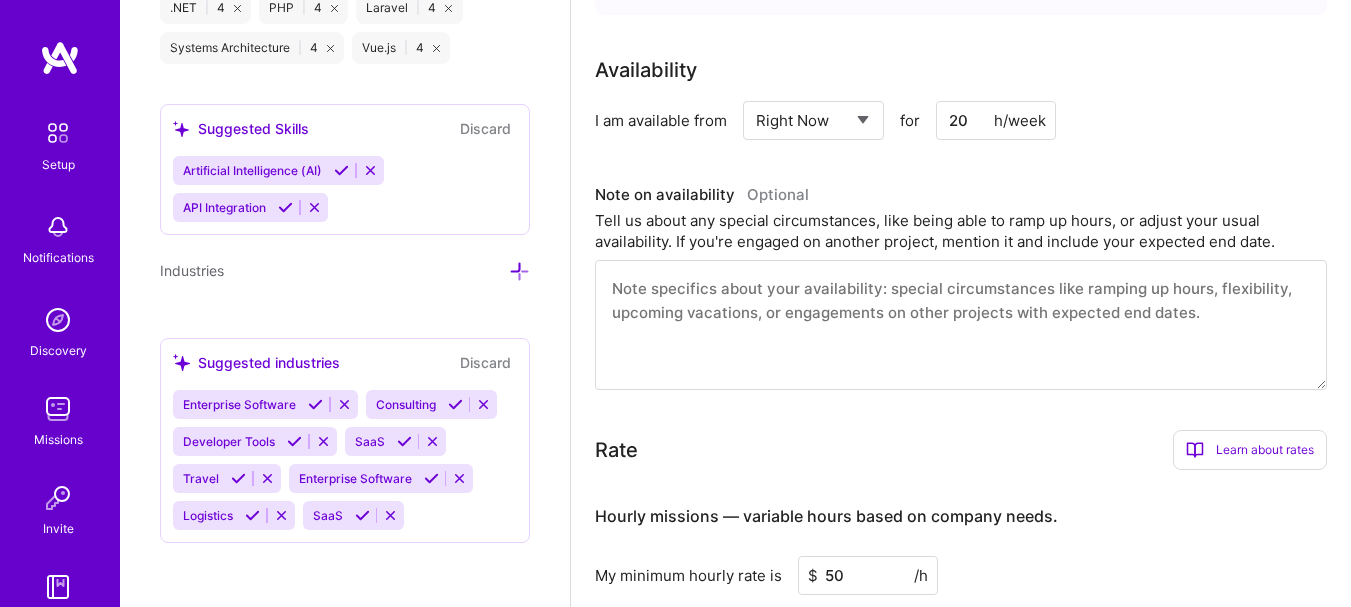 click on "Enterprise Software Consulting Developer Tools SaaS Travel Enterprise Software Logistics SaaS" at bounding box center (345, 460) 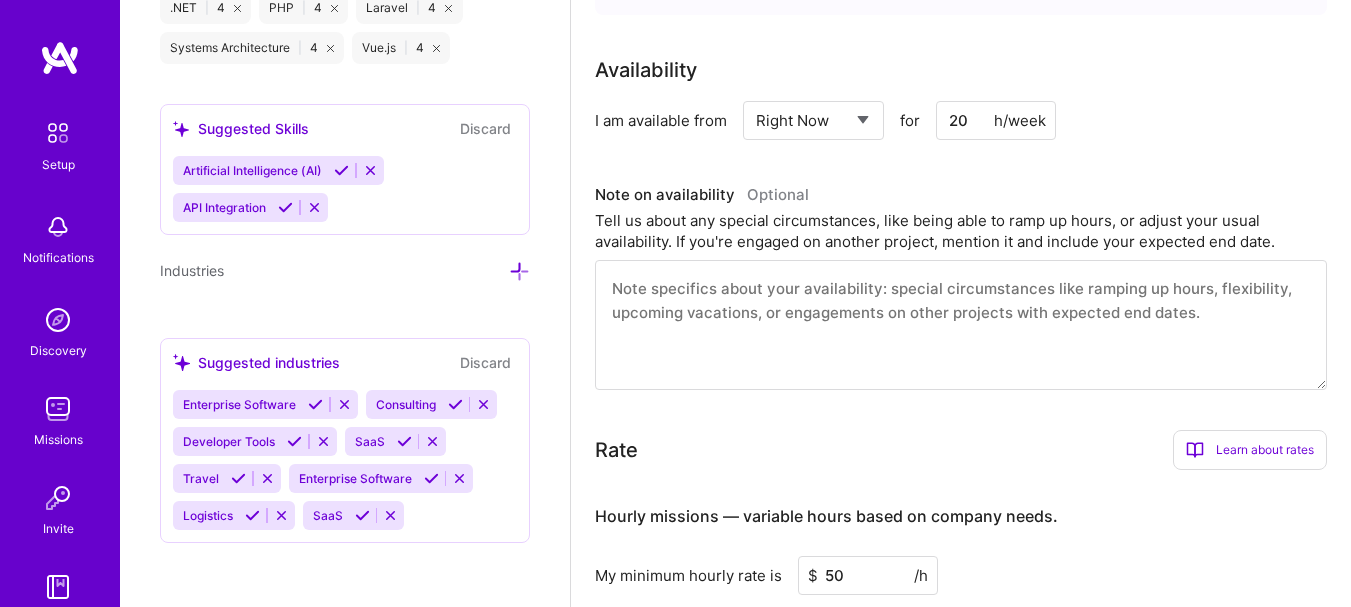 click on "Suggested industries" at bounding box center (256, 362) 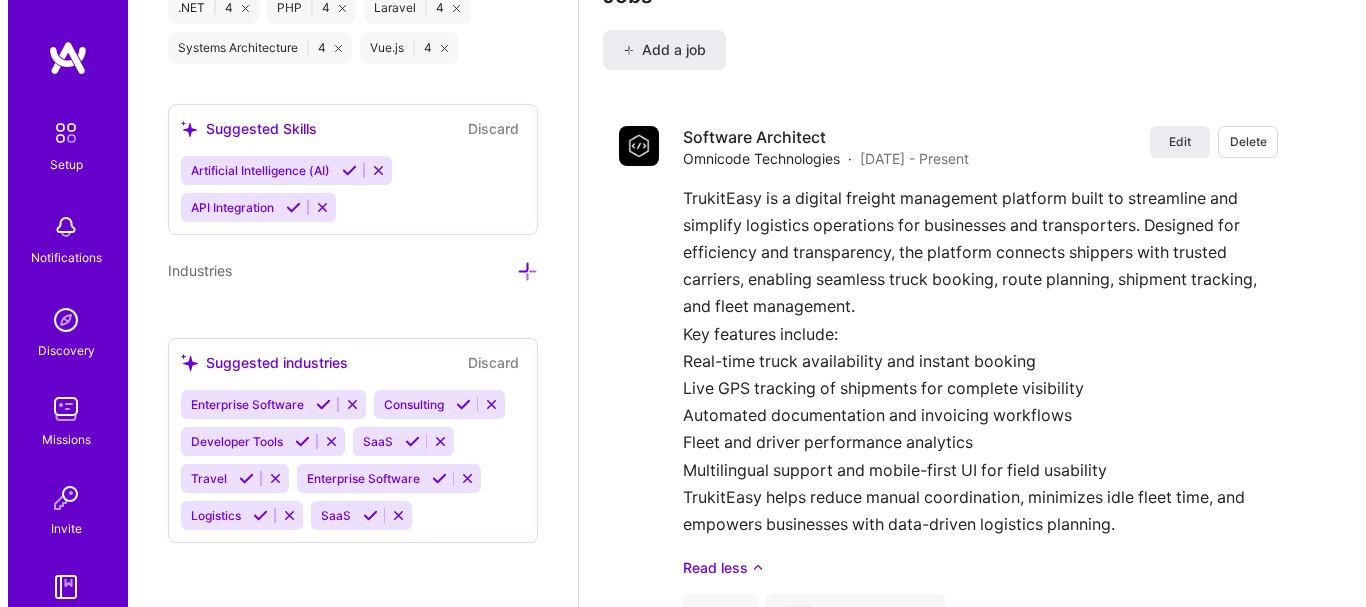 scroll, scrollTop: 2500, scrollLeft: 0, axis: vertical 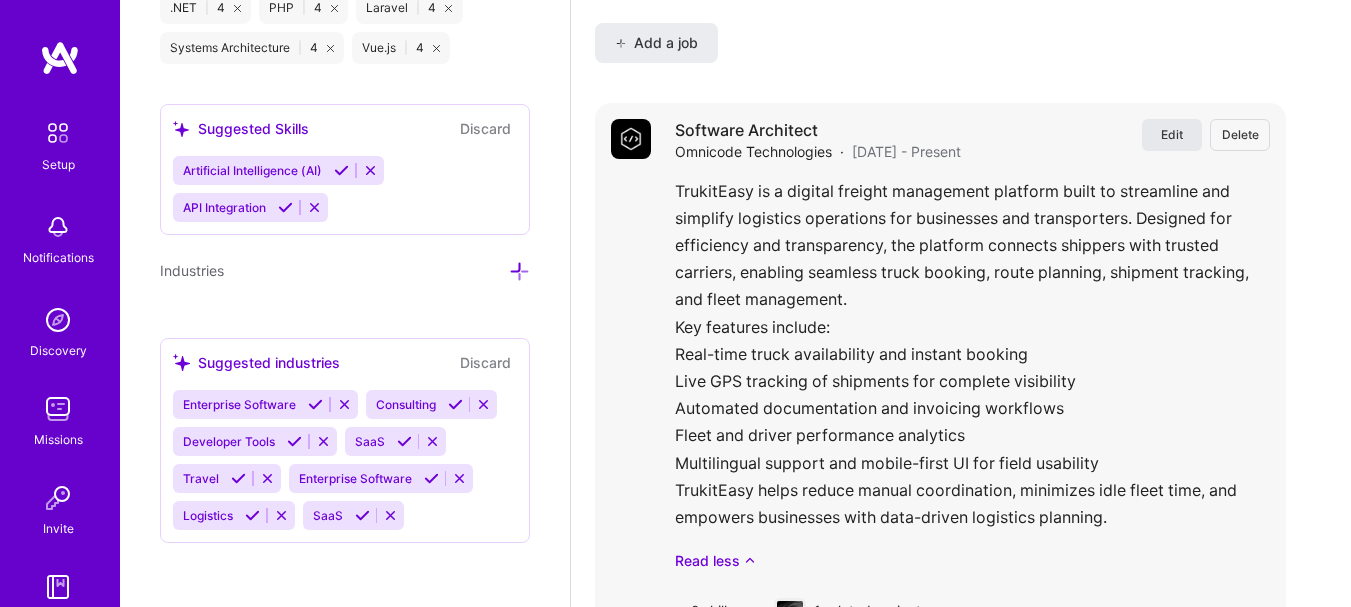 click on "Edit" at bounding box center [1172, 134] 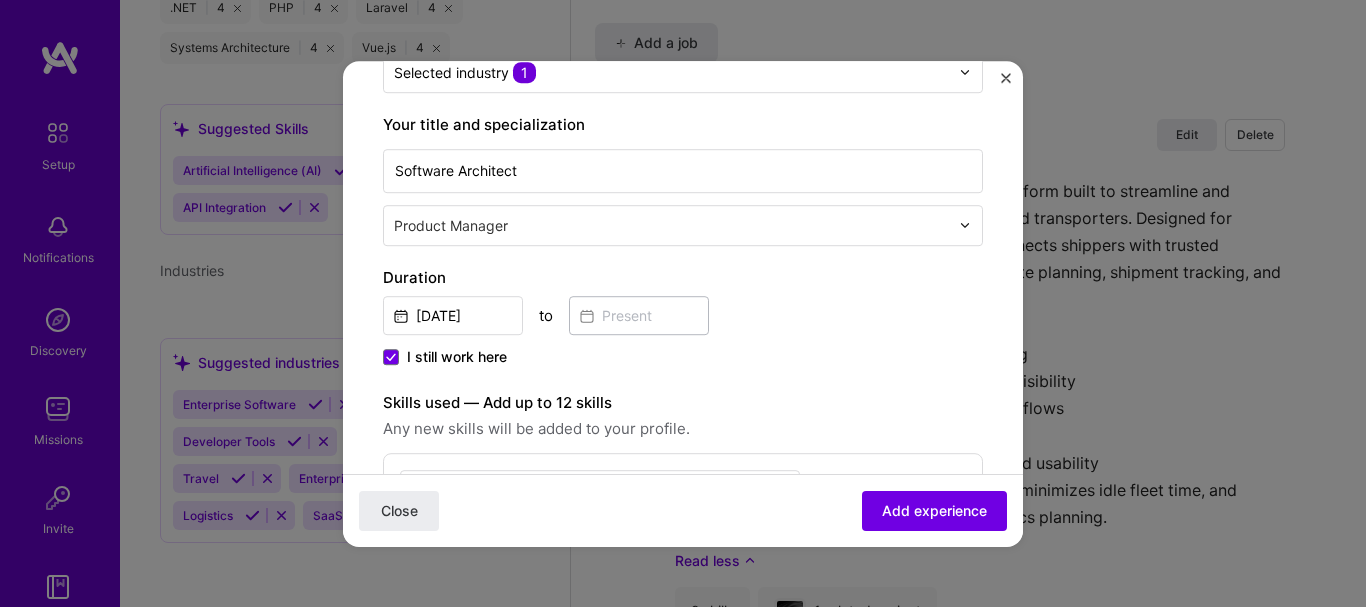 scroll, scrollTop: 260, scrollLeft: 0, axis: vertical 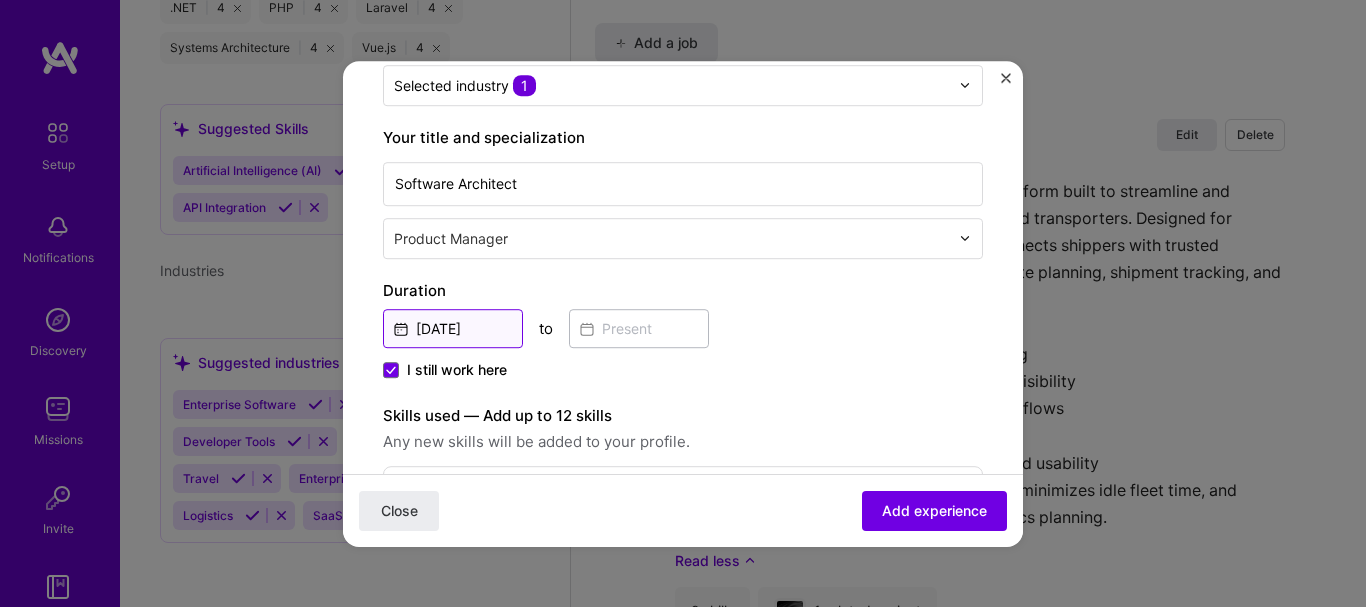 click on "[DATE]" at bounding box center [453, 328] 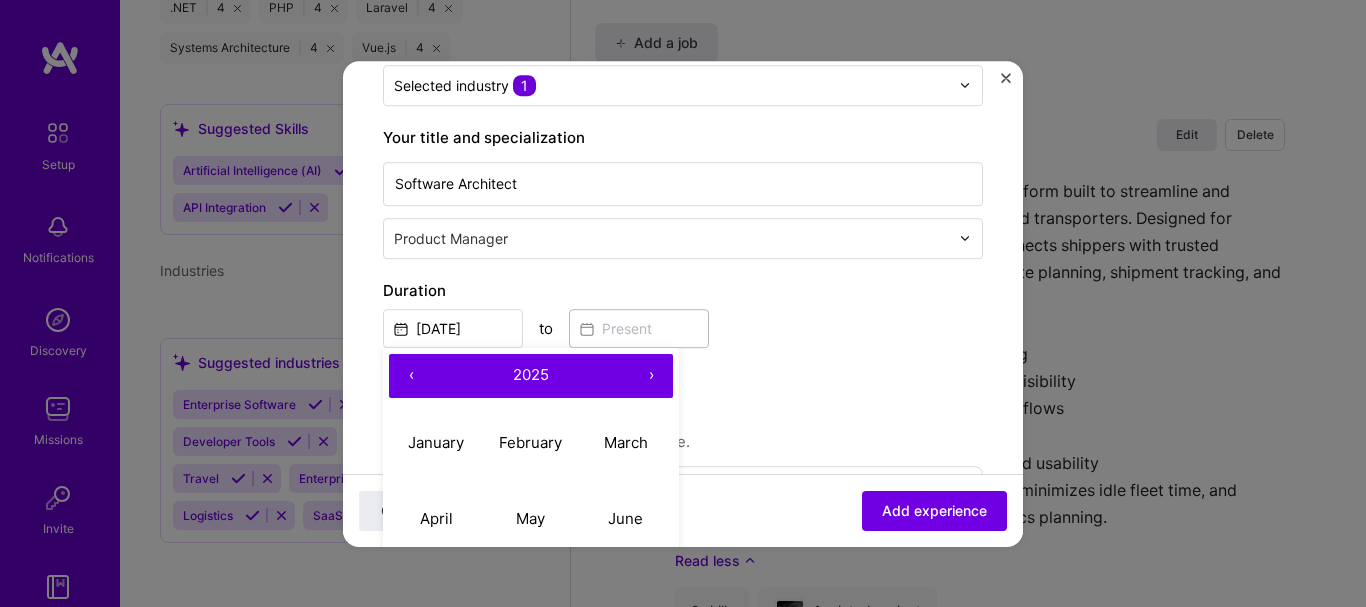 click on "‹" at bounding box center [411, 376] 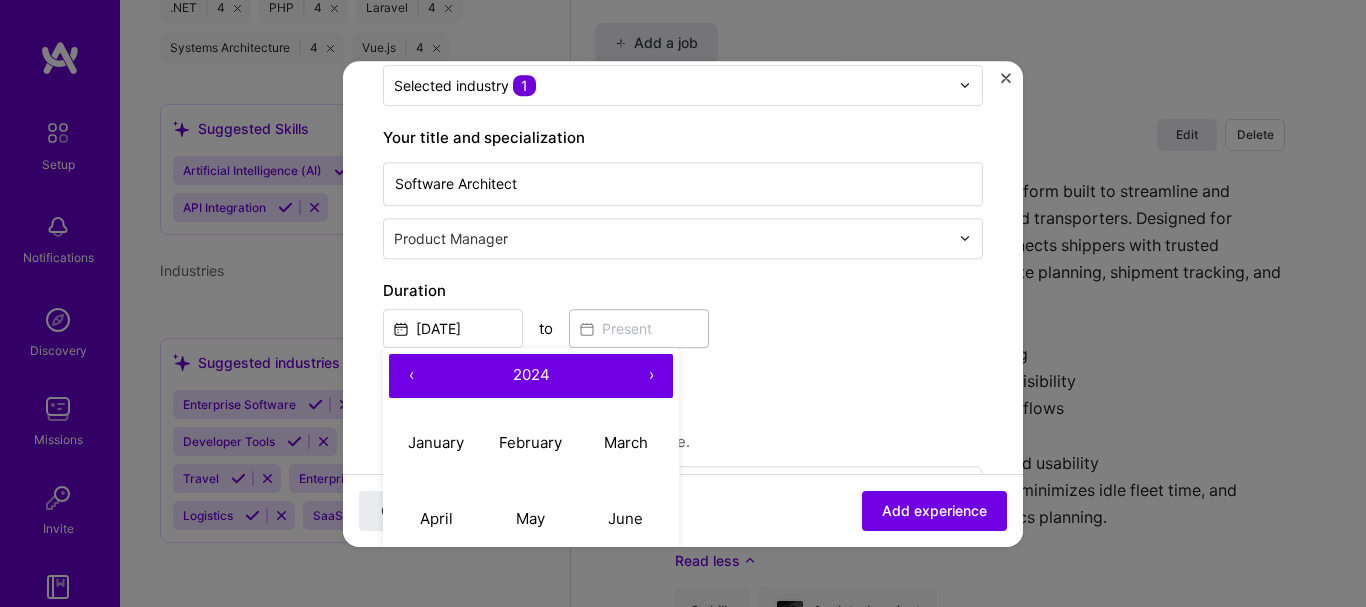 click on "‹" at bounding box center (411, 376) 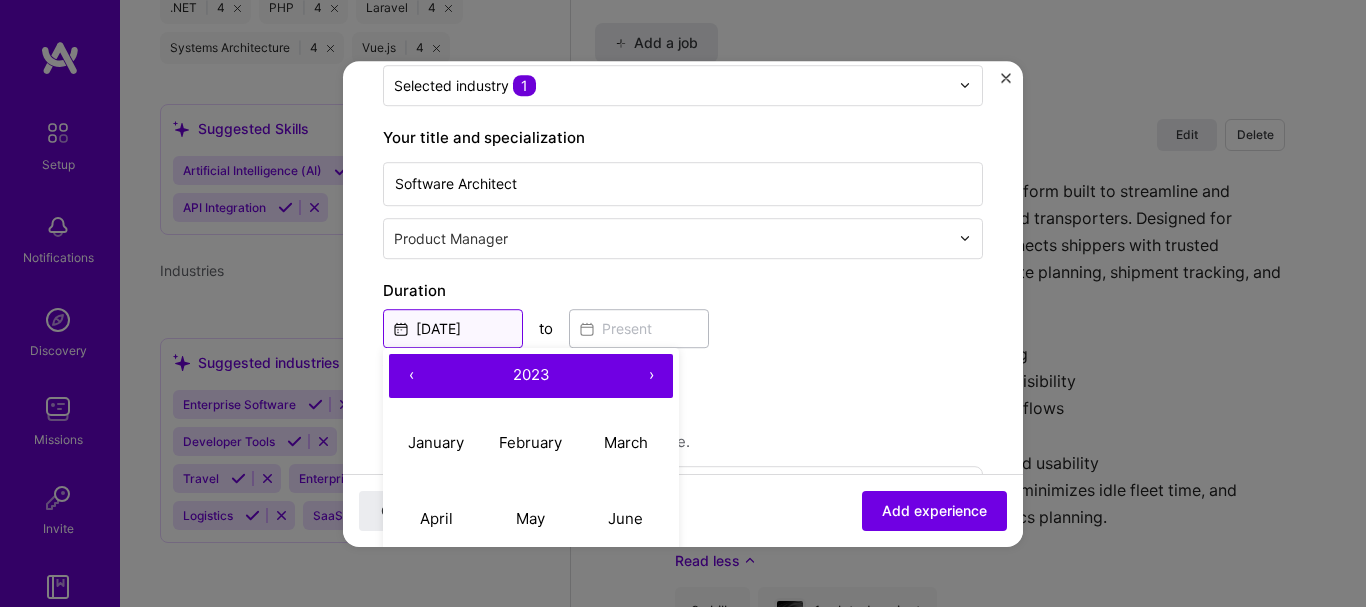 click on "[DATE]" at bounding box center [453, 328] 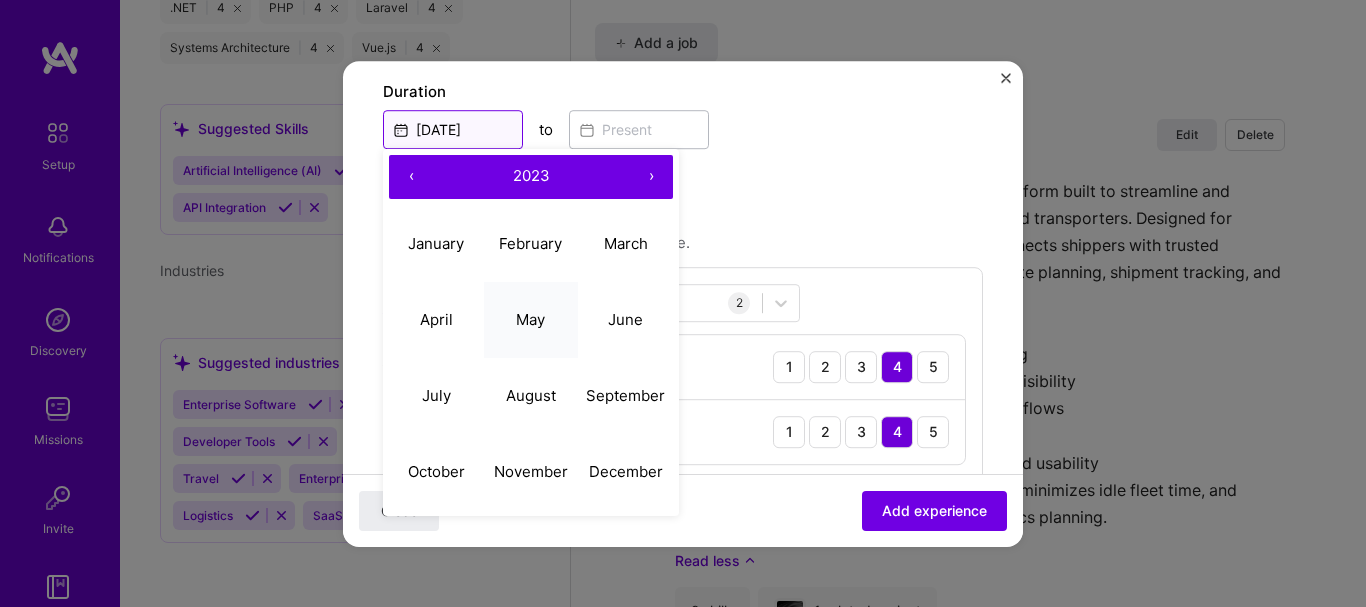 scroll, scrollTop: 460, scrollLeft: 0, axis: vertical 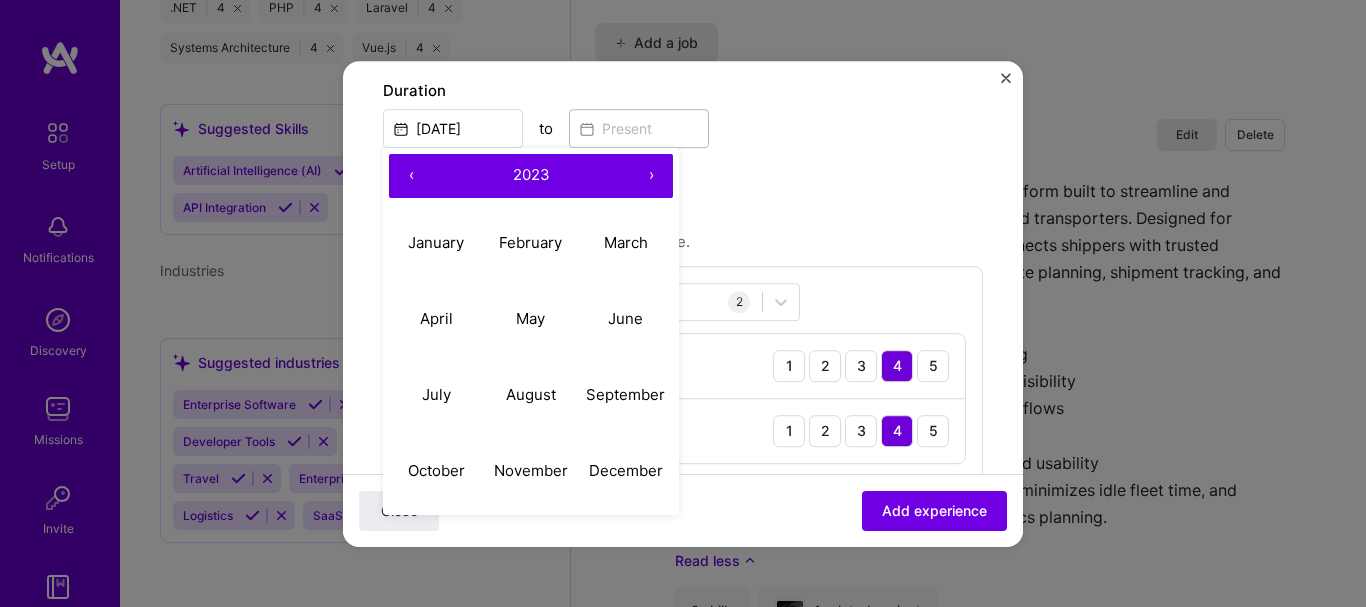 click on "‹" at bounding box center [411, 176] 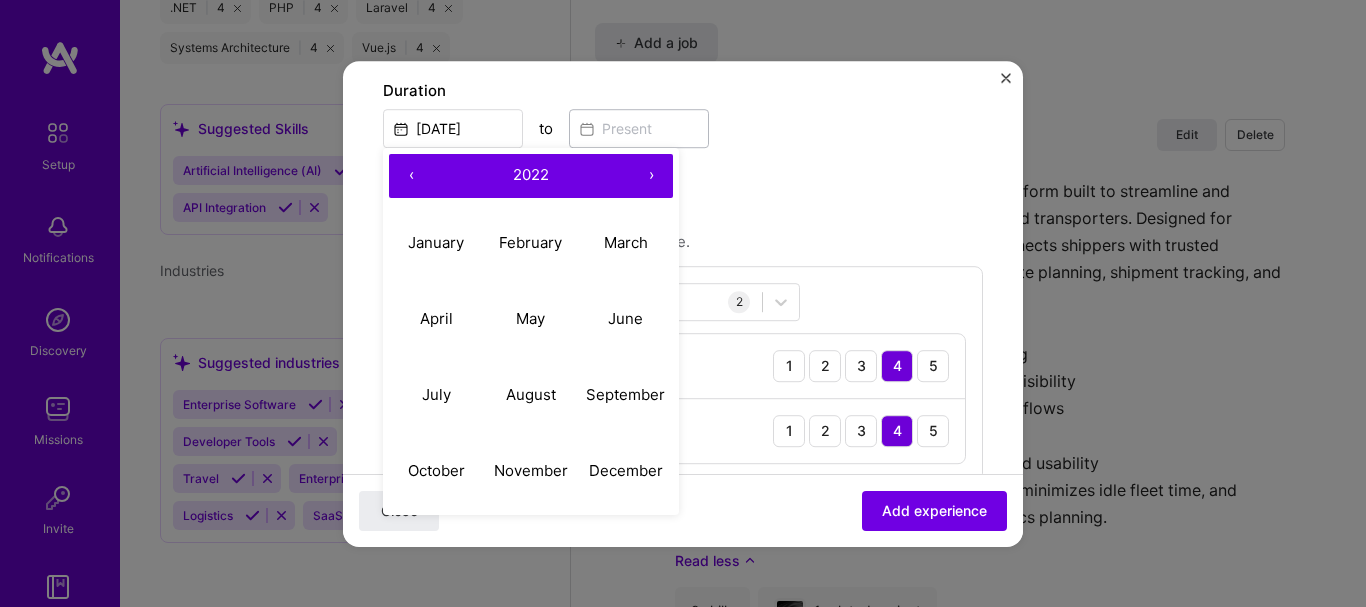 click on "‹" at bounding box center (411, 176) 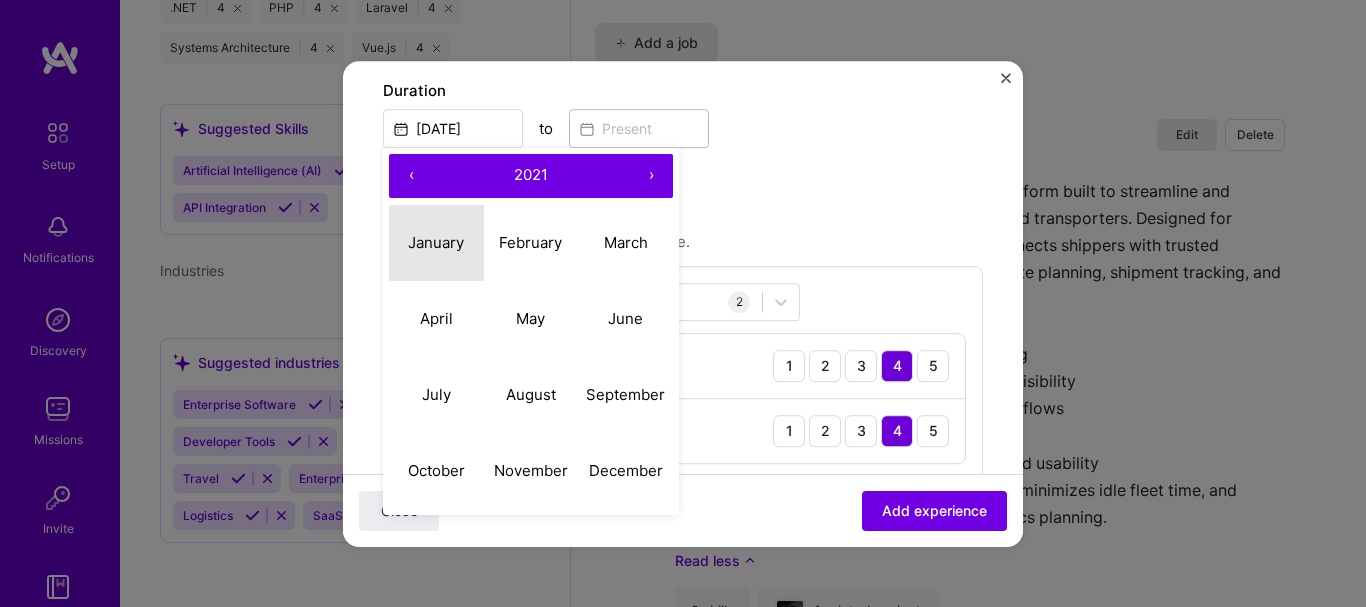 click on "January" at bounding box center (436, 242) 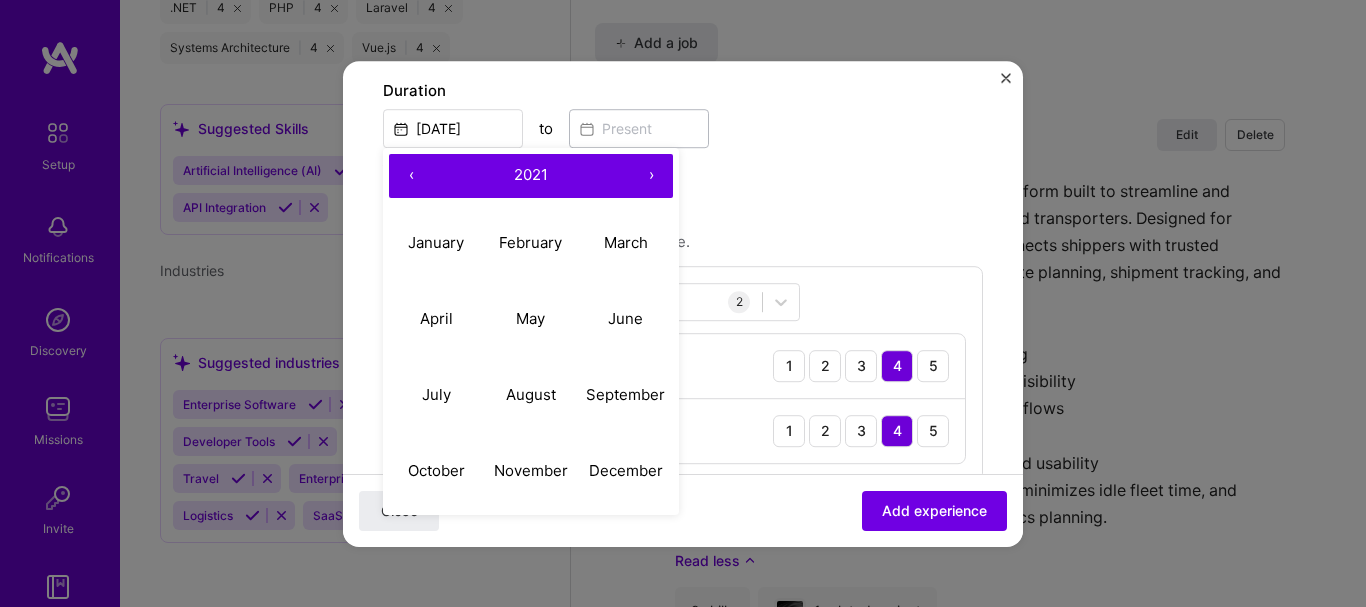 type on "[DATE]" 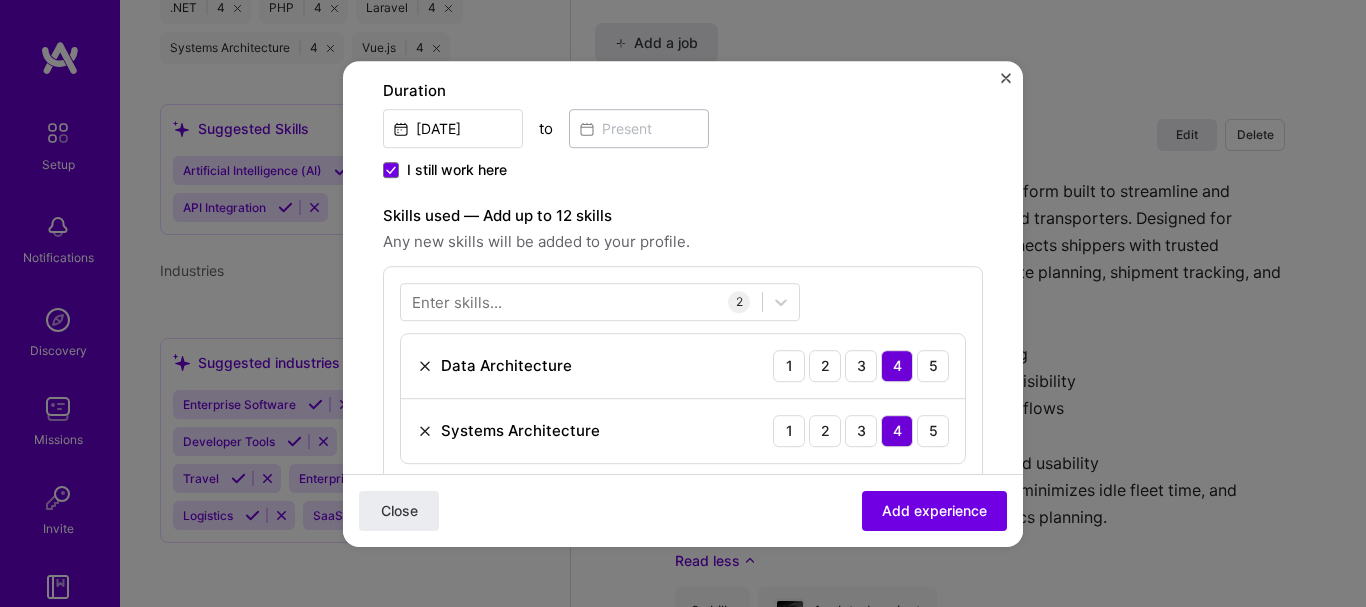 click on "I still work here" at bounding box center [445, 170] 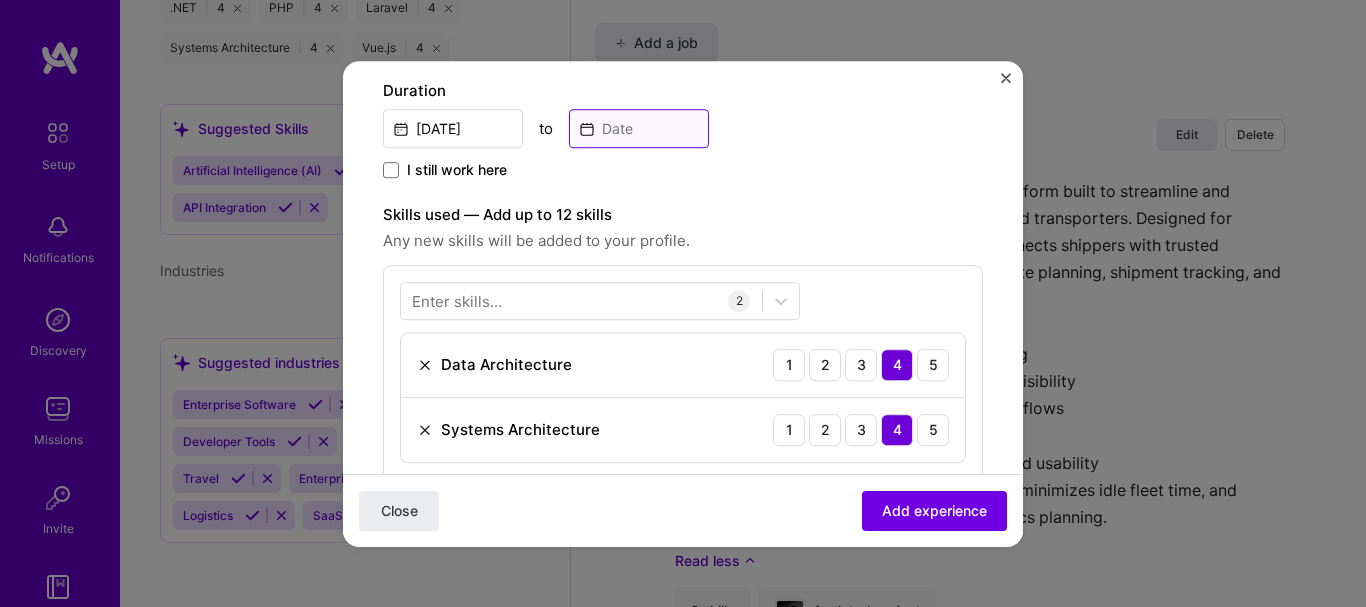 click at bounding box center [639, 128] 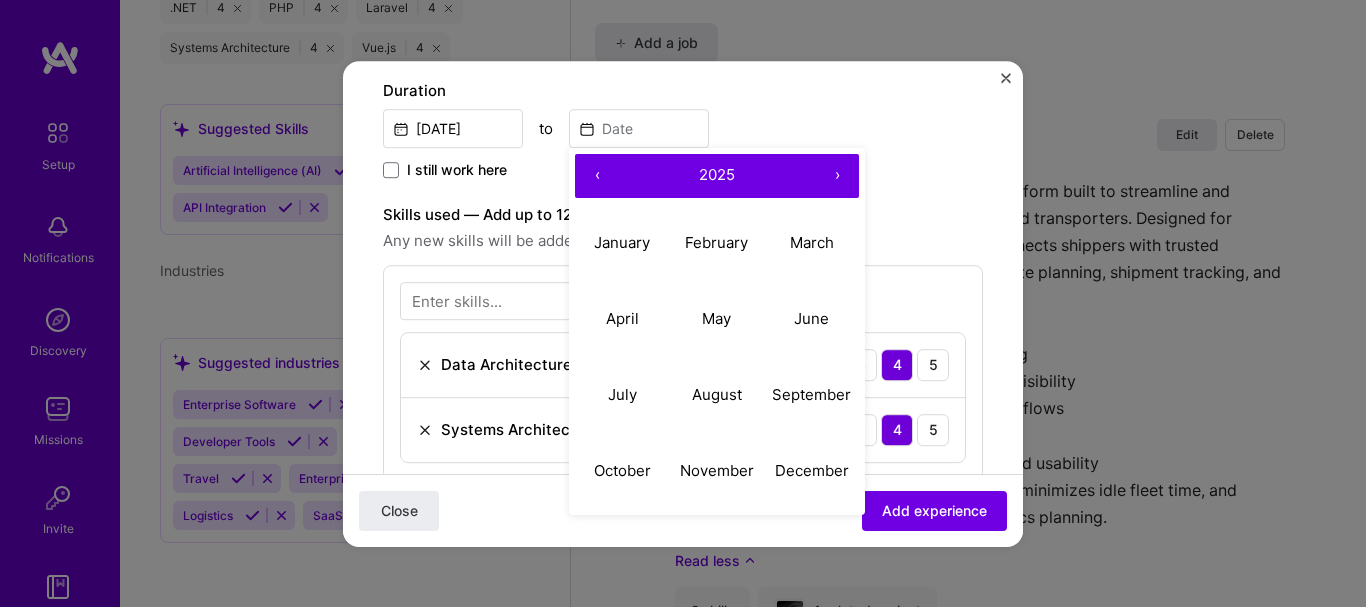 click on "›" at bounding box center [837, 176] 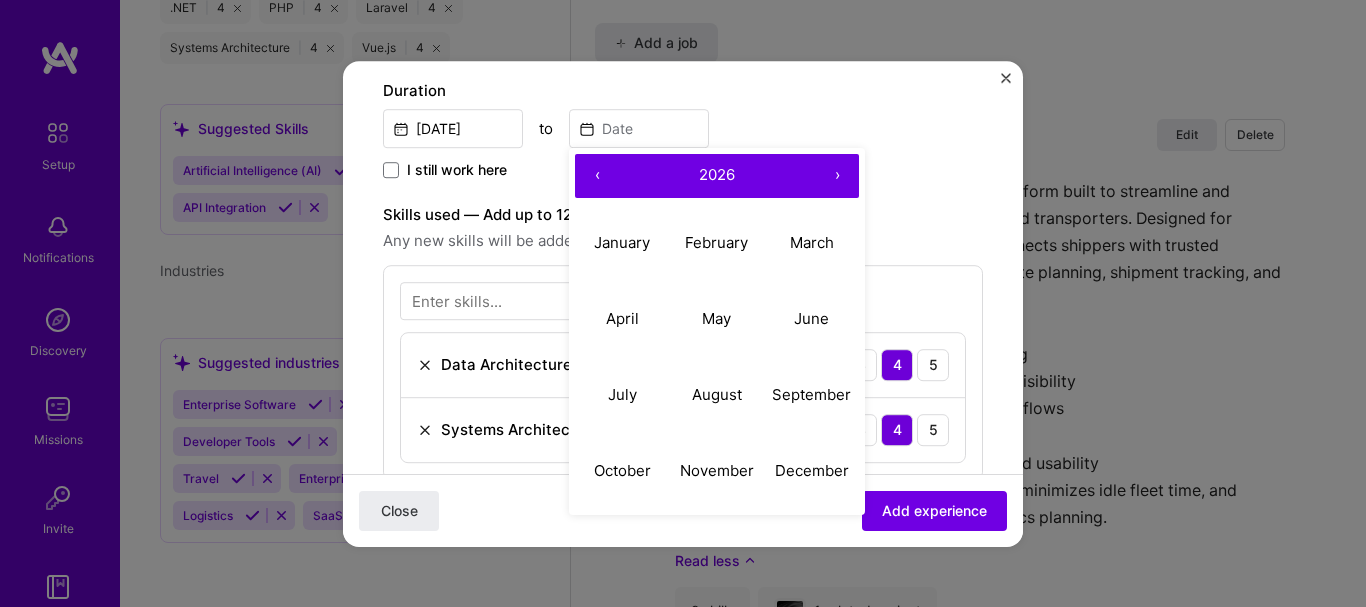 click on "›" at bounding box center (837, 176) 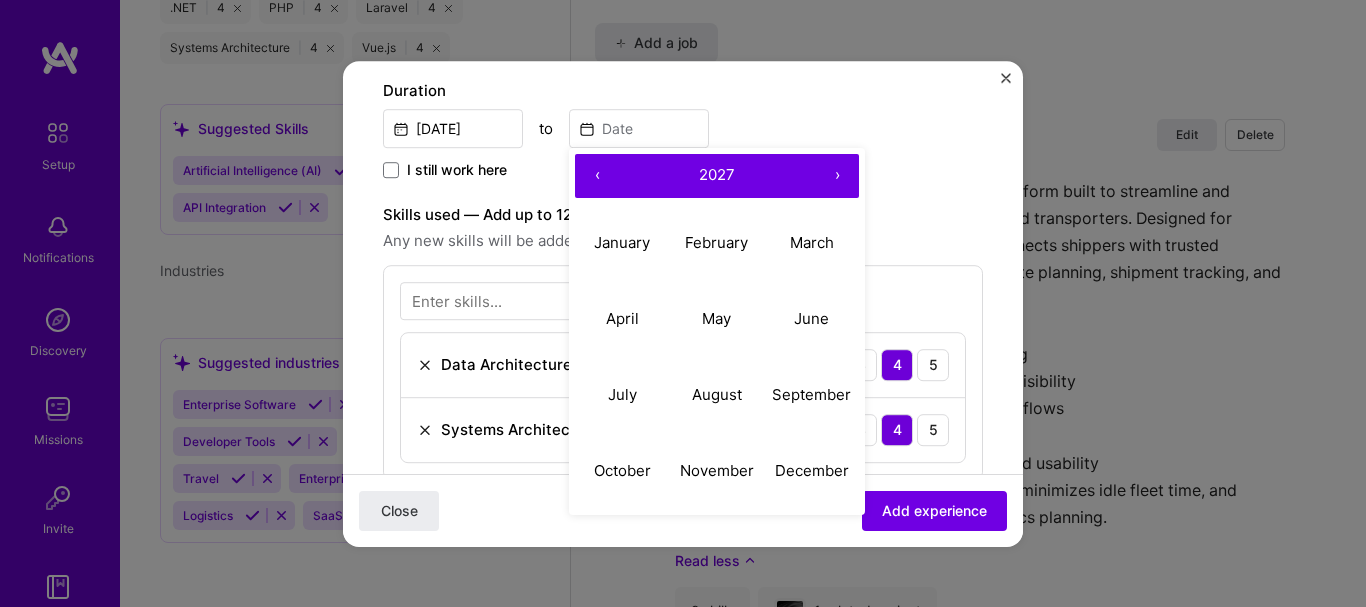 click on "‹" at bounding box center (597, 176) 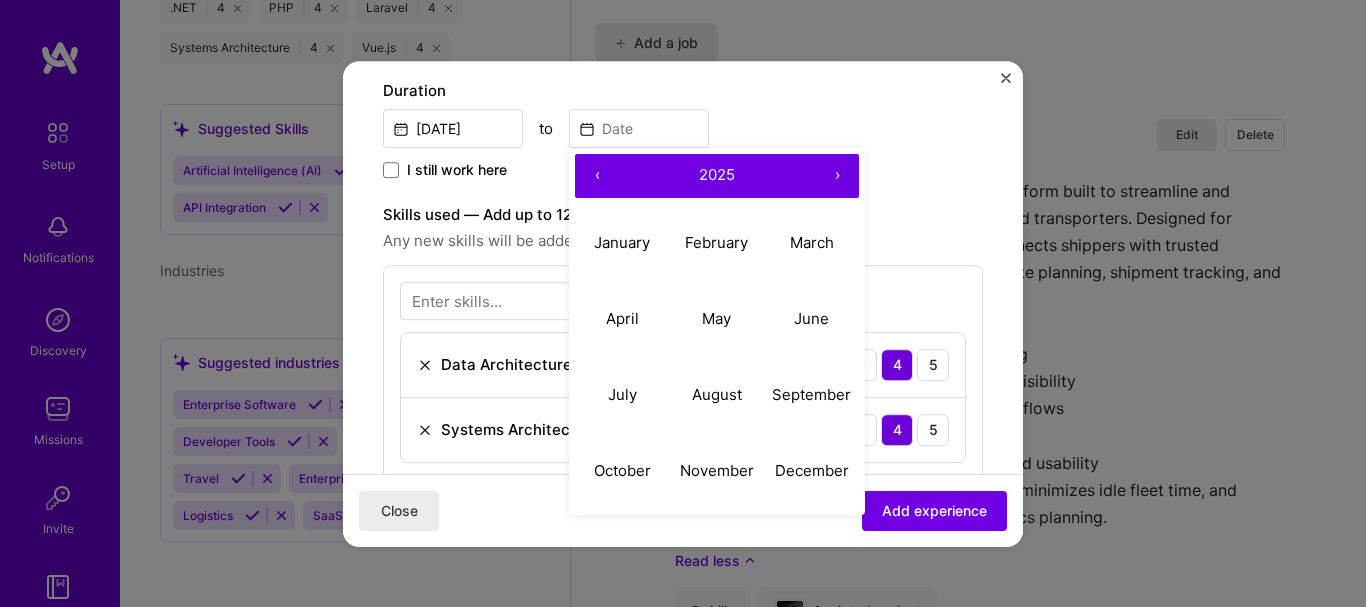 click on "‹" at bounding box center [597, 176] 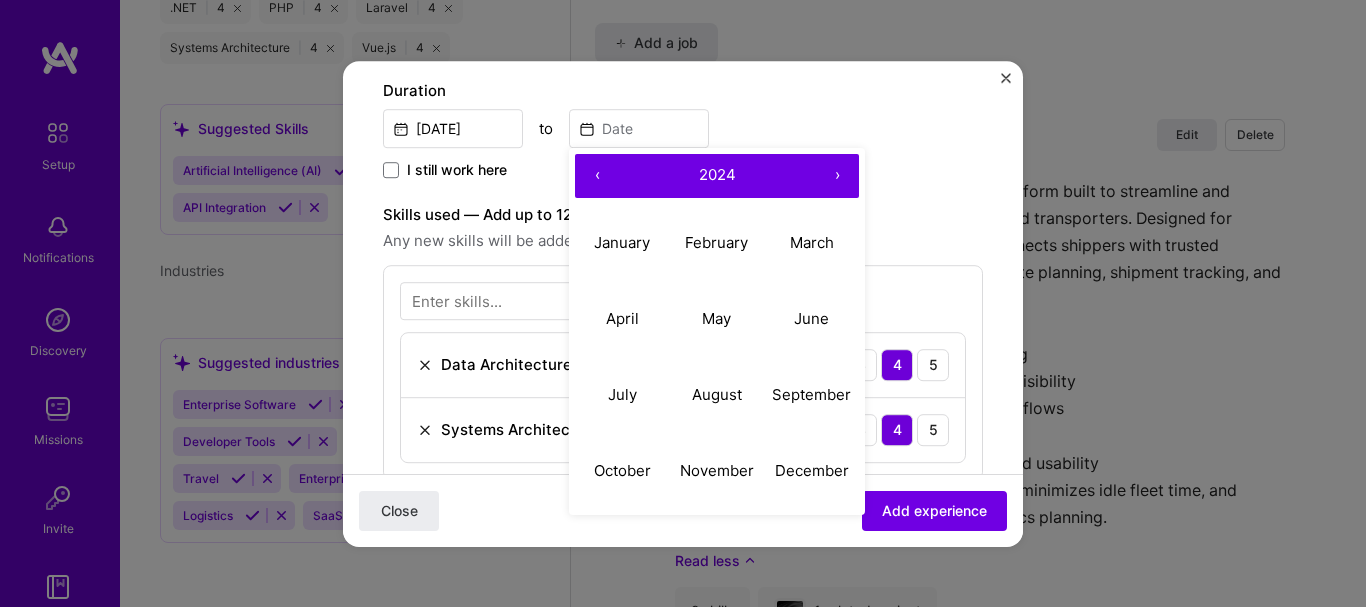 click on "‹" at bounding box center (597, 176) 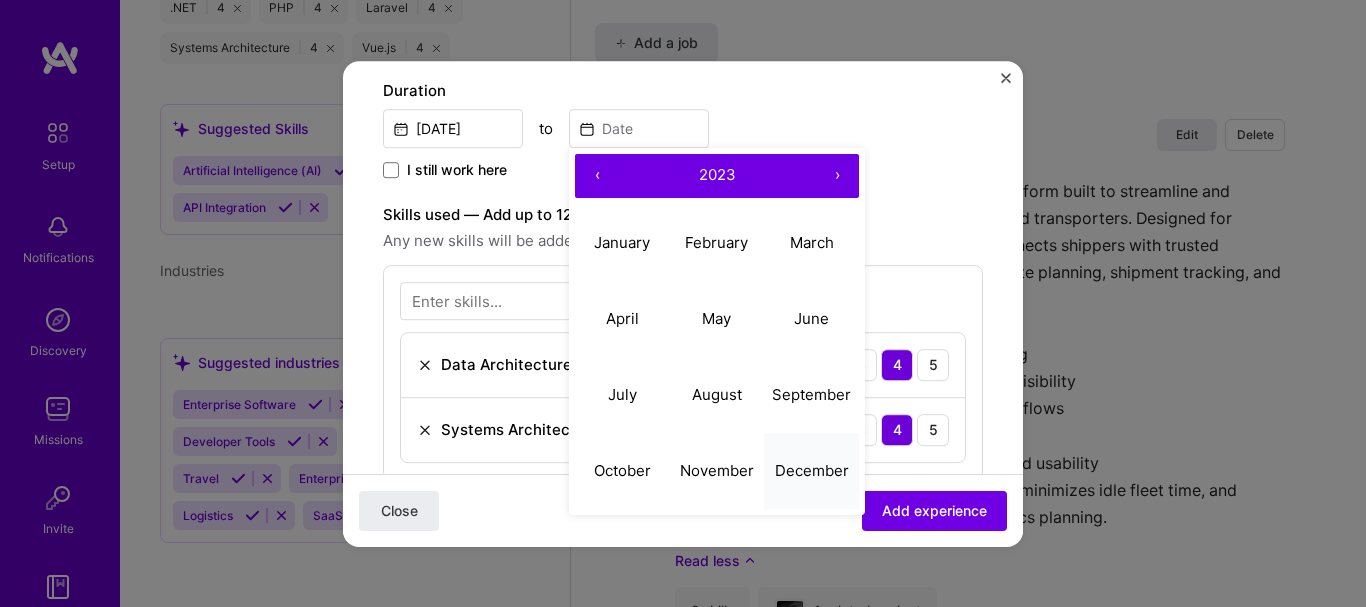 click on "December" at bounding box center [812, 470] 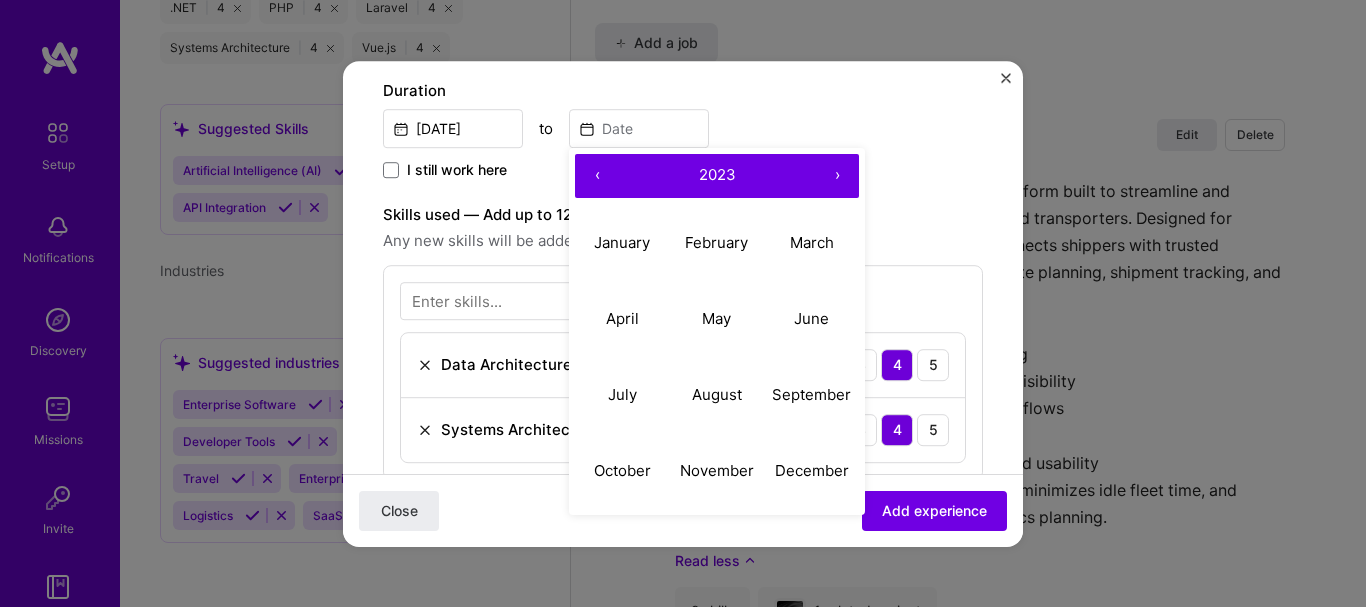 type on "[DATE]" 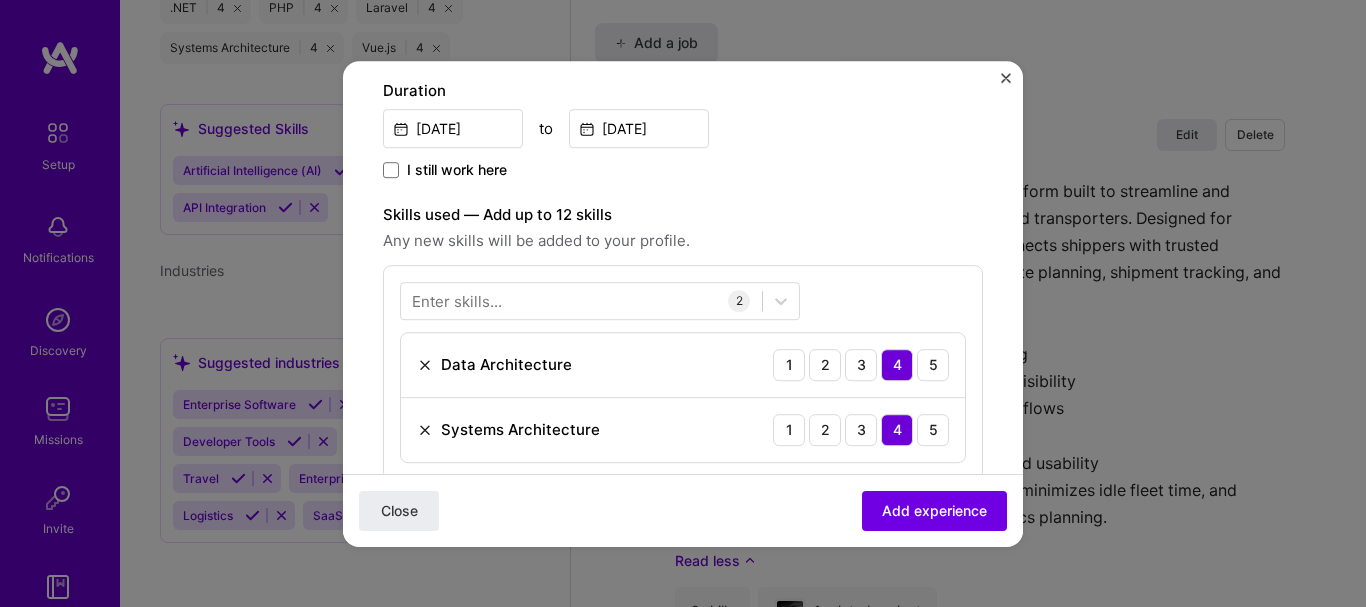 click on "I still work here" at bounding box center (683, 171) 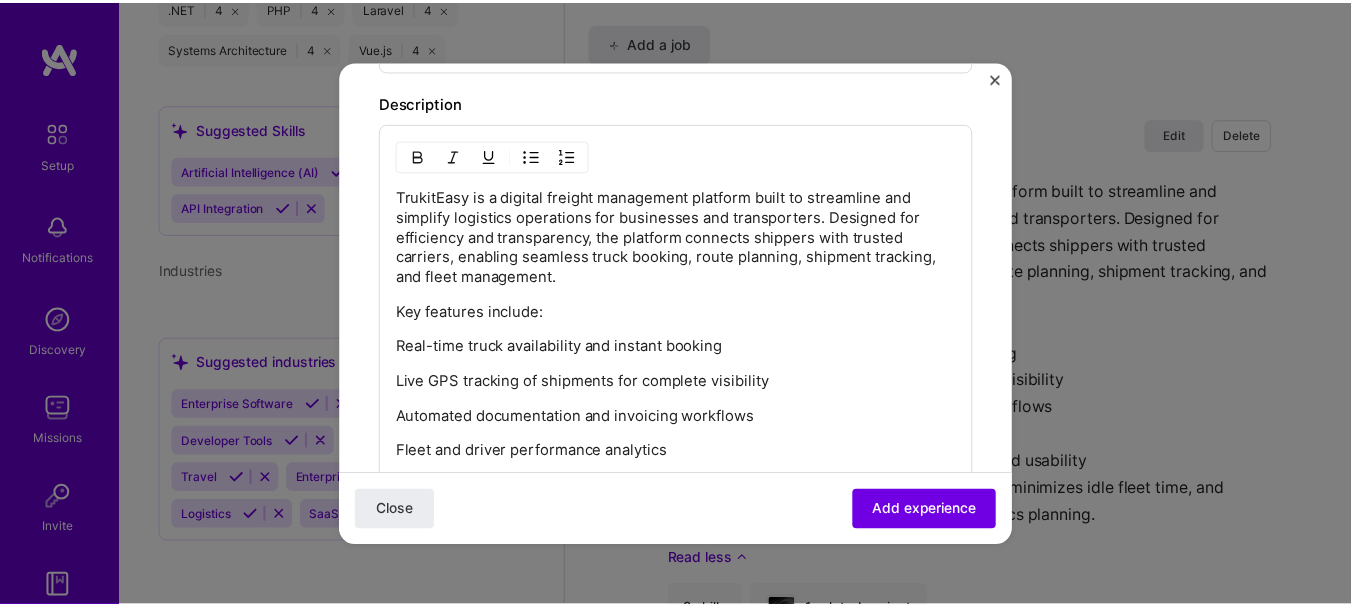 scroll, scrollTop: 1060, scrollLeft: 0, axis: vertical 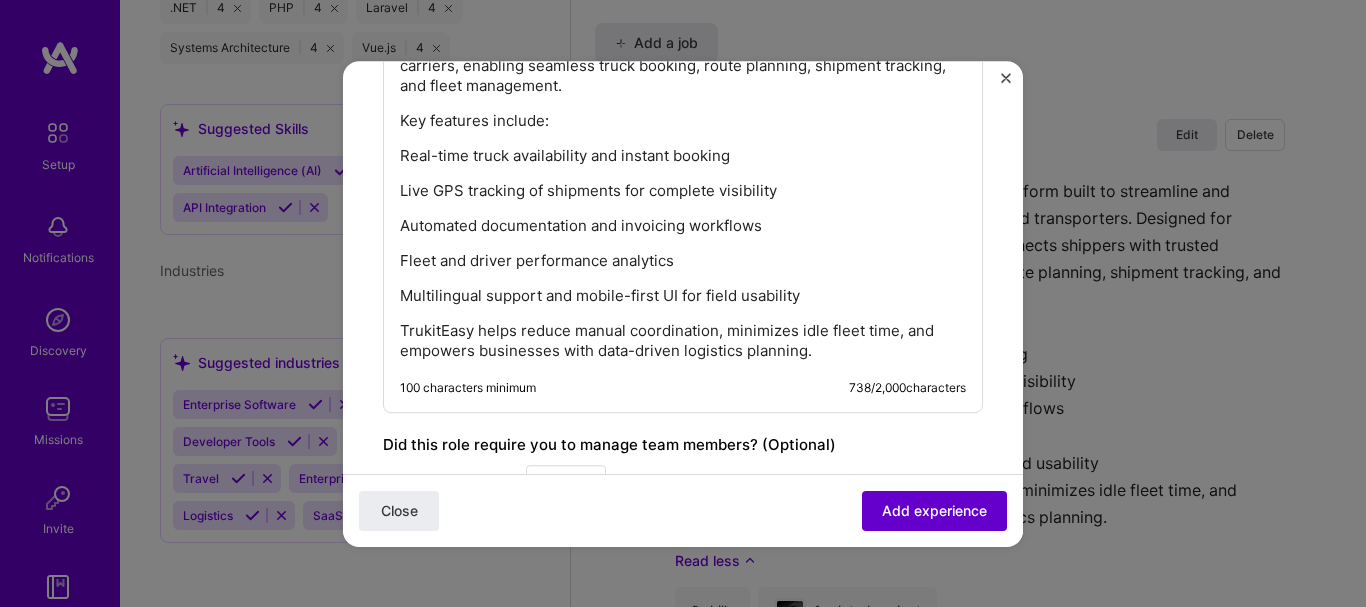 click on "Add experience" at bounding box center (934, 510) 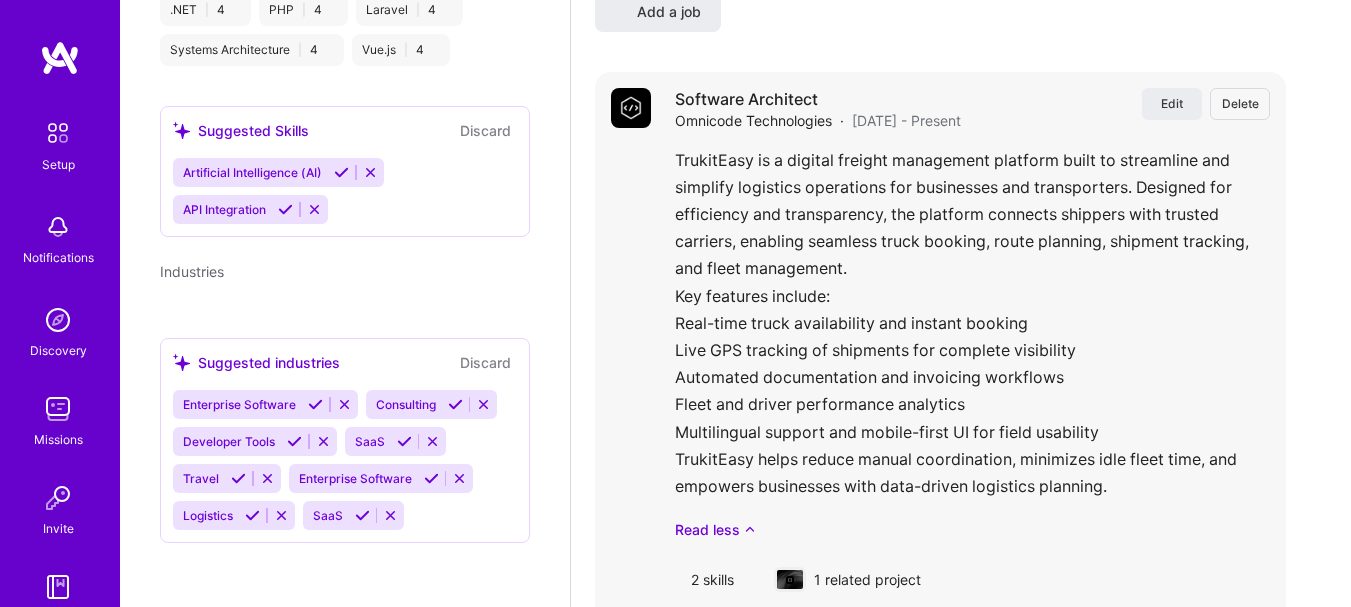 select on "US" 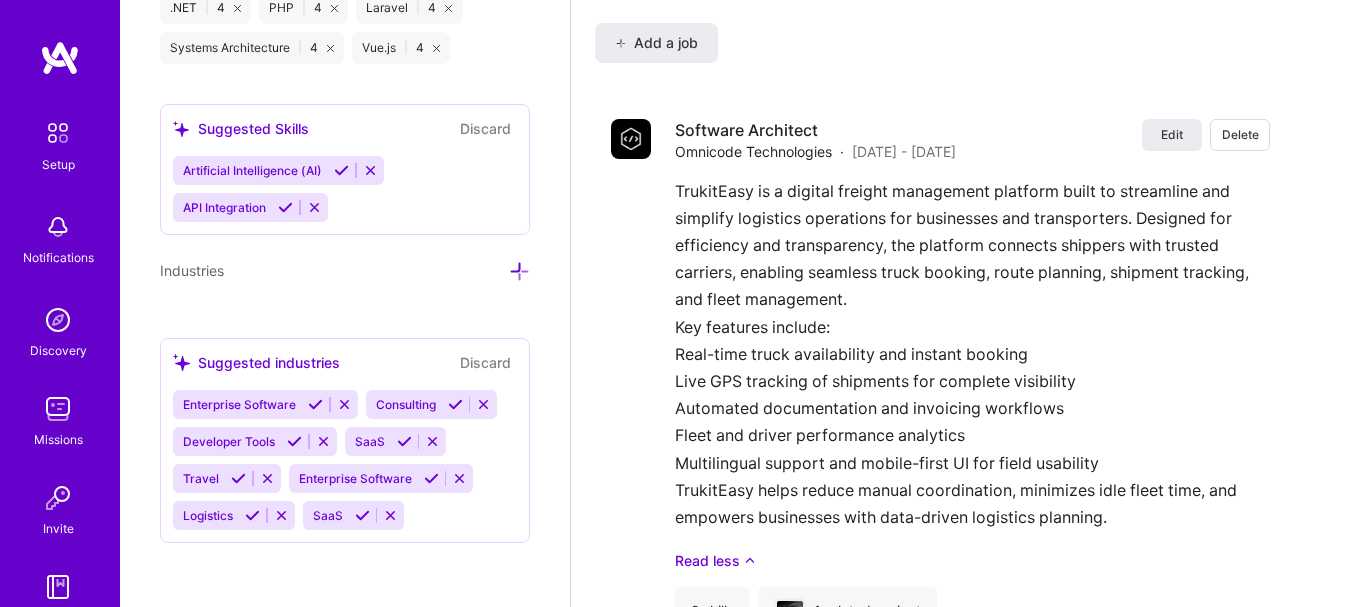 scroll, scrollTop: 915, scrollLeft: 0, axis: vertical 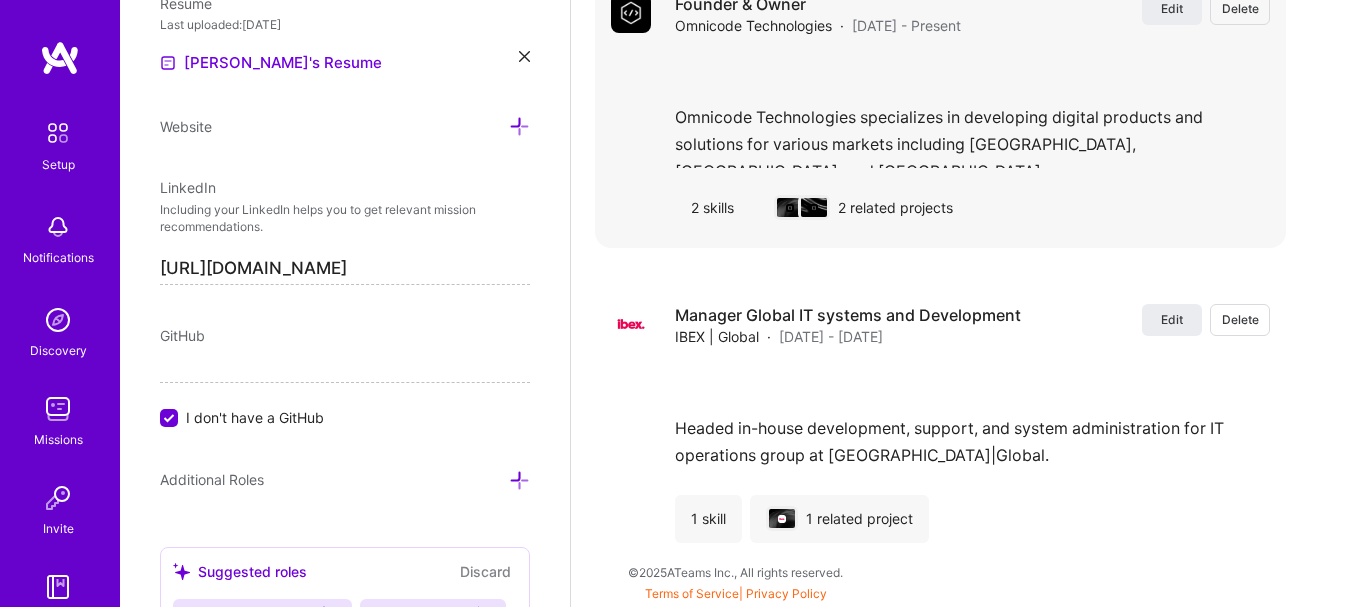 click at bounding box center (814, 208) 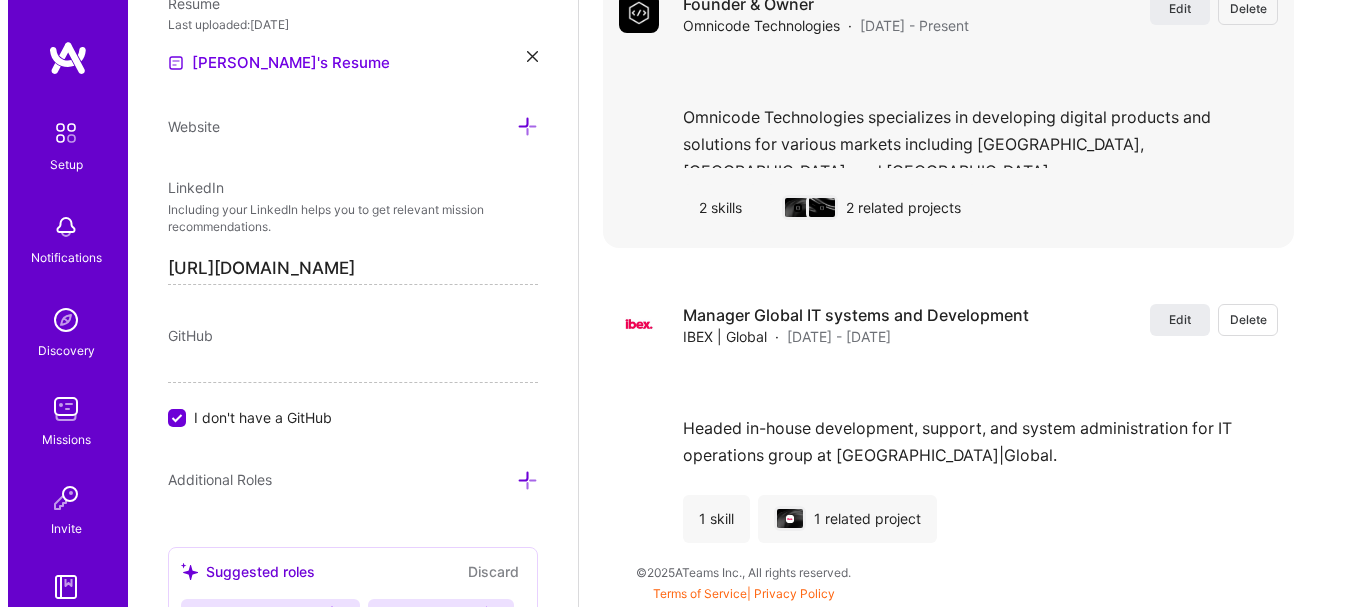 scroll, scrollTop: 3114, scrollLeft: 0, axis: vertical 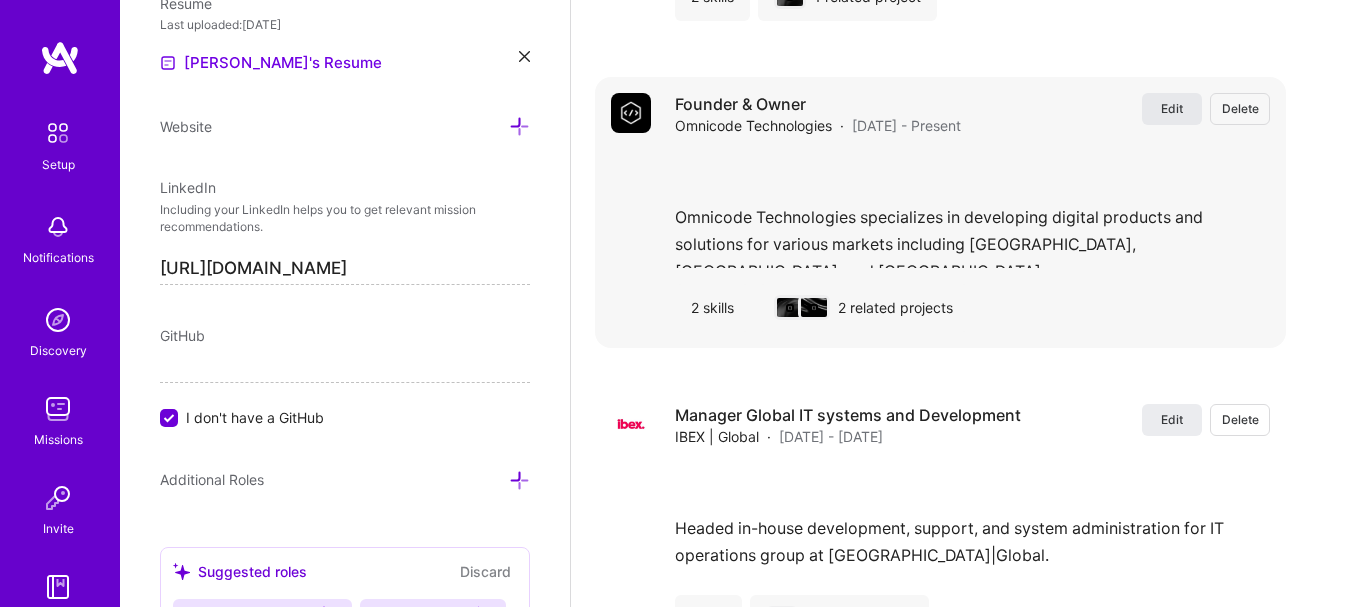 click on "Edit" at bounding box center [1172, 108] 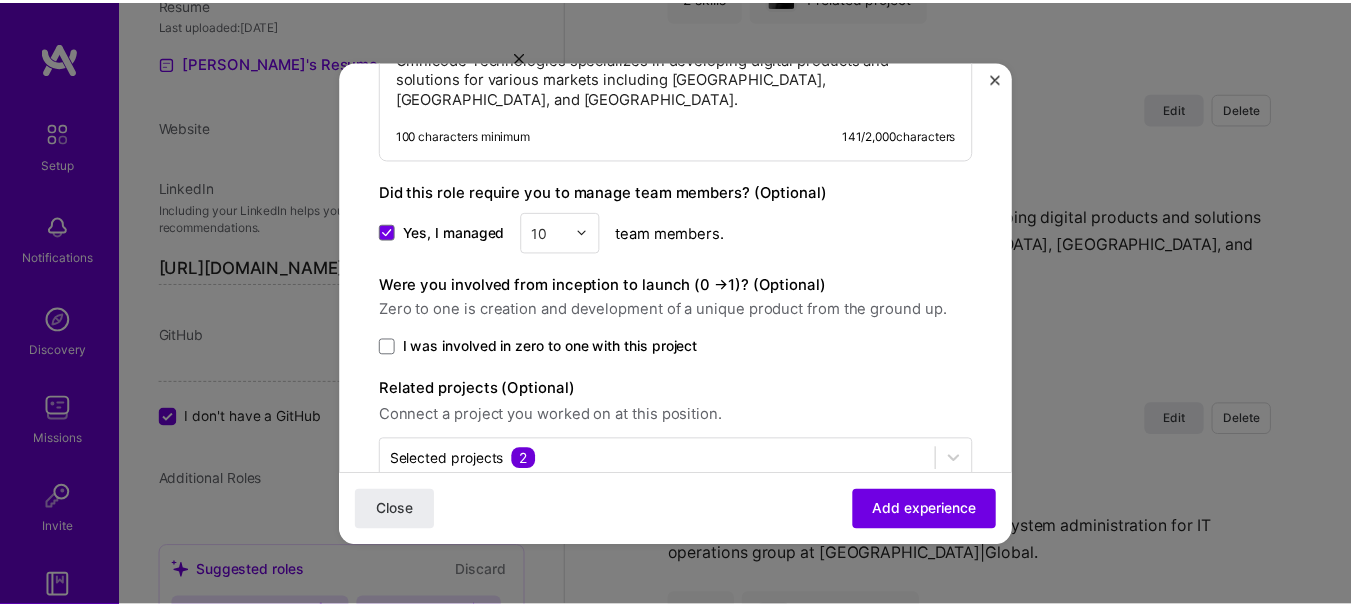 scroll, scrollTop: 1074, scrollLeft: 0, axis: vertical 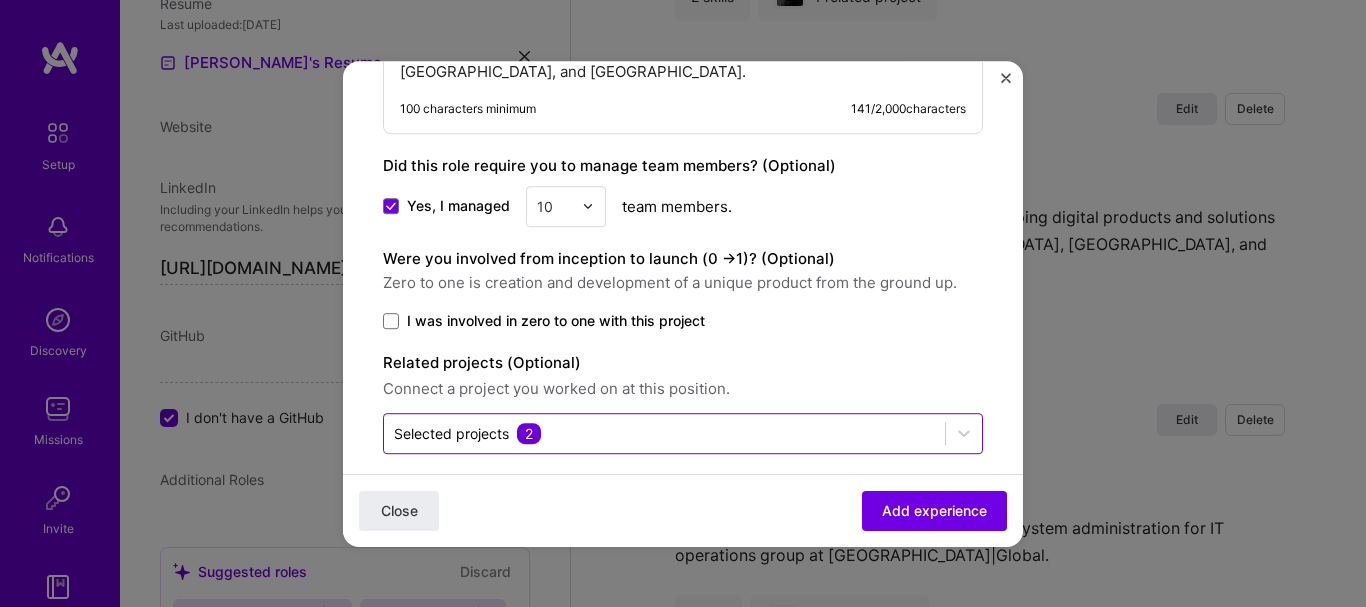 click on "2" at bounding box center (529, 433) 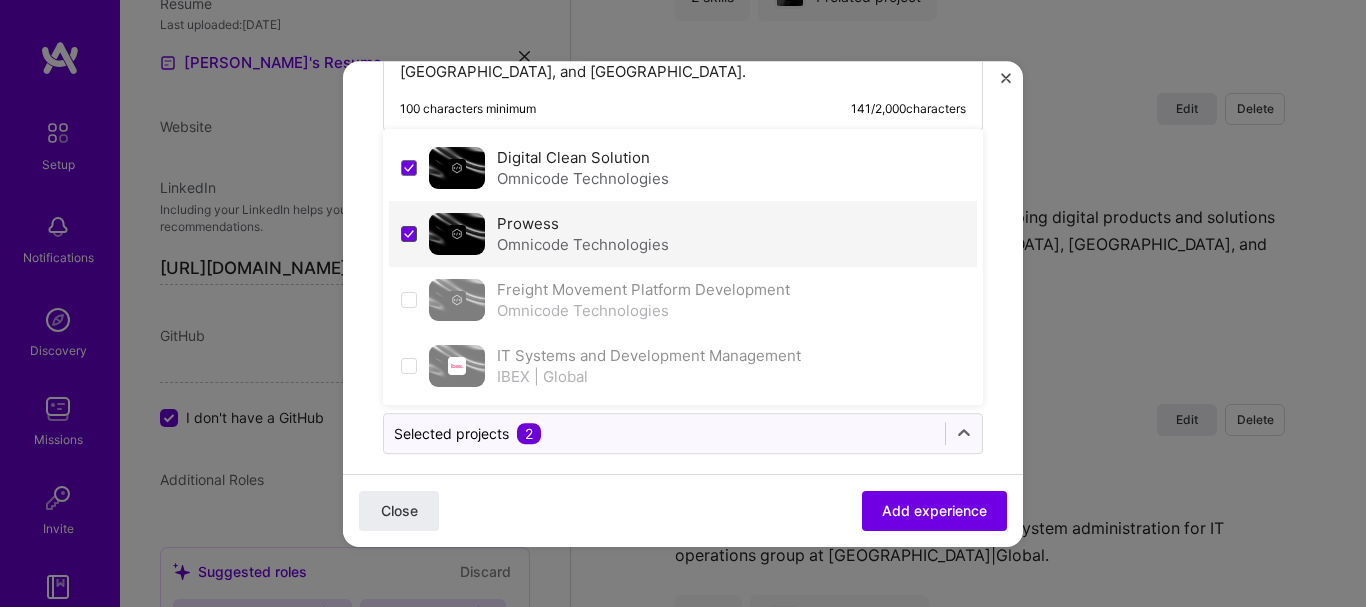 click 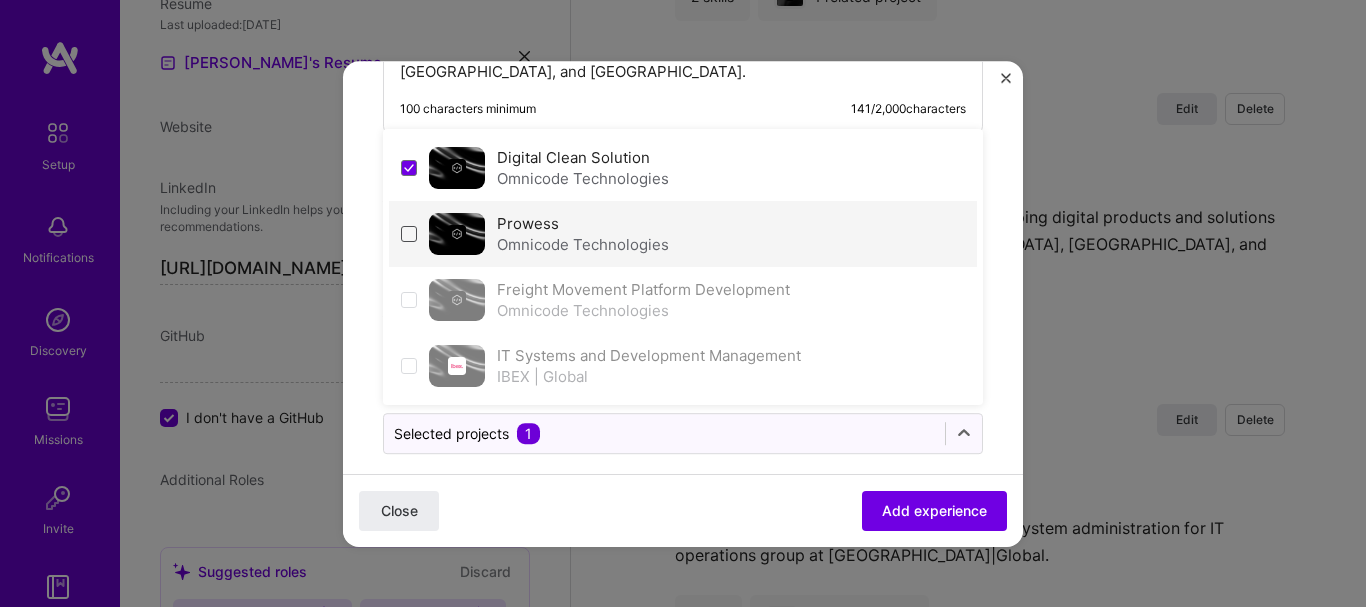 click at bounding box center (409, 234) 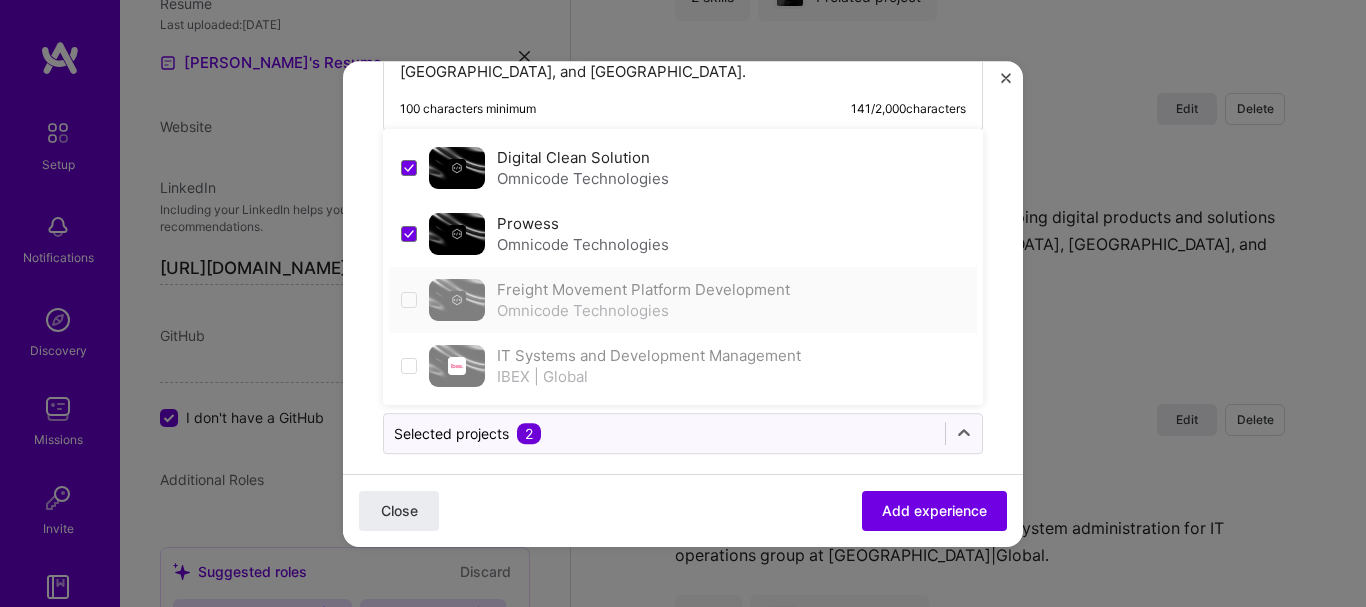 click at bounding box center (409, 300) 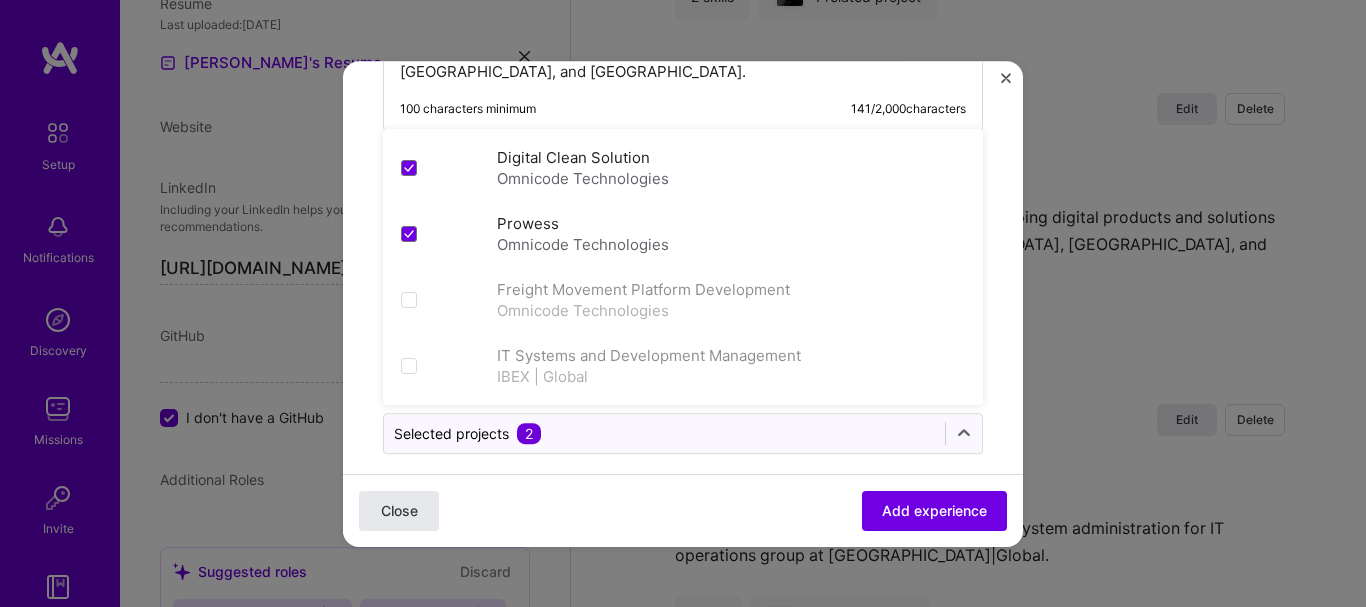 click on "Close" at bounding box center [399, 510] 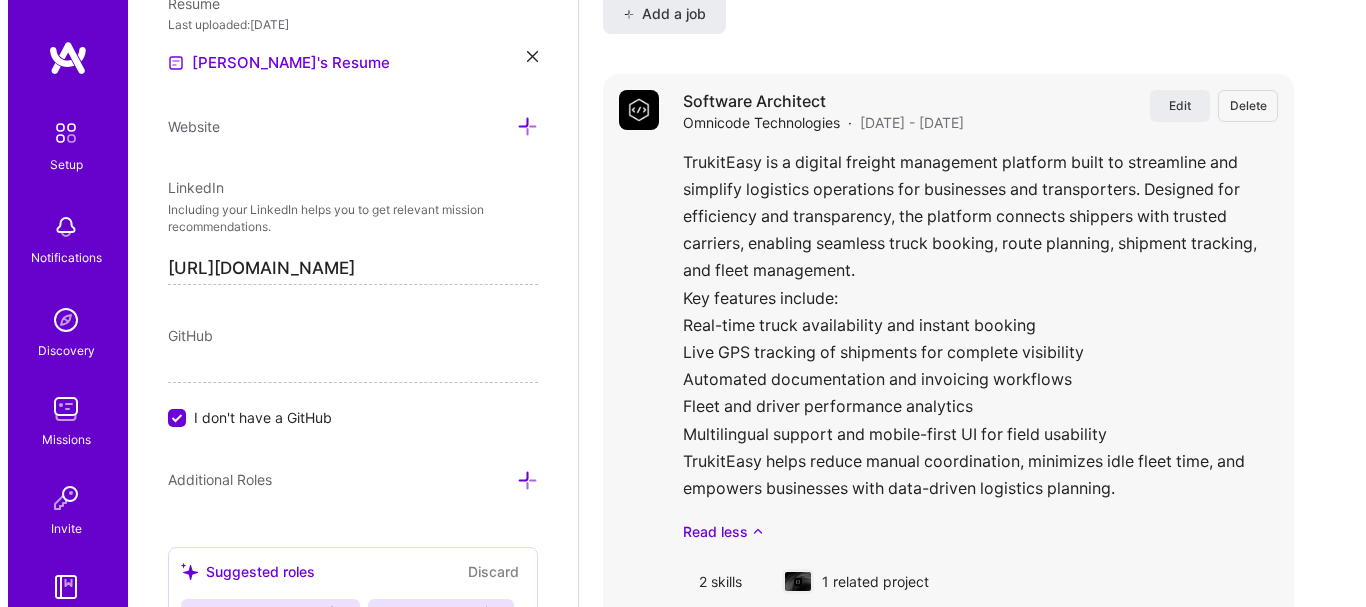 scroll, scrollTop: 2514, scrollLeft: 0, axis: vertical 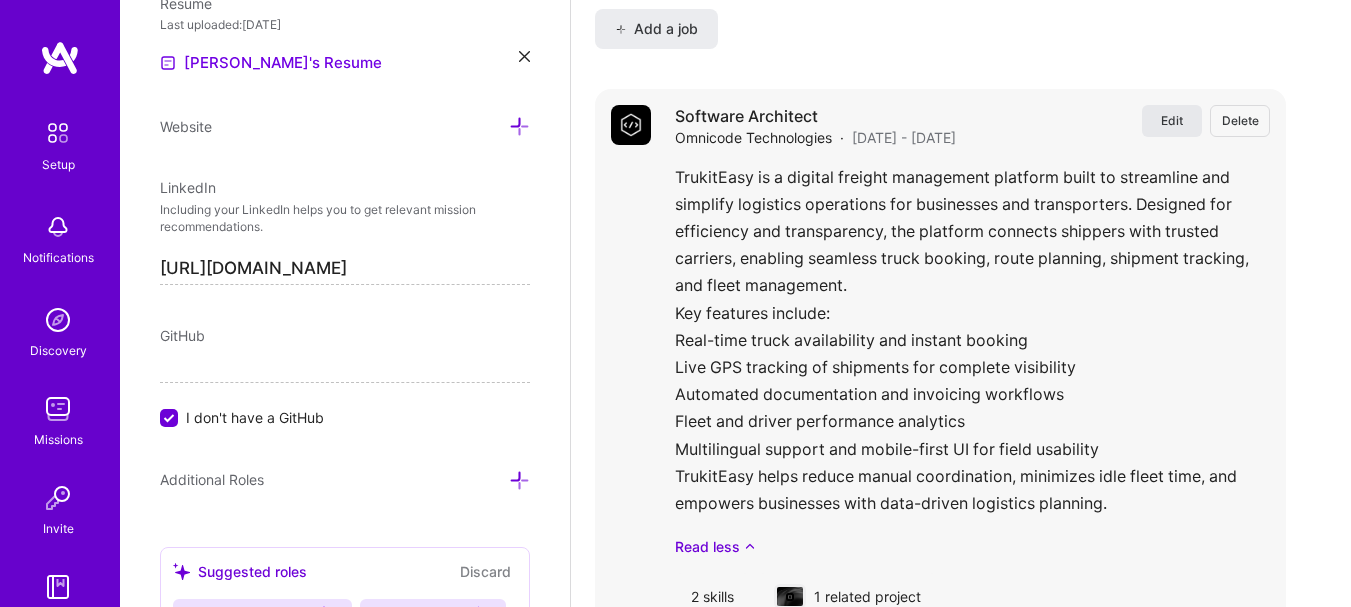 click on "Edit" at bounding box center (1172, 121) 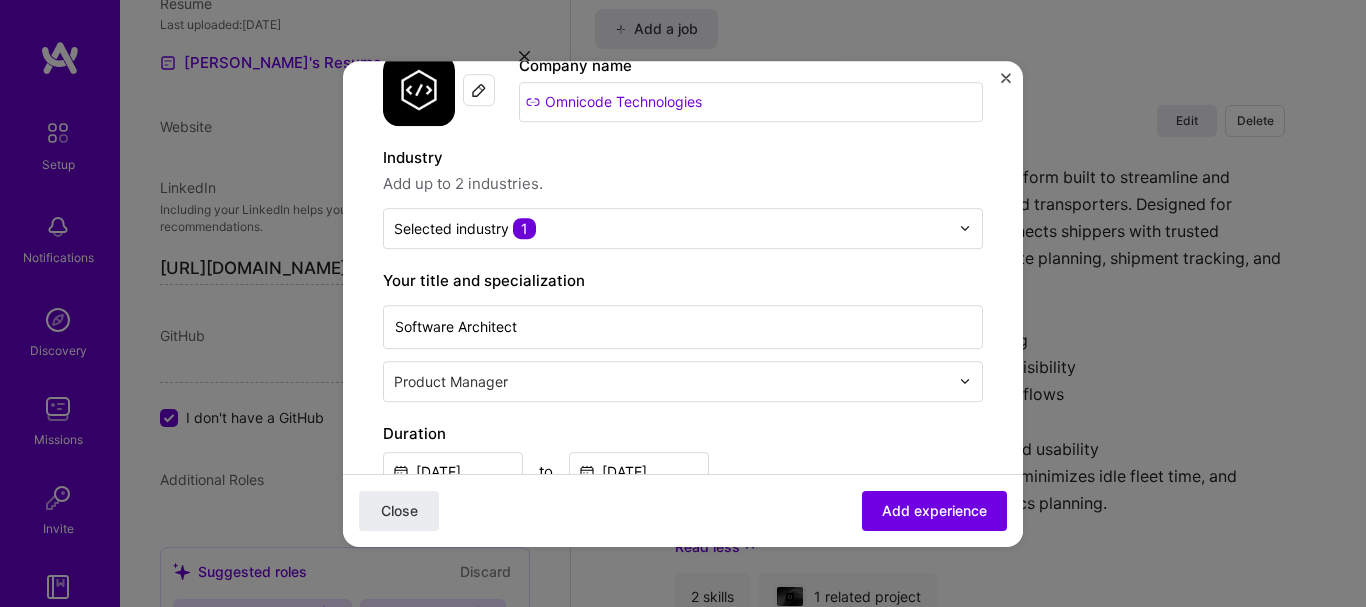 scroll, scrollTop: 100, scrollLeft: 0, axis: vertical 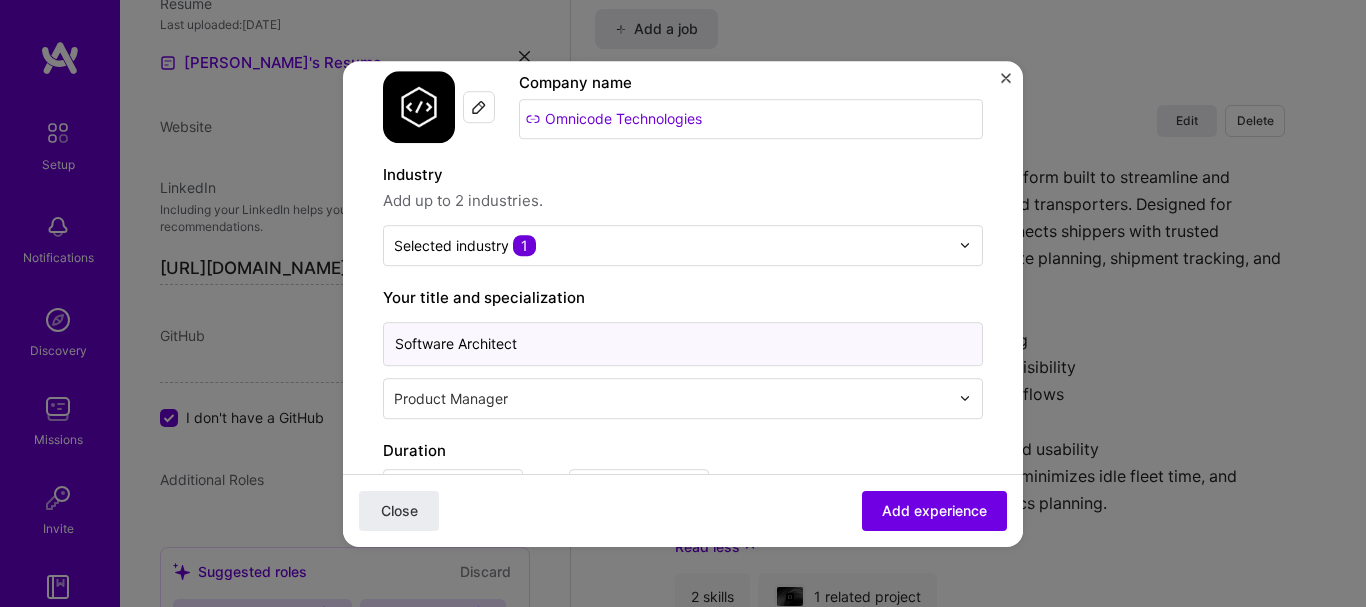 click on "Software Architect" at bounding box center [683, 344] 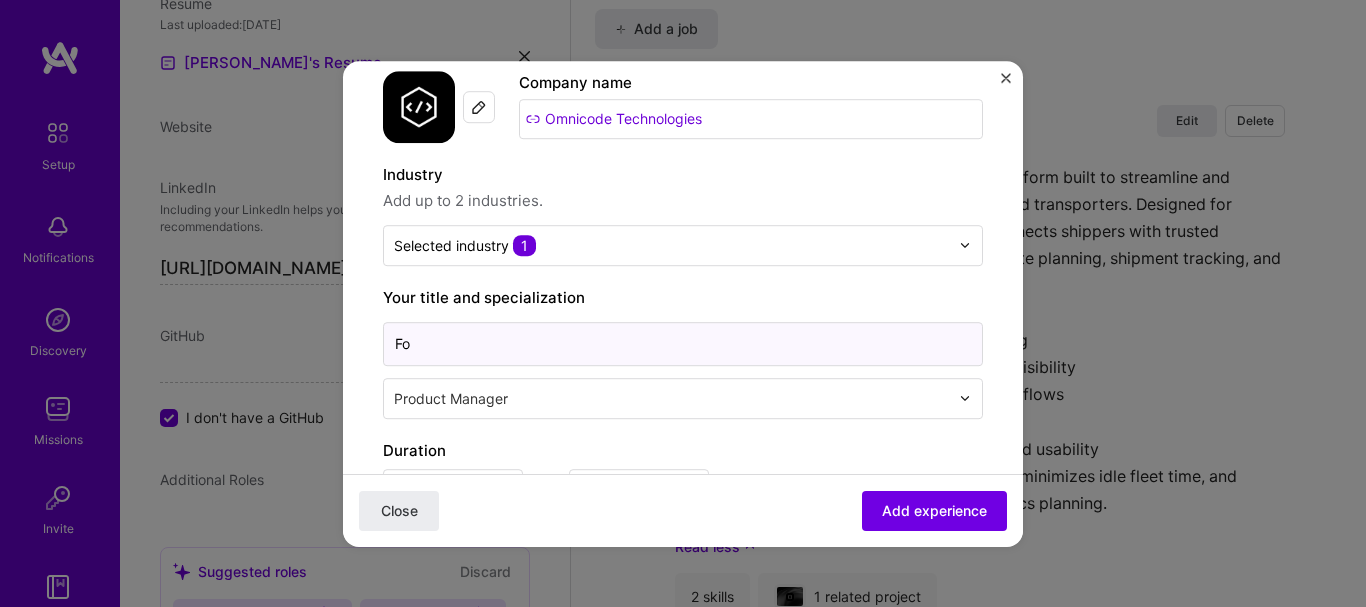 type on "F" 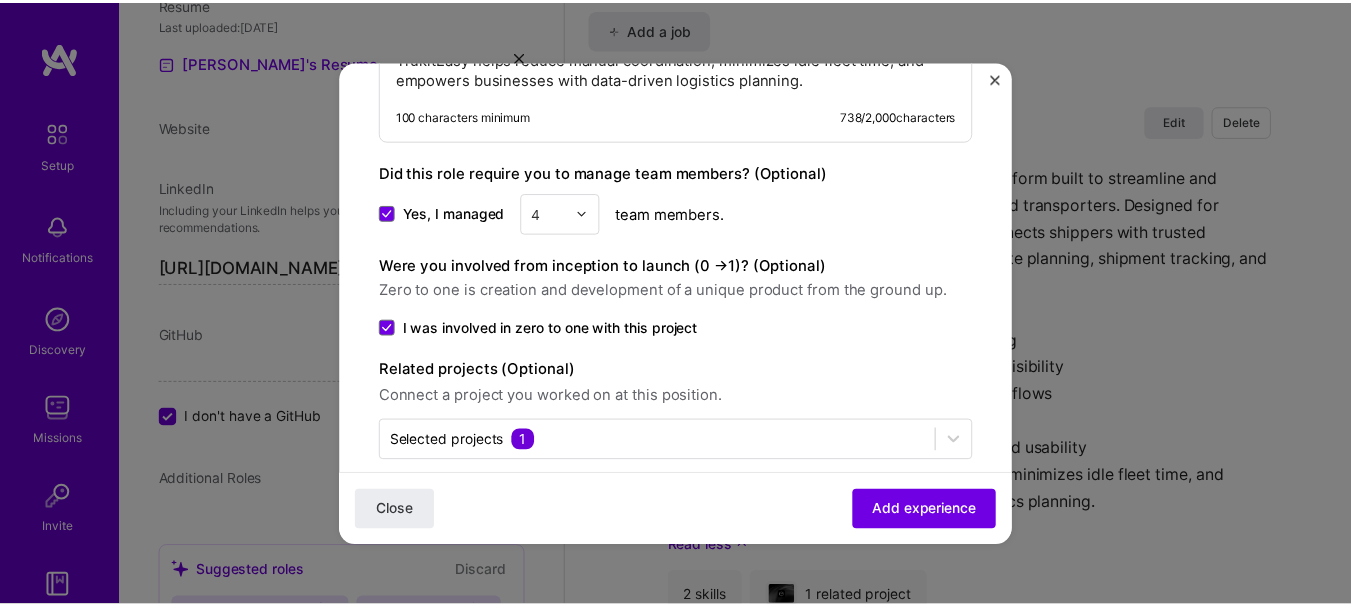 scroll, scrollTop: 1359, scrollLeft: 0, axis: vertical 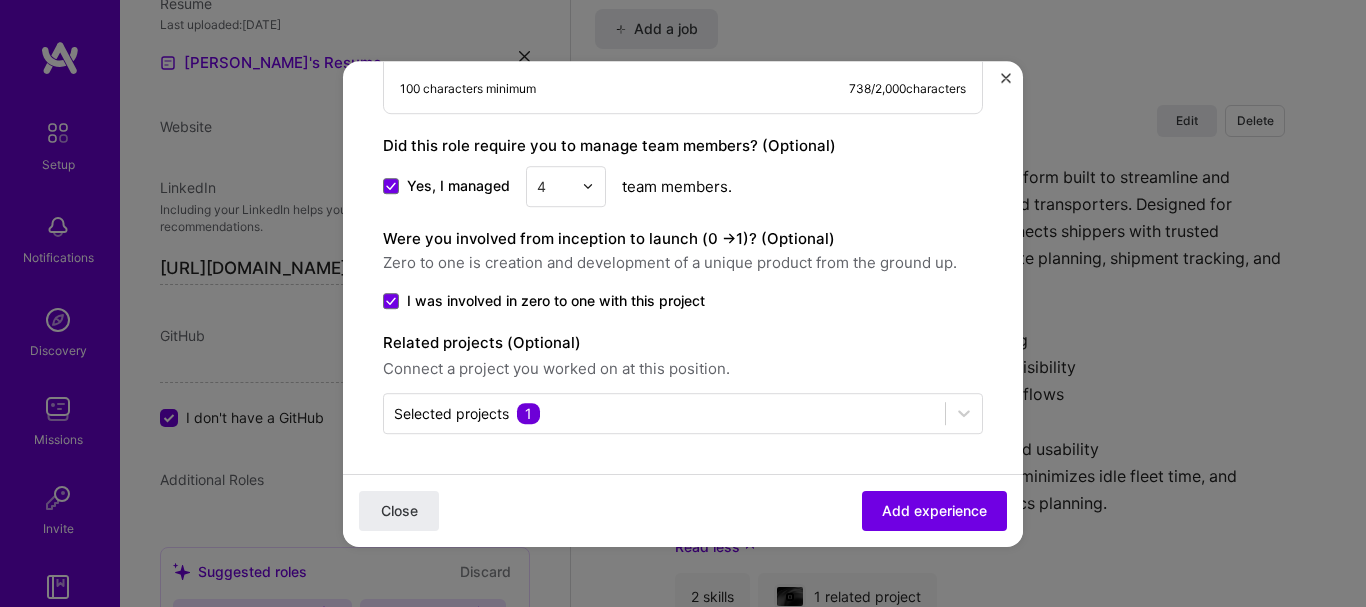 type 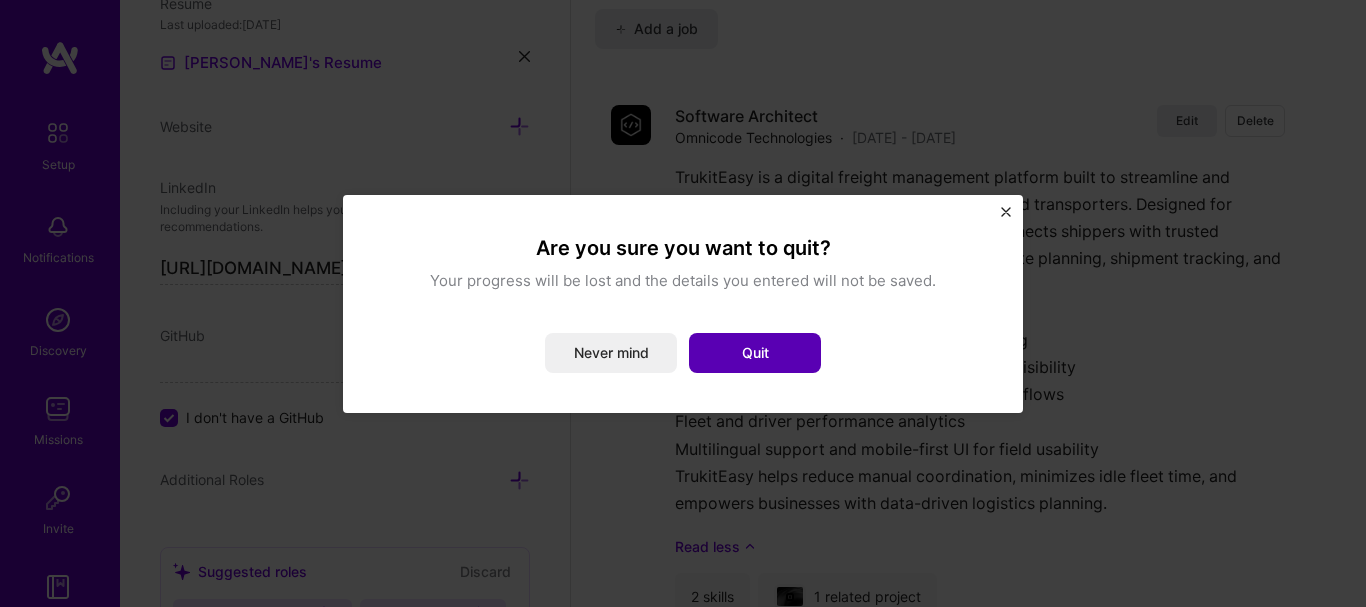 click on "Quit" at bounding box center (755, 353) 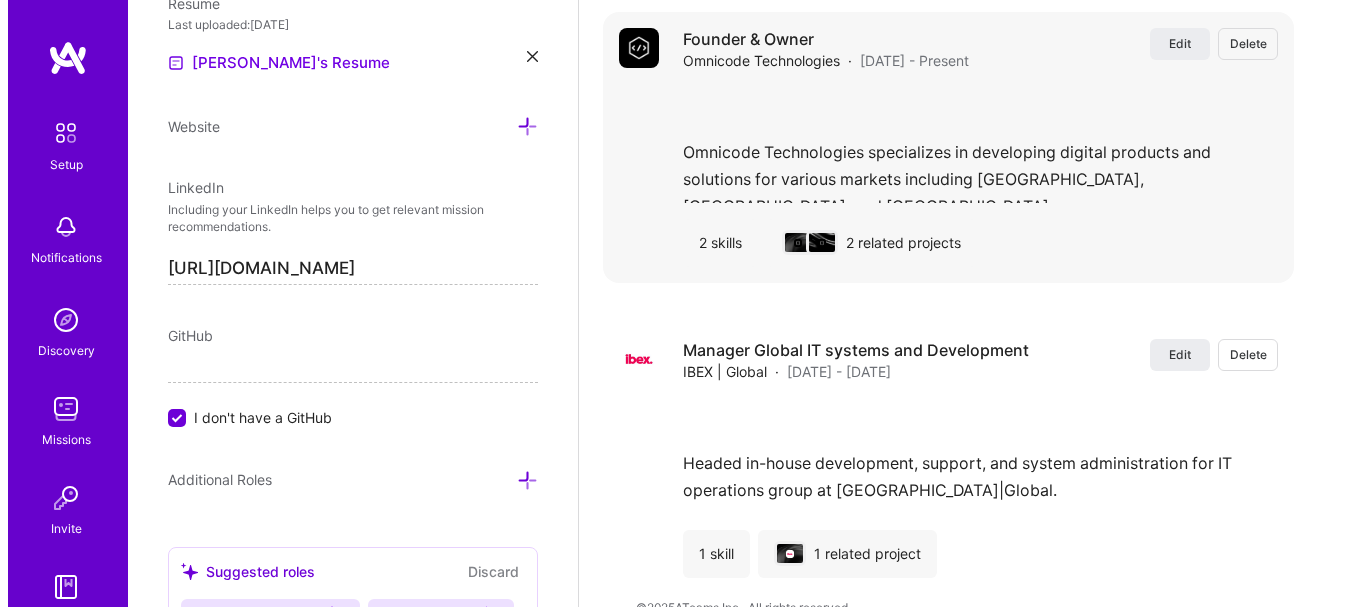 scroll, scrollTop: 3214, scrollLeft: 0, axis: vertical 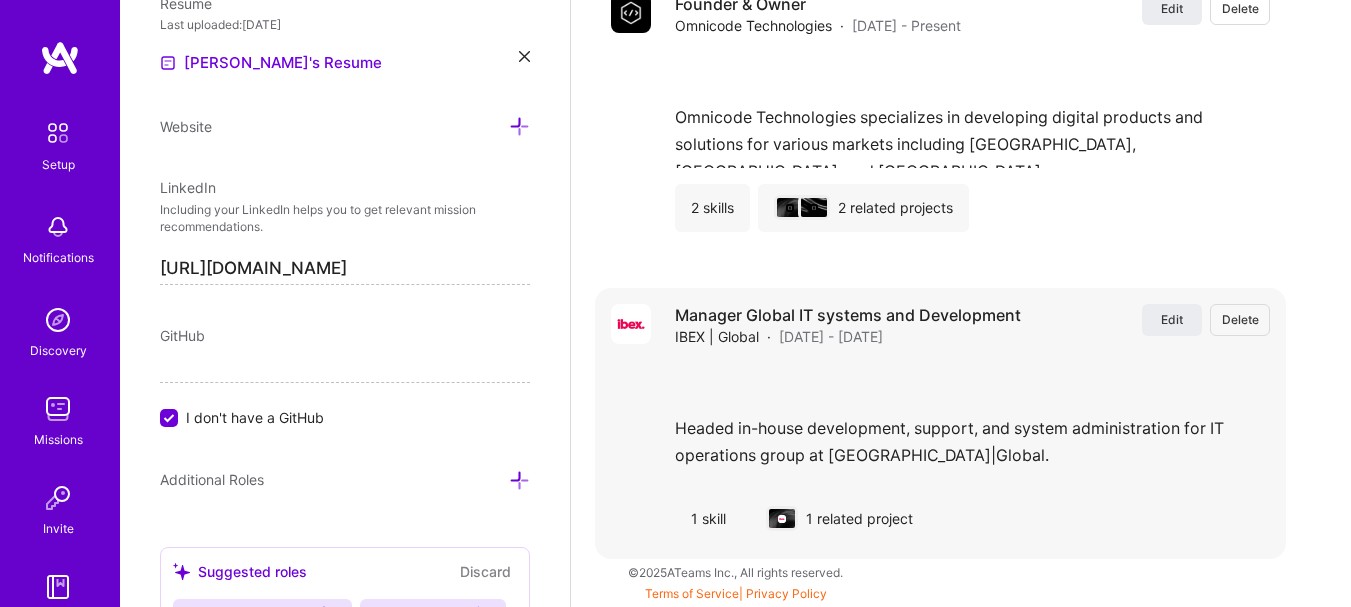 click on "1   related project" at bounding box center [839, 519] 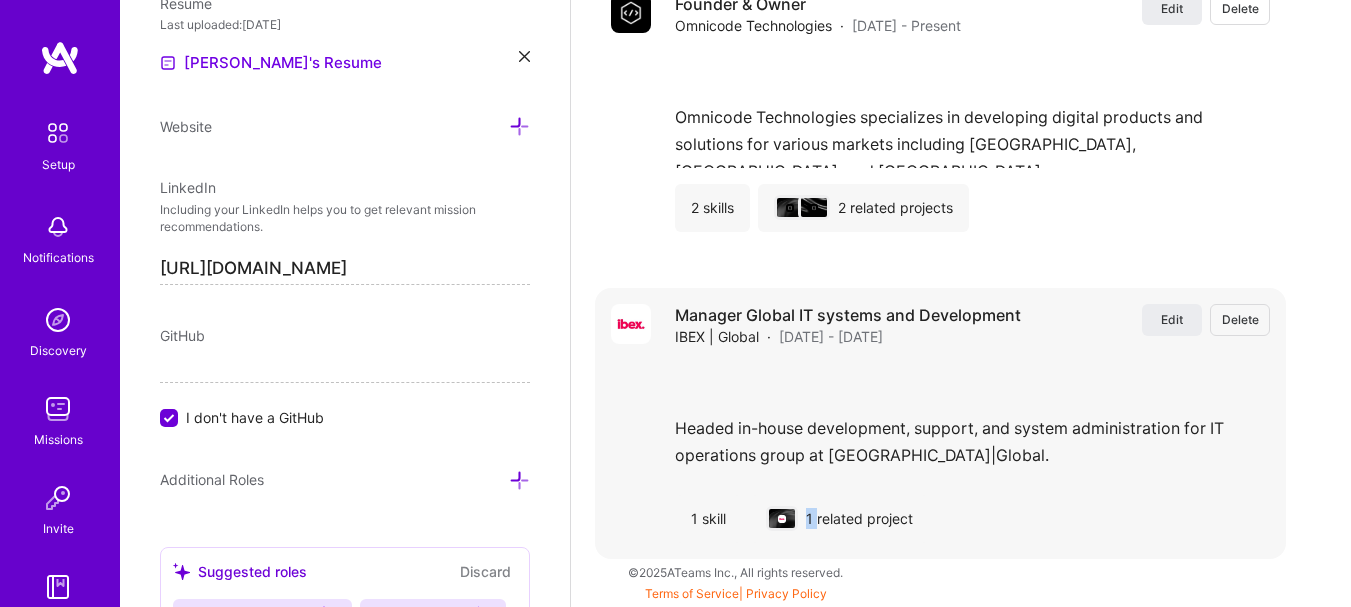 click on "1   related project" at bounding box center [839, 519] 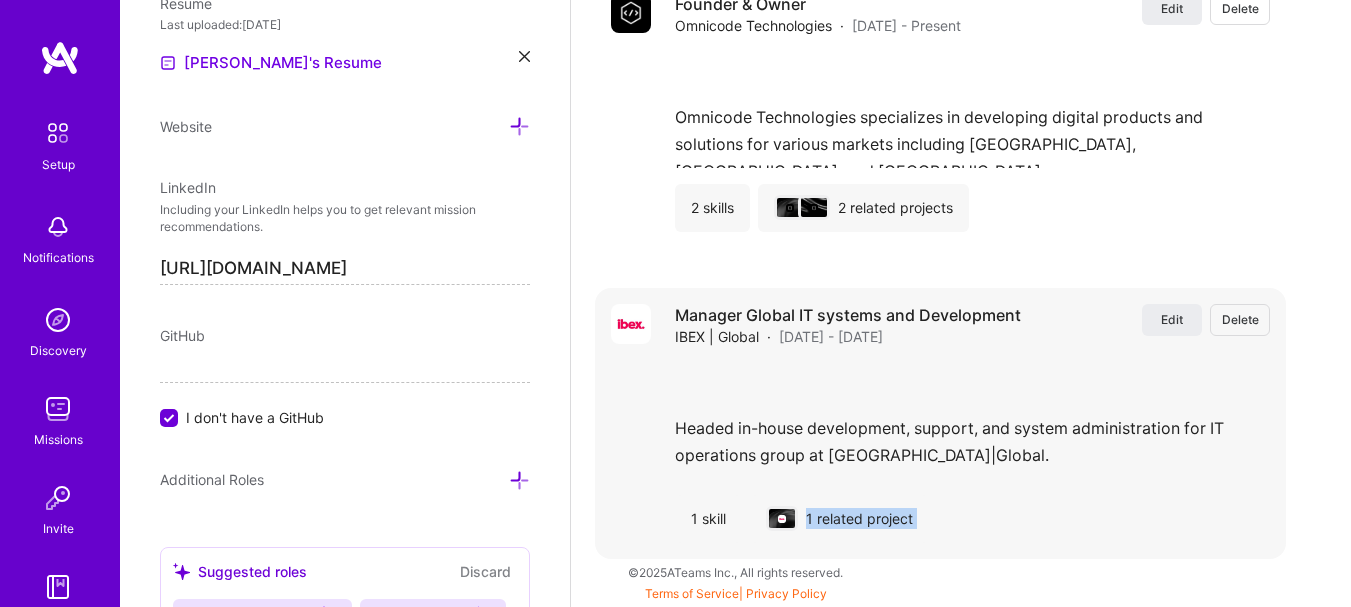 click on "1   related project" at bounding box center (839, 519) 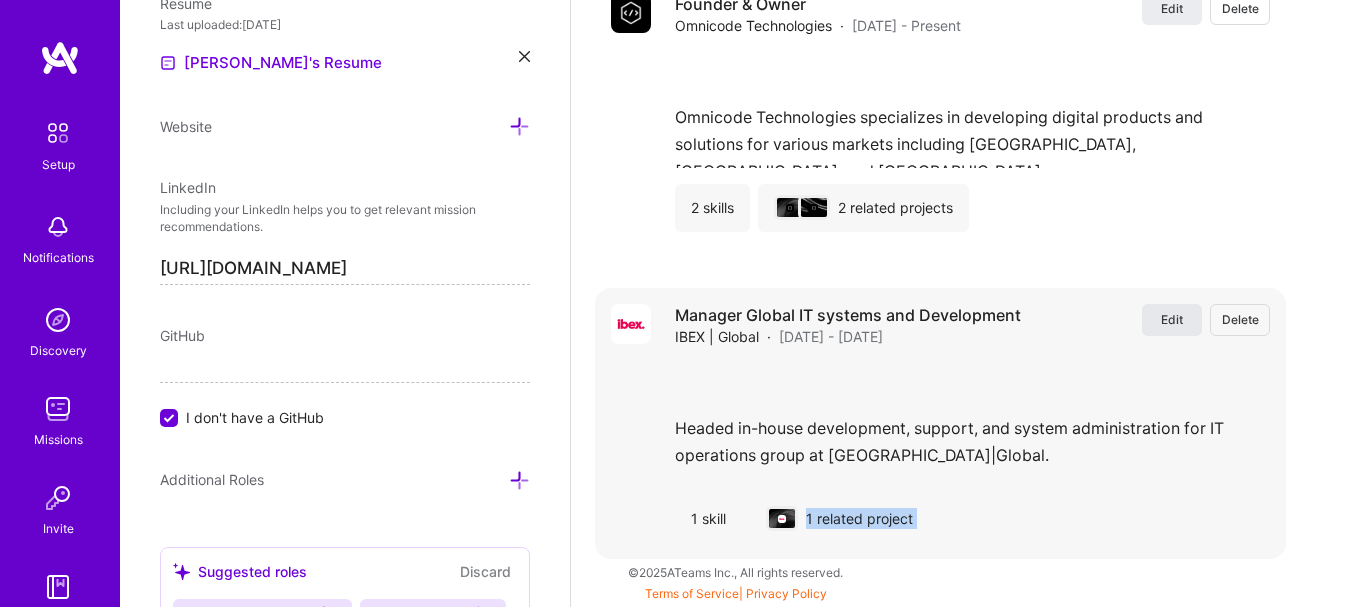 click on "Edit" at bounding box center [1172, 319] 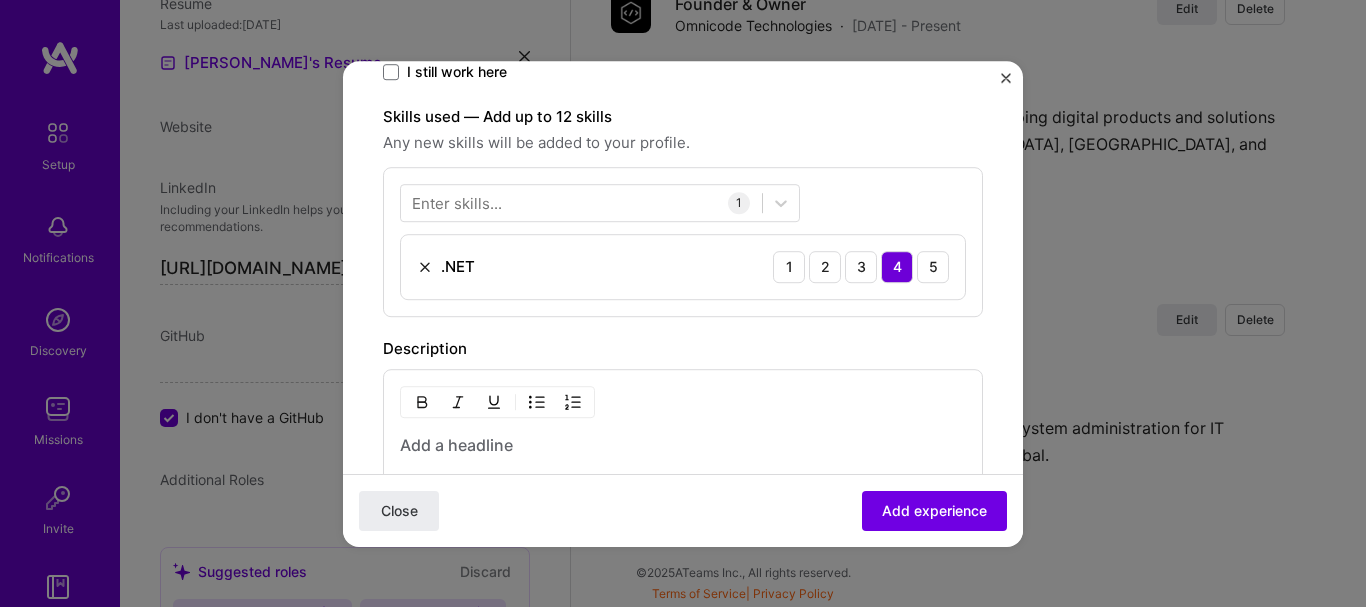 scroll, scrollTop: 500, scrollLeft: 0, axis: vertical 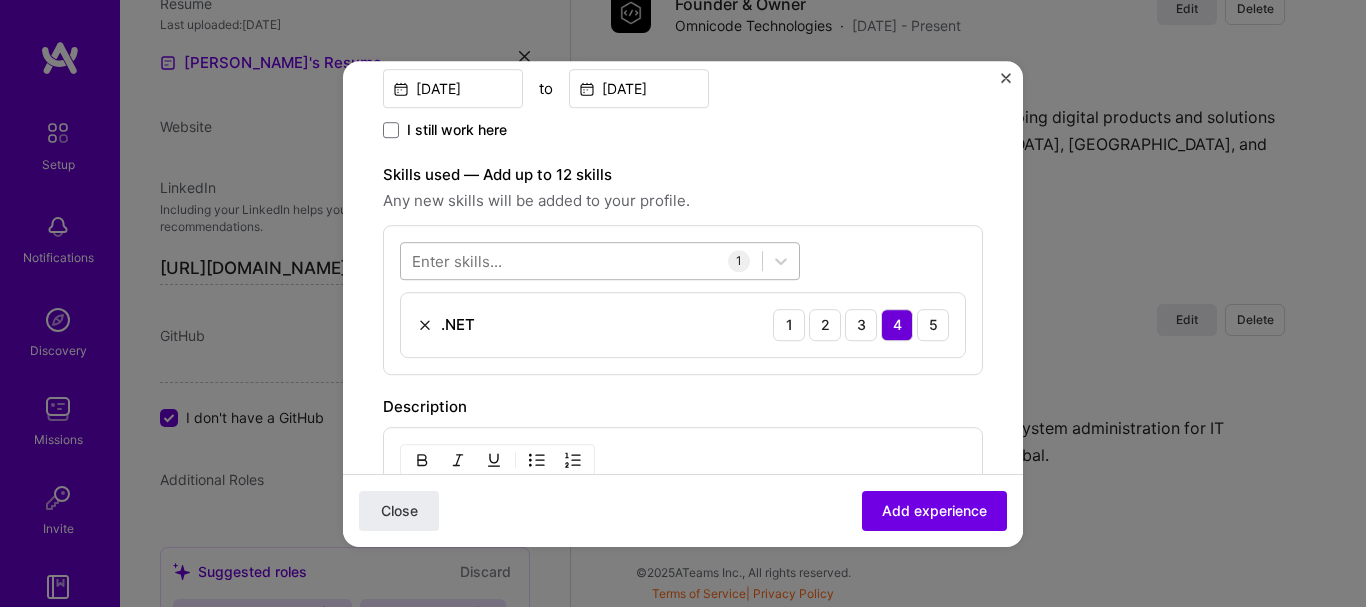 click at bounding box center (581, 260) 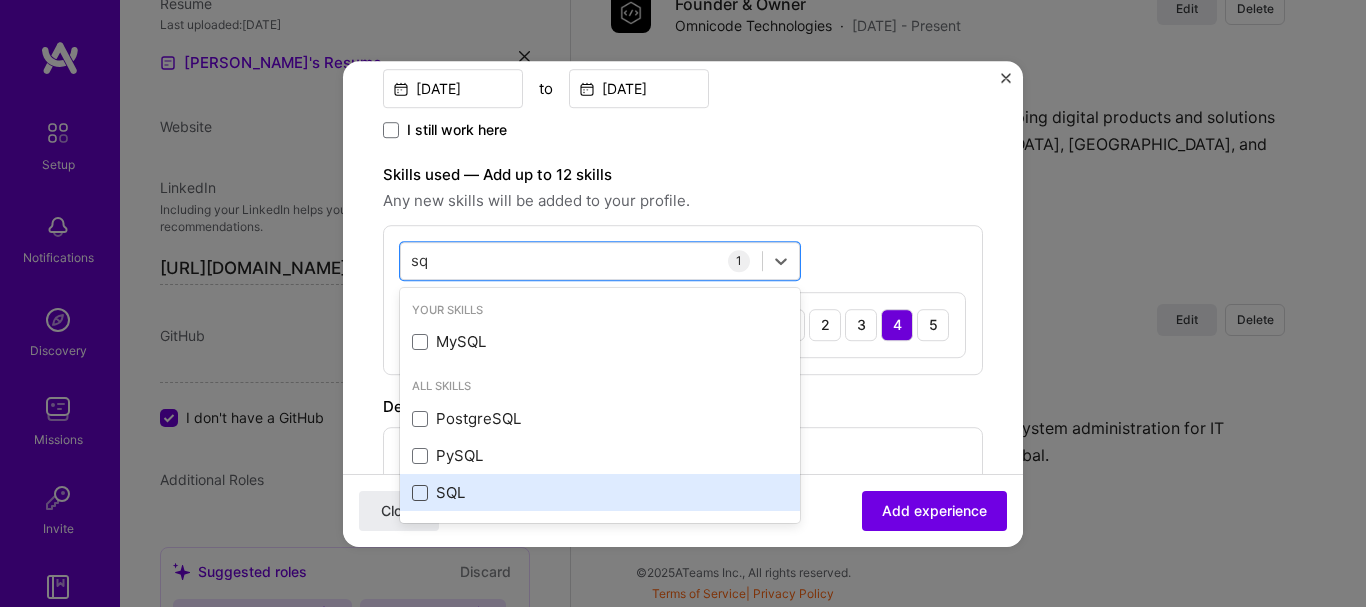 click at bounding box center (420, 493) 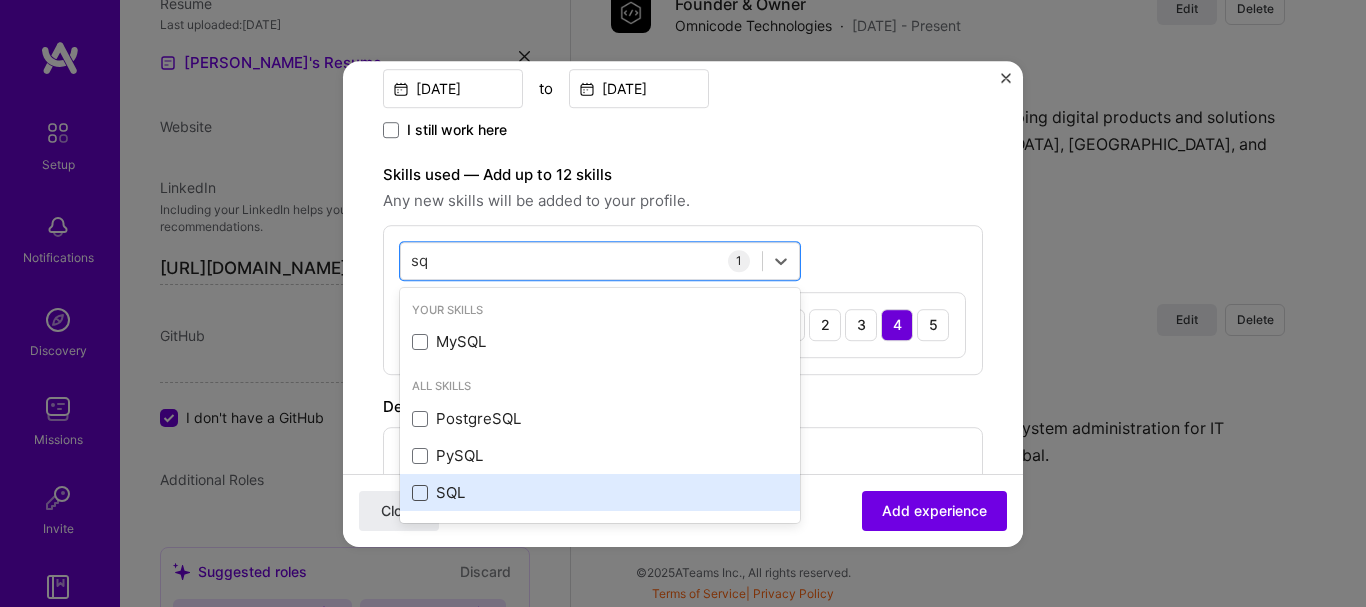 click at bounding box center (0, 0) 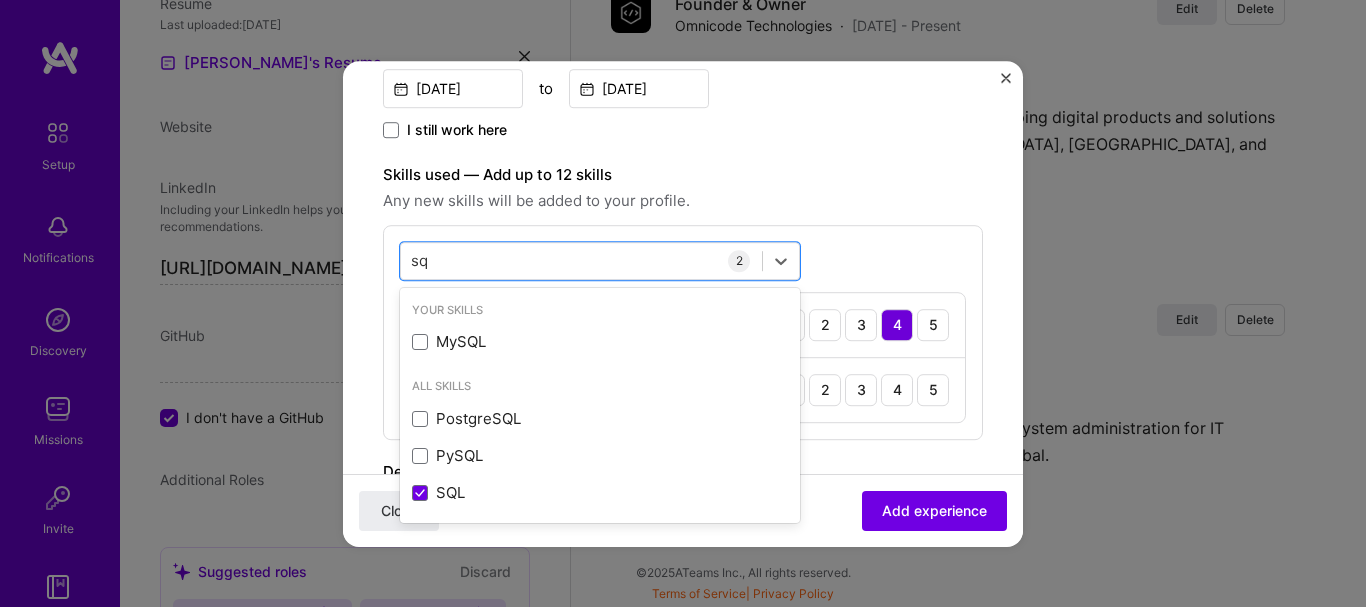 type on "sq" 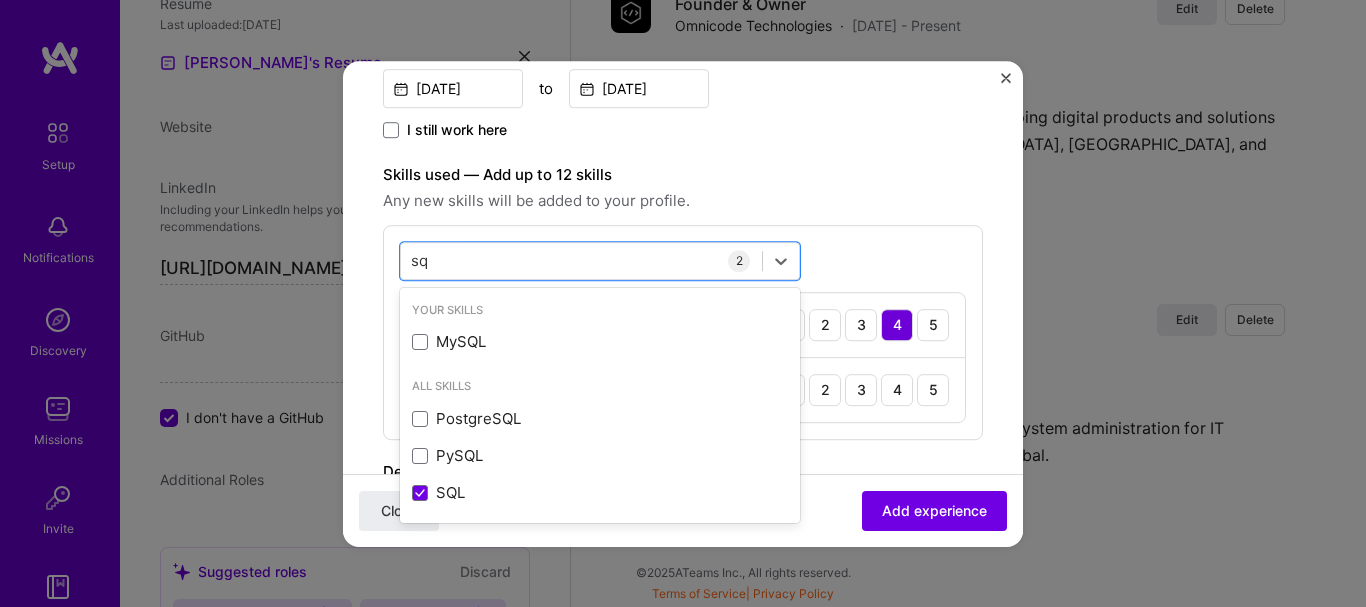 drag, startPoint x: 868, startPoint y: 263, endPoint x: 869, endPoint y: 274, distance: 11.045361 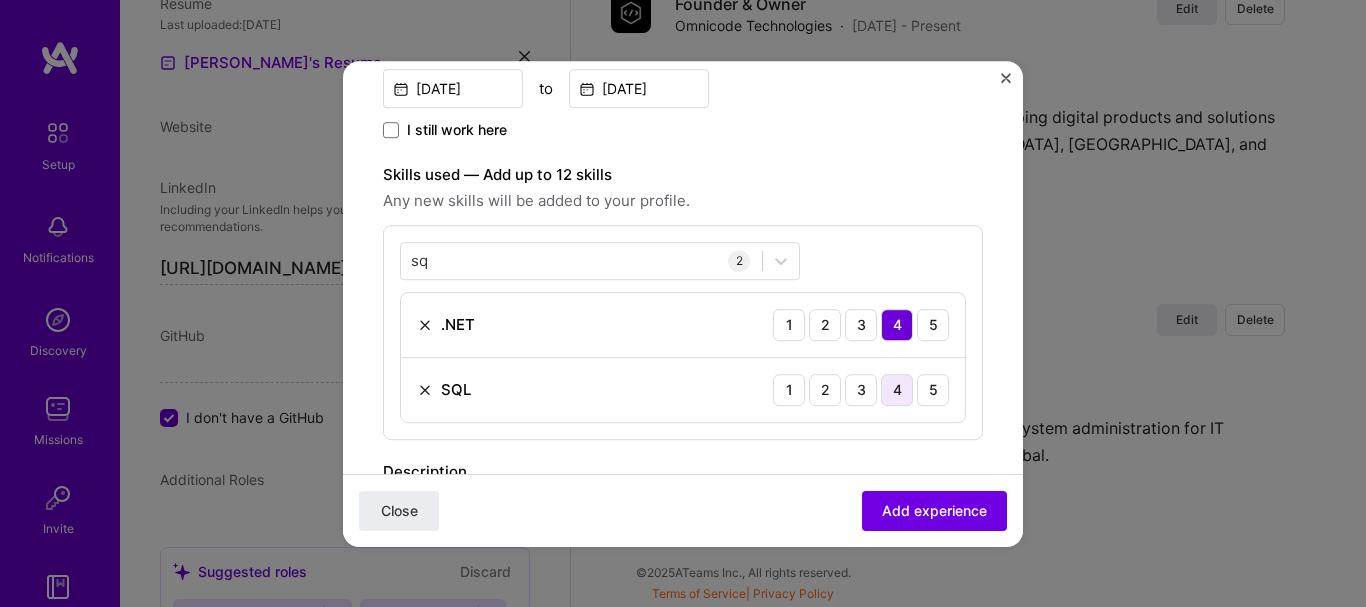click on "4" at bounding box center [897, 390] 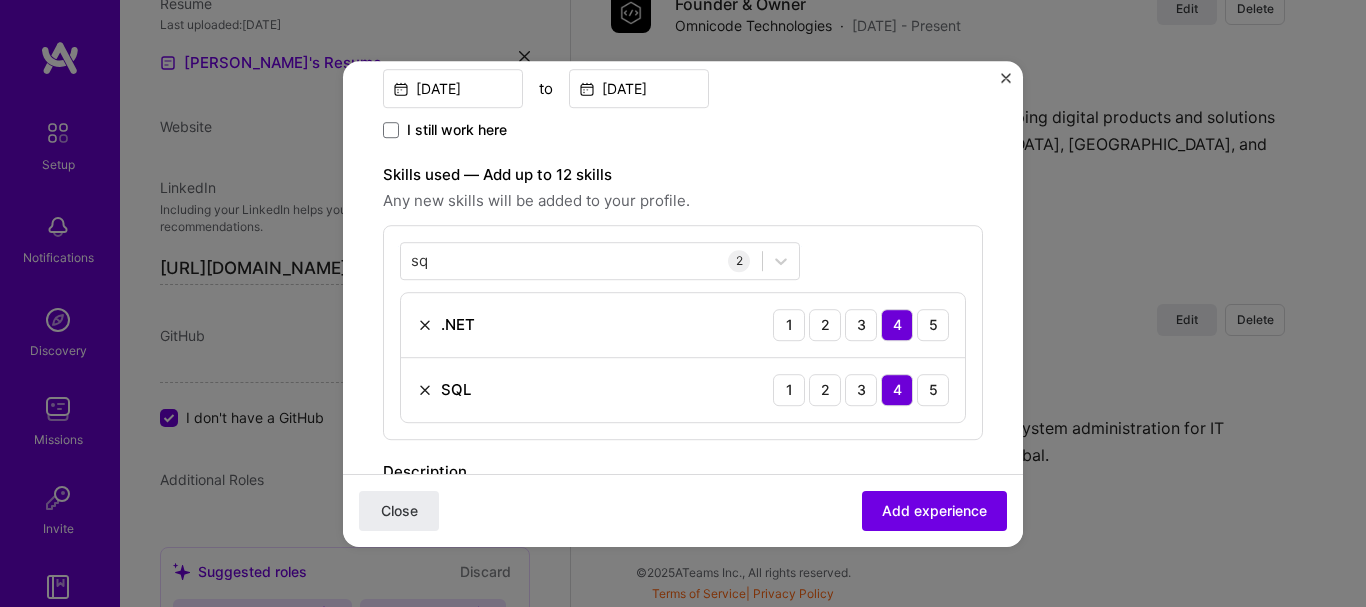 click on "sq sq 2 .NET 1 2 3 4 5 SQL 1 2 3 4 5" at bounding box center [683, 332] 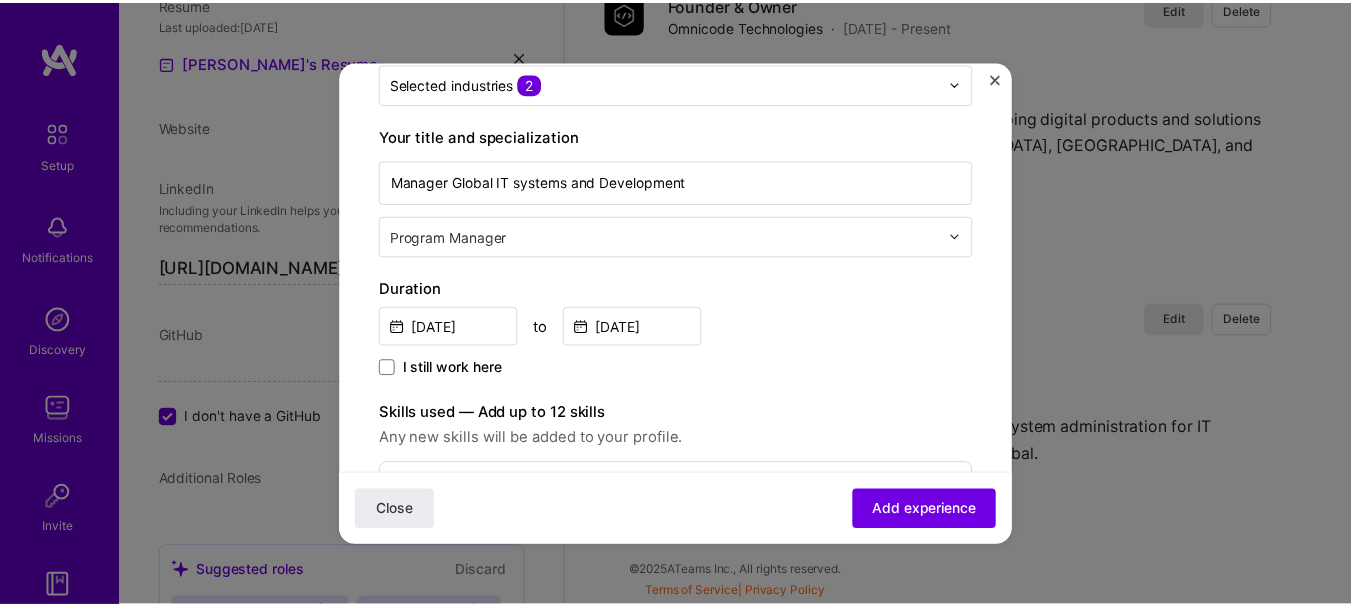 scroll, scrollTop: 0, scrollLeft: 0, axis: both 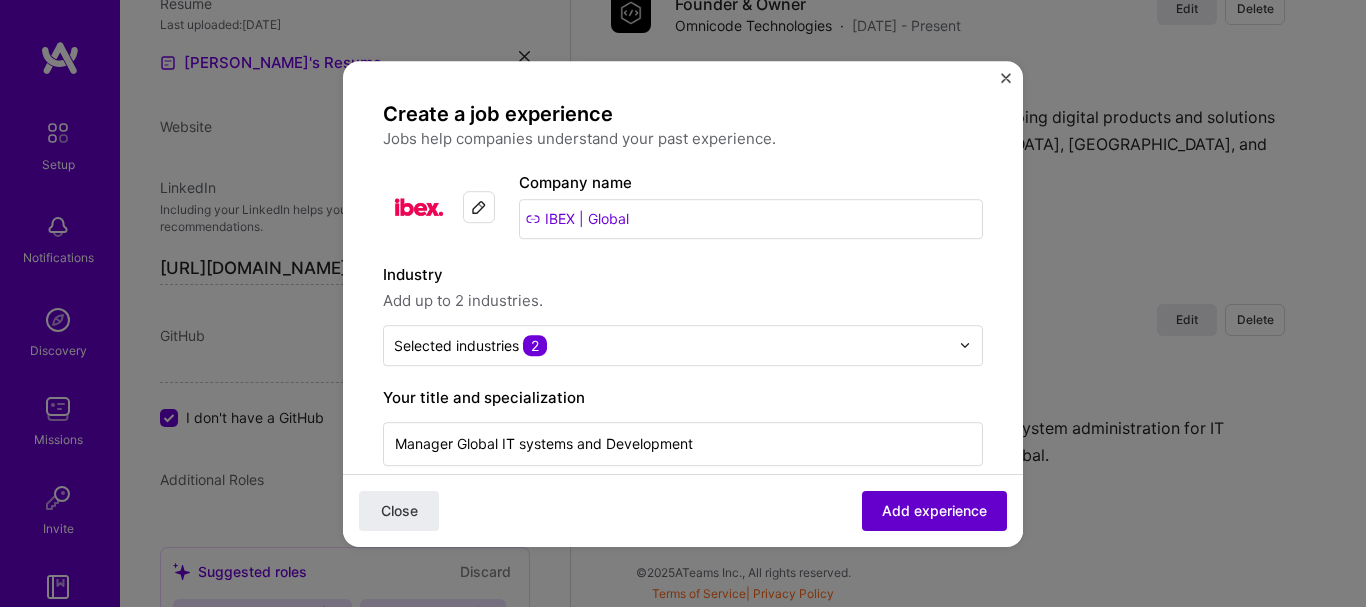 click on "Add experience" at bounding box center (934, 510) 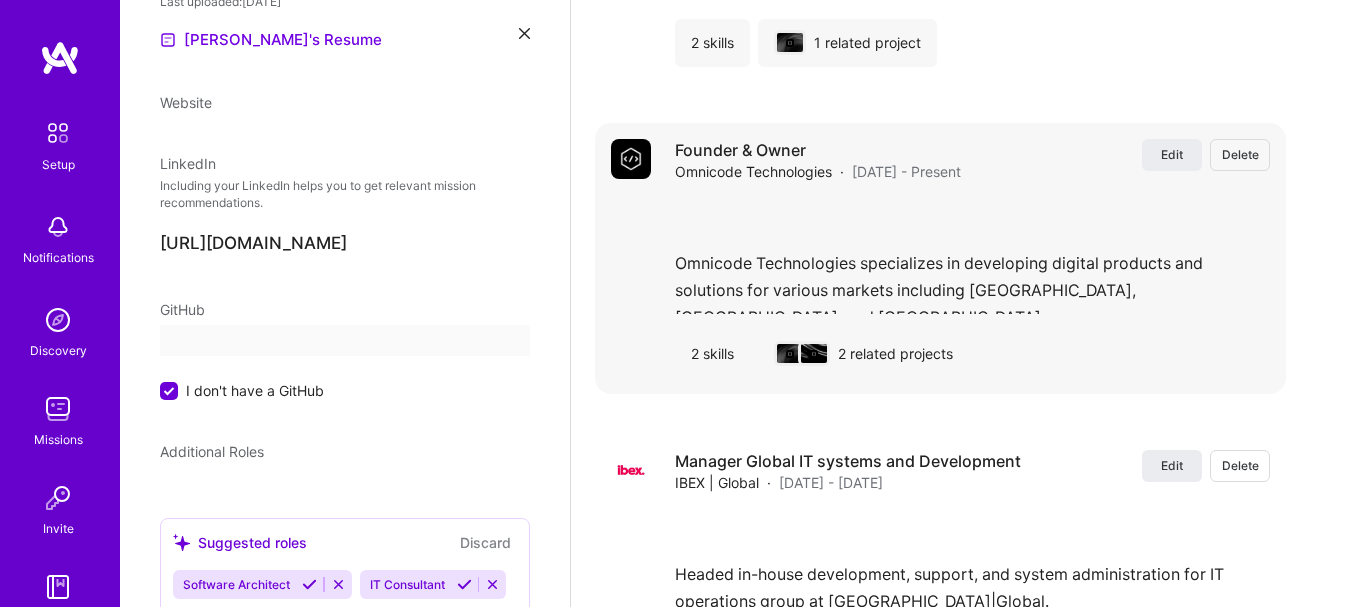 select on "US" 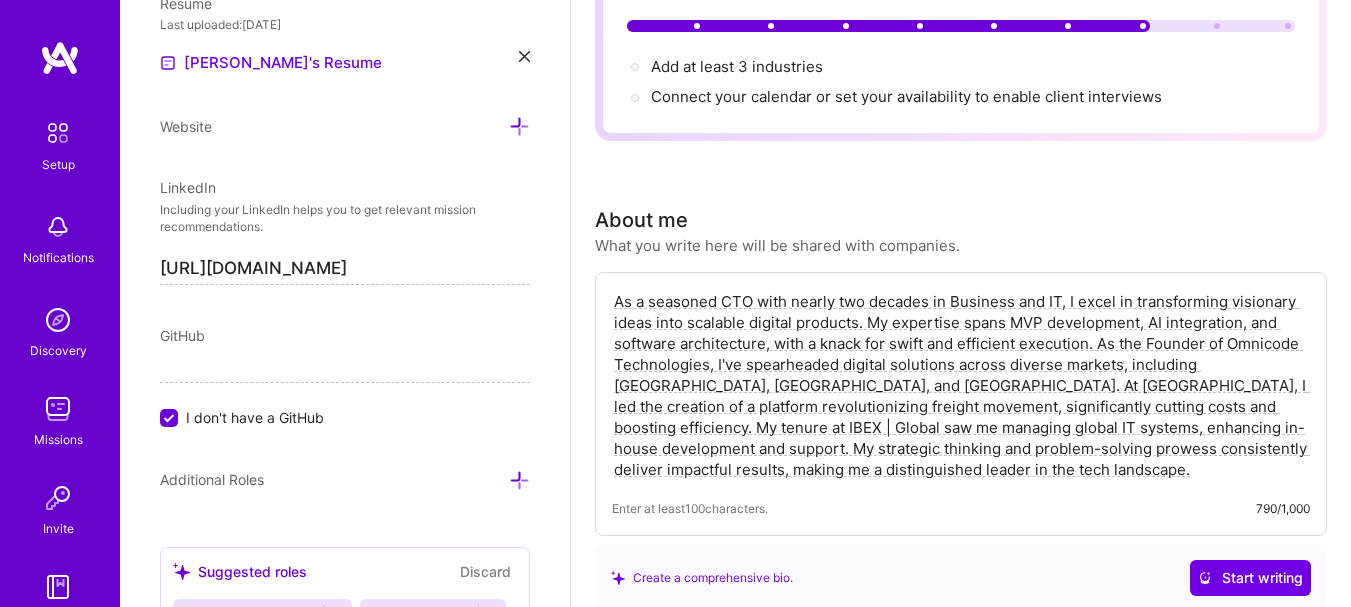 scroll, scrollTop: 300, scrollLeft: 0, axis: vertical 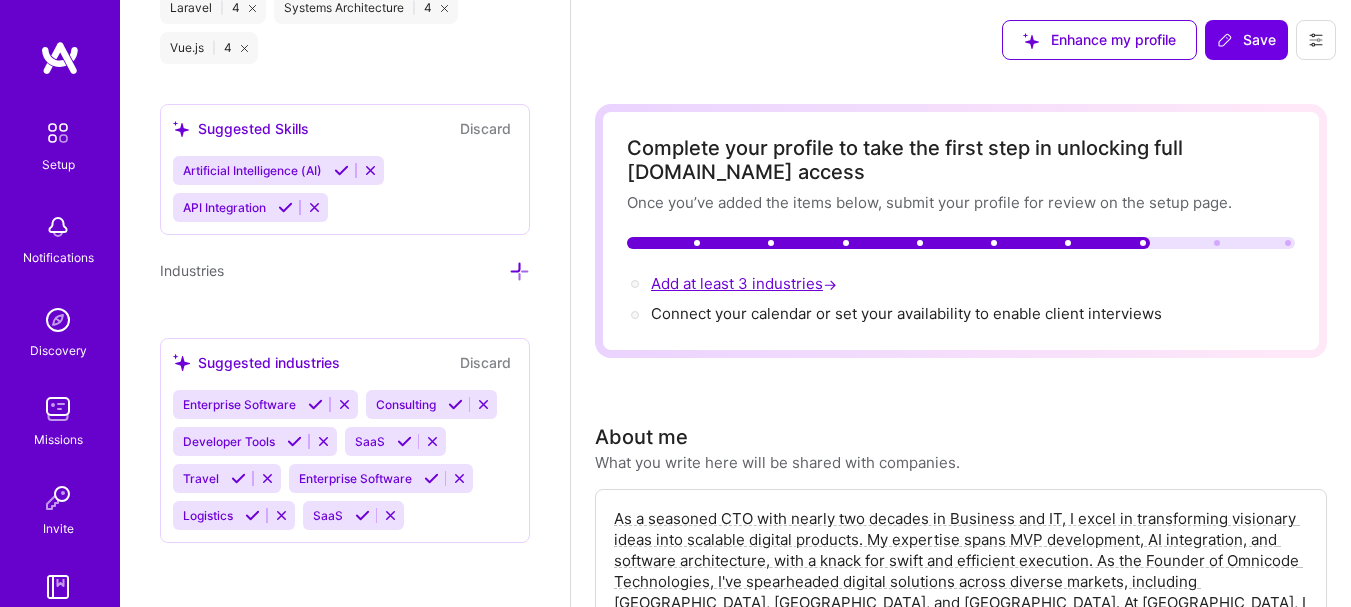 click on "Add at least 3 industries  →" at bounding box center [746, 283] 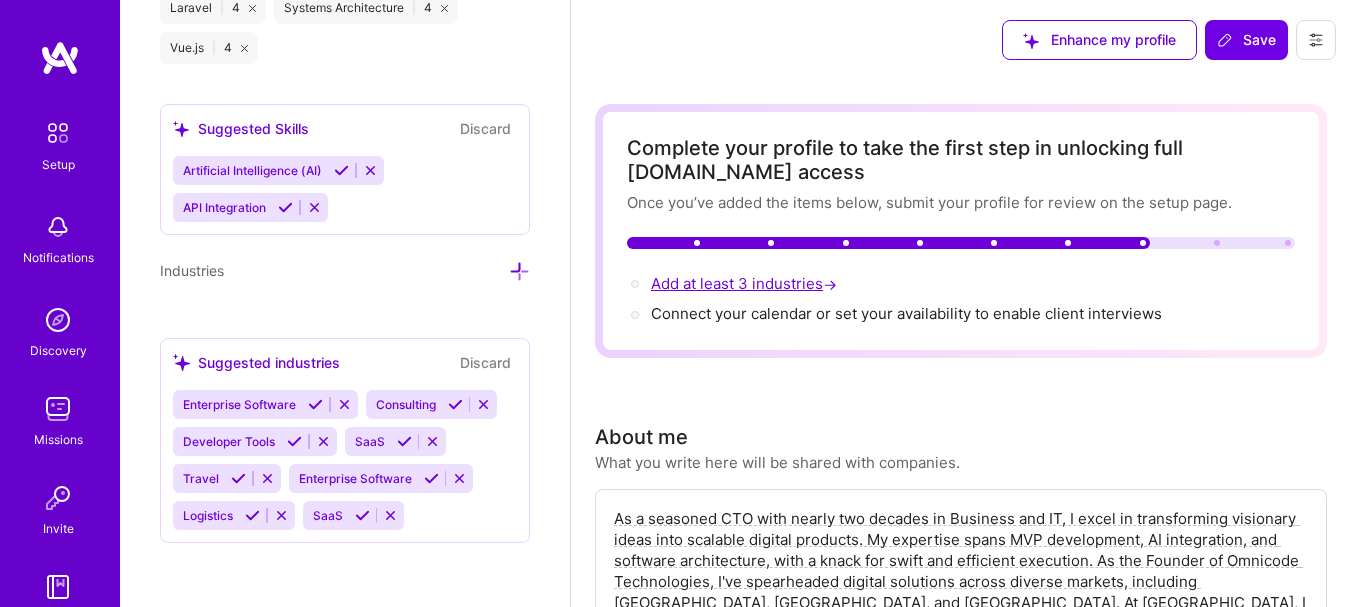 click on "Add at least 3 industries  →" at bounding box center [746, 283] 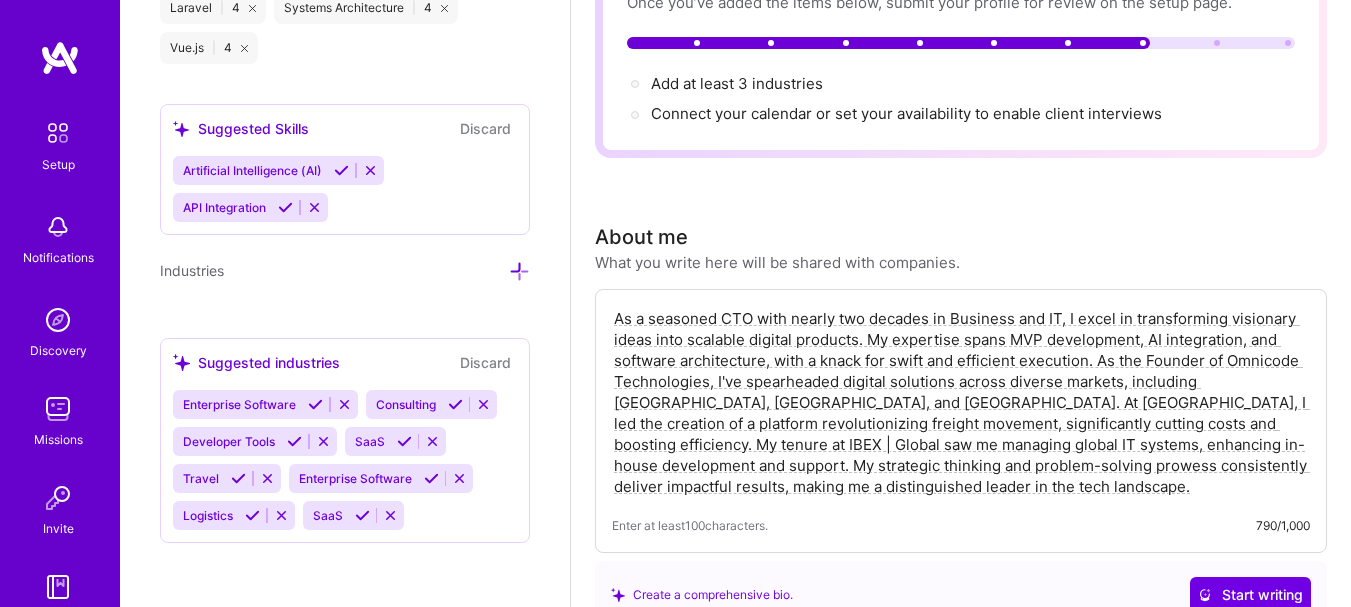 scroll, scrollTop: 100, scrollLeft: 0, axis: vertical 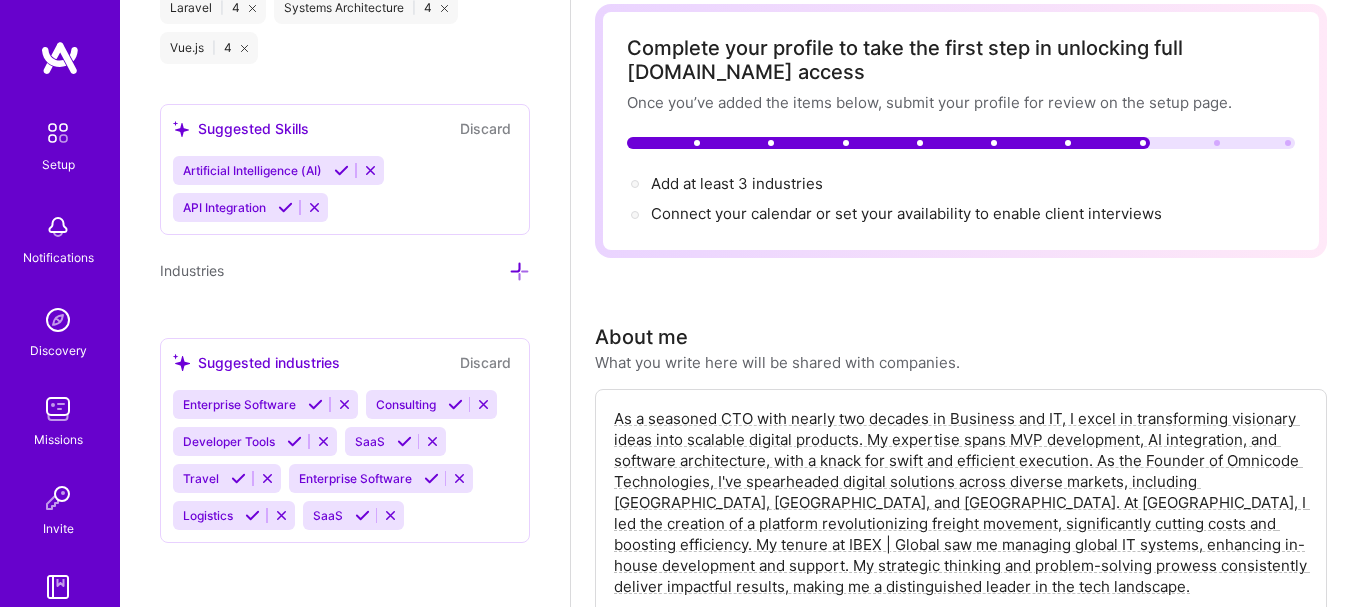 click at bounding box center [519, 271] 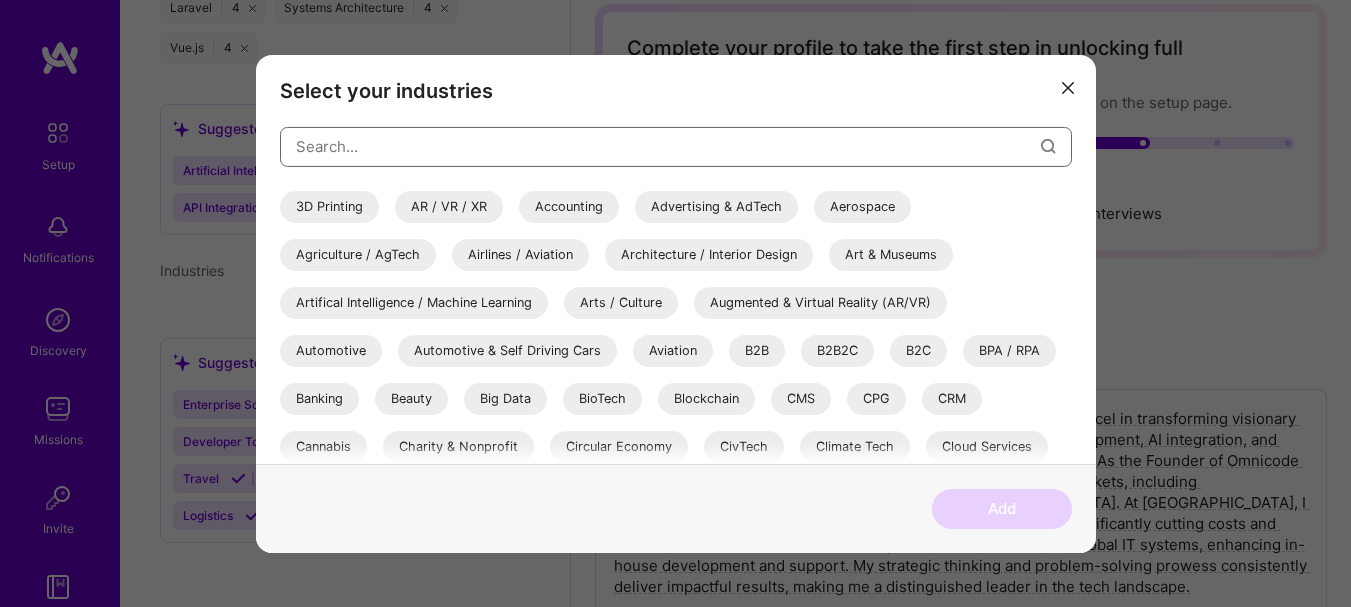 click at bounding box center [668, 146] 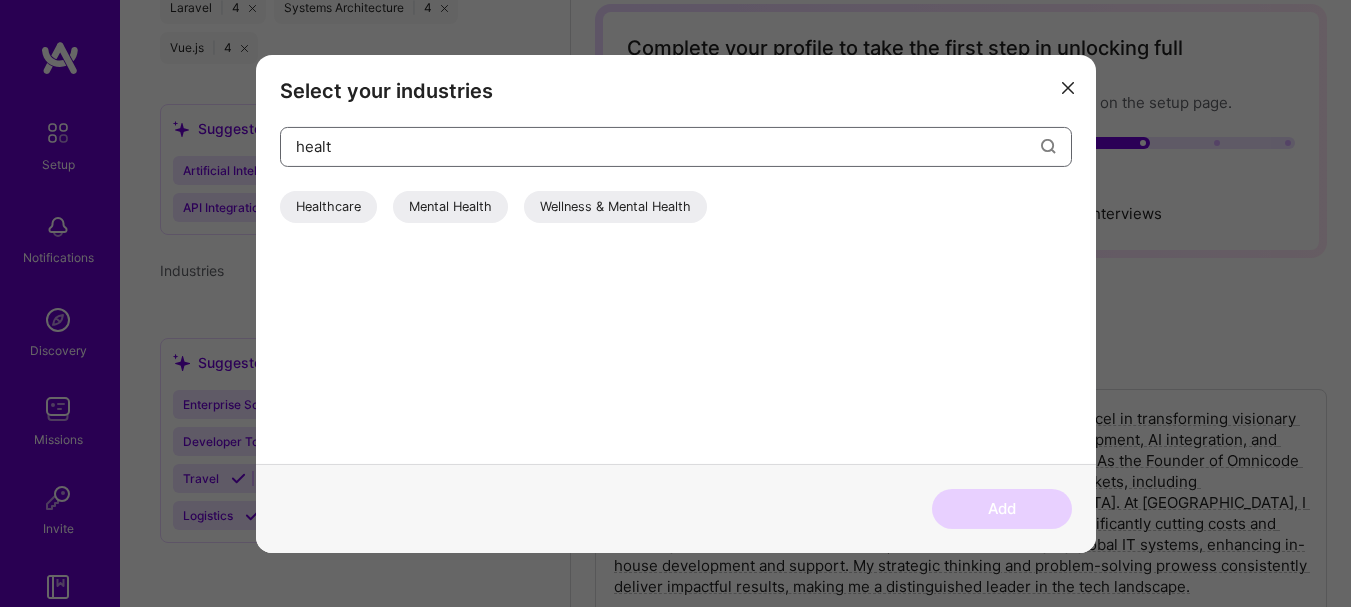 type on "healt" 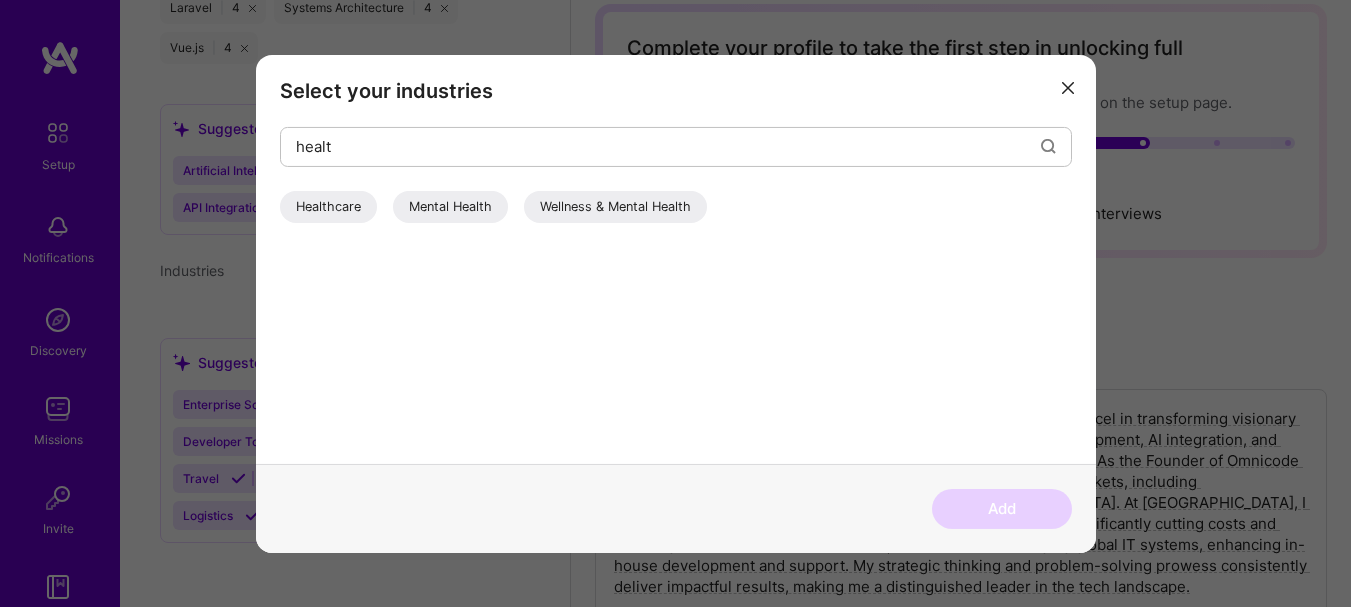 click on "Healthcare" at bounding box center (328, 206) 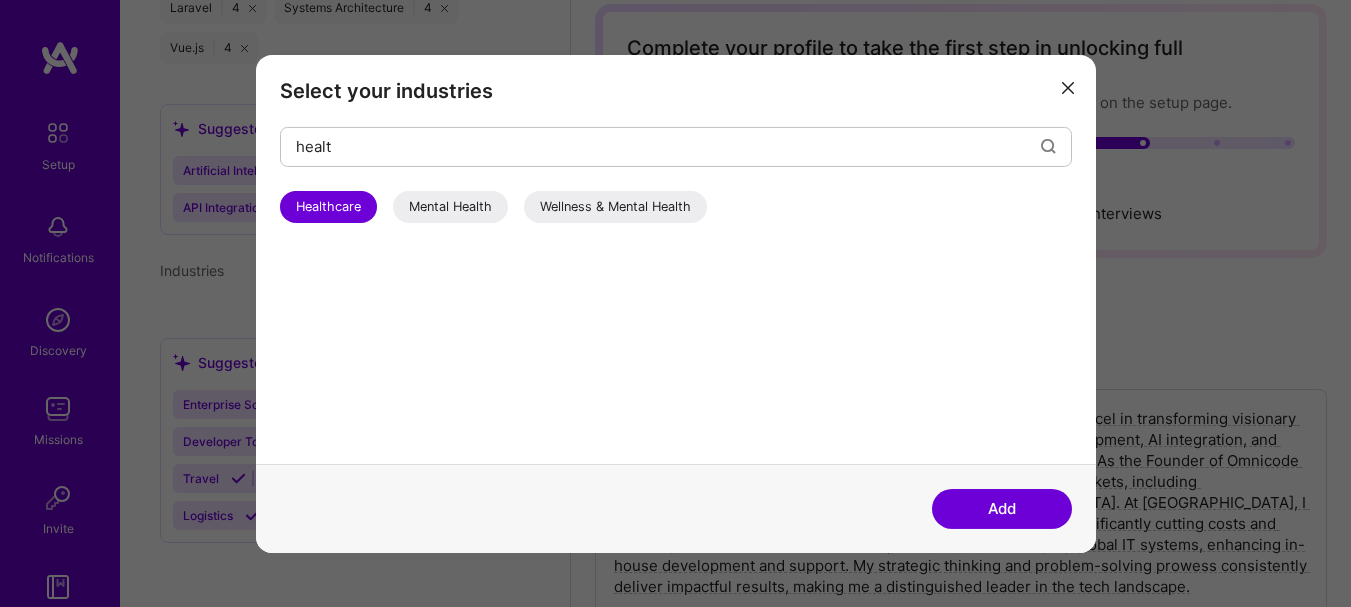 click on "Add" at bounding box center [1002, 509] 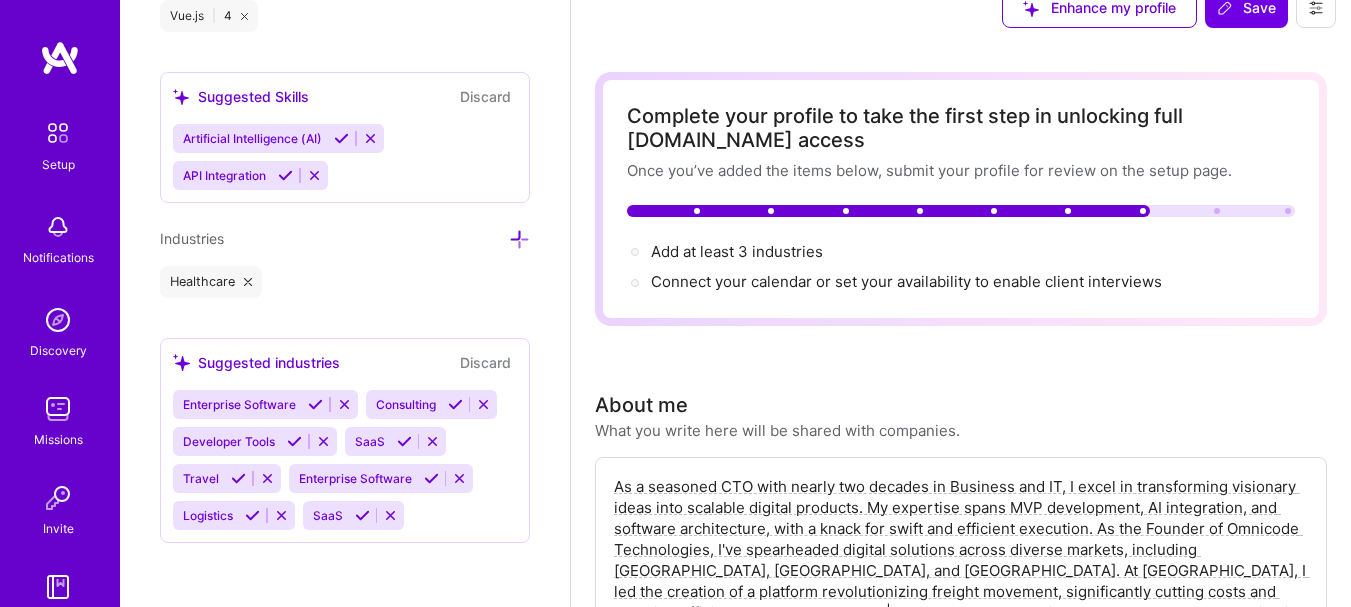 scroll, scrollTop: 0, scrollLeft: 0, axis: both 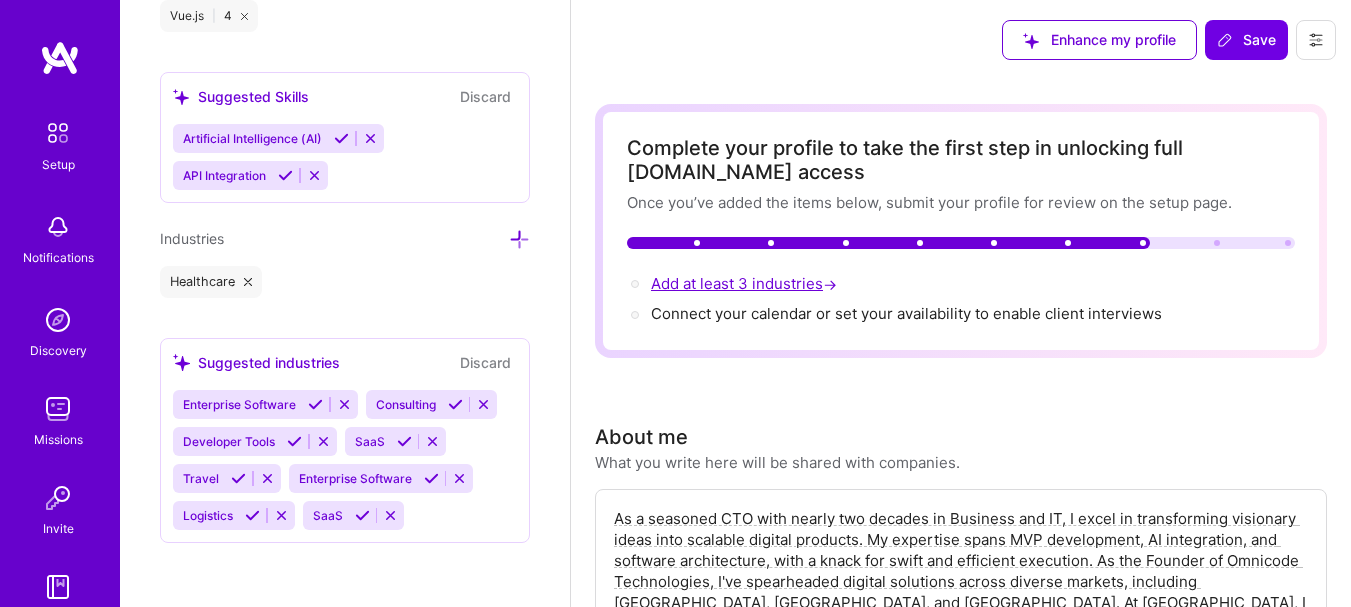 click on "Add at least 3 industries  →" at bounding box center (746, 283) 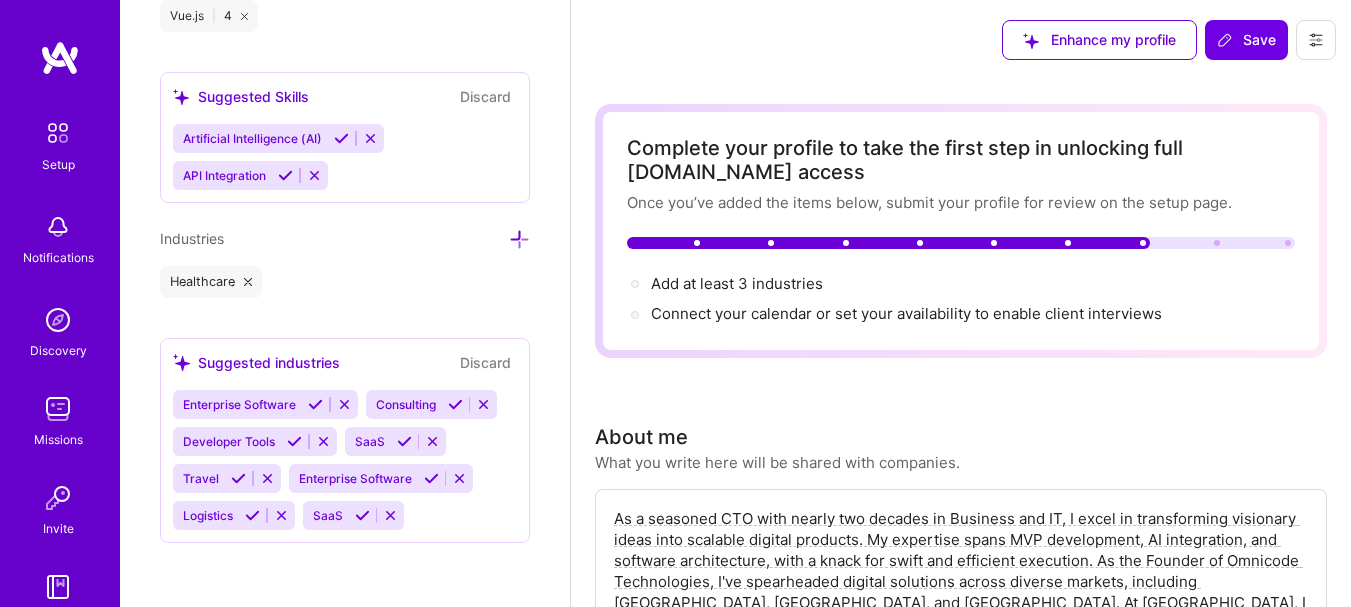 click on "SaaS" at bounding box center (328, 515) 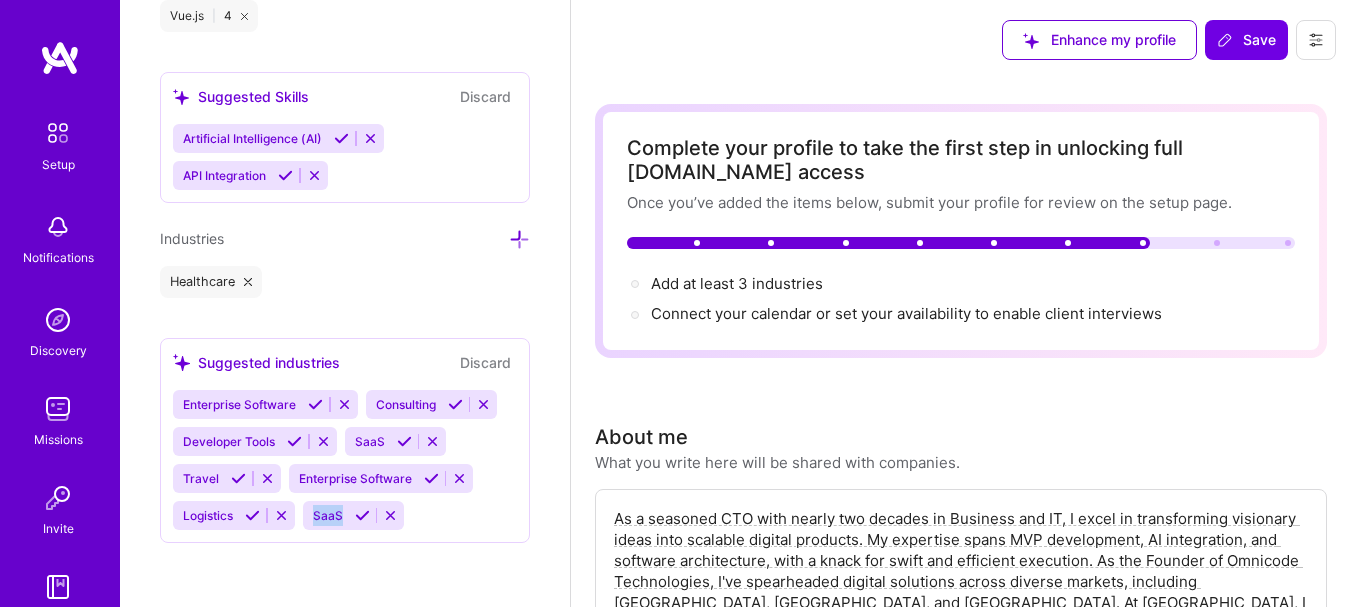 click on "SaaS" at bounding box center [328, 515] 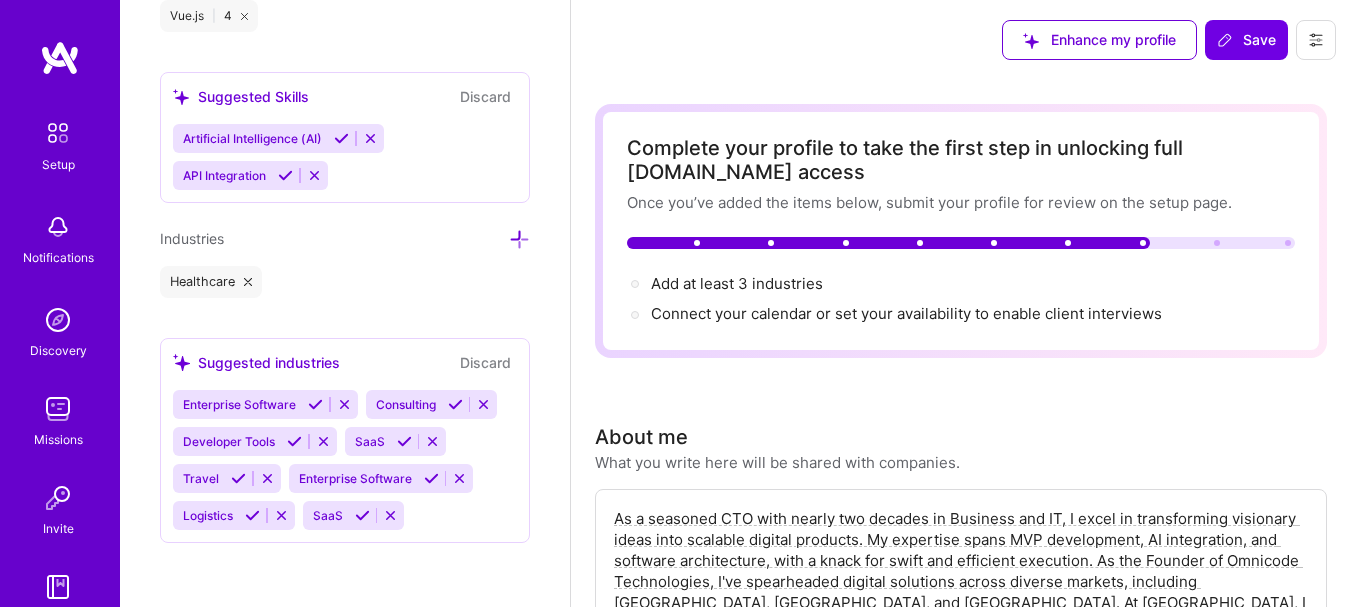click on "SaaS" at bounding box center (326, 515) 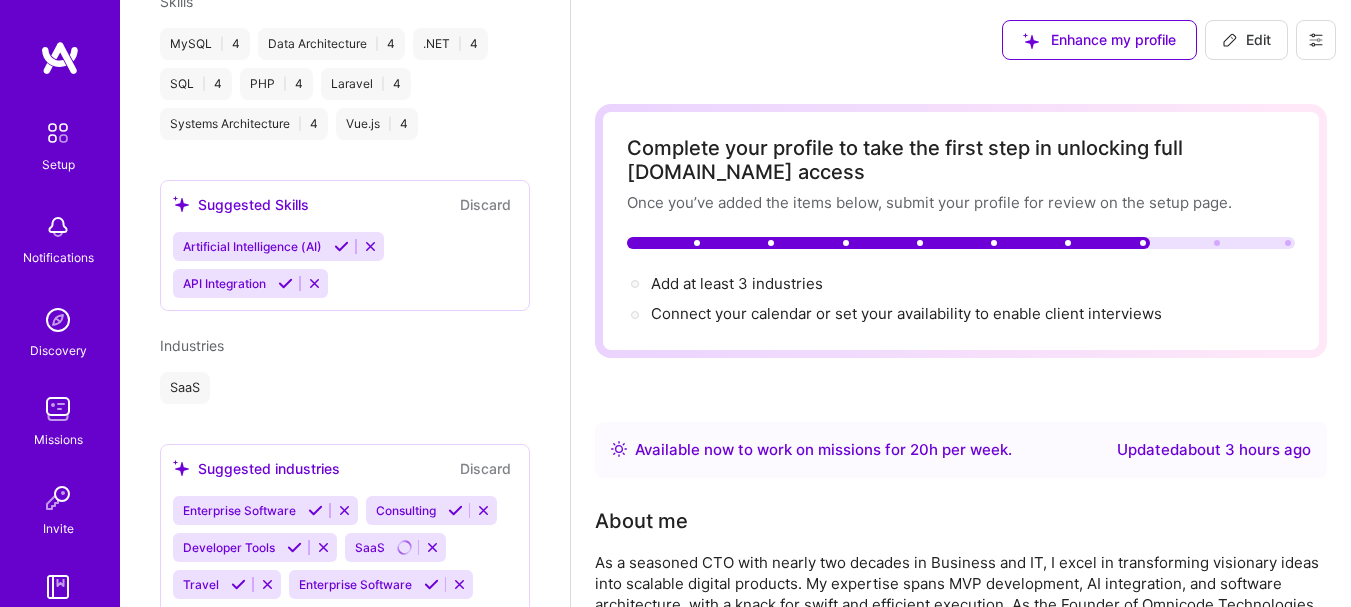 scroll, scrollTop: 975, scrollLeft: 0, axis: vertical 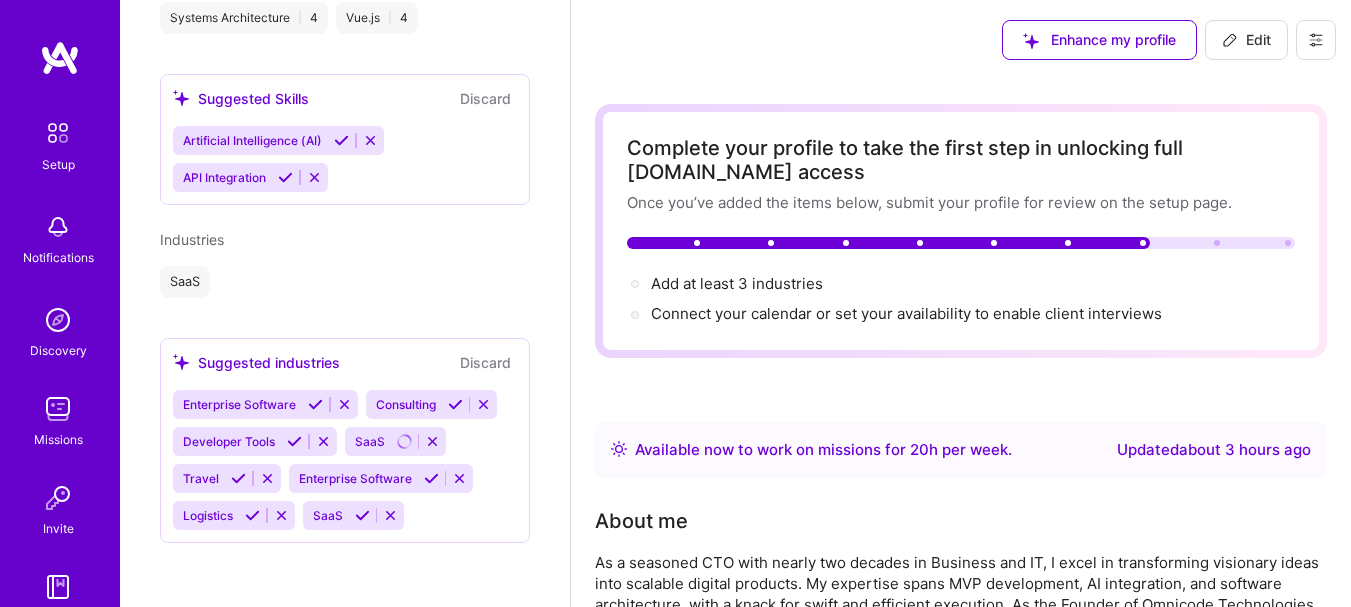 click at bounding box center [252, 515] 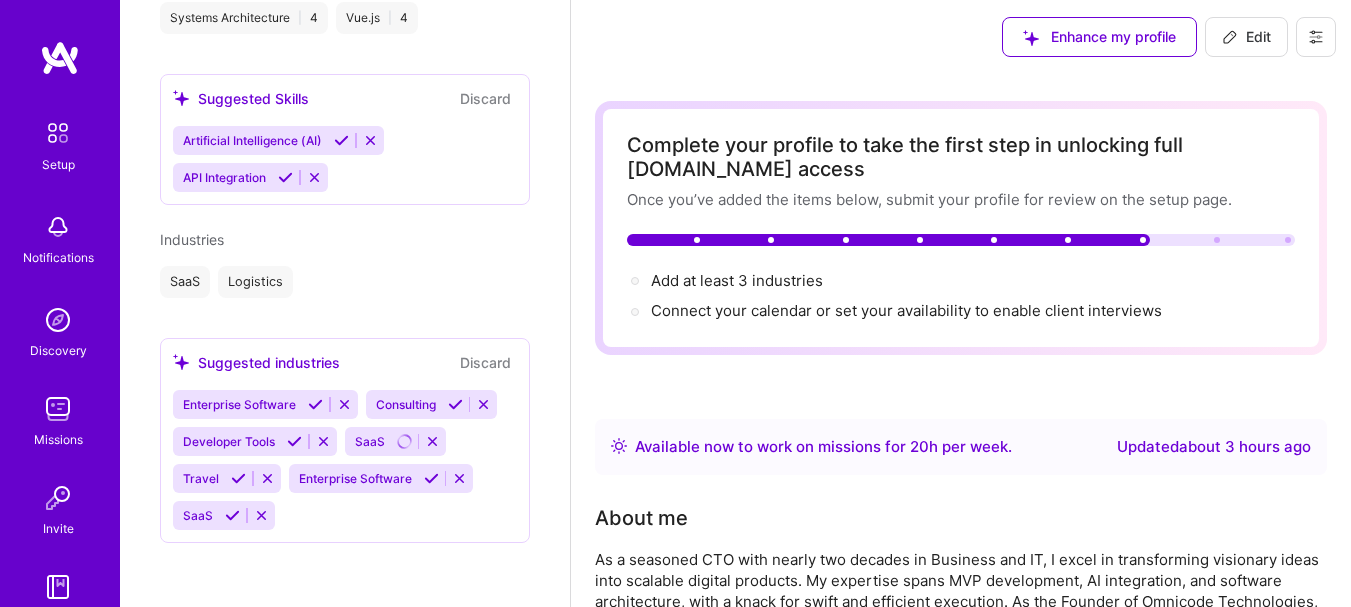 scroll, scrollTop: 0, scrollLeft: 0, axis: both 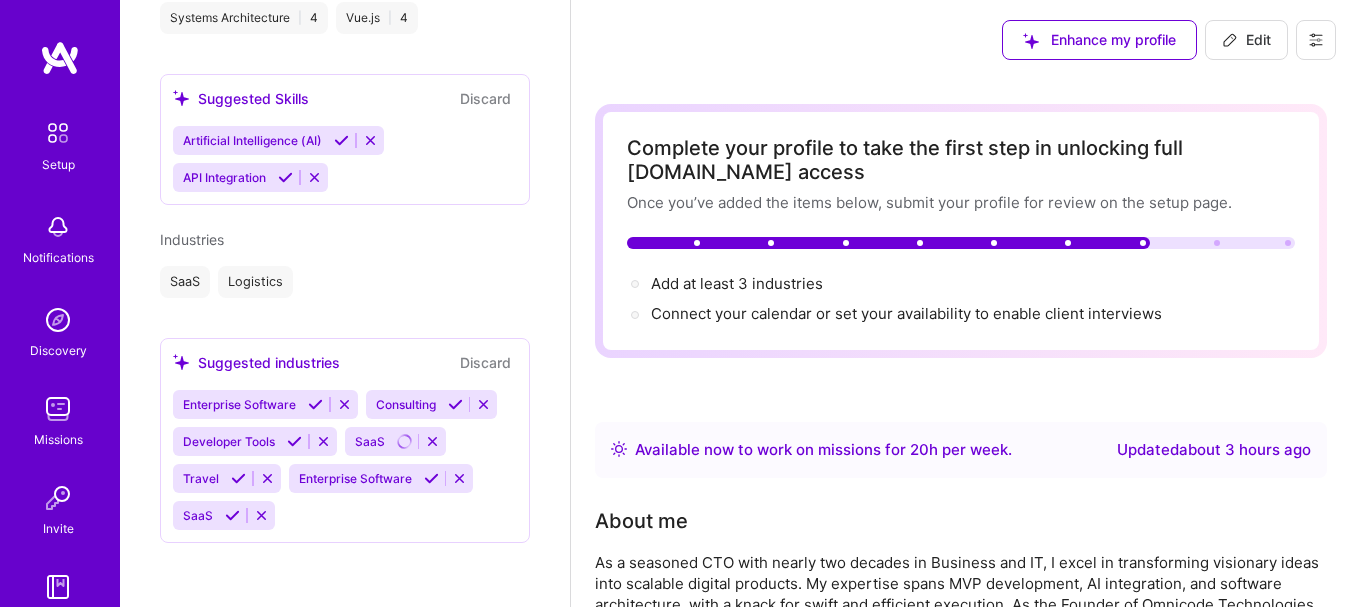 click on "Industries SaaS Logistics" at bounding box center [345, 263] 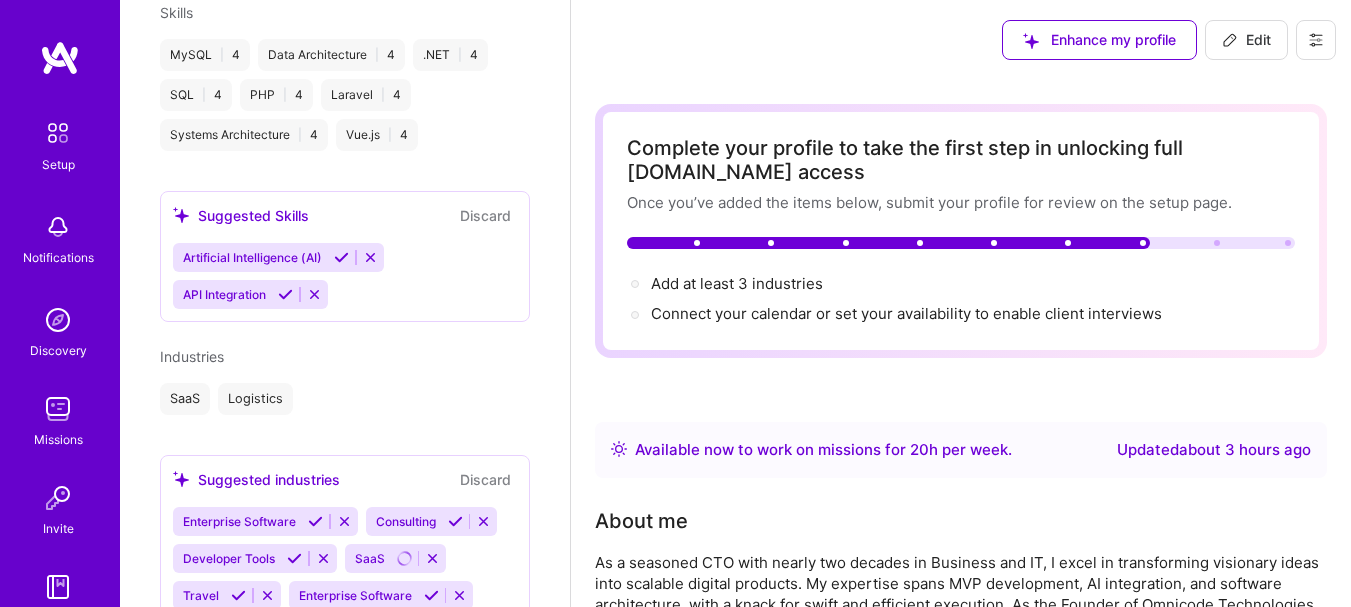 scroll, scrollTop: 975, scrollLeft: 0, axis: vertical 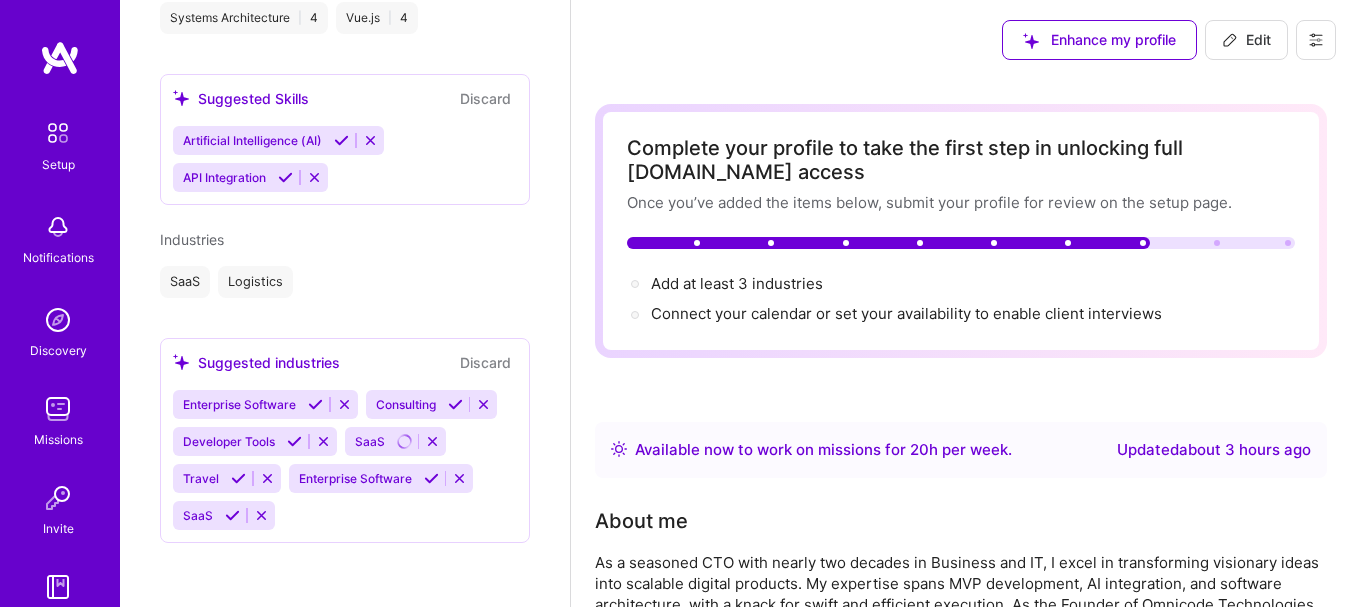 click on "Enterprise Software Consulting Developer Tools SaaS Travel Enterprise Software SaaS" at bounding box center (345, 460) 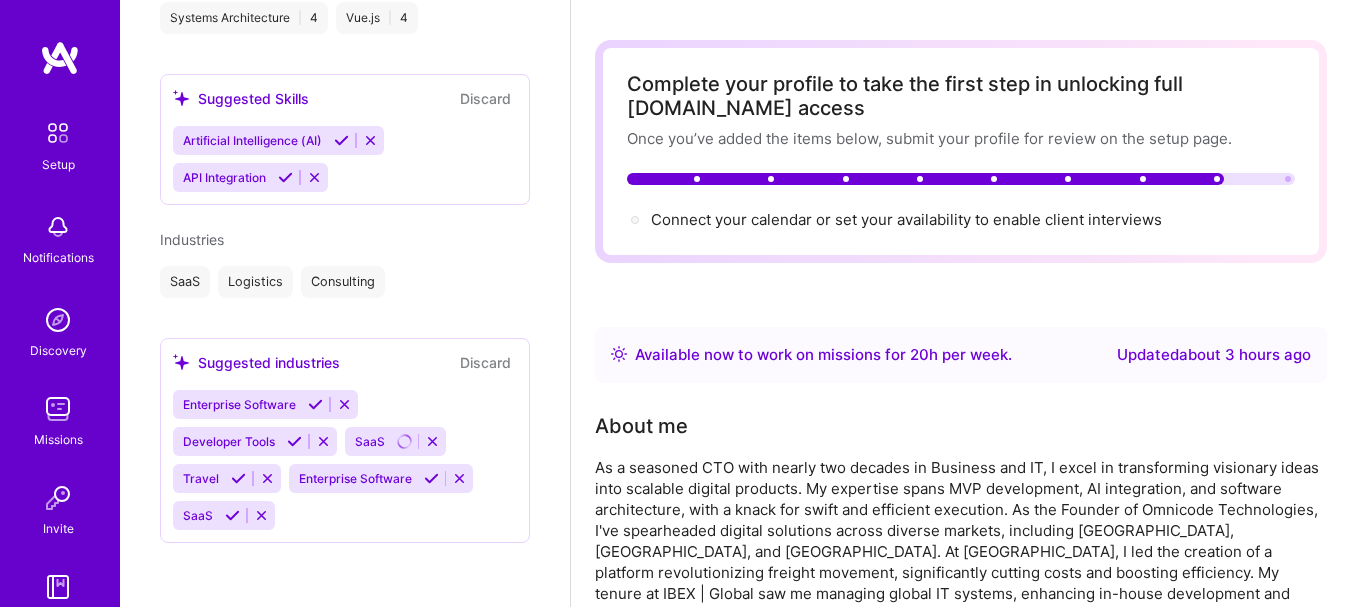 scroll, scrollTop: 0, scrollLeft: 0, axis: both 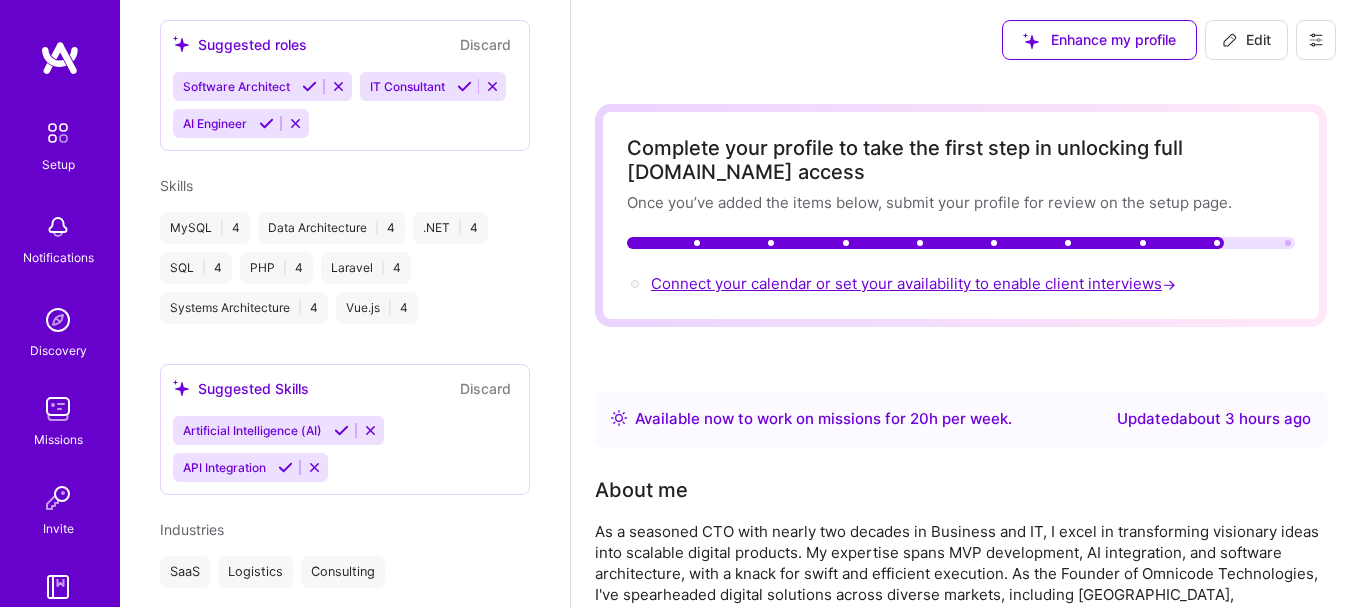 click on "Connect your calendar or set your availability to enable client interviews  →" at bounding box center [915, 283] 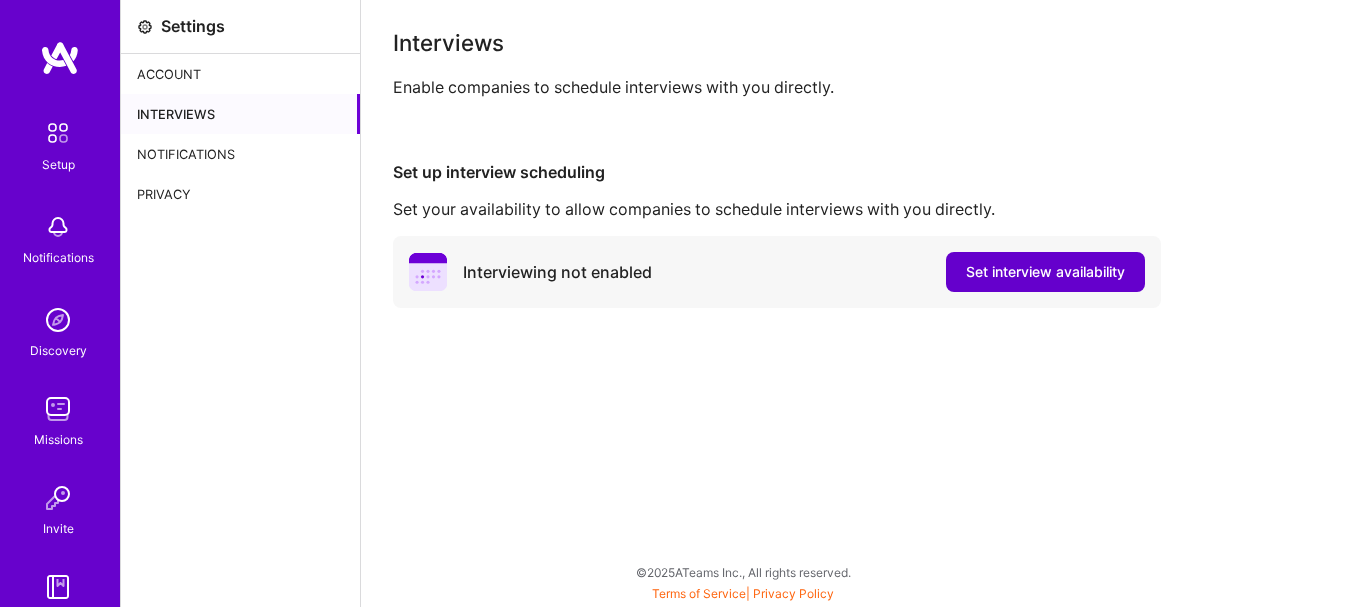 click on "Set interview availability" at bounding box center (1045, 272) 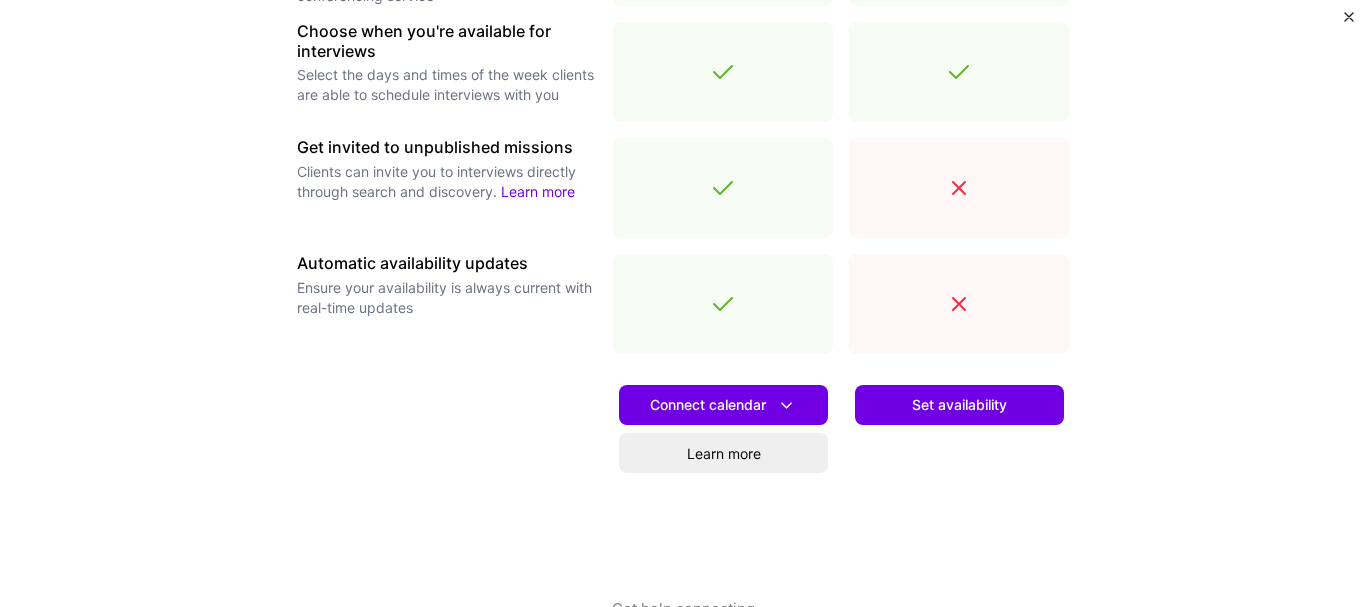 scroll, scrollTop: 794, scrollLeft: 0, axis: vertical 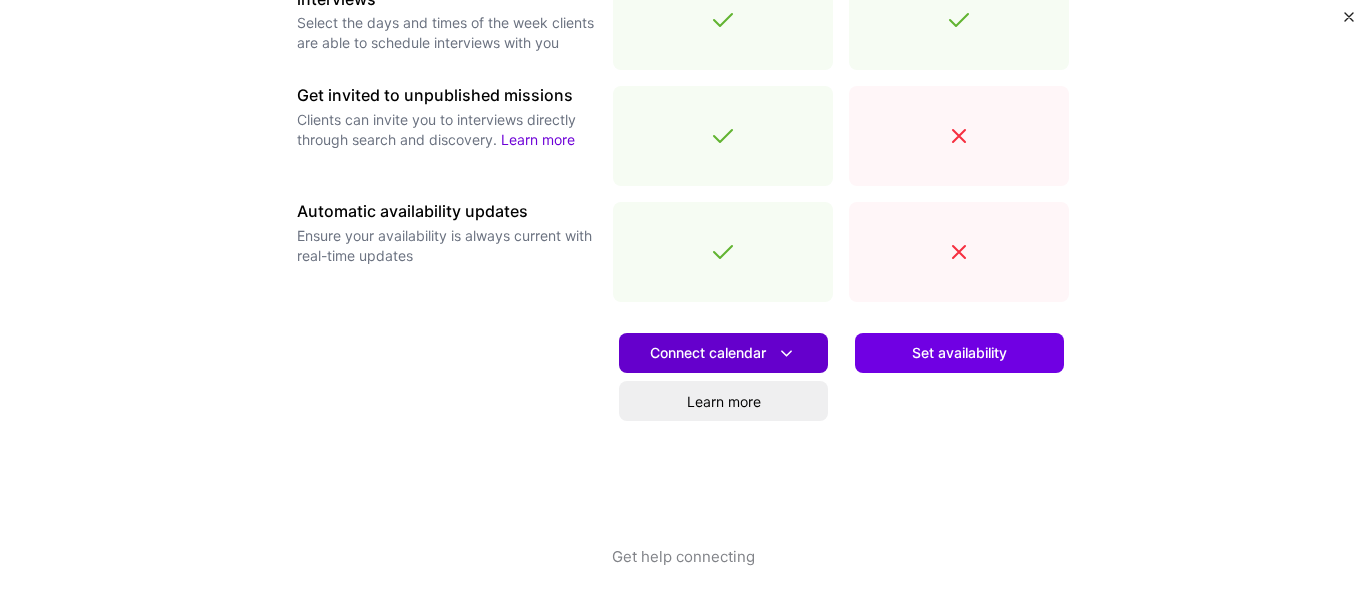 click on "Connect calendar" at bounding box center [723, 353] 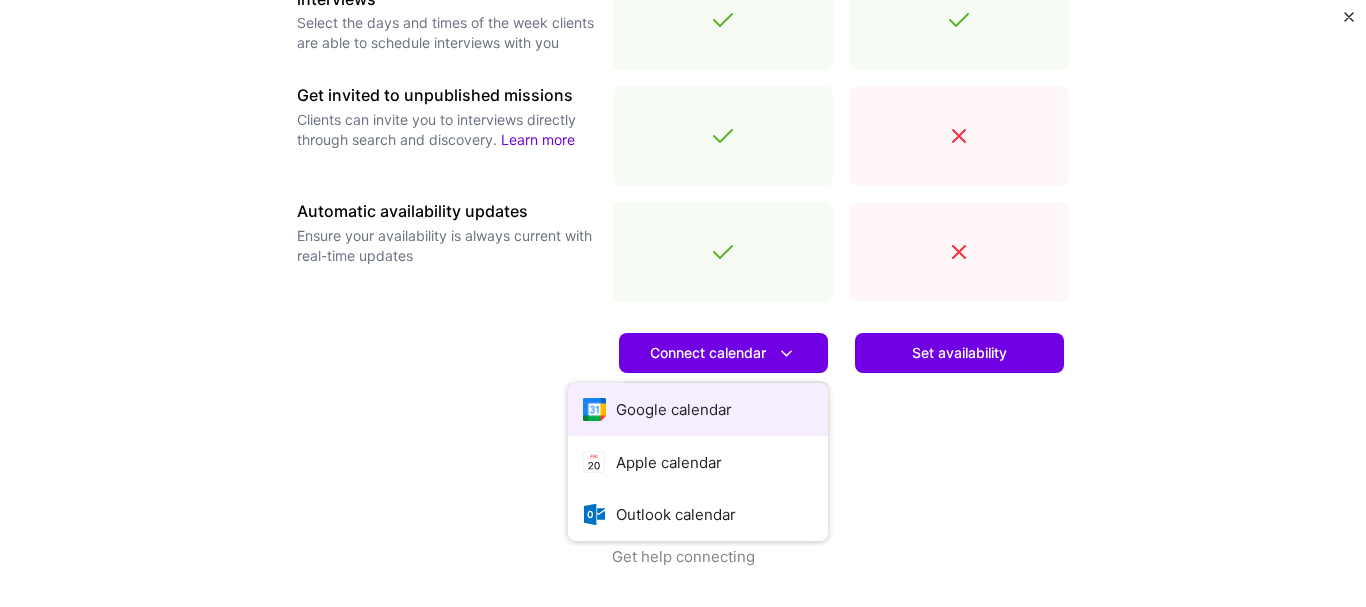 click on "Google calendar" at bounding box center (698, 409) 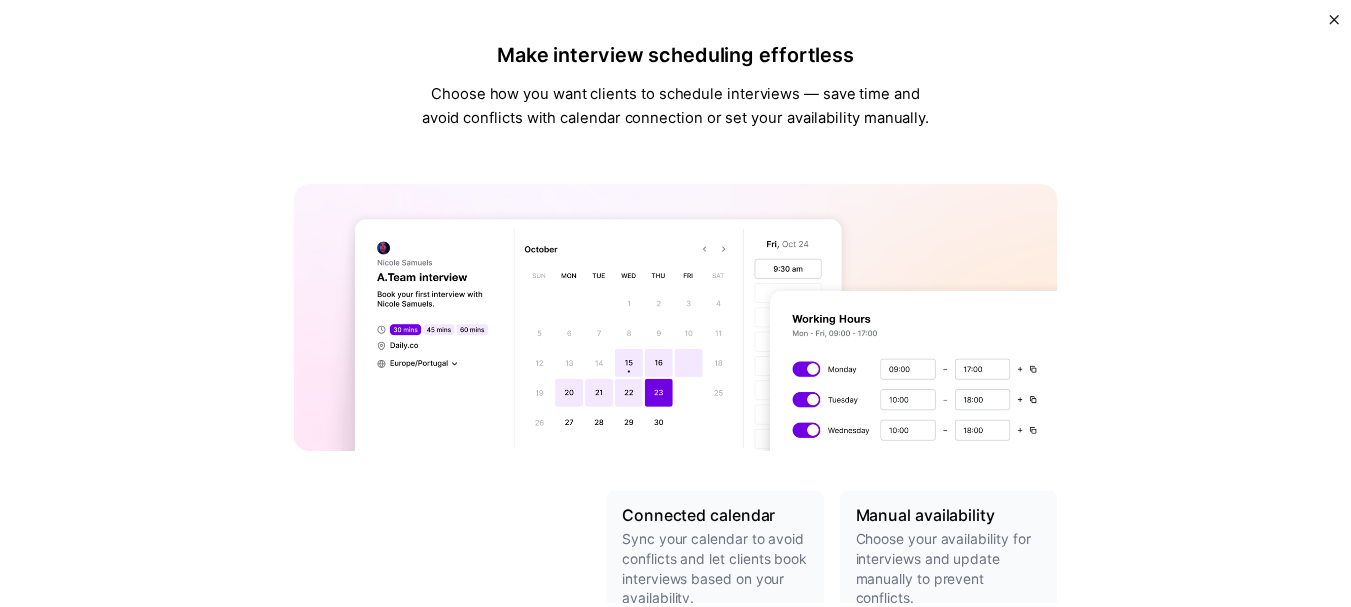scroll, scrollTop: 0, scrollLeft: 0, axis: both 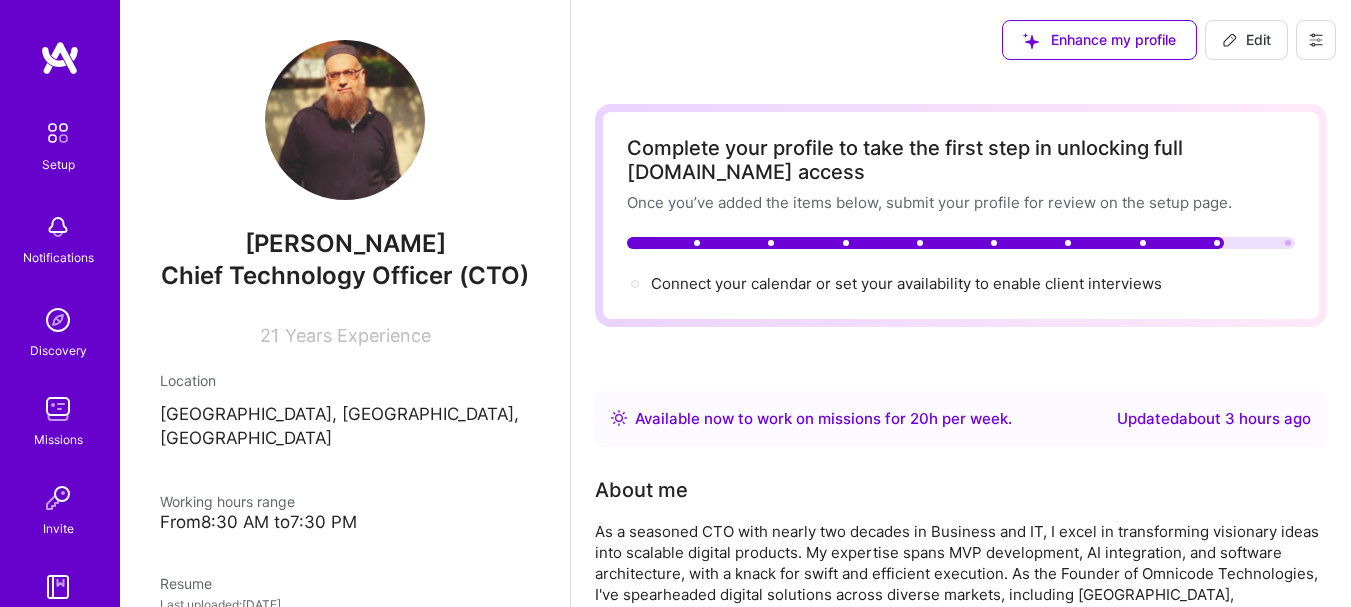 click at bounding box center [961, 243] 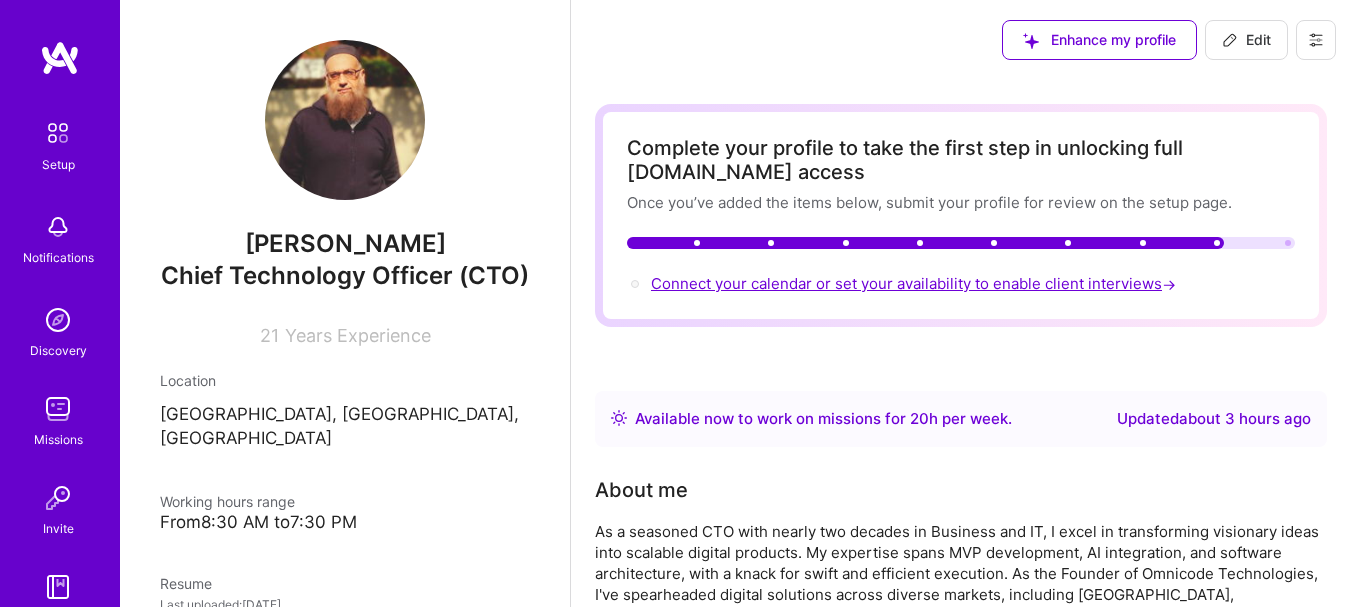 click on "Connect your calendar or set your availability to enable client interviews  →" at bounding box center [915, 283] 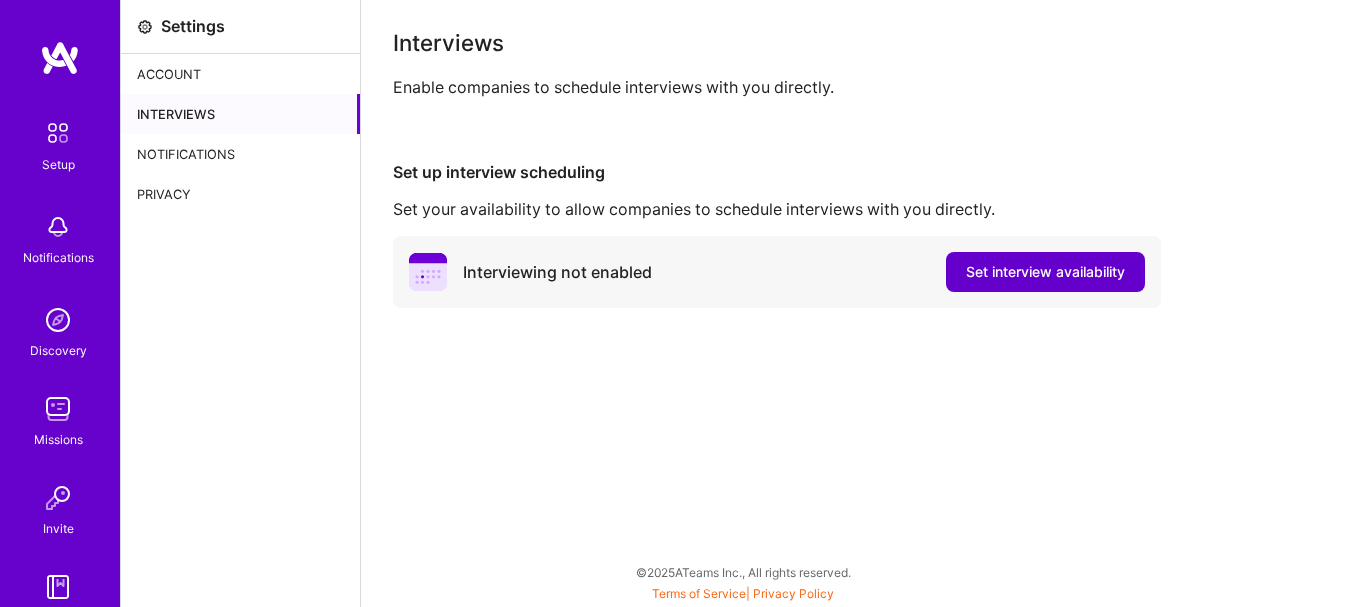 click on "Set interview availability" at bounding box center [1045, 272] 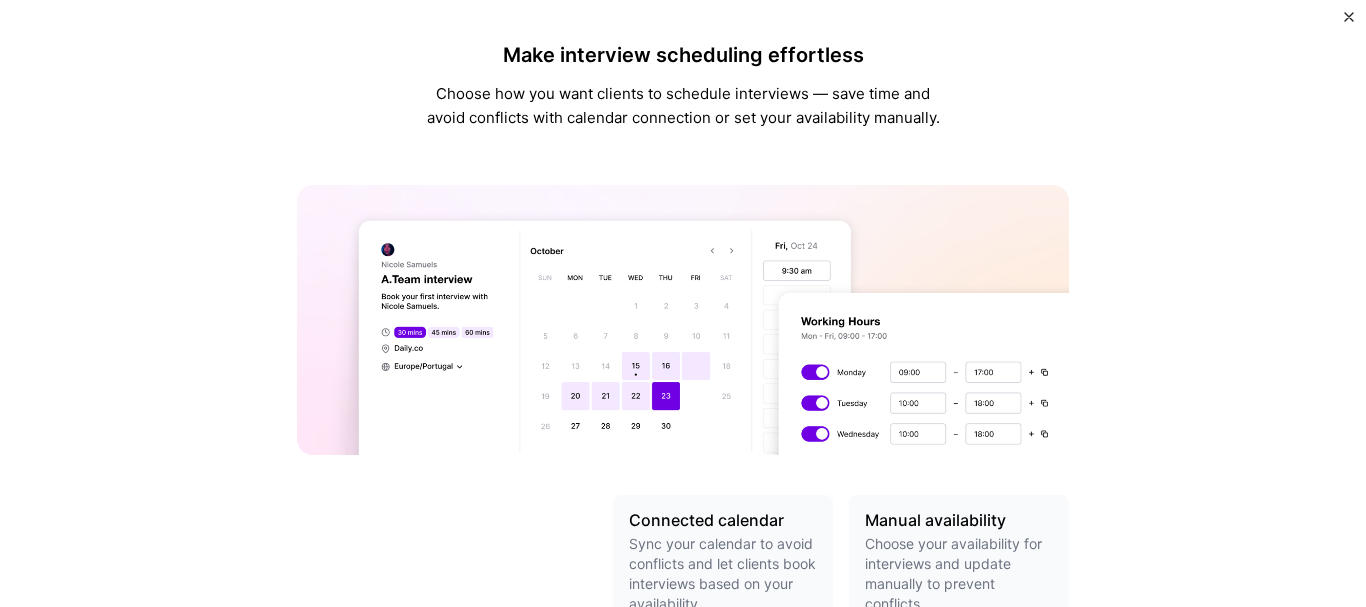 scroll, scrollTop: 700, scrollLeft: 0, axis: vertical 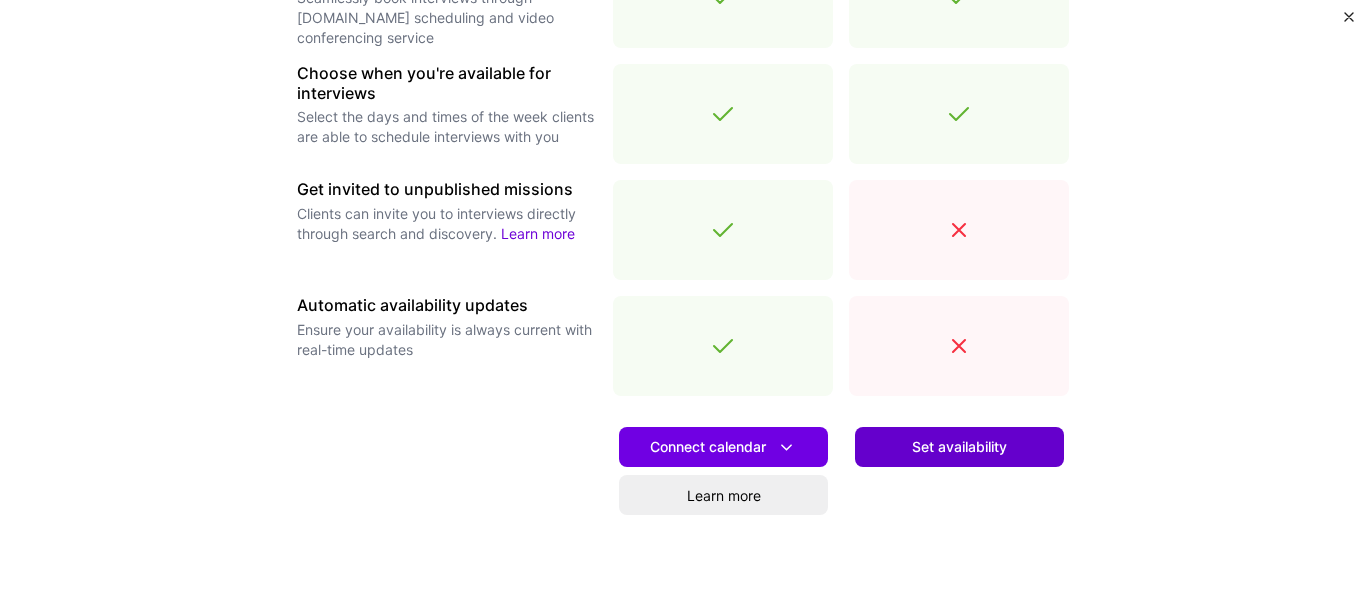 click on "Set availability" at bounding box center [959, 447] 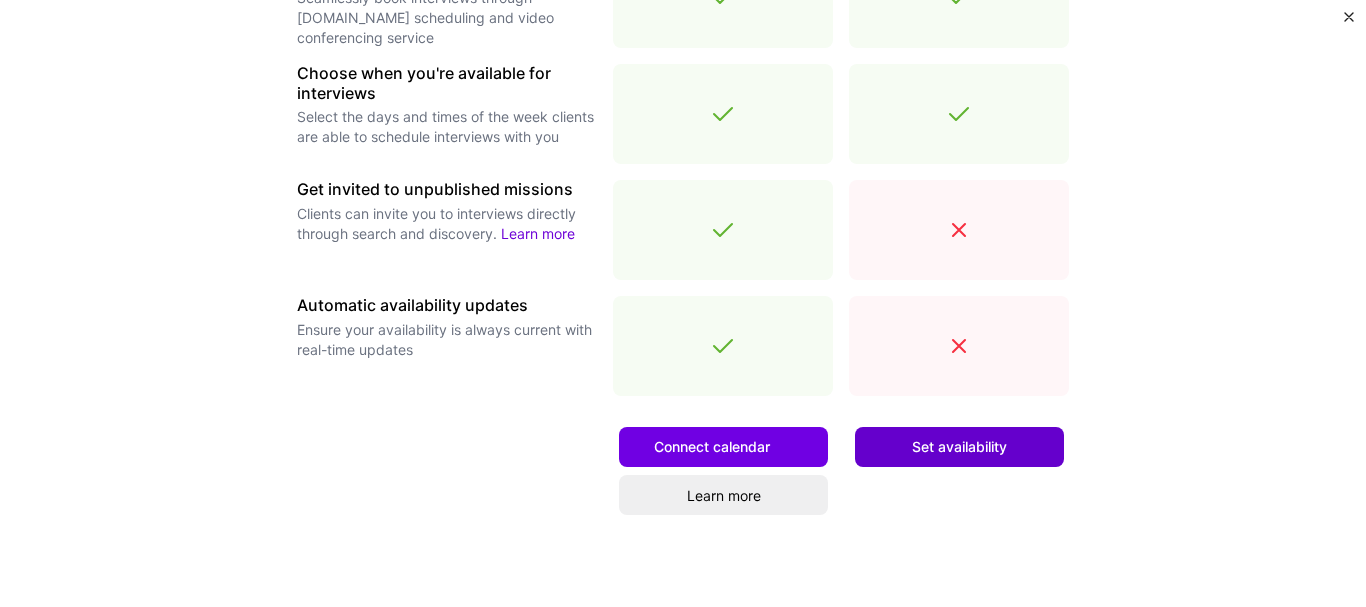 scroll, scrollTop: 0, scrollLeft: 0, axis: both 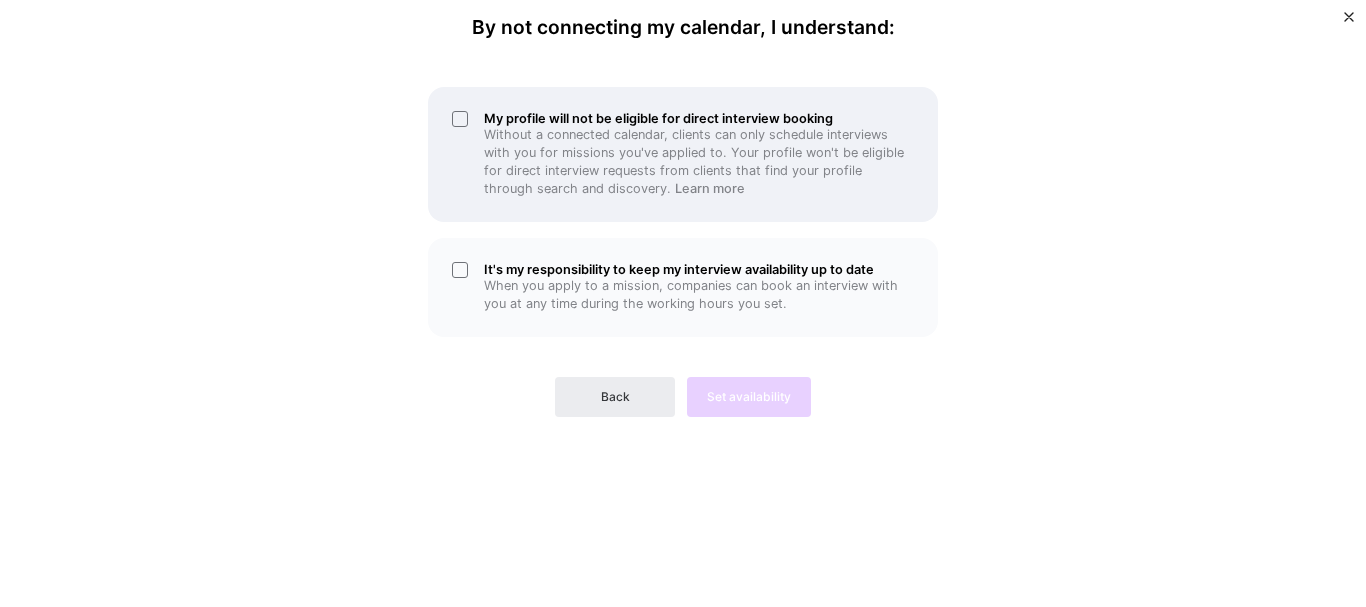 click on "My profile will not be eligible for direct interview booking Without a connected calendar, clients can only schedule interviews with you for missions you've applied to. Your profile won't be eligible for direct interview requests from clients that find your profile through search and discovery.   Learn more" at bounding box center (683, 154) 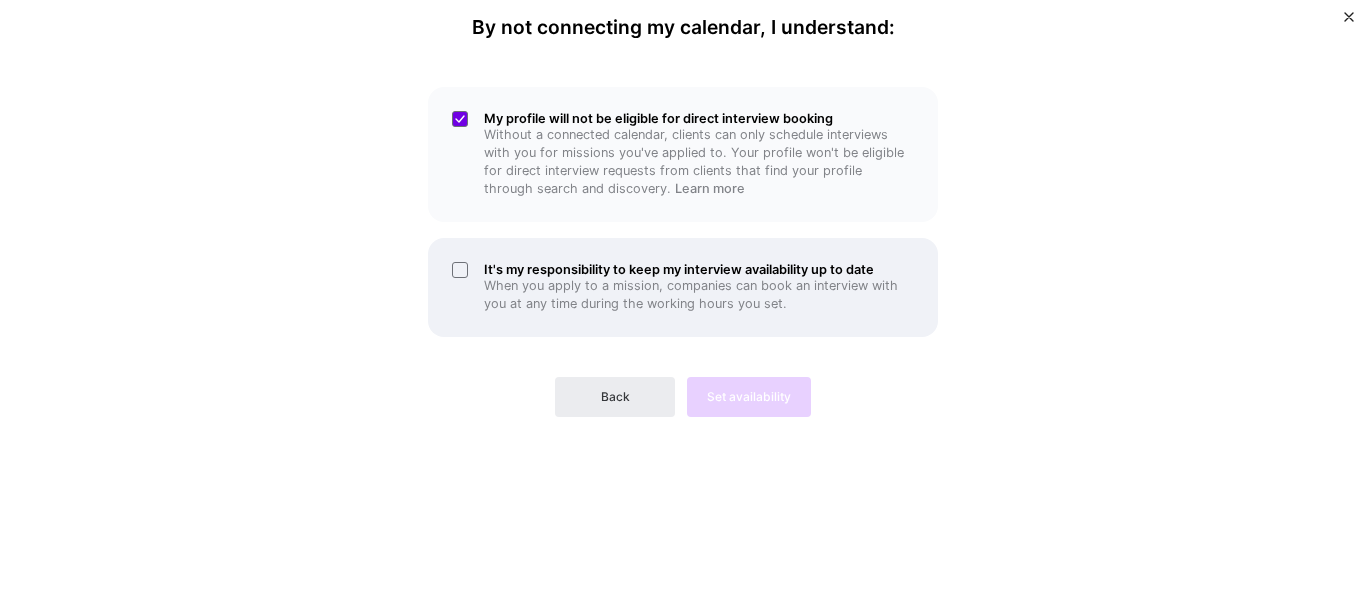 click on "It's my responsibility to keep my interview availability up to date When you apply to a mission, companies can book an interview with you at any time during the working hours you set." at bounding box center [683, 287] 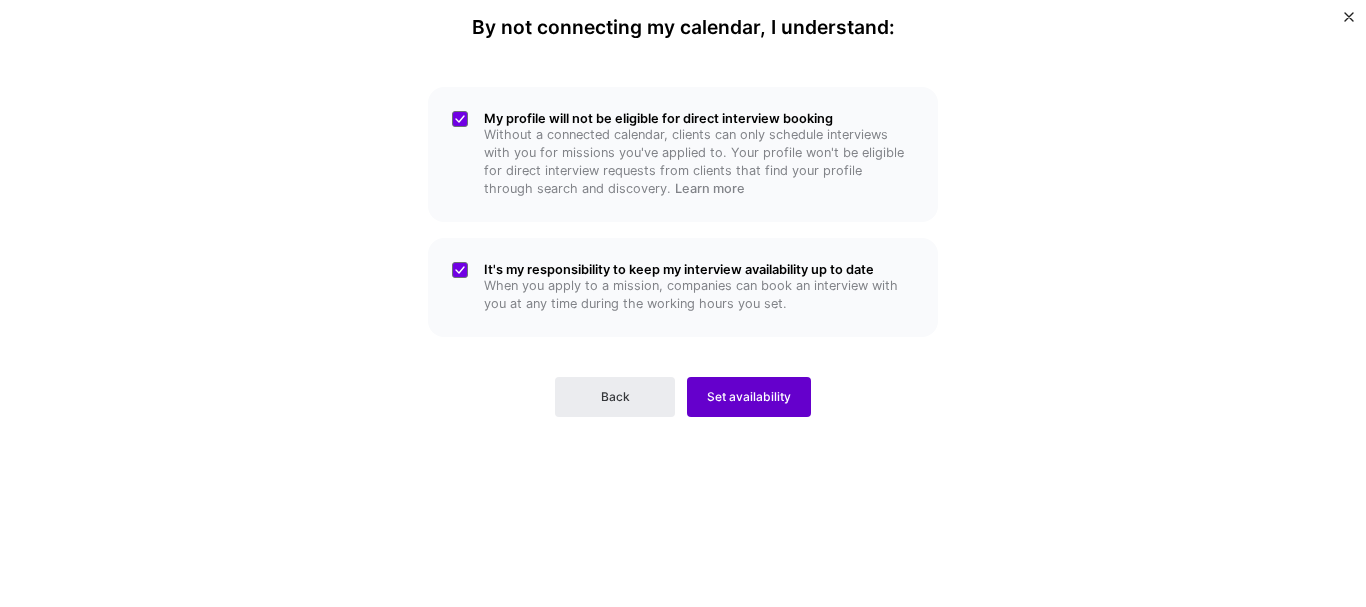 click on "Set availability" at bounding box center [749, 397] 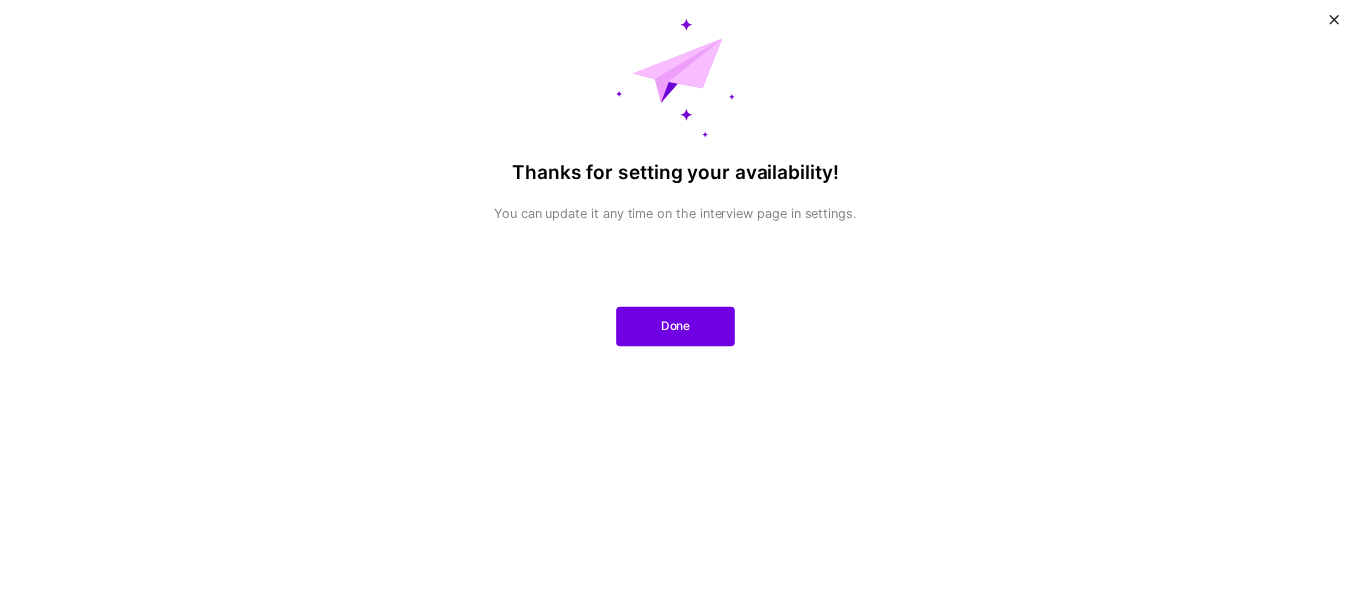 scroll, scrollTop: 0, scrollLeft: 0, axis: both 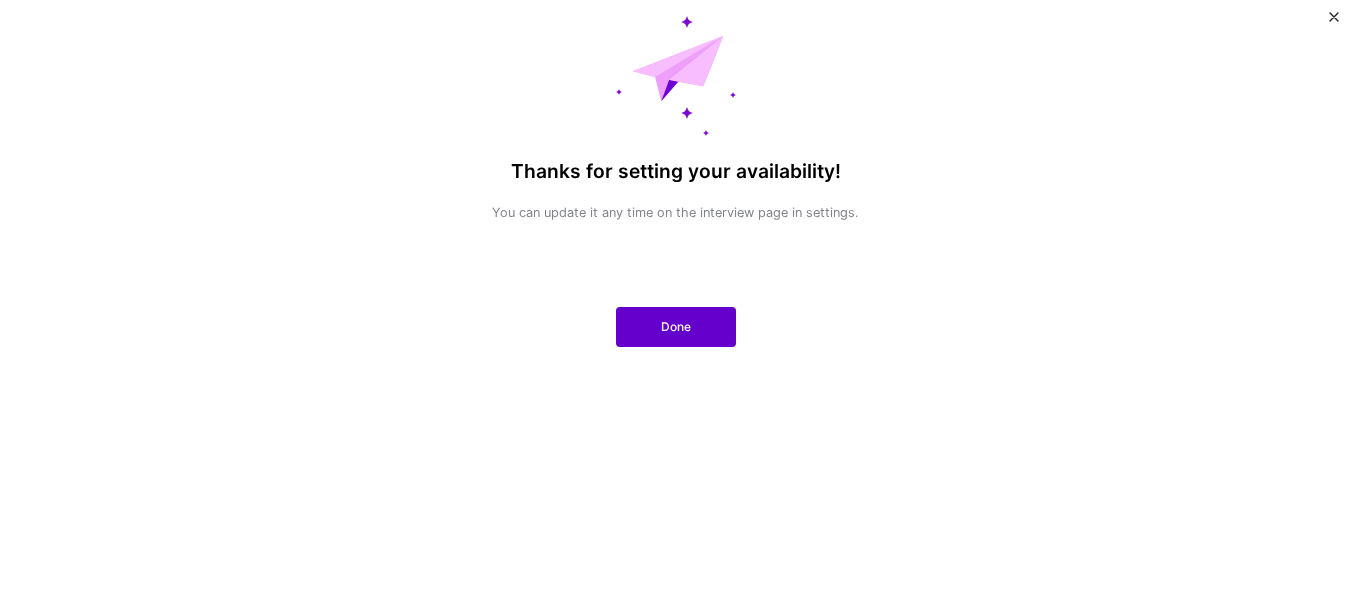 click on "Done" at bounding box center [676, 327] 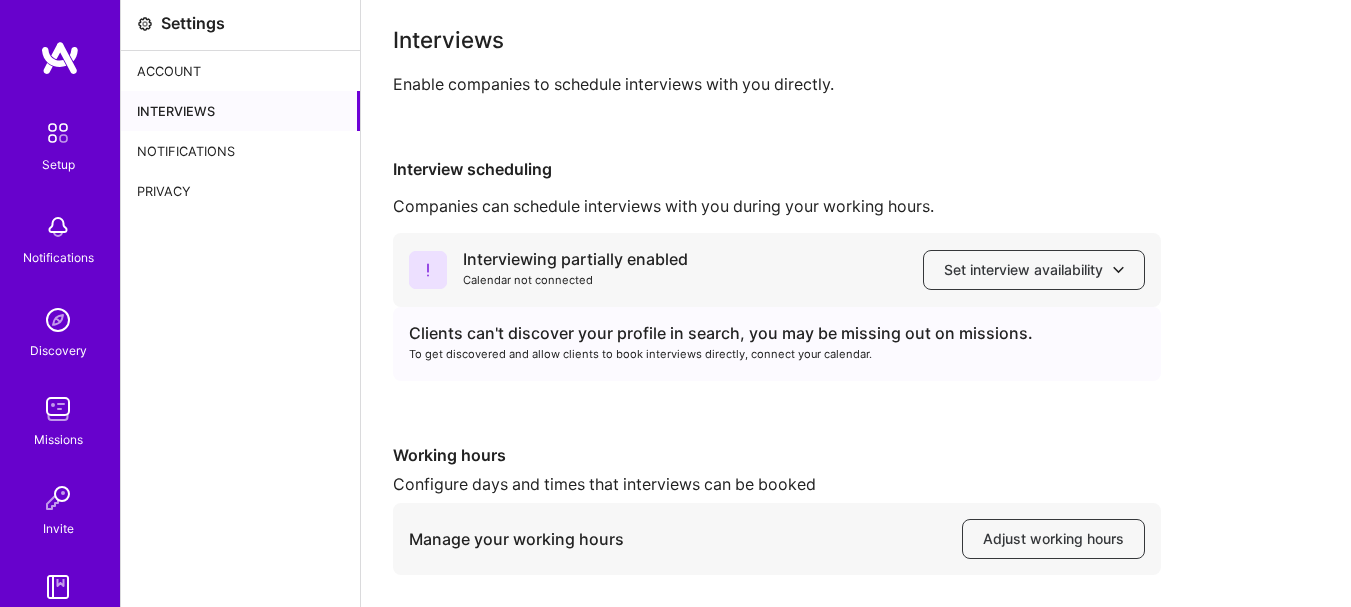 scroll, scrollTop: 0, scrollLeft: 0, axis: both 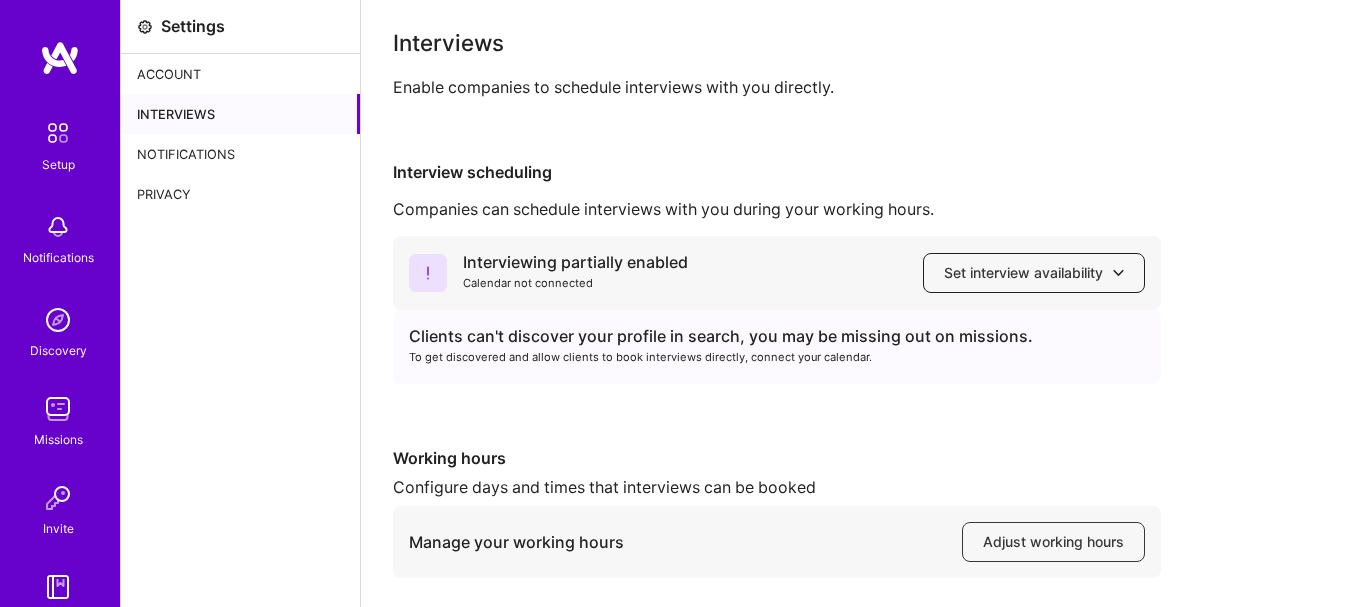 click on "Set interview availability" at bounding box center [1034, 273] 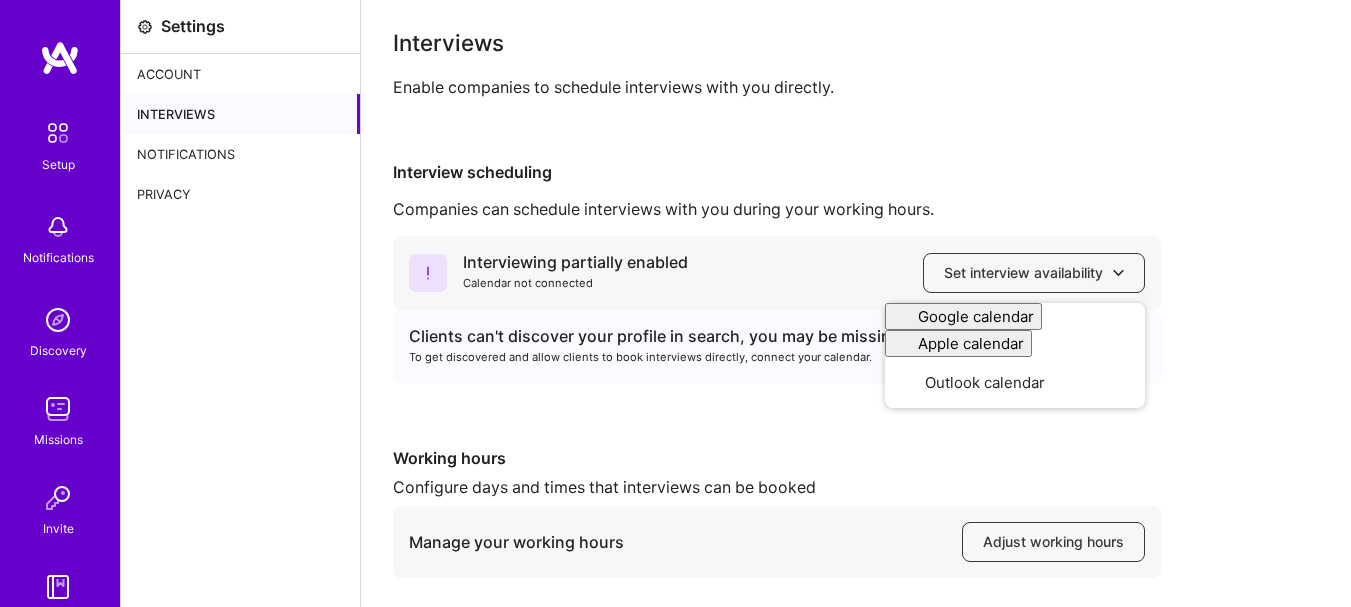 click on "Interviews Enable companies to schedule interviews with you directly. Interview scheduling Companies can schedule interviews with you during your working hours. Interviewing partially enabled Calendar not connected Set interview availability  Google calendar  Apple calendar  Outlook calendar Clients can't discover your profile in search, you may be missing out on missions. To get discovered and allow clients to book interviews directly, connect your calendar. Working hours Configure days and times that interviews can be booked Manage your working hours Adjust working hours Interview Recording & Feedback When enabled, interviews you schedule with A.Team will be recorded, transcribed and analyzed to give you feedback, help improve your profile and more. Interview recordings enabled" at bounding box center (856, 404) 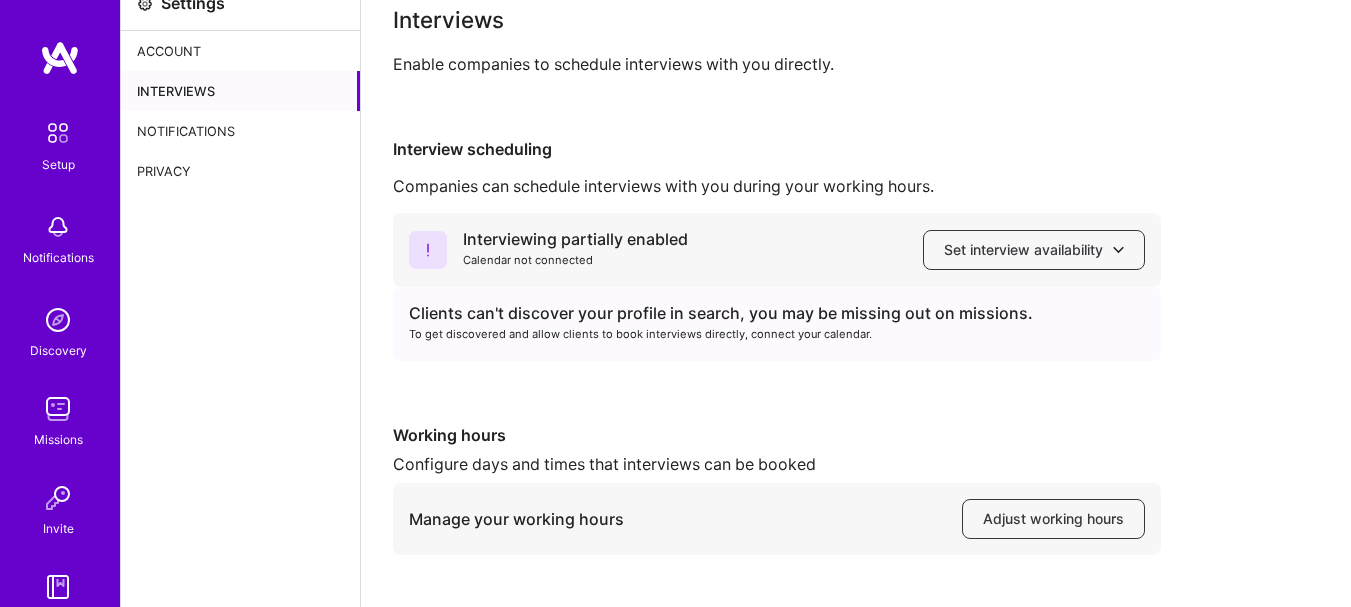 scroll, scrollTop: 0, scrollLeft: 0, axis: both 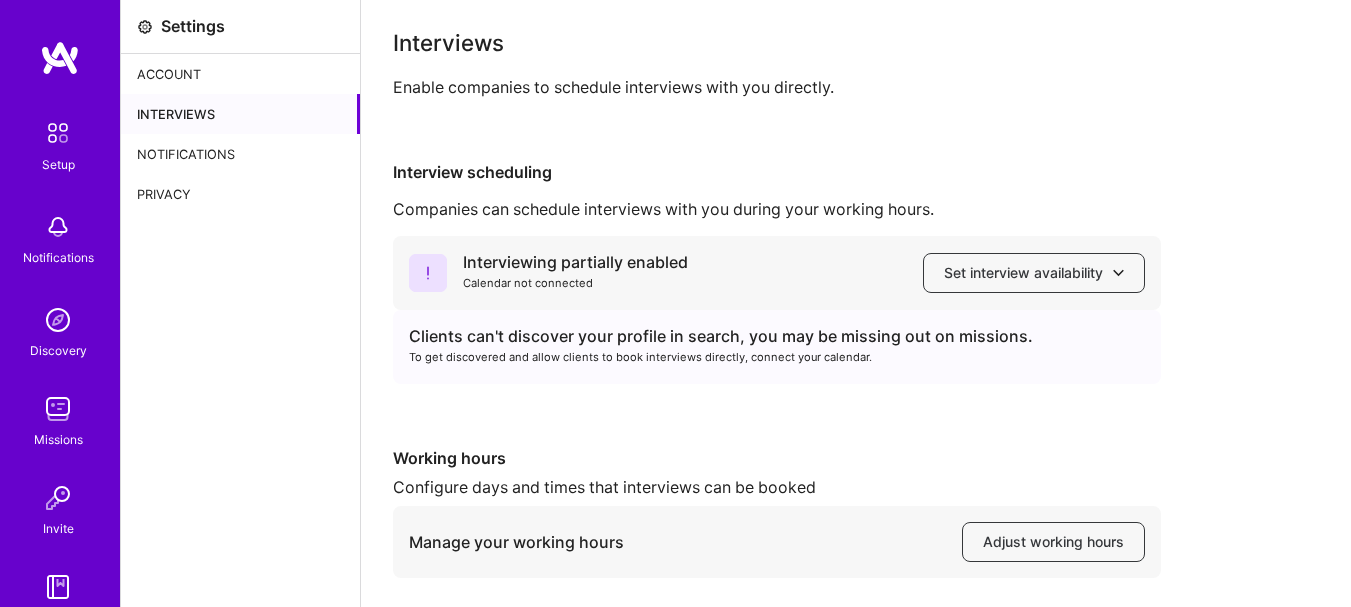 click on "Account" at bounding box center (240, 74) 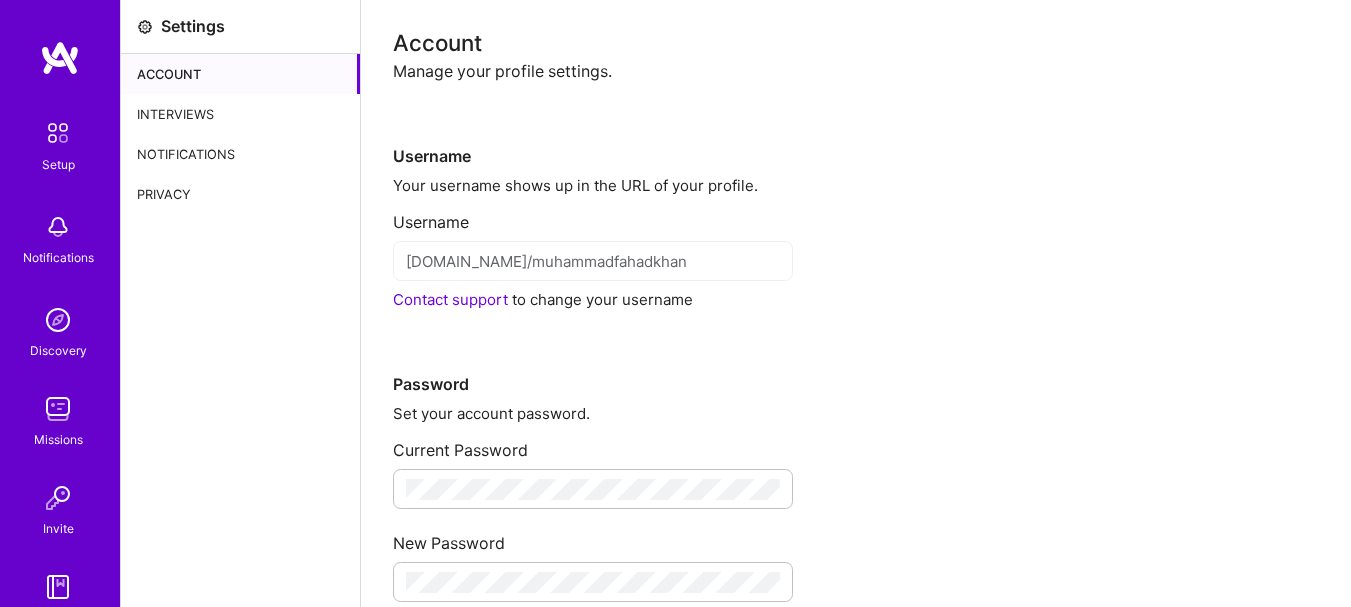 click at bounding box center [60, 58] 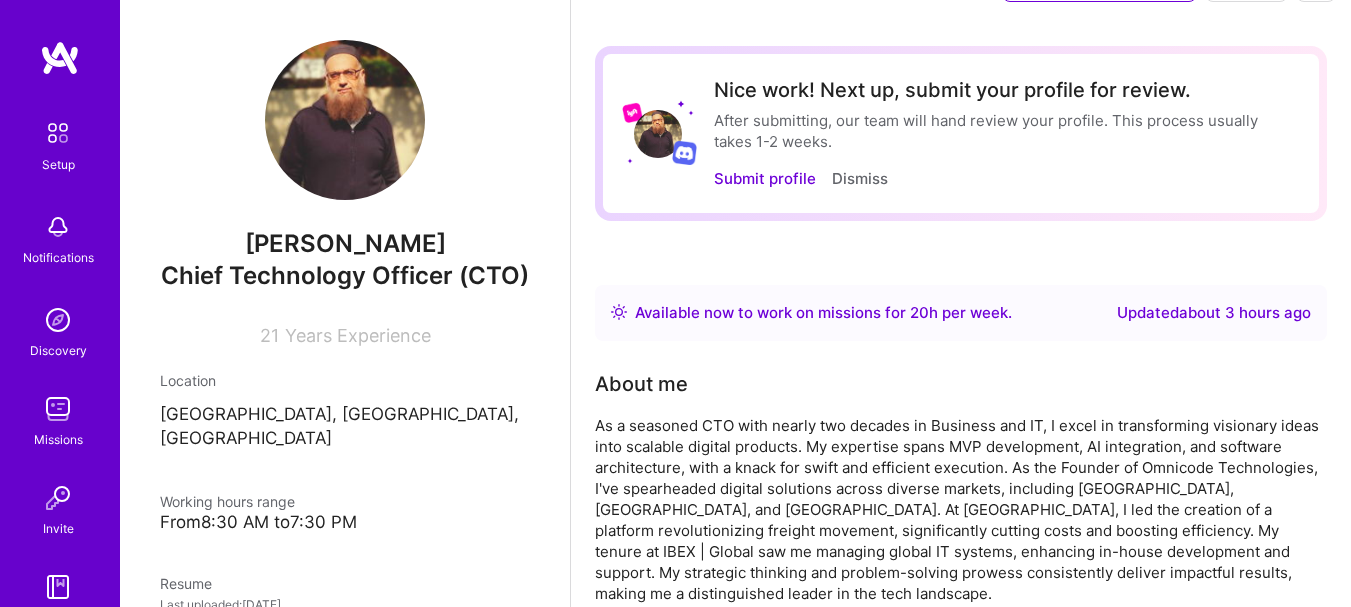 scroll, scrollTop: 0, scrollLeft: 0, axis: both 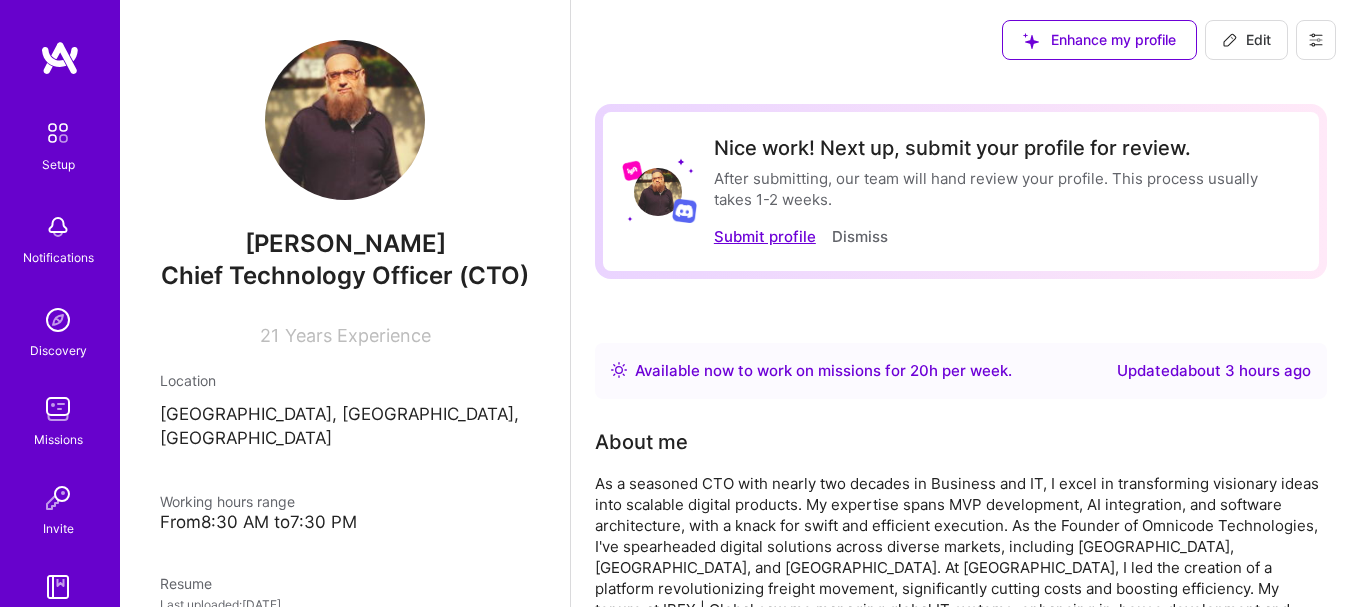 click on "Submit profile" at bounding box center (765, 236) 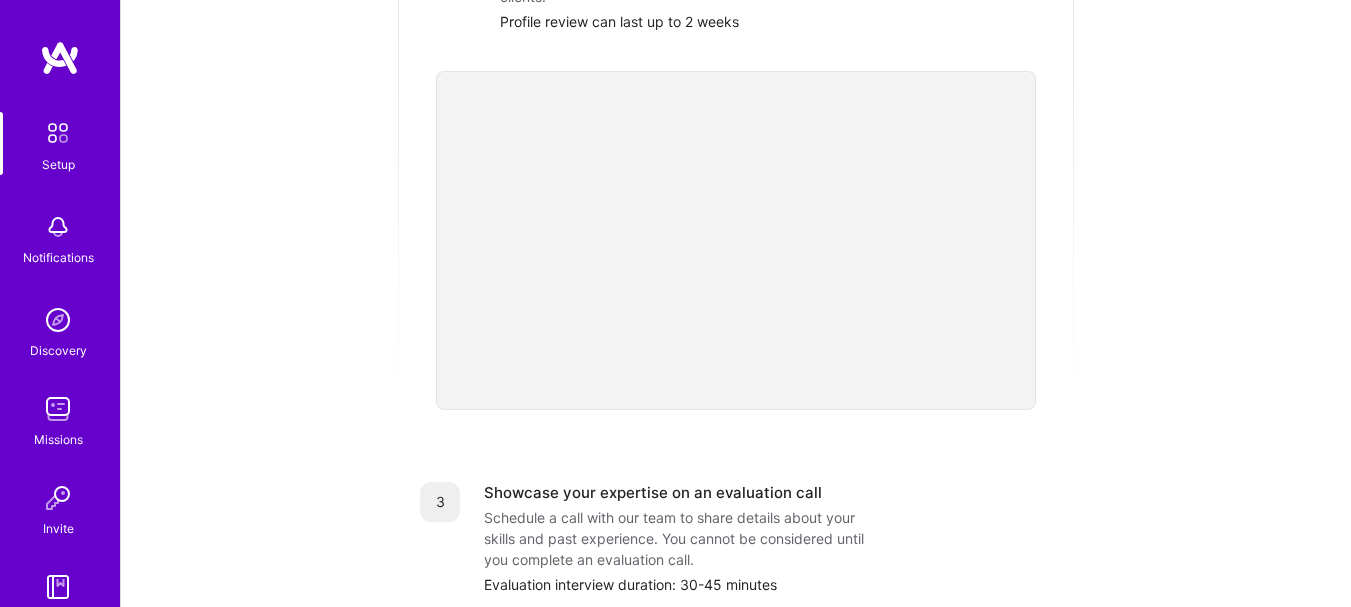 scroll, scrollTop: 367, scrollLeft: 0, axis: vertical 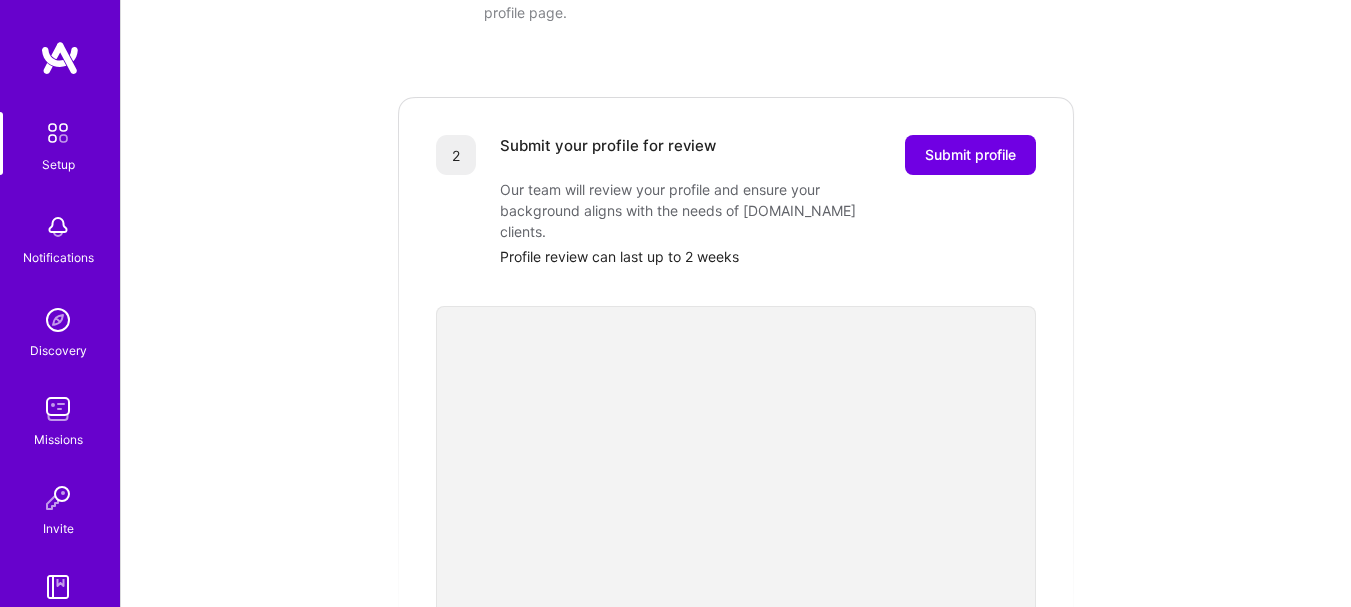click on "Getting started as an A.Team Builder Complete the steps below to request to join A.Team, a network of world-class builders pursuing their craft with autonomy. How to get started What is A.Team Invite a teammate Build a stellar profile to stand out Completed You've completed all of the requirements at the top of the profile page. 2 Submit your profile for review Submit profile Our team will review your profile and ensure your background aligns with the needs of A.Team clients. Profile review can last up to 2 weeks 3 Showcase your expertise on an evaluation call Schedule a call with our team to share details about your skills and past experience. You cannot be considered until you complete an evaluation call. Evaluation interview duration: 30-45 minutes 🎉 Join the team If your skills and experience match the needs of the network, you’ll gain full access to team up, join missions, and appear in client discovery." at bounding box center (736, 391) 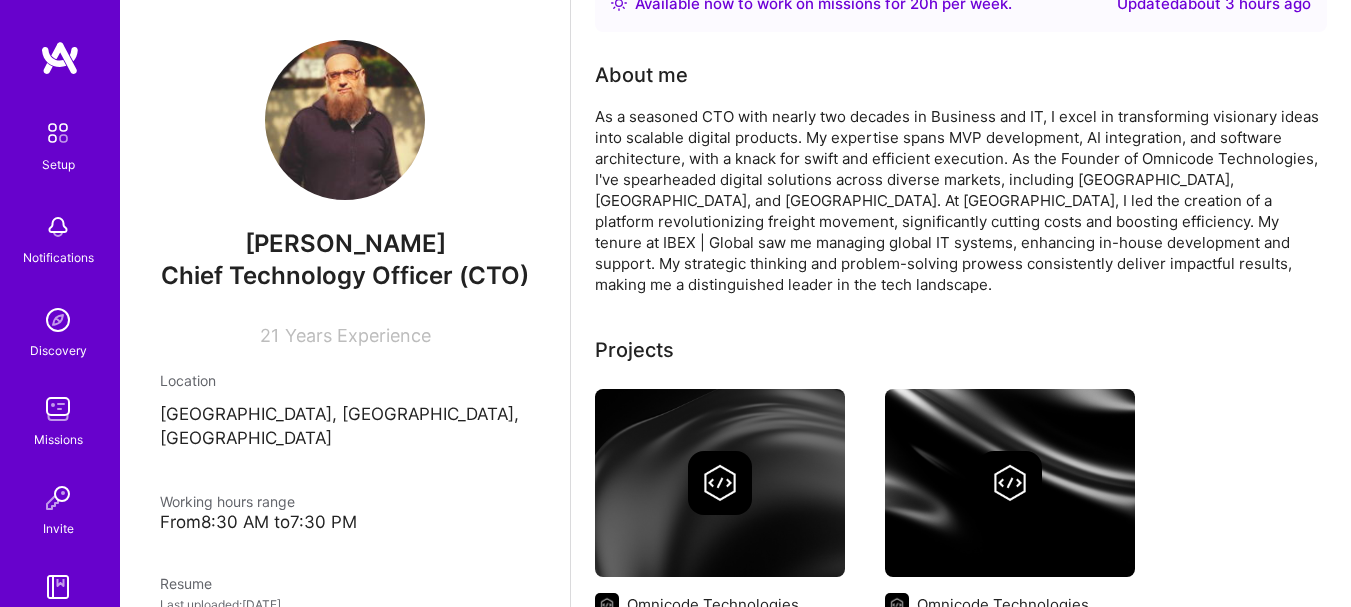 scroll, scrollTop: 0, scrollLeft: 0, axis: both 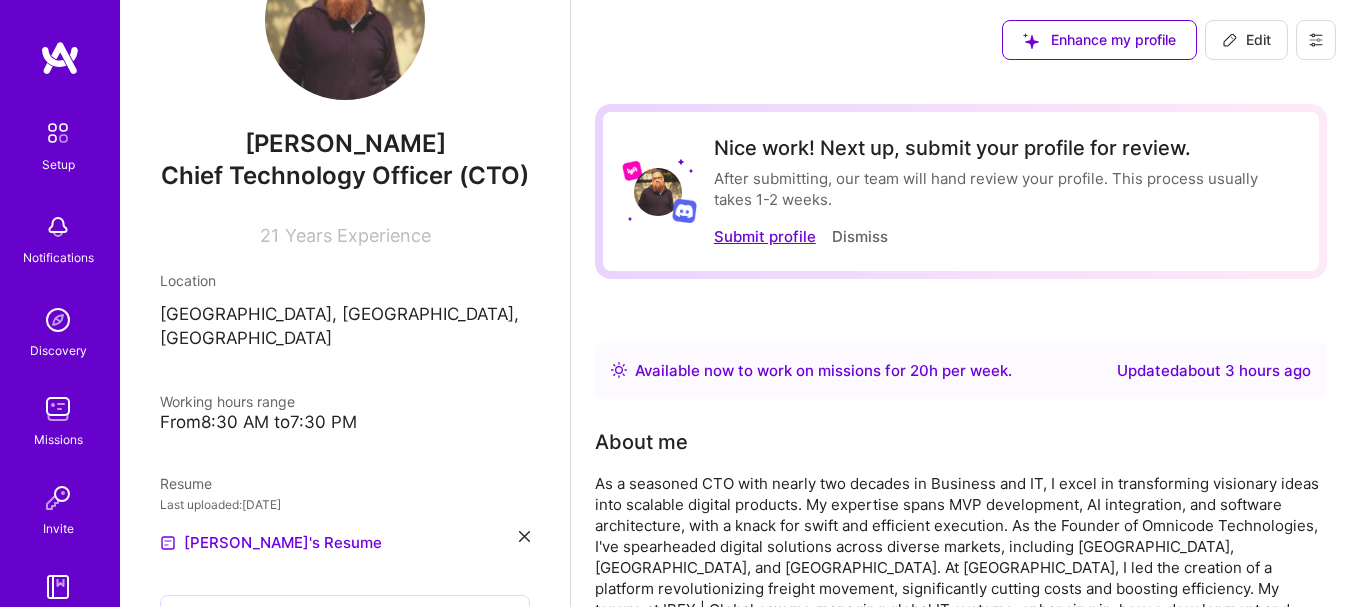 click on "Submit profile" at bounding box center [765, 236] 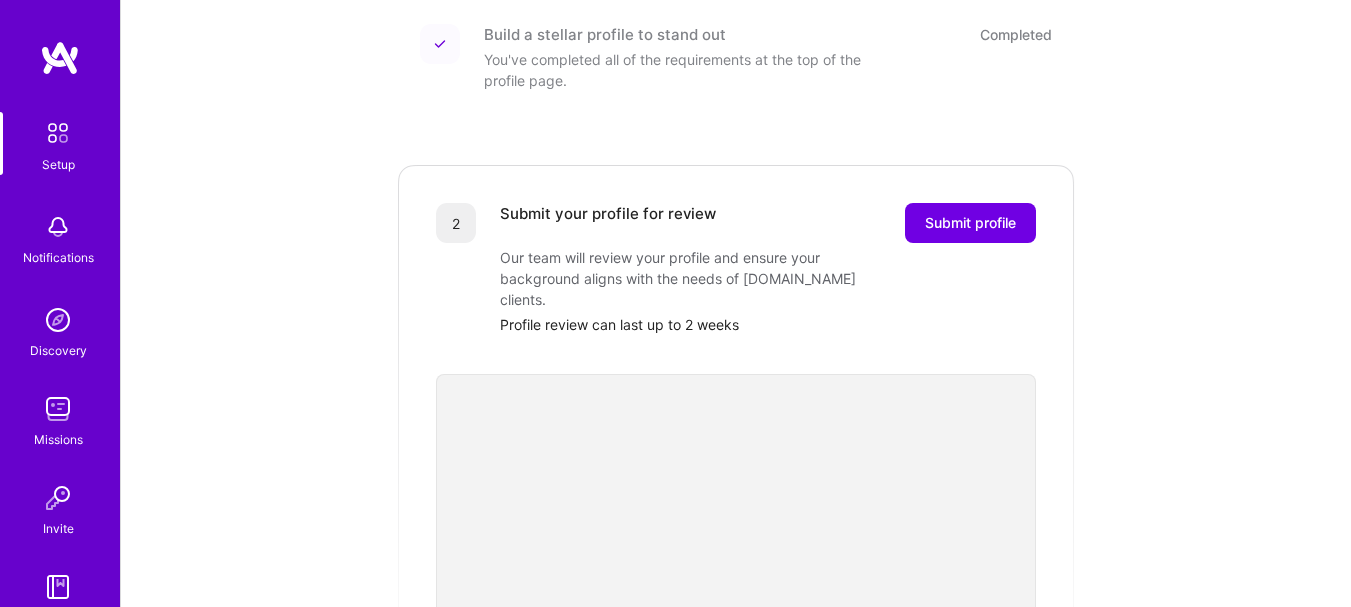 scroll, scrollTop: 329, scrollLeft: 0, axis: vertical 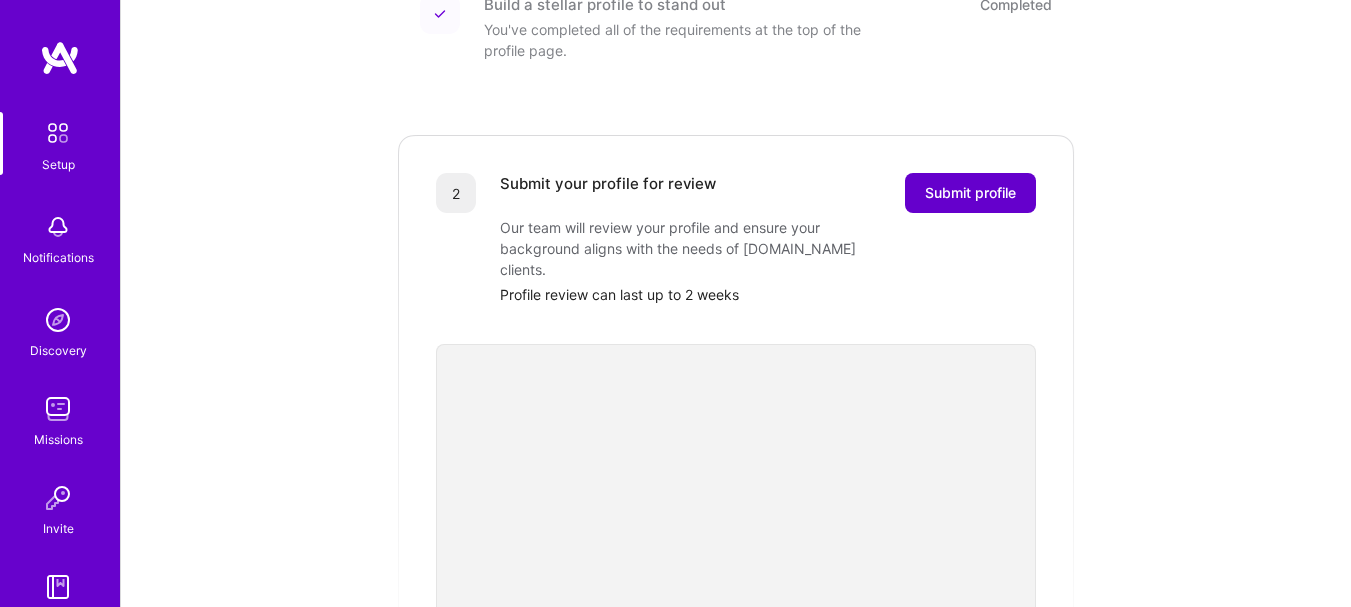 click on "Submit profile" at bounding box center (970, 193) 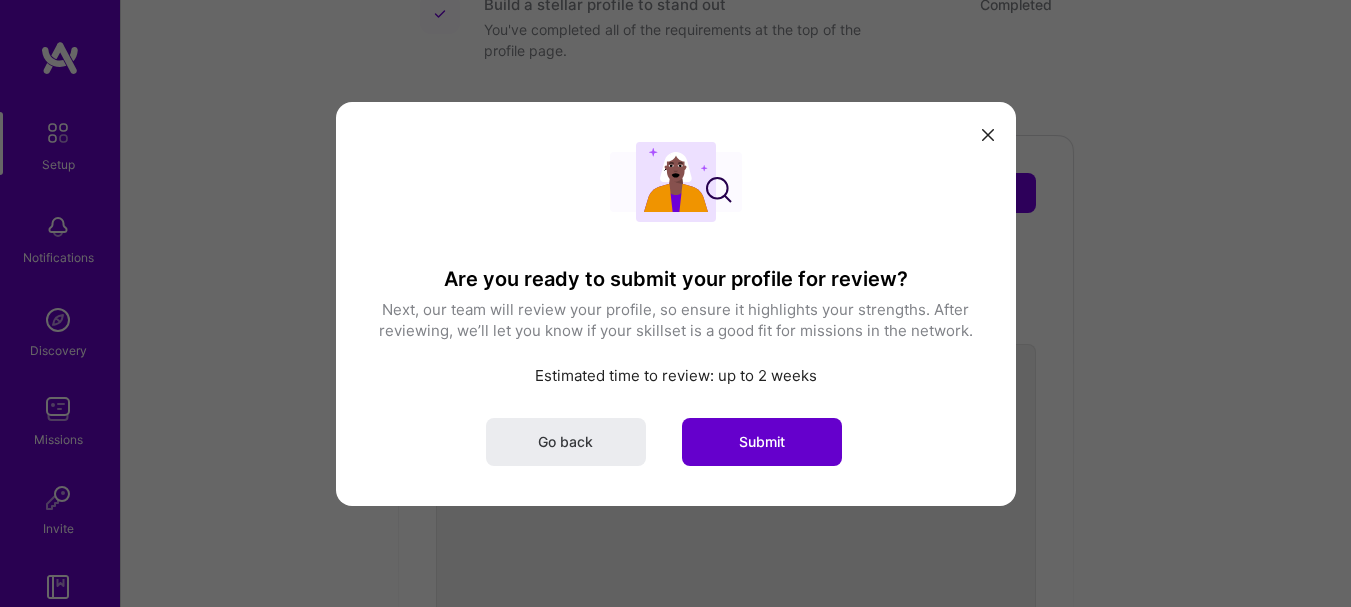 click on "Submit" at bounding box center (762, 441) 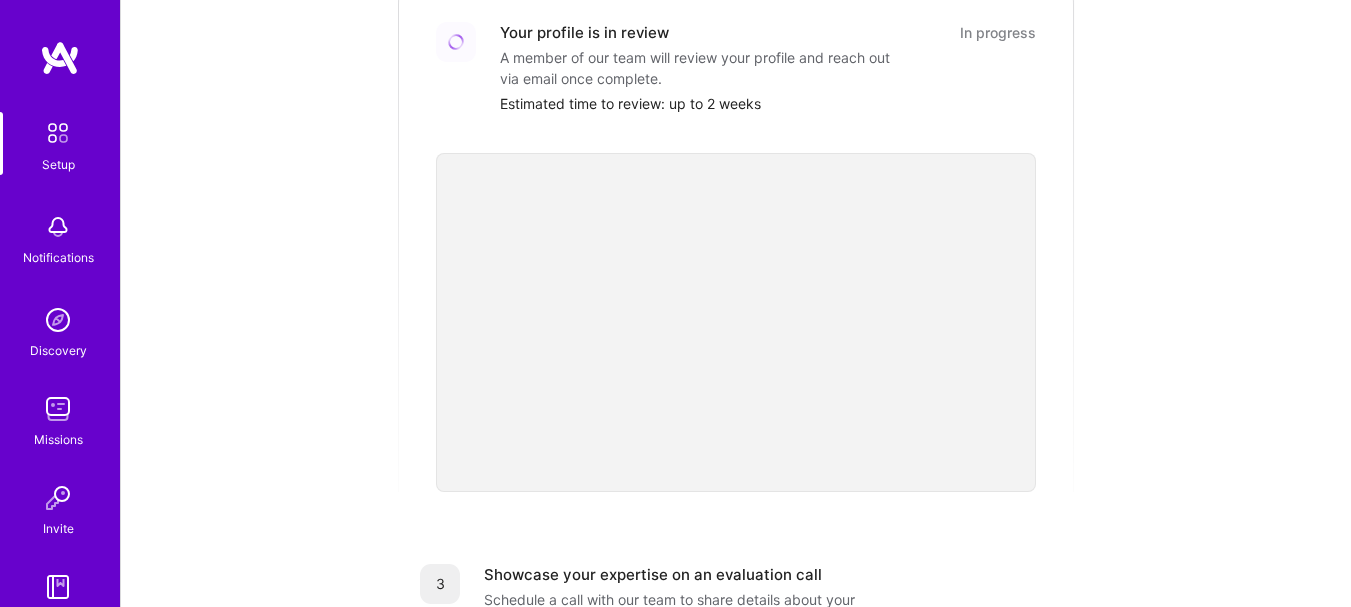 scroll, scrollTop: 448, scrollLeft: 0, axis: vertical 